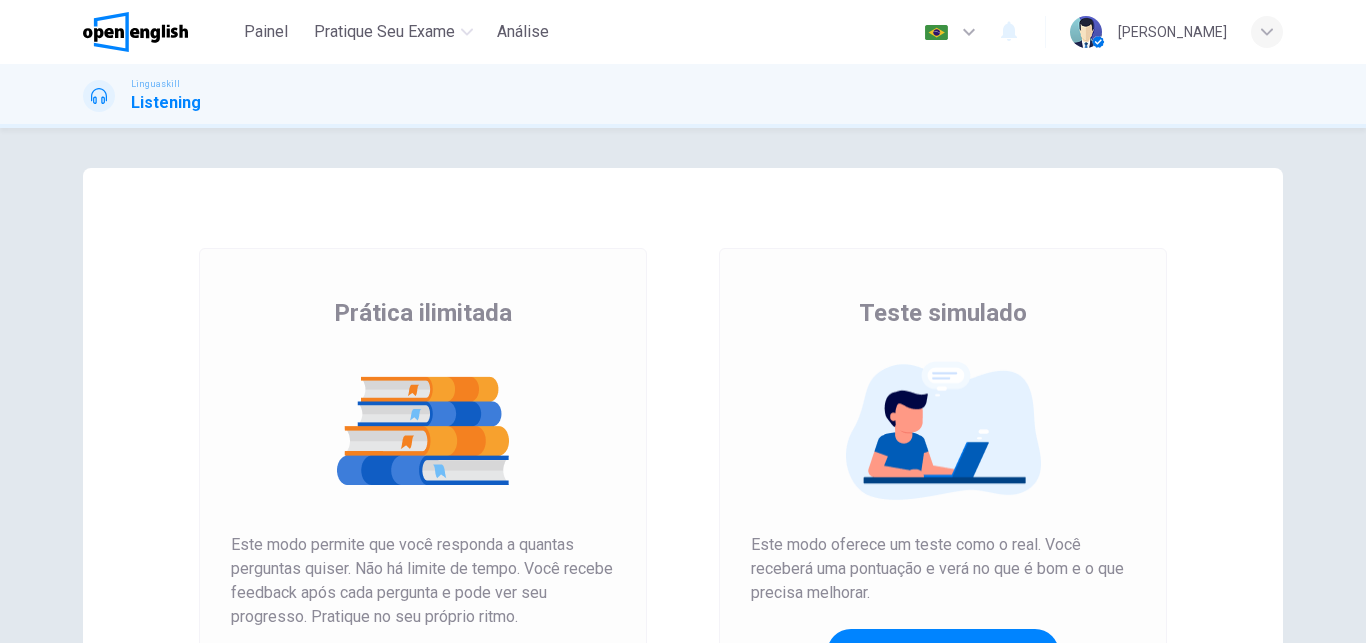 scroll, scrollTop: 0, scrollLeft: 0, axis: both 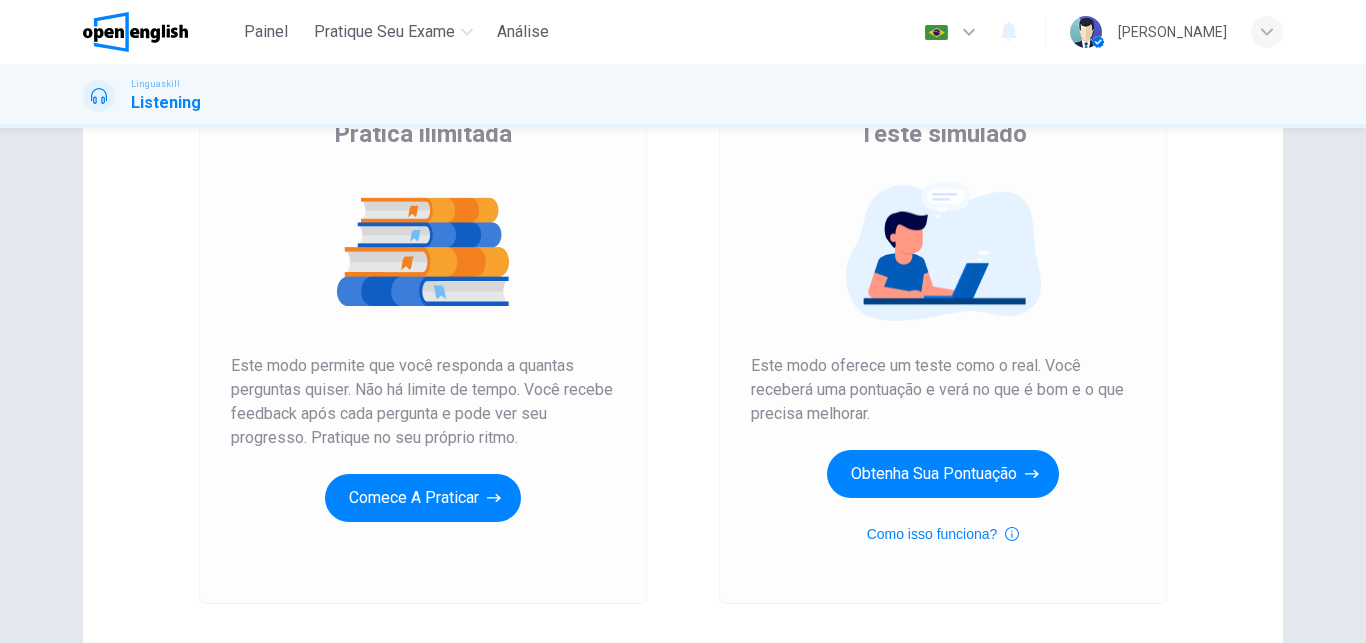 click on "Teste simulado Este modo oferece um teste como o real. Você receberá uma pontuação e verá no que é bom e o que precisa melhorar. Obtenha sua pontuação Como isso funciona?" at bounding box center (943, 336) 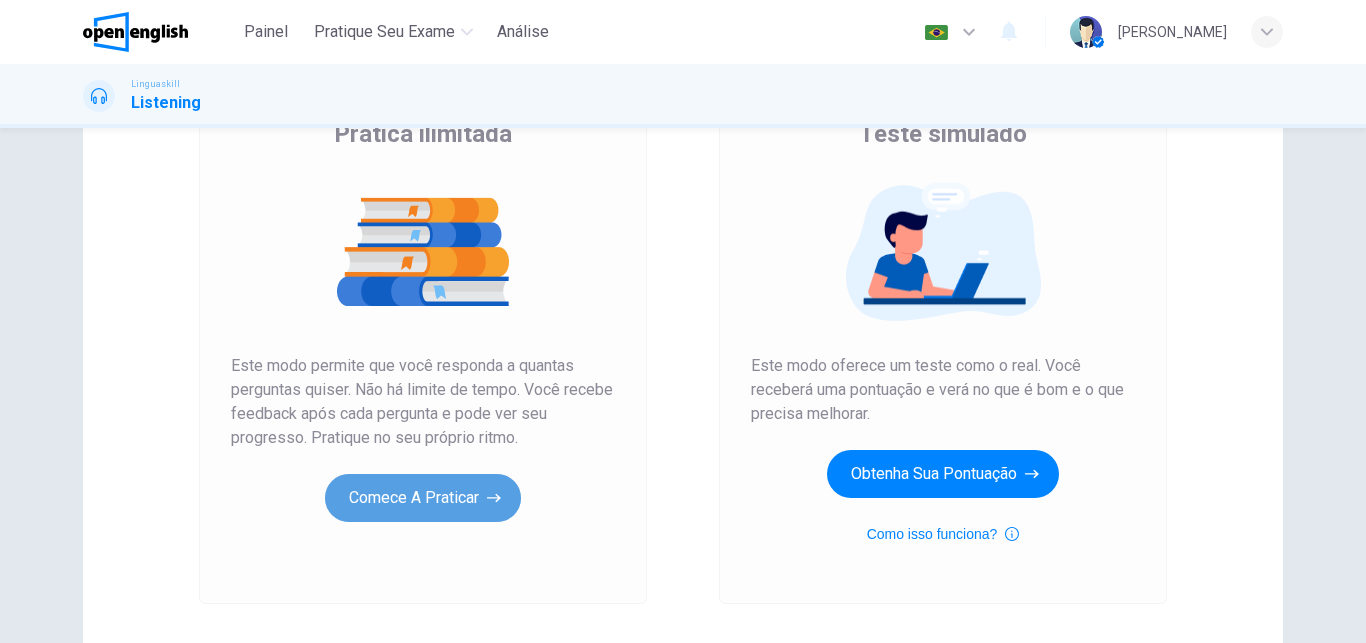 click on "Comece a praticar" at bounding box center (423, 498) 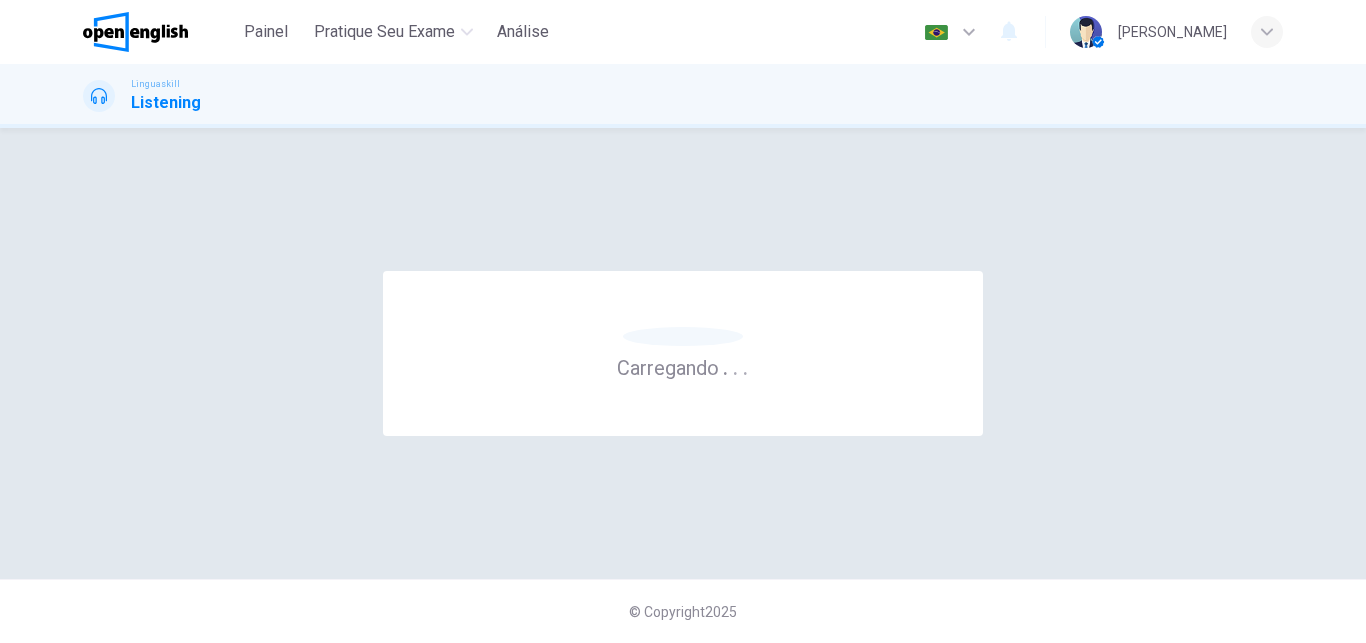 scroll, scrollTop: 0, scrollLeft: 0, axis: both 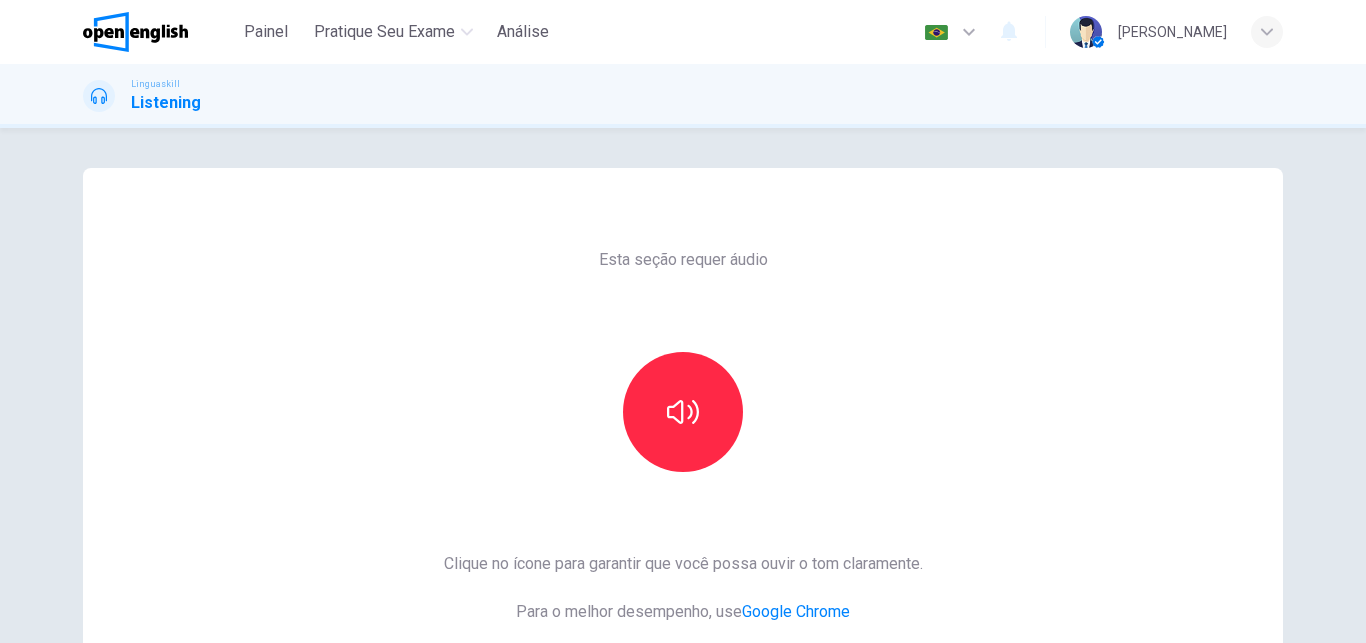 click at bounding box center [683, 412] 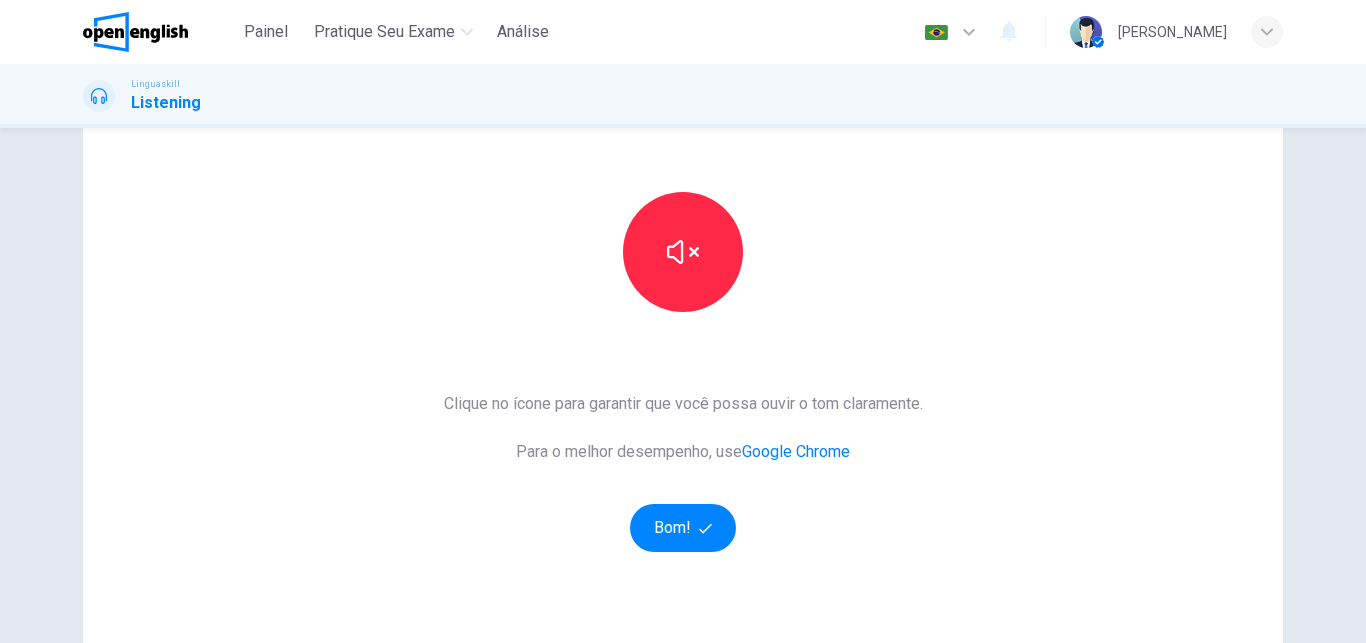 scroll, scrollTop: 158, scrollLeft: 0, axis: vertical 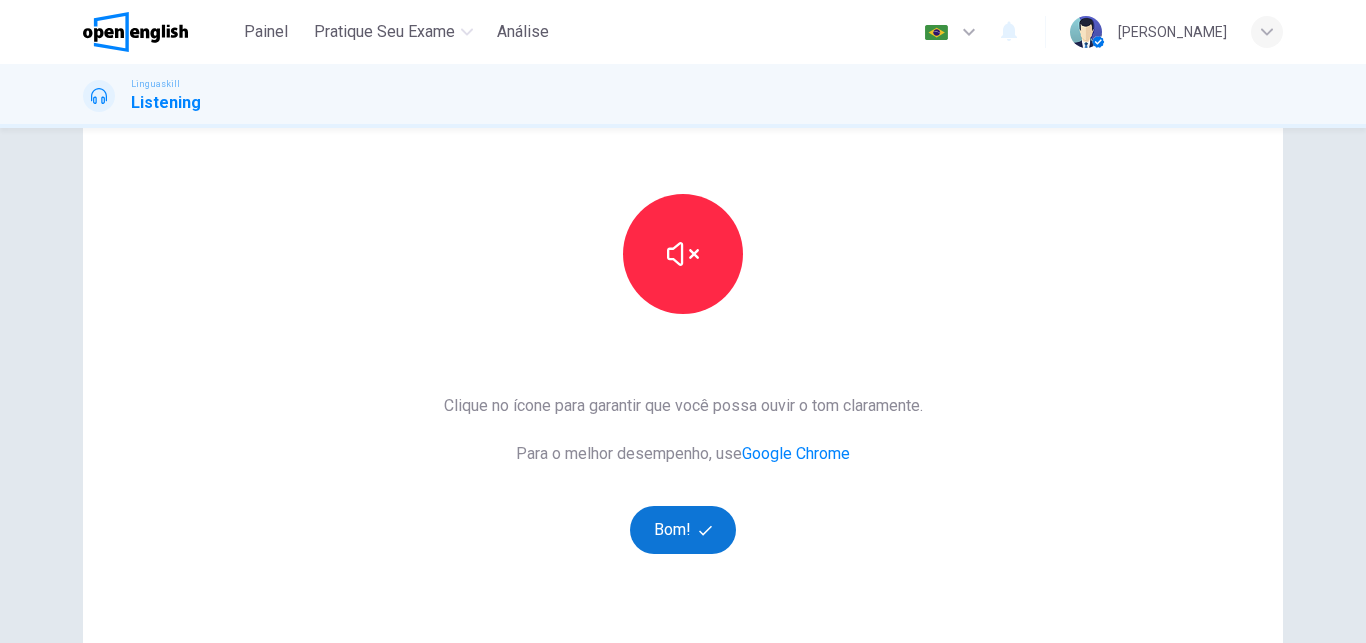 click on "Bom!" at bounding box center (683, 530) 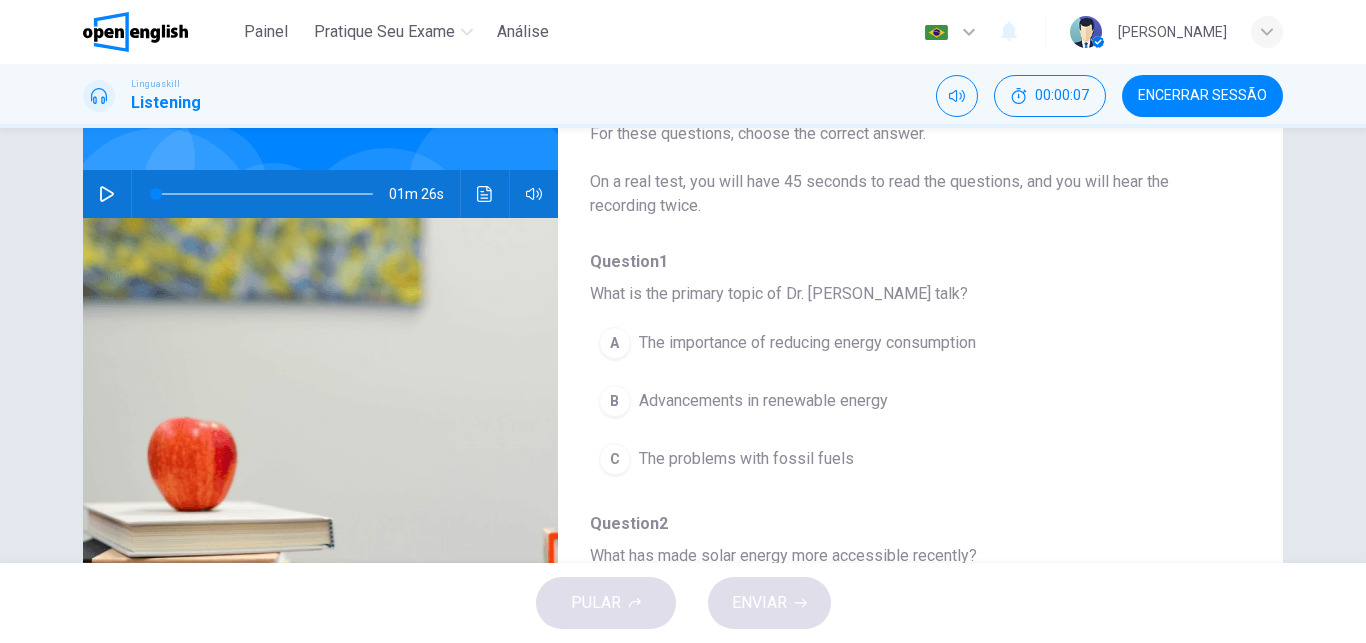 click 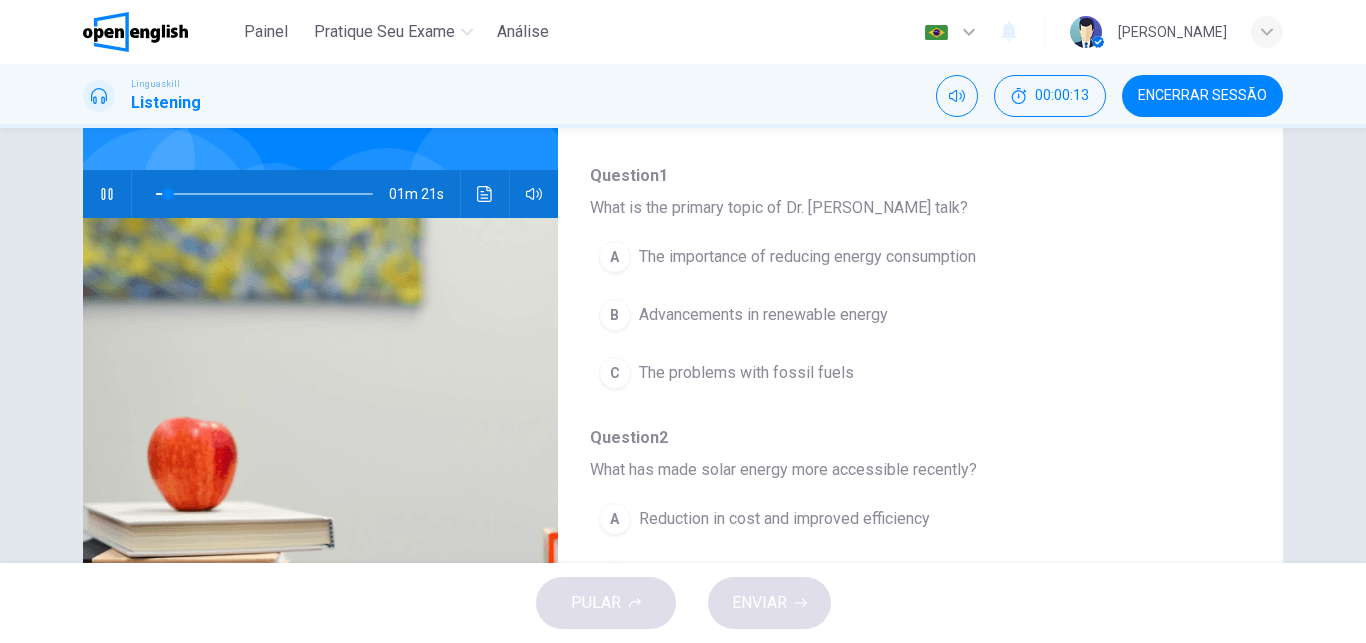 scroll, scrollTop: 91, scrollLeft: 0, axis: vertical 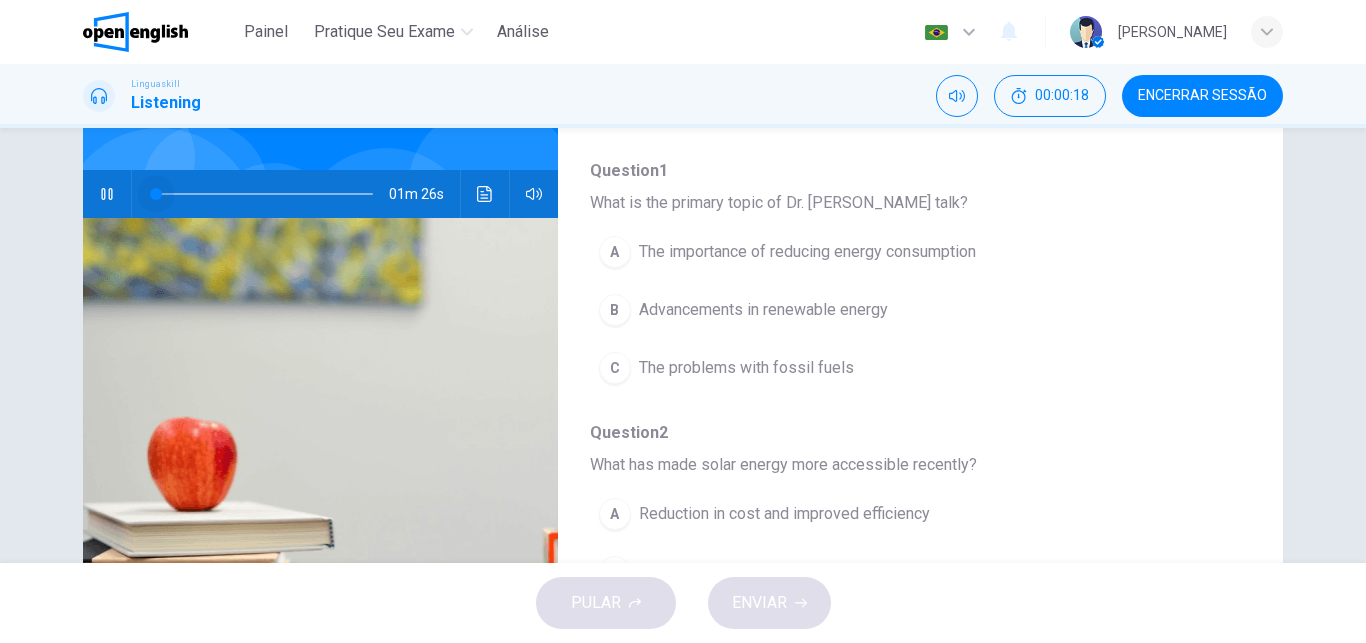 drag, startPoint x: 166, startPoint y: 192, endPoint x: 140, endPoint y: 198, distance: 26.683329 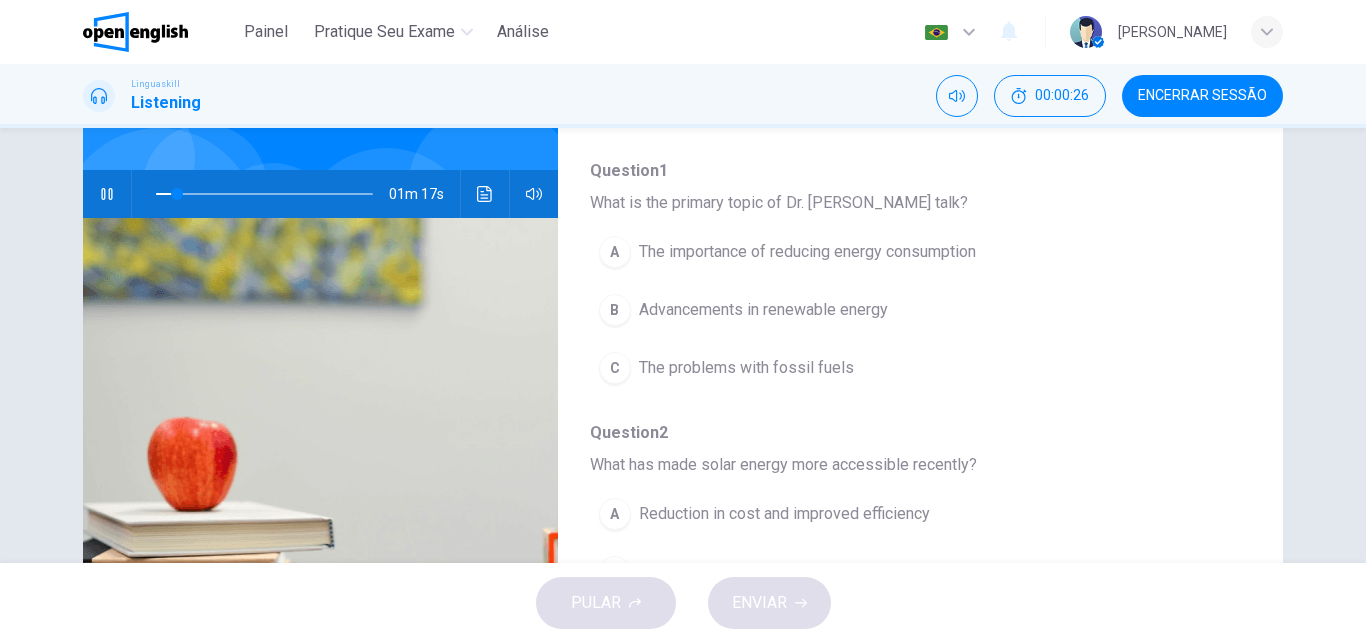 click on "Advancements in renewable energy" at bounding box center [763, 310] 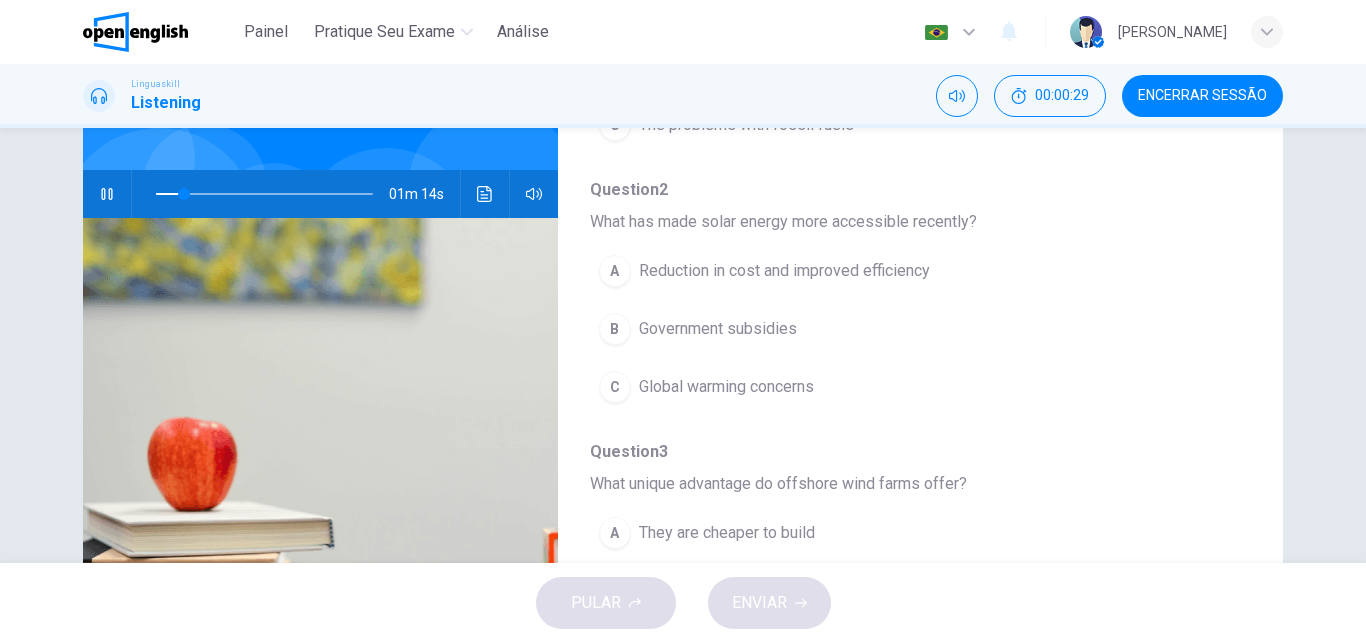 scroll, scrollTop: 341, scrollLeft: 0, axis: vertical 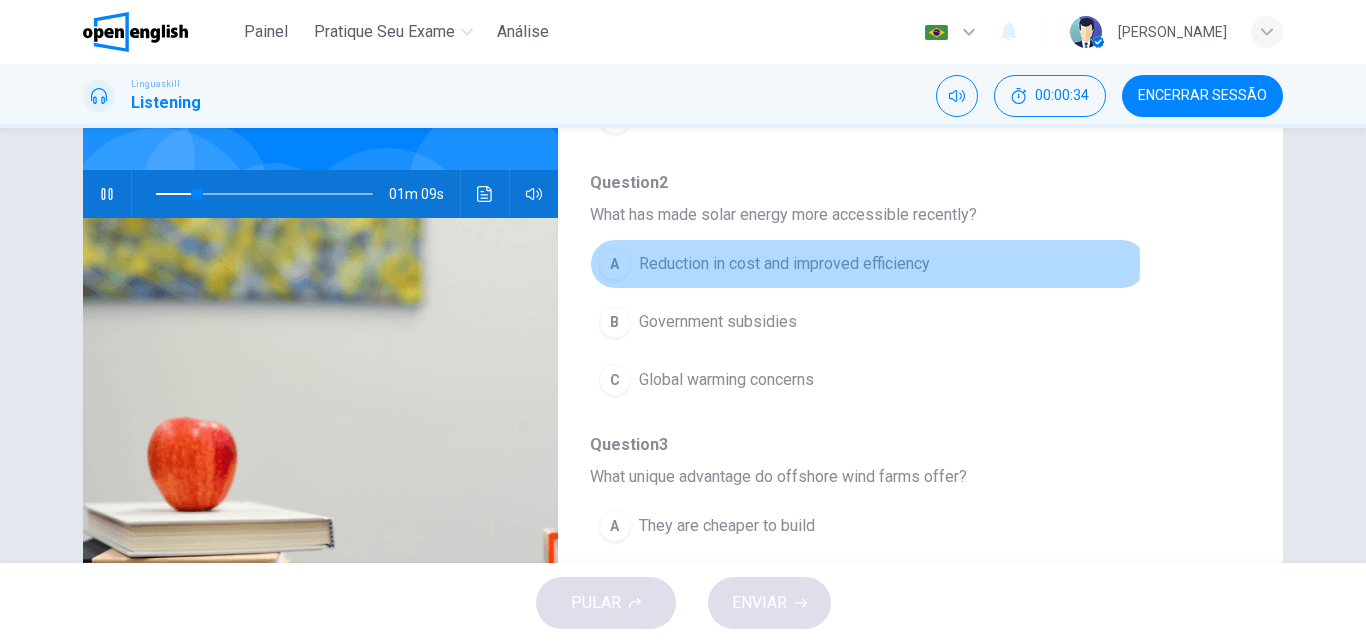 click on "Reduction in cost and improved efficiency" at bounding box center [784, 264] 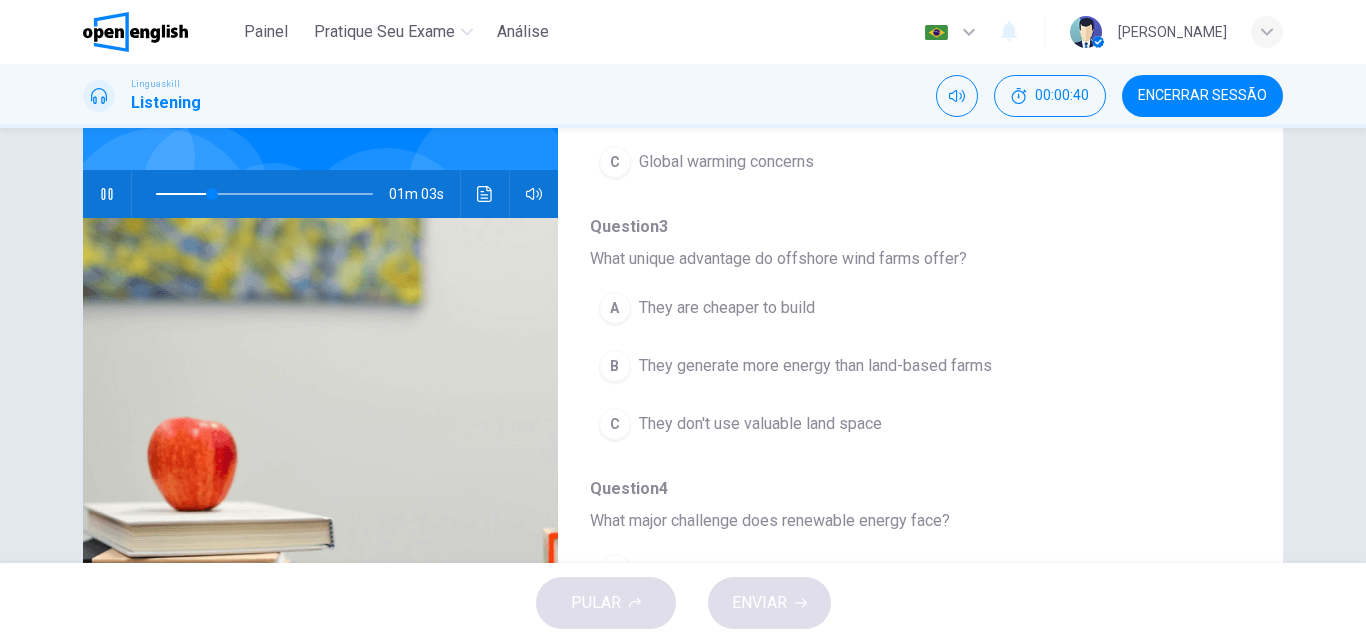scroll, scrollTop: 572, scrollLeft: 0, axis: vertical 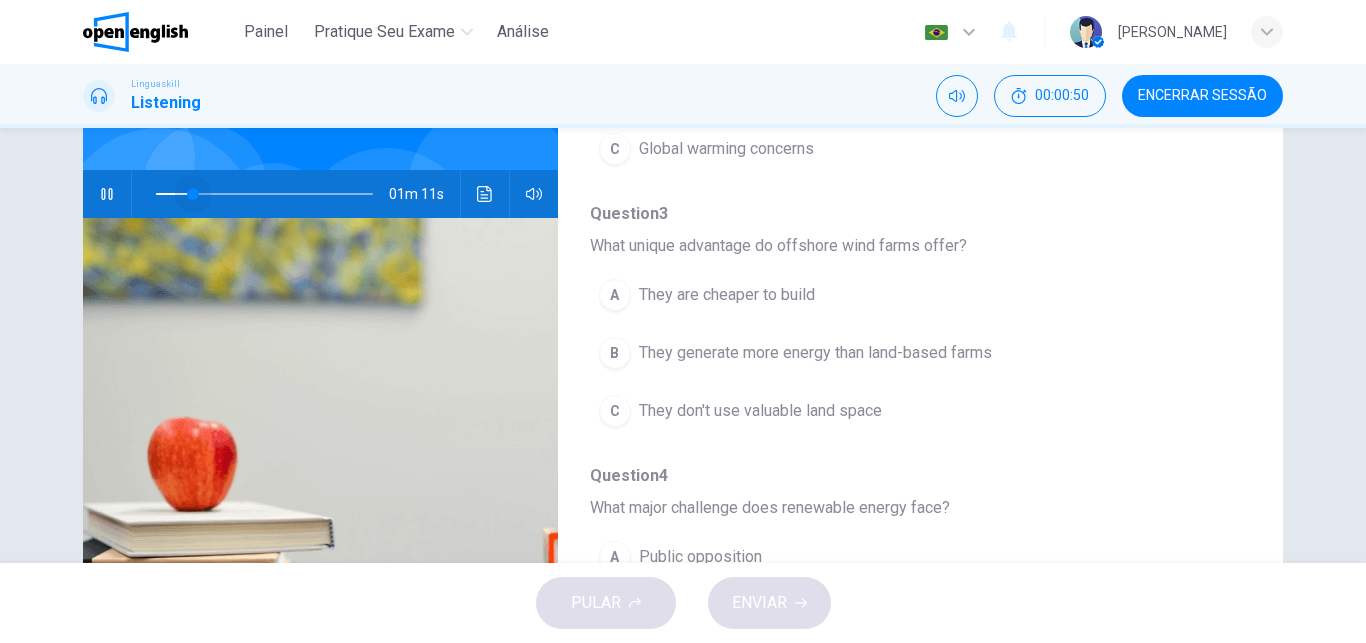 click at bounding box center (264, 194) 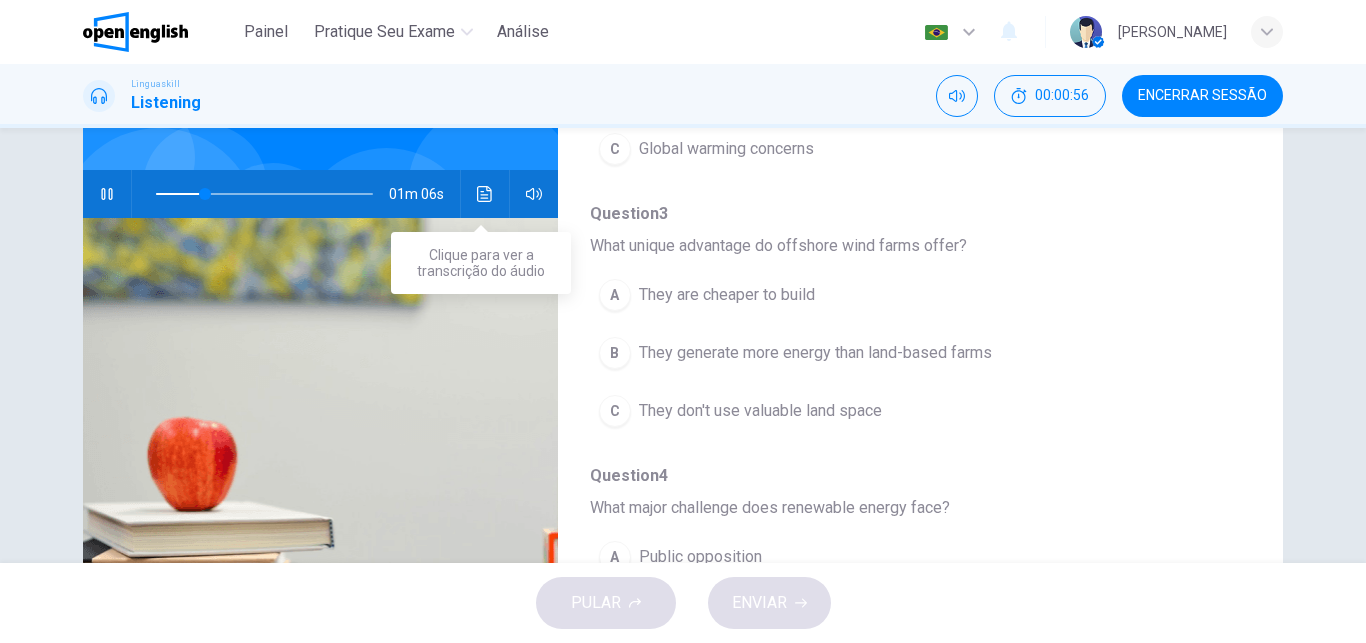 drag, startPoint x: 464, startPoint y: 199, endPoint x: 487, endPoint y: 239, distance: 46.141087 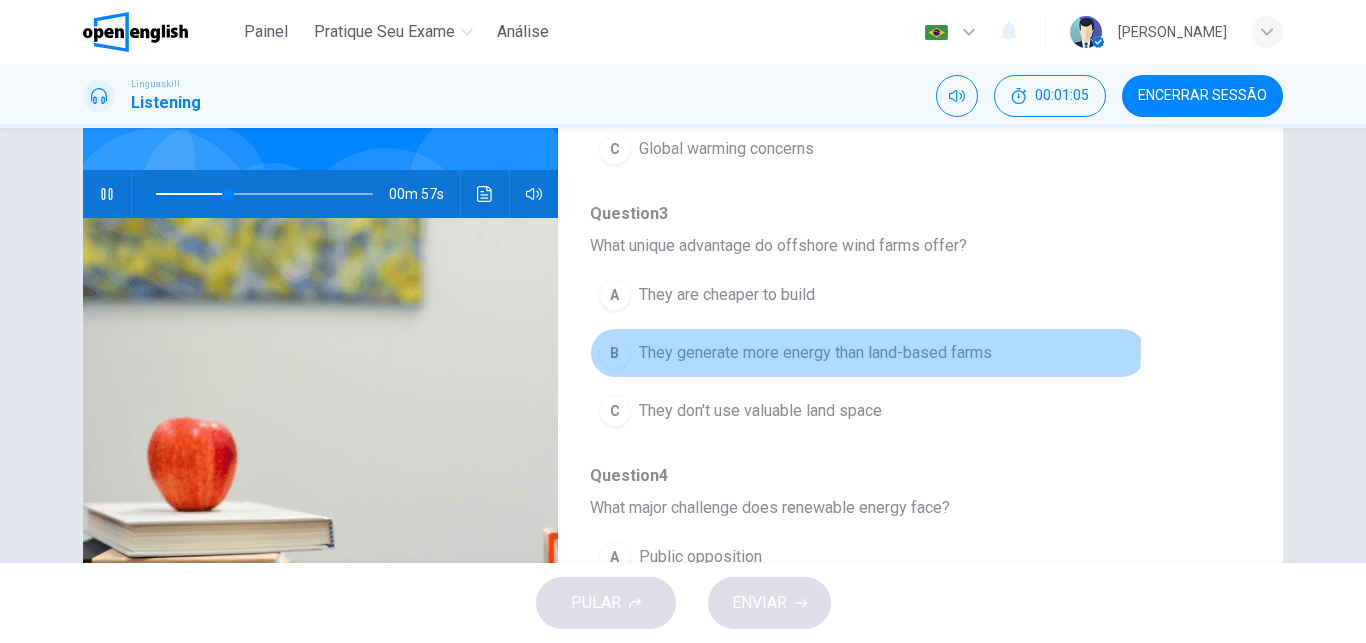 click on "They generate more energy than land-based farms" at bounding box center [815, 353] 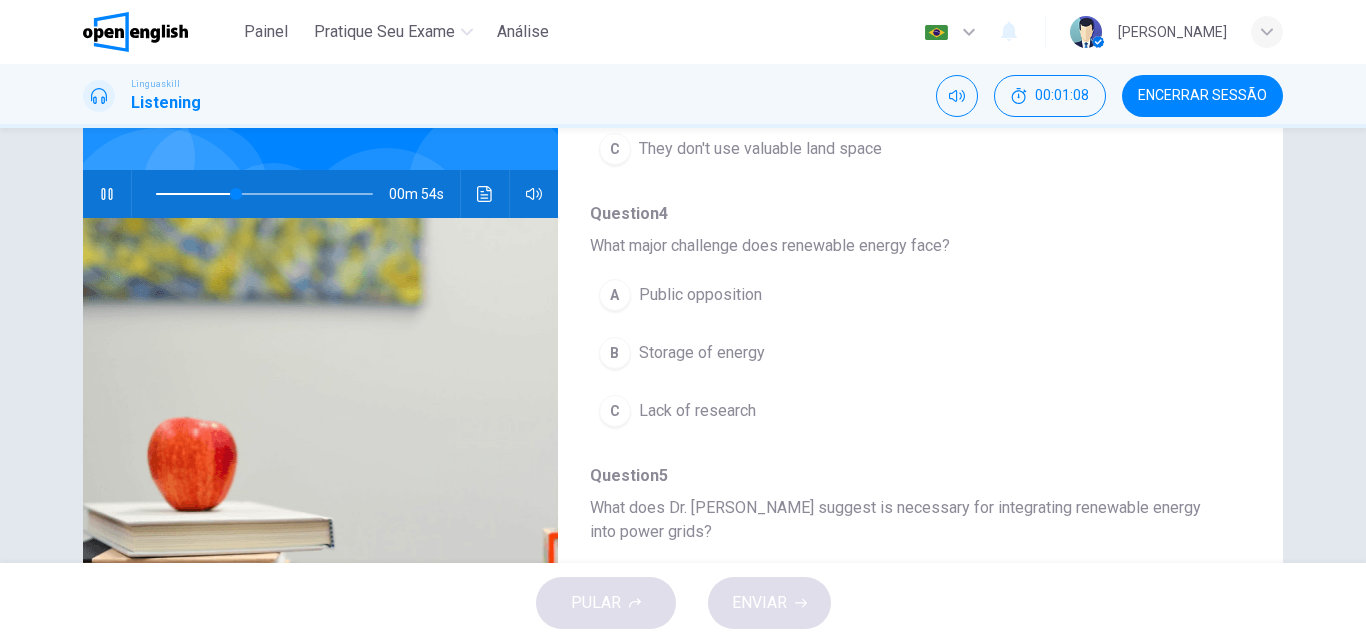scroll, scrollTop: 839, scrollLeft: 0, axis: vertical 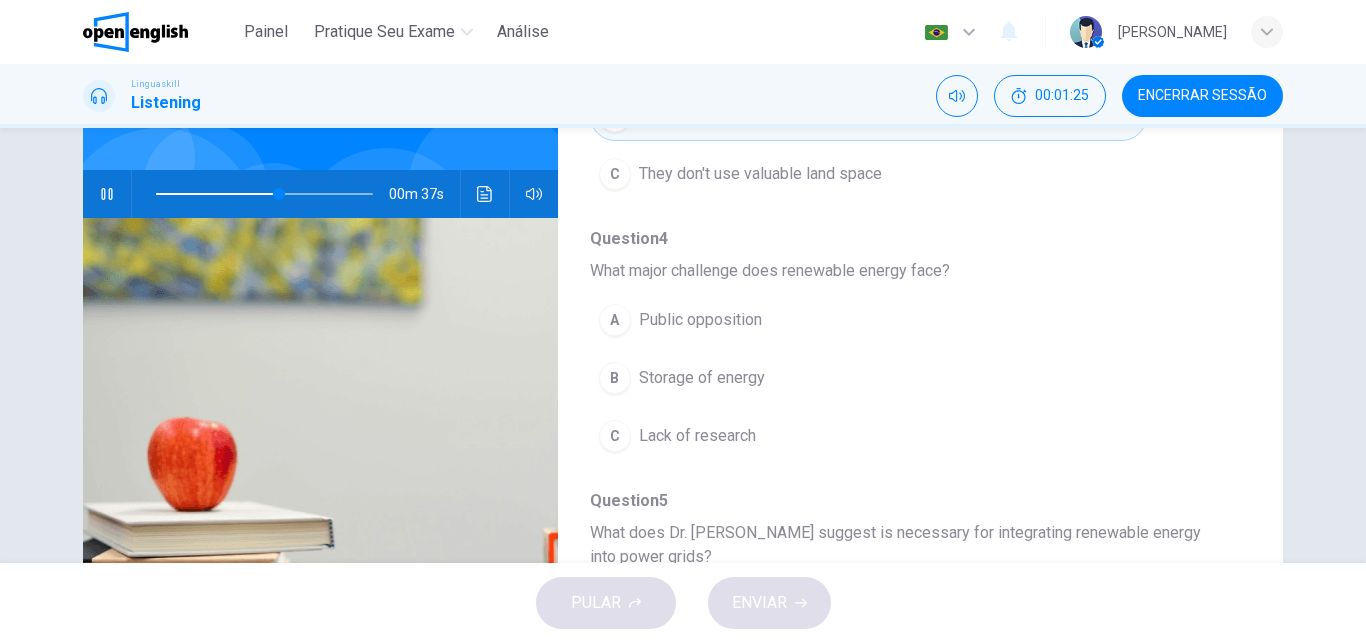 click on "They don't use valuable land space" at bounding box center (760, 174) 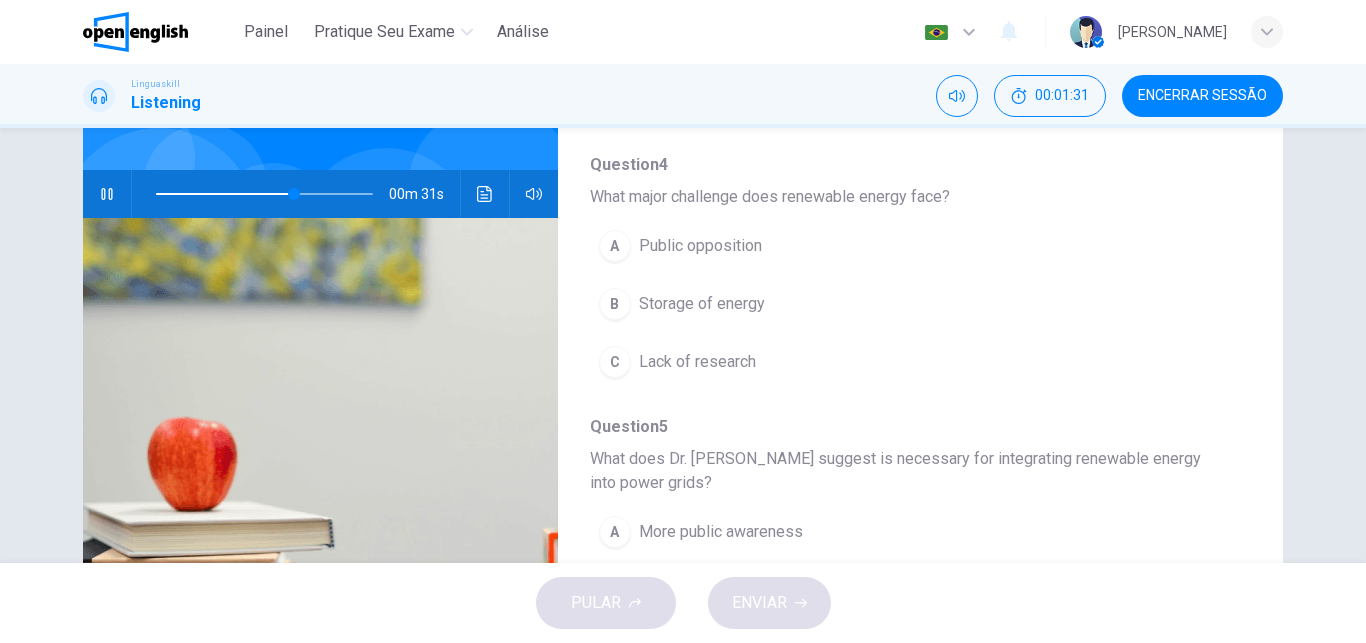 scroll, scrollTop: 887, scrollLeft: 0, axis: vertical 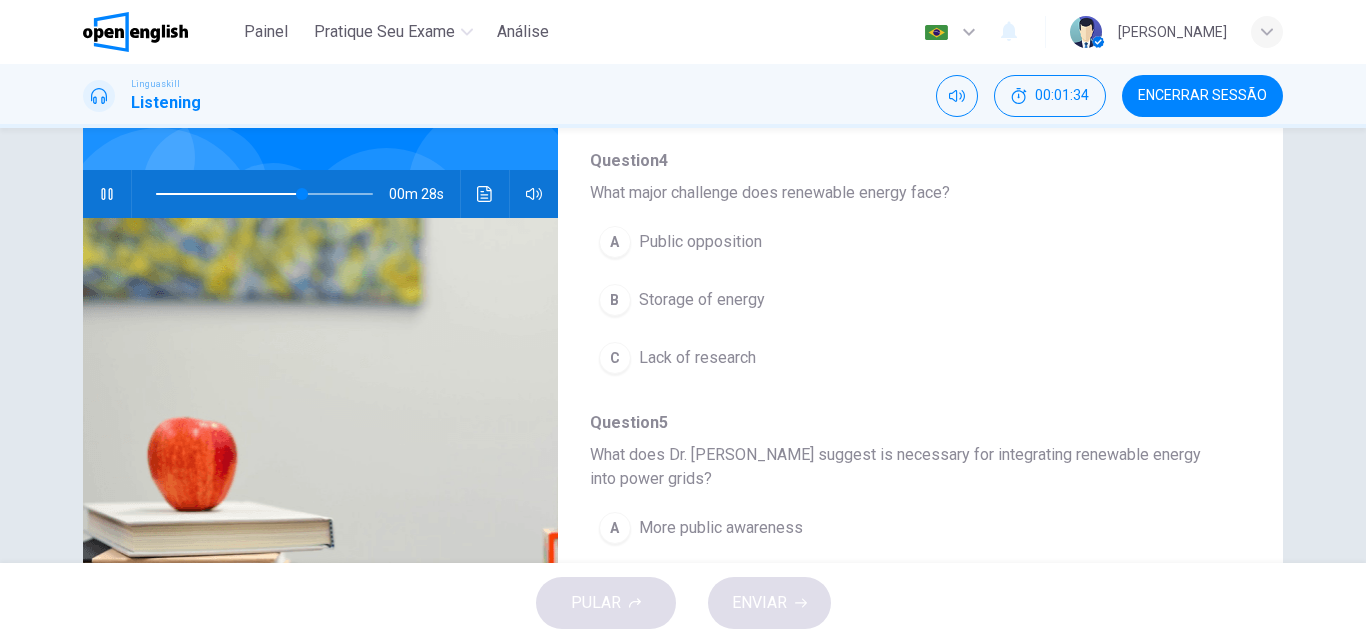 click on "Storage of energy" at bounding box center [702, 300] 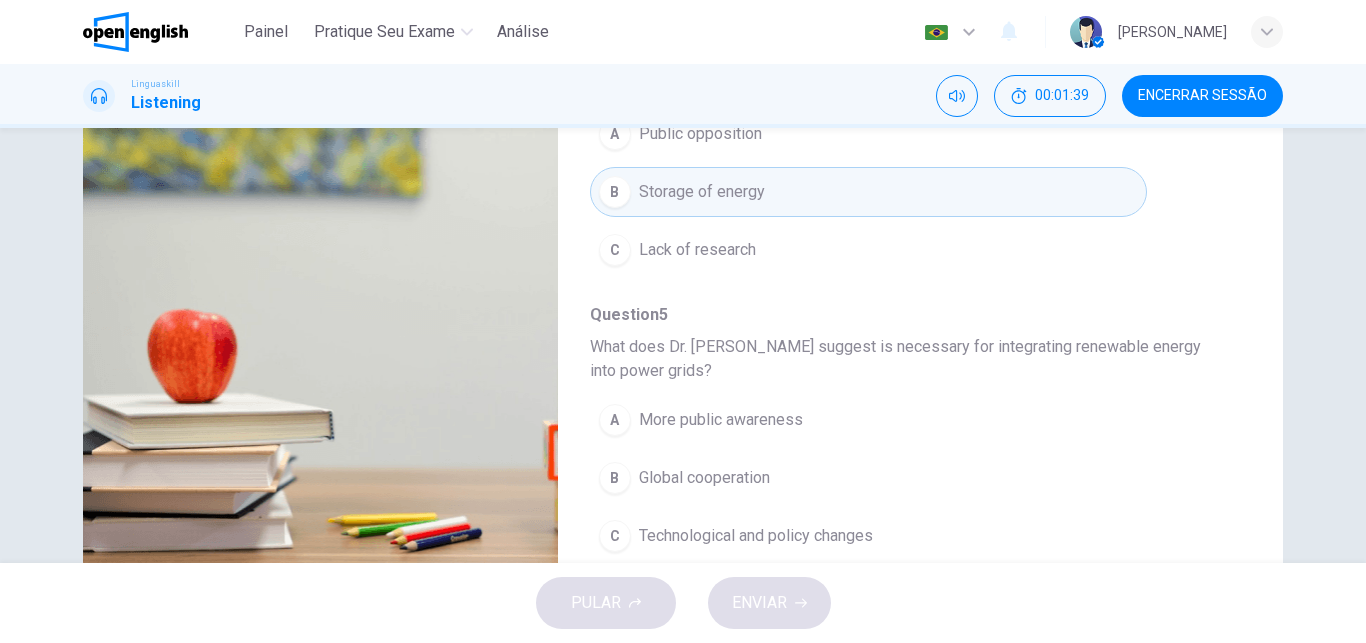 scroll, scrollTop: 340, scrollLeft: 0, axis: vertical 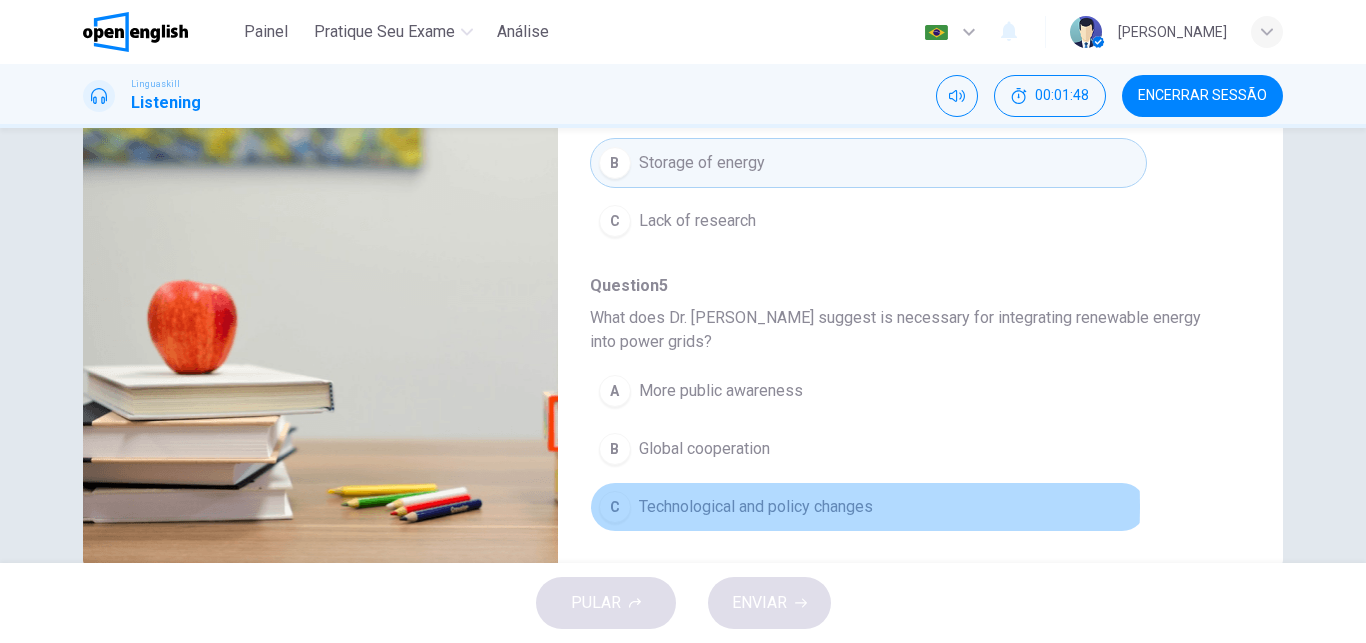 click on "Technological and policy changes" at bounding box center (756, 507) 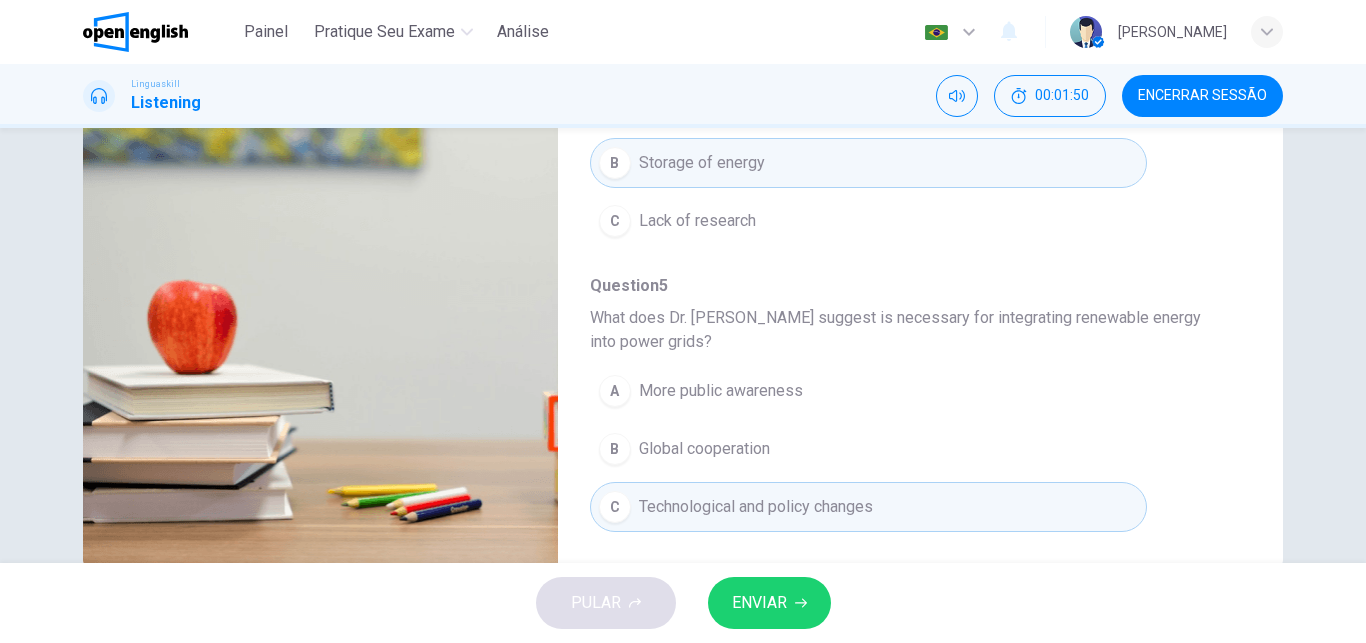 click on "ENVIAR" at bounding box center (759, 603) 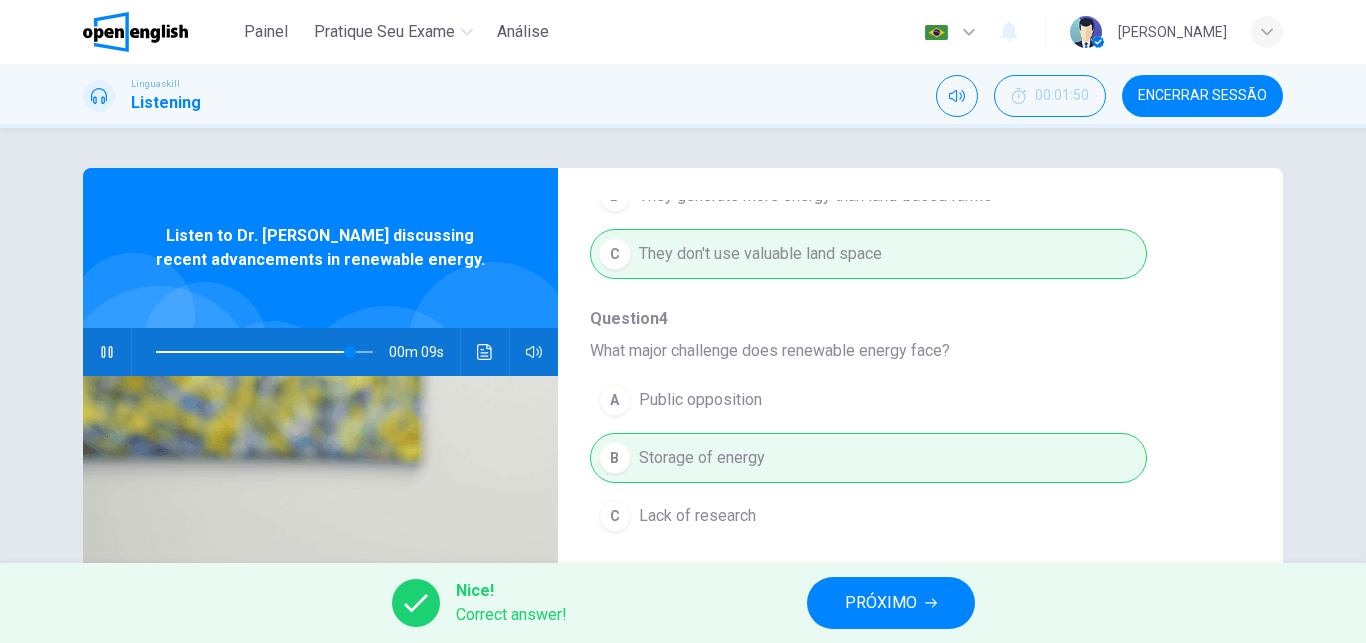 scroll, scrollTop: 295, scrollLeft: 0, axis: vertical 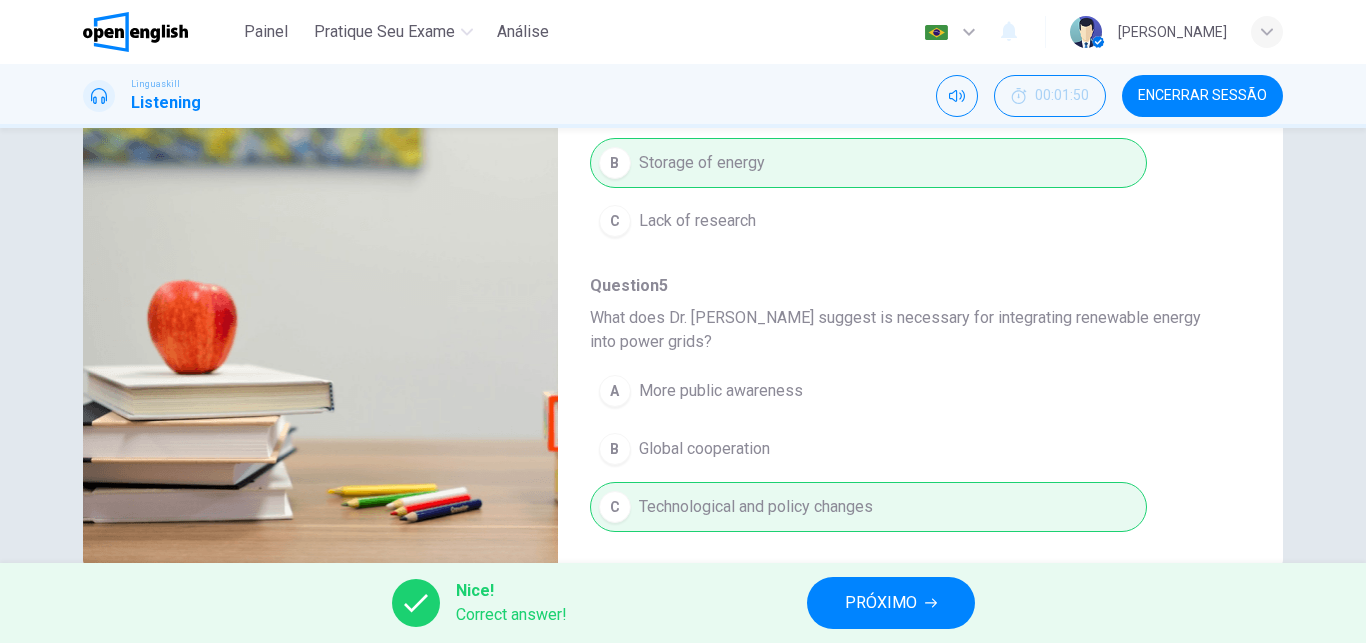 type on "**" 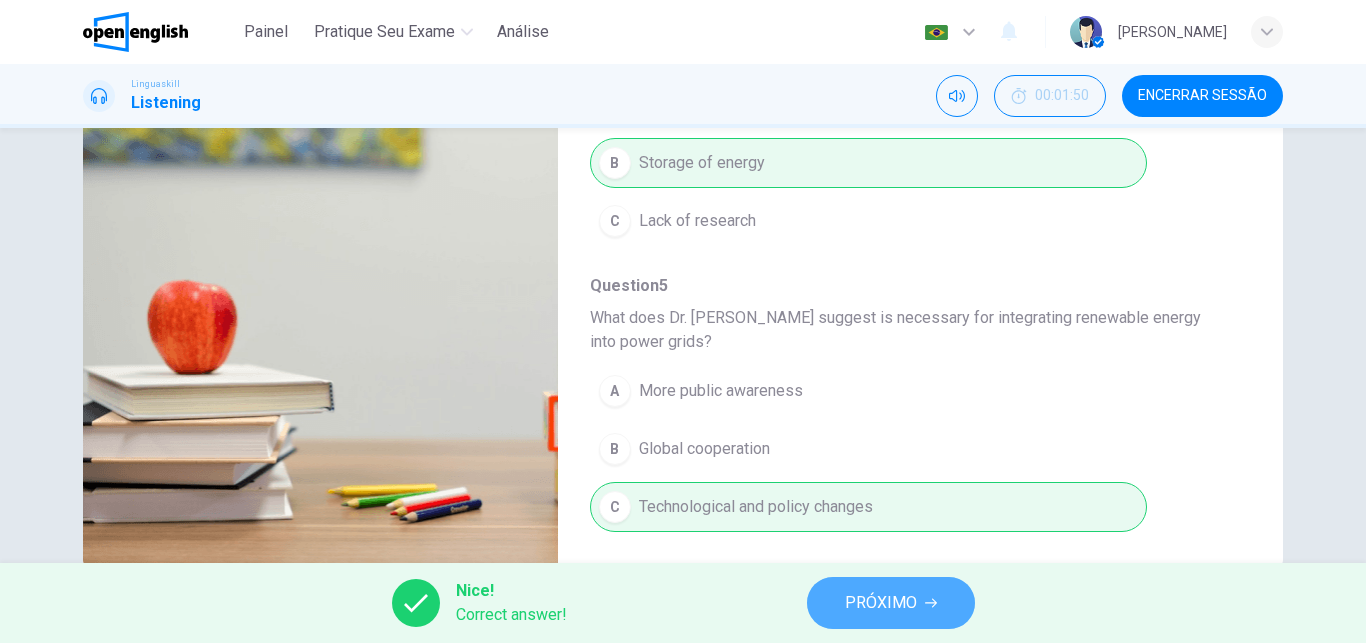 click on "PRÓXIMO" at bounding box center (881, 603) 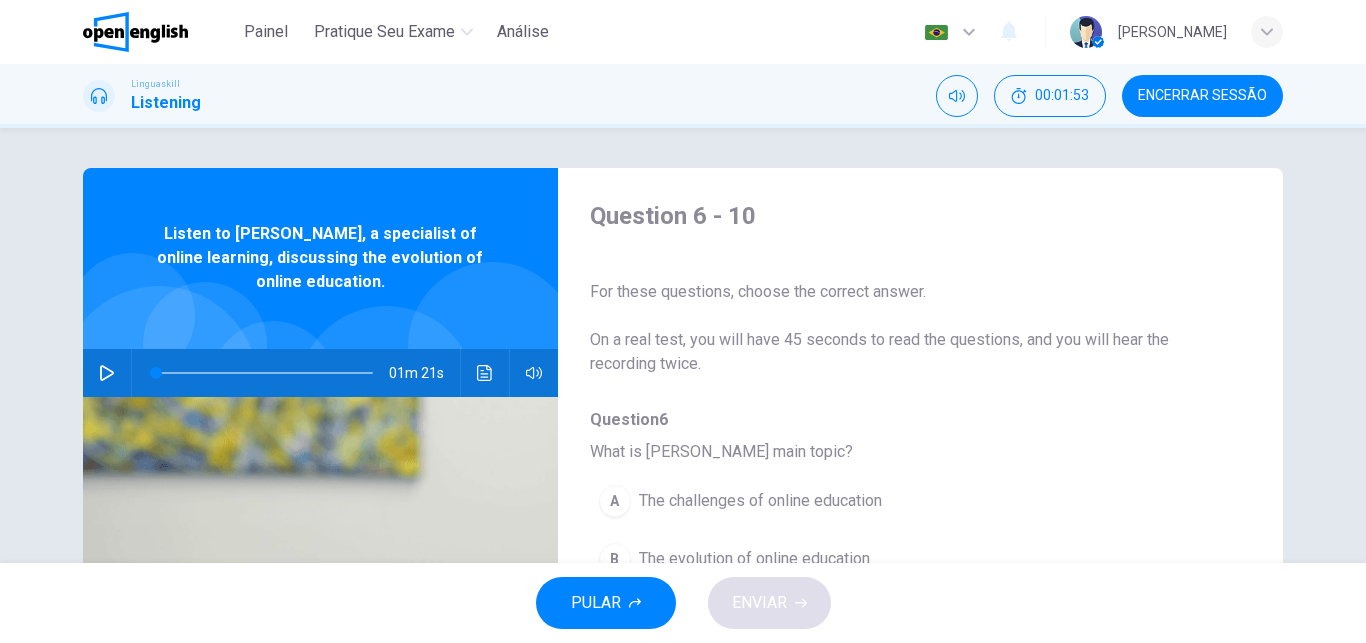 click on "Linguaskill Listening 00:01:53 Encerrar Sessão" at bounding box center [683, 96] 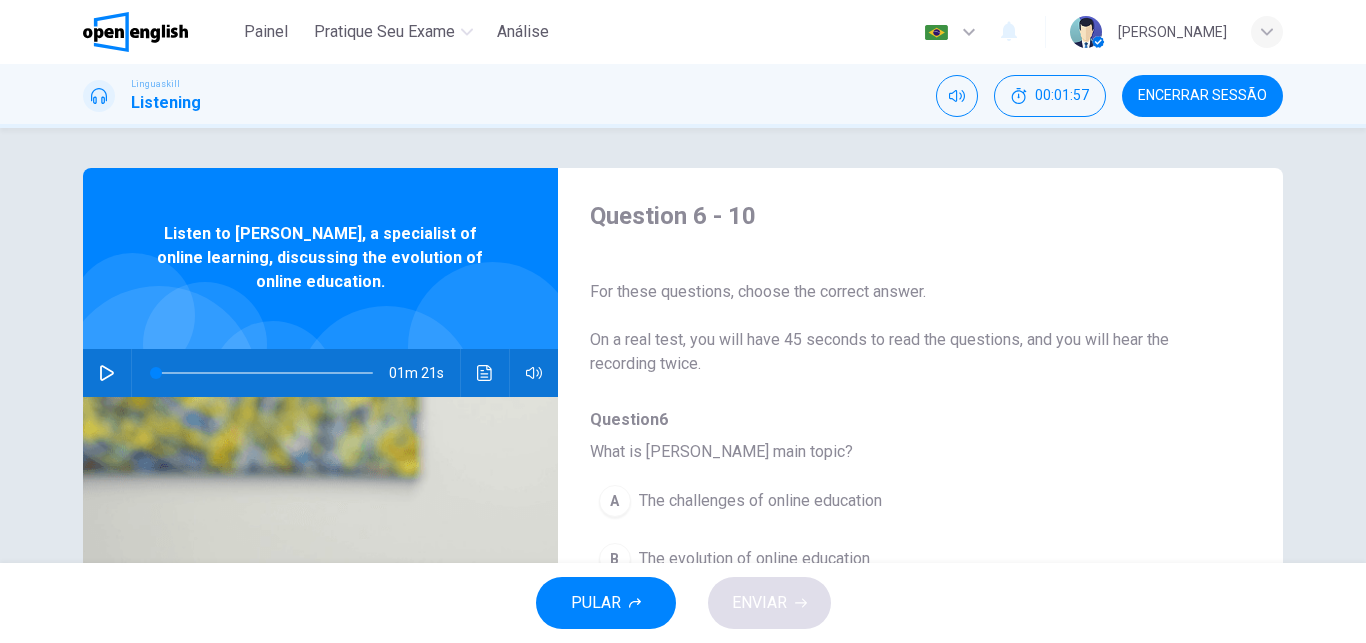 click on "Encerrar Sessão" at bounding box center [1202, 96] 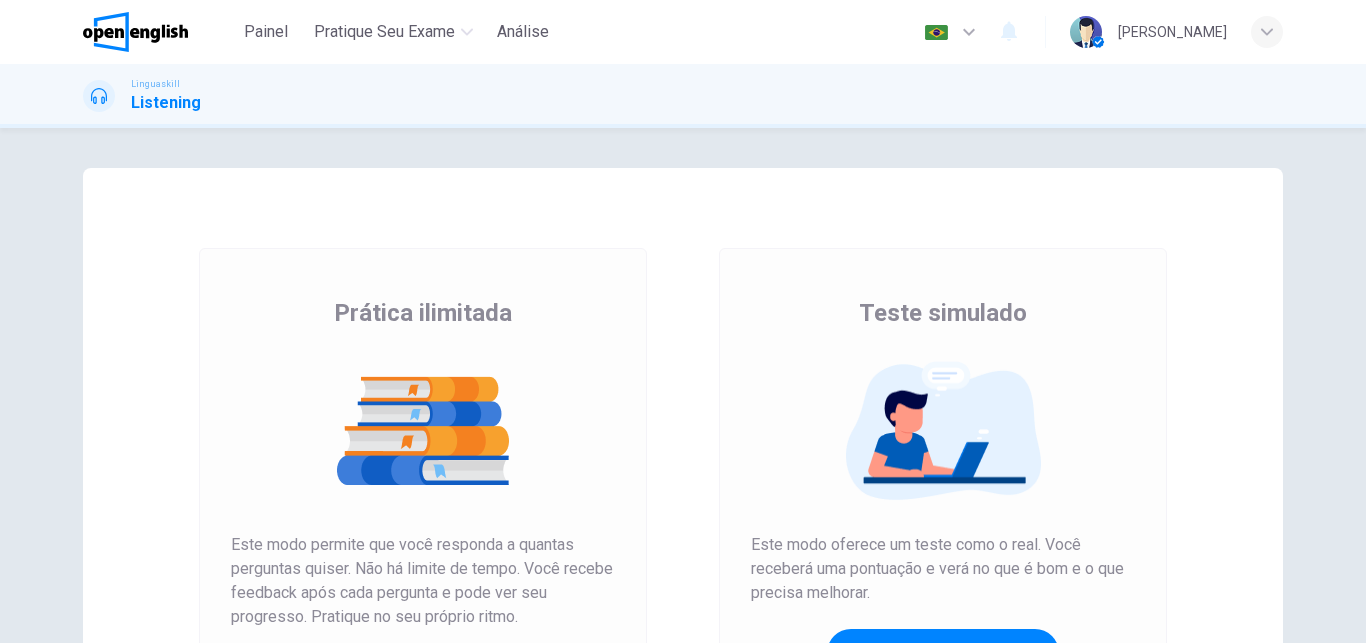 scroll, scrollTop: 0, scrollLeft: 0, axis: both 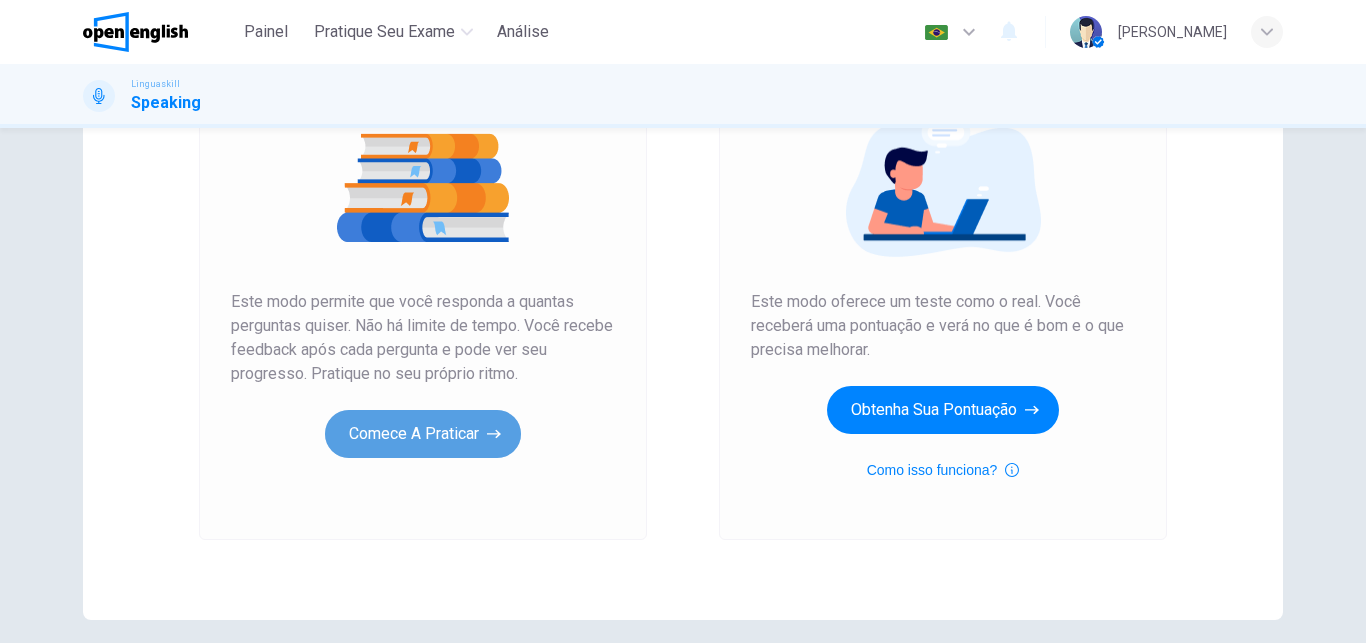 click on "Comece a praticar" at bounding box center (423, 434) 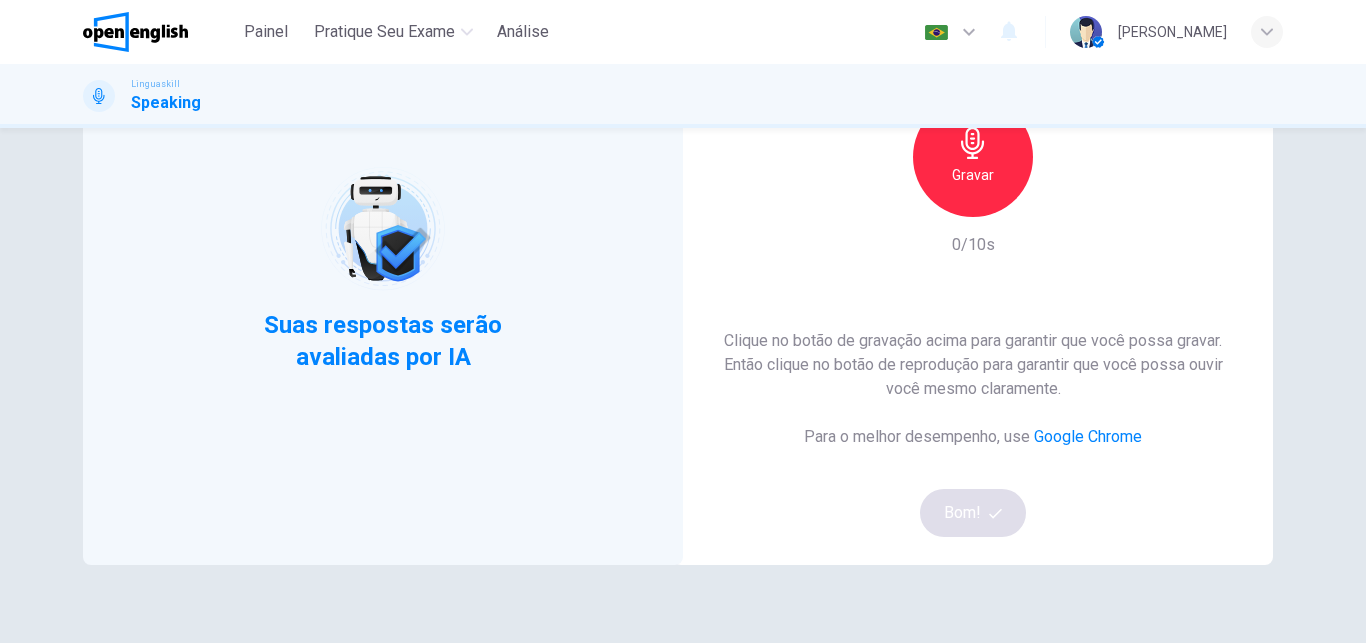 scroll, scrollTop: 198, scrollLeft: 0, axis: vertical 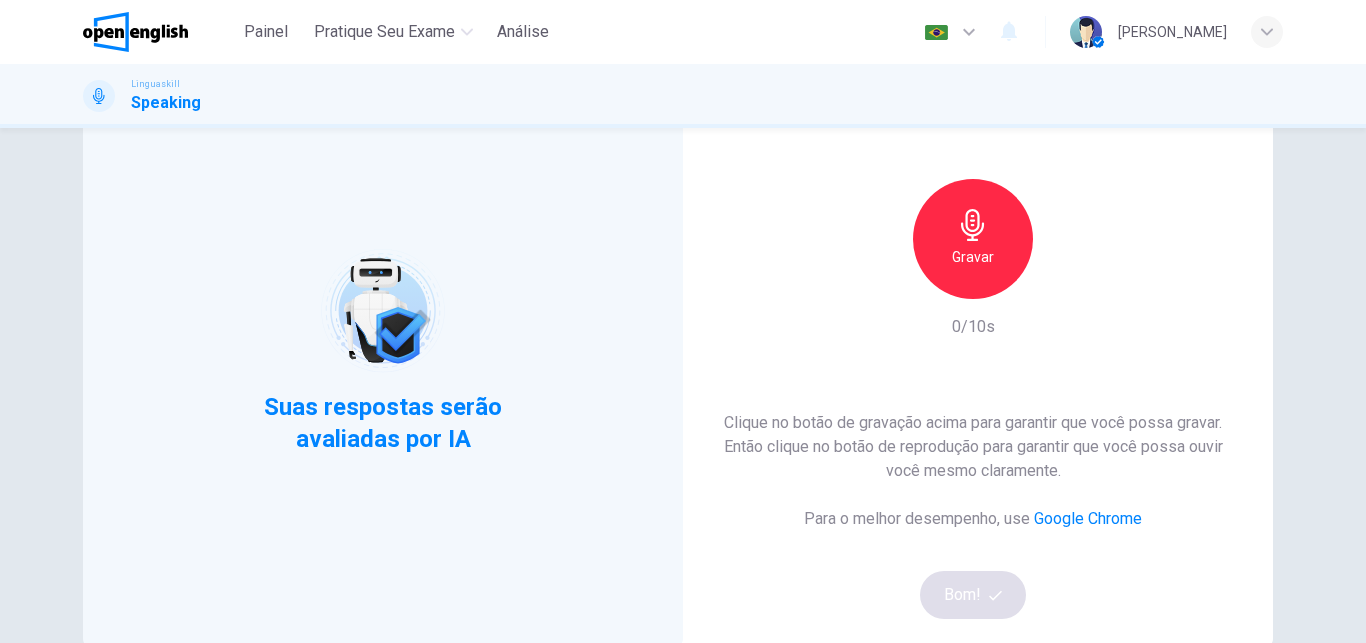 click on "Gravar" at bounding box center (973, 257) 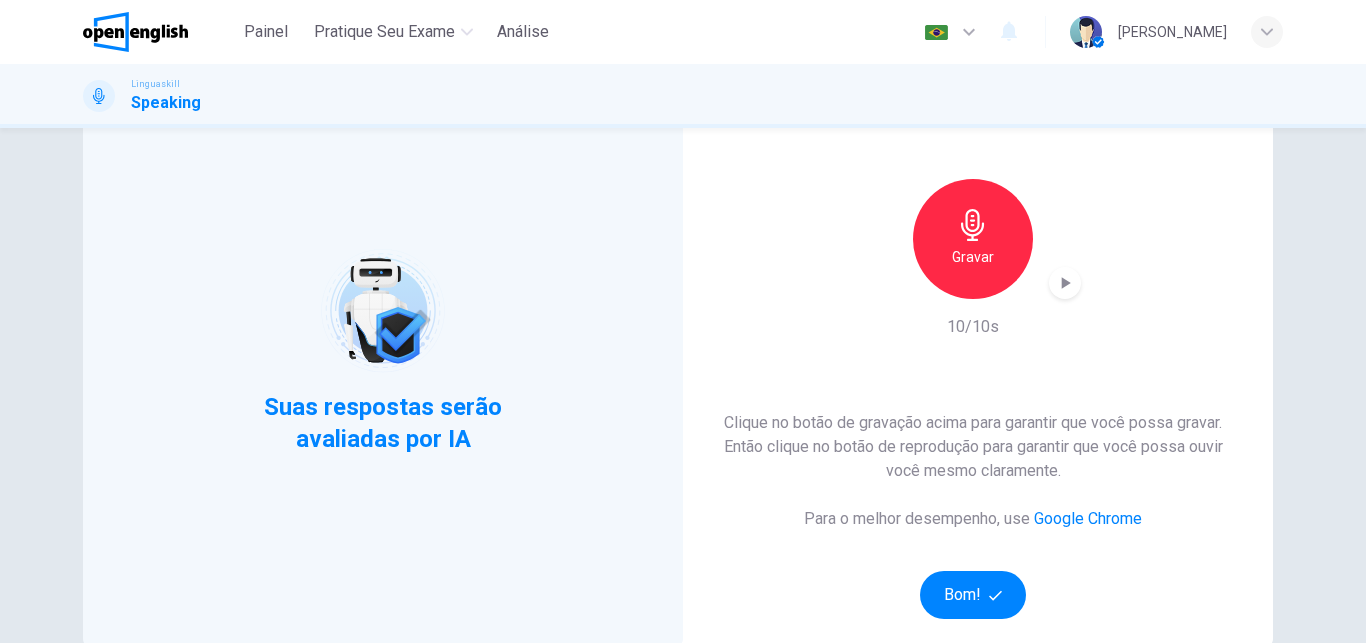click 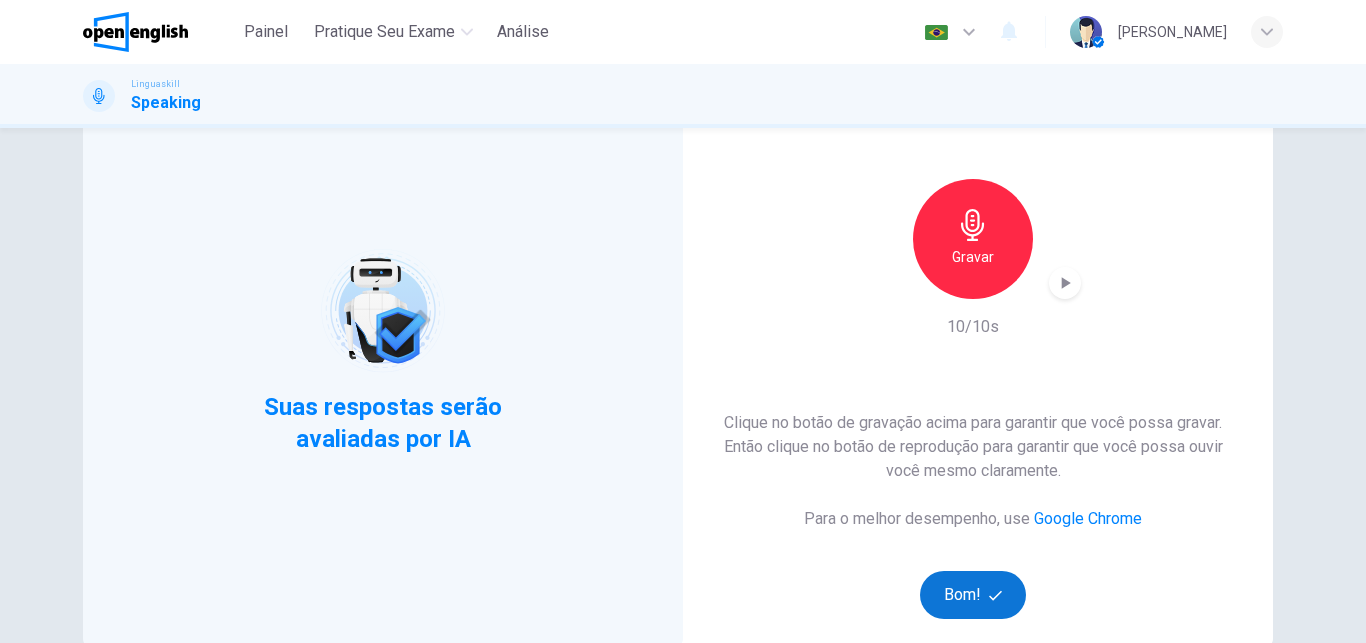 click on "Bom!" at bounding box center [973, 595] 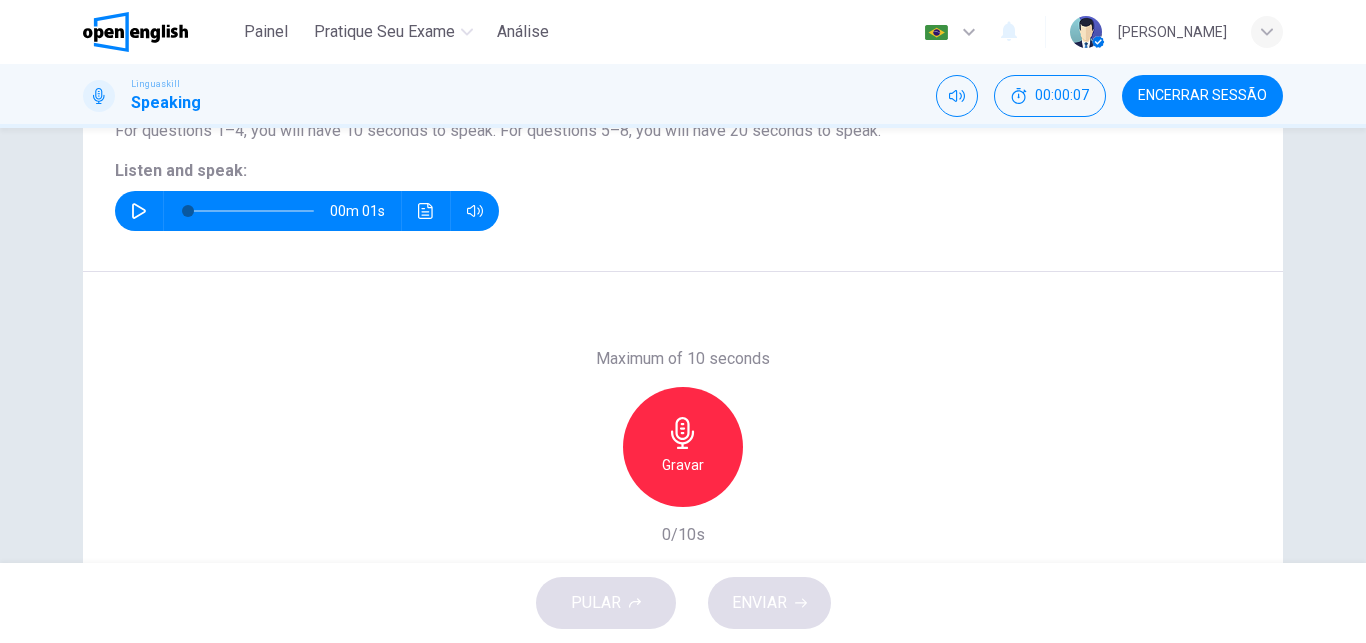 scroll, scrollTop: 239, scrollLeft: 0, axis: vertical 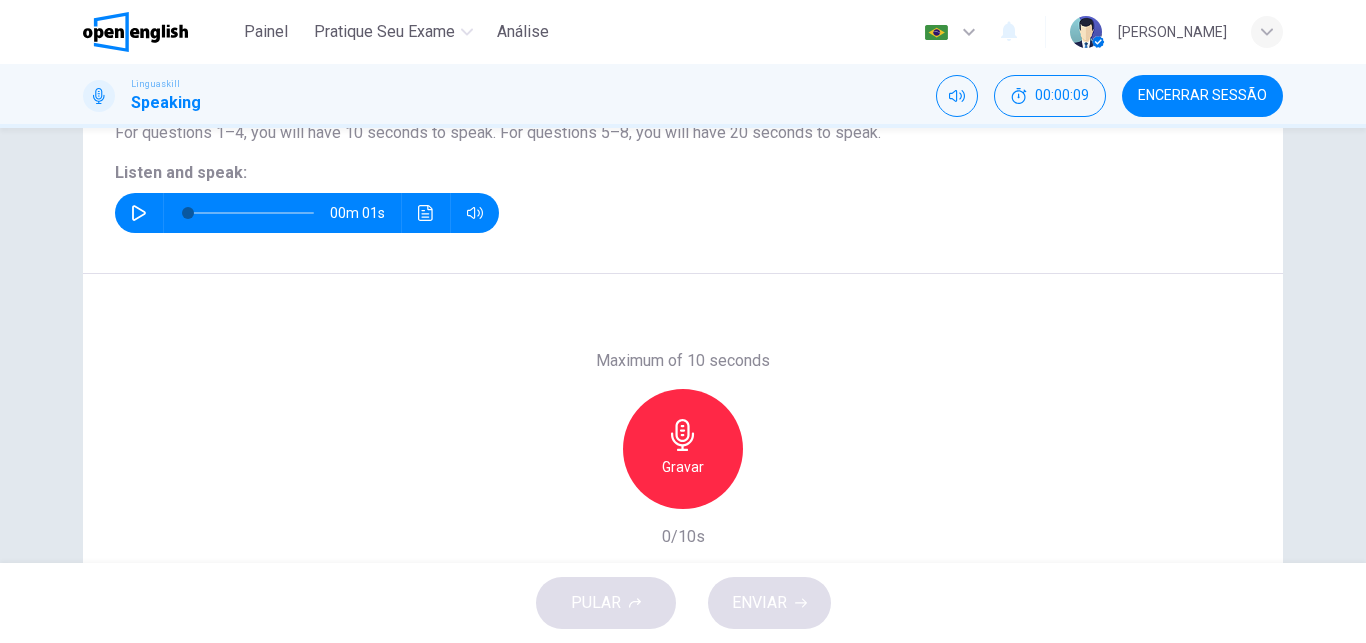 click 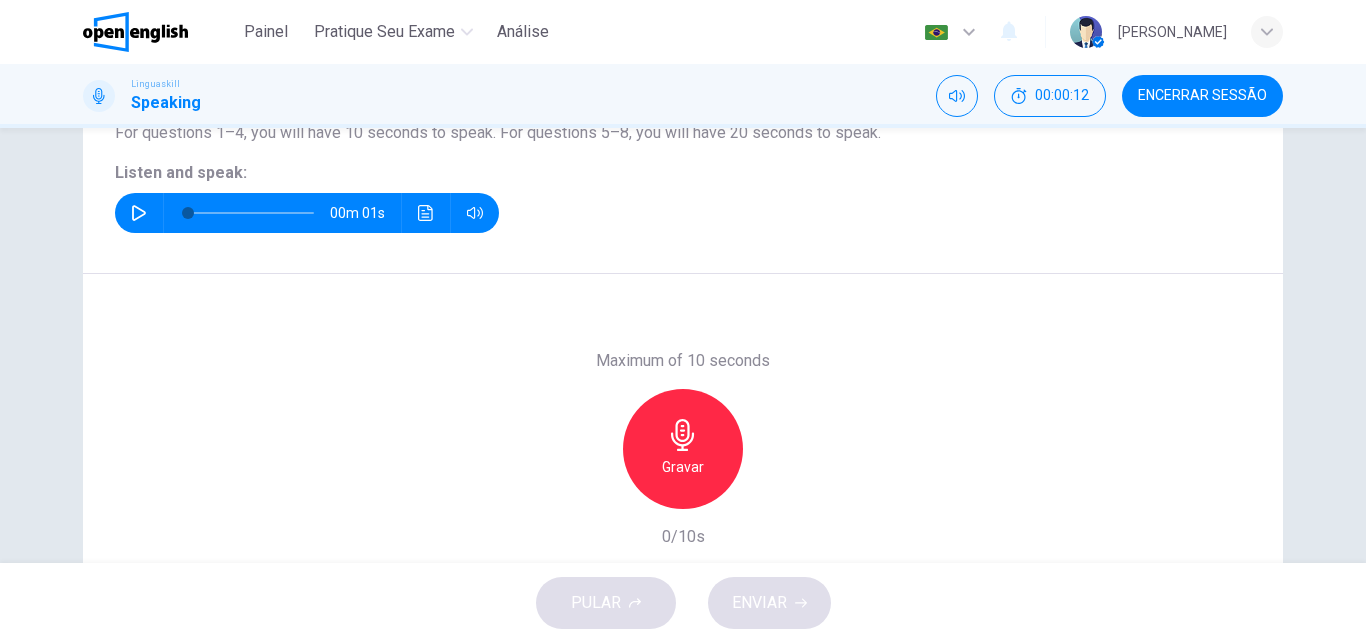 click on "Gravar" at bounding box center (683, 449) 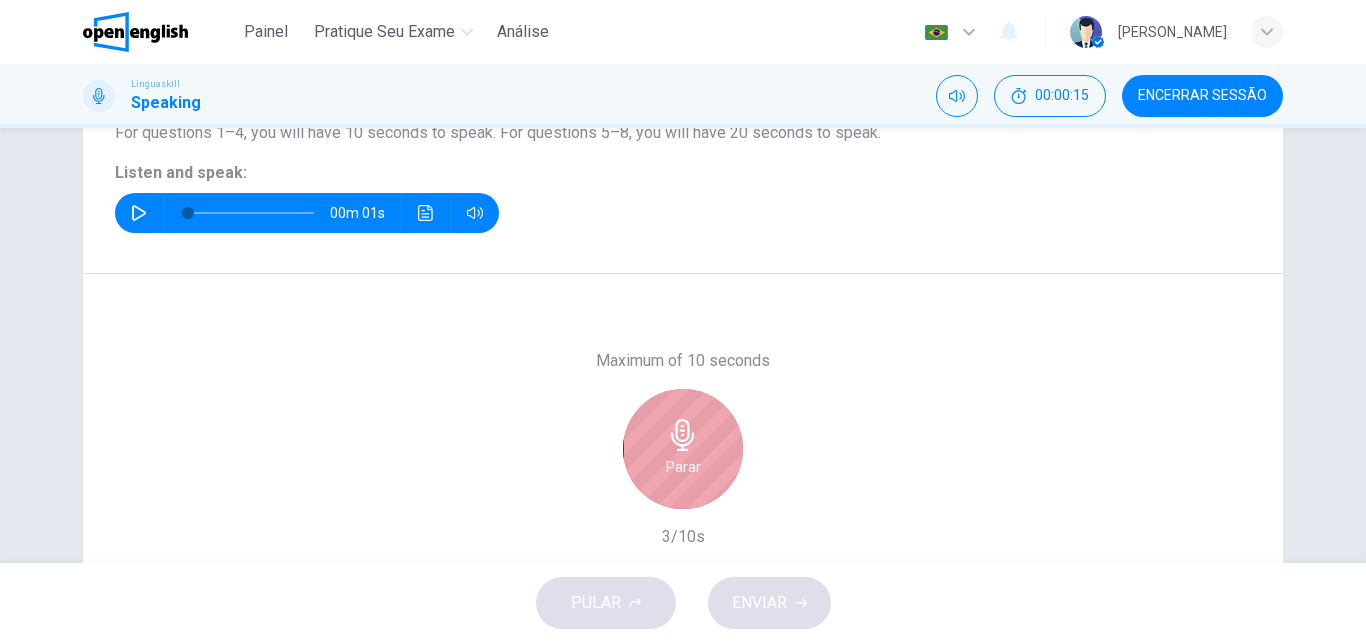 click on "Parar" at bounding box center [683, 449] 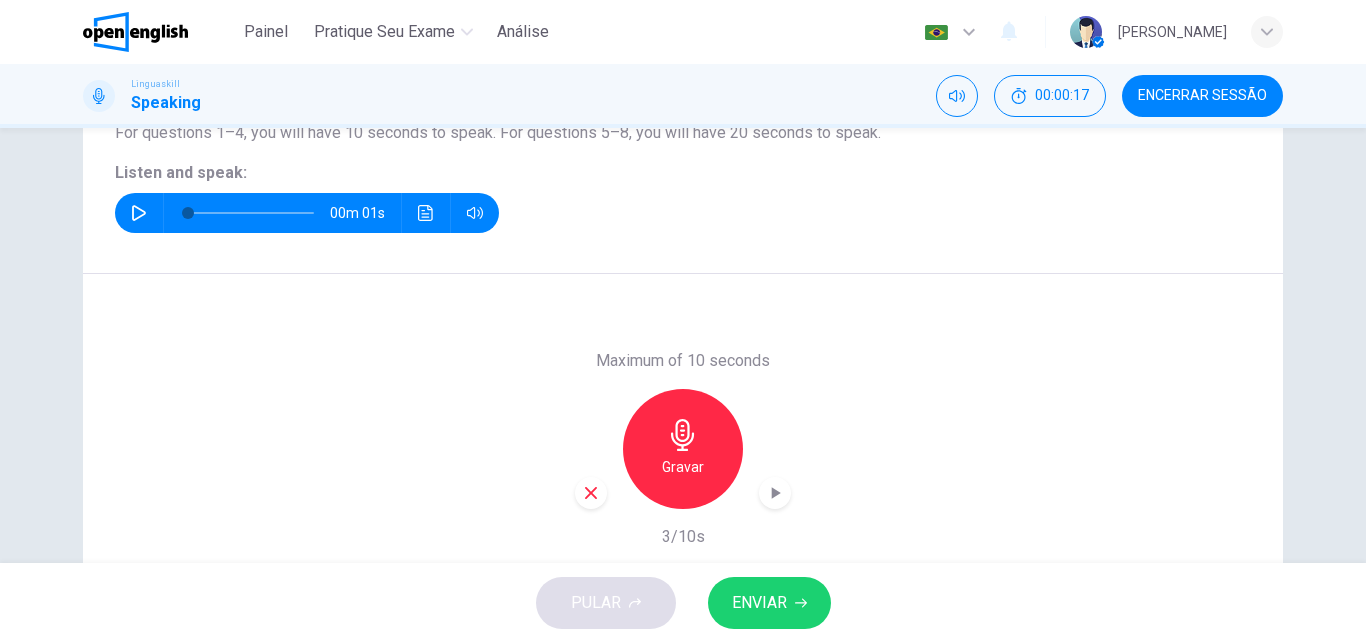 click 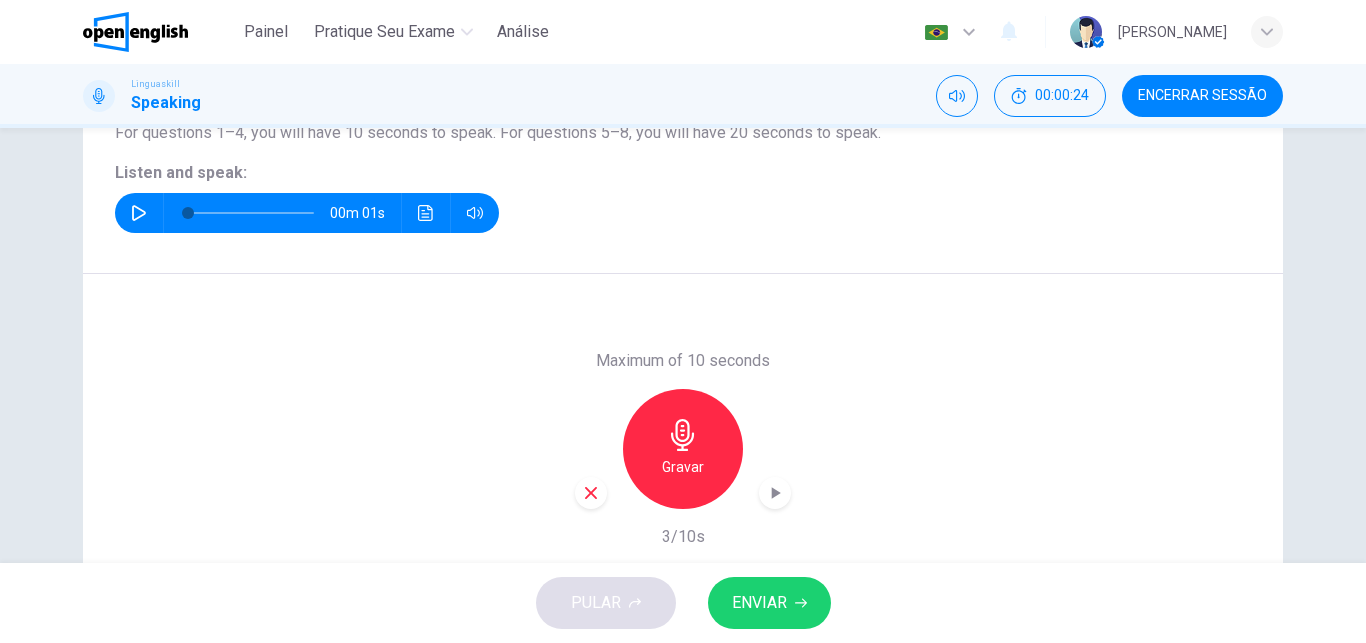 click on "ENVIAR" at bounding box center (759, 603) 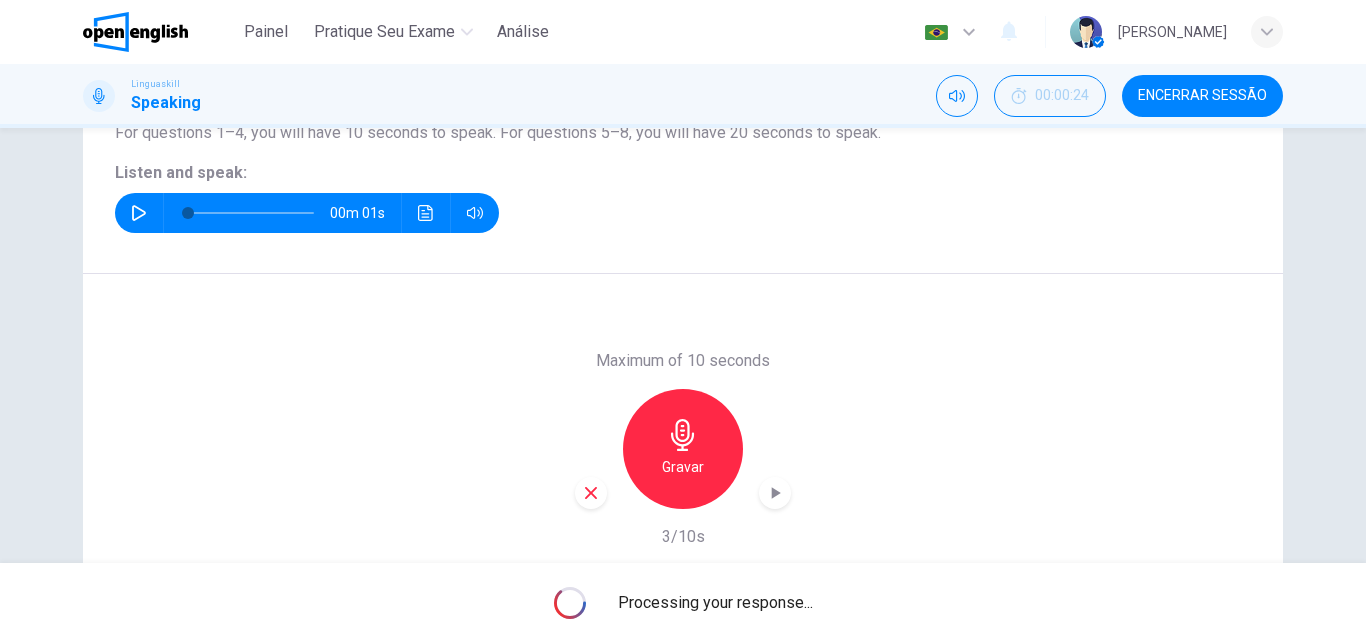 scroll, scrollTop: 340, scrollLeft: 0, axis: vertical 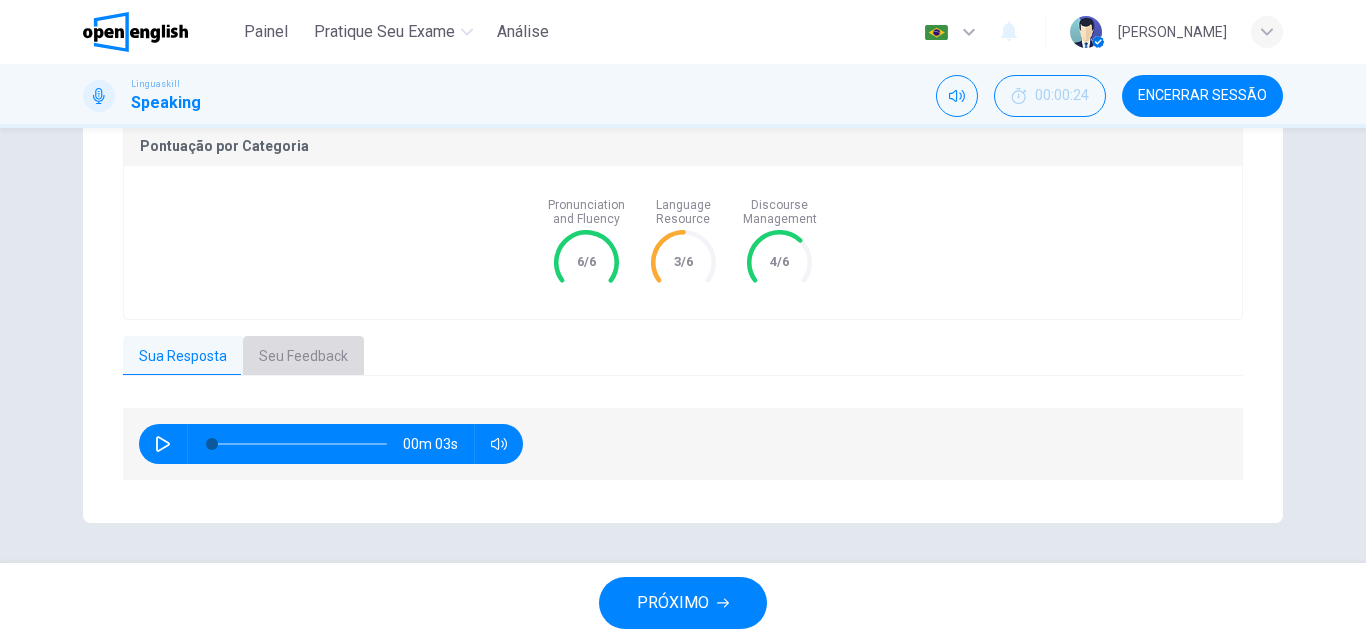 click on "Seu Feedback" at bounding box center [303, 357] 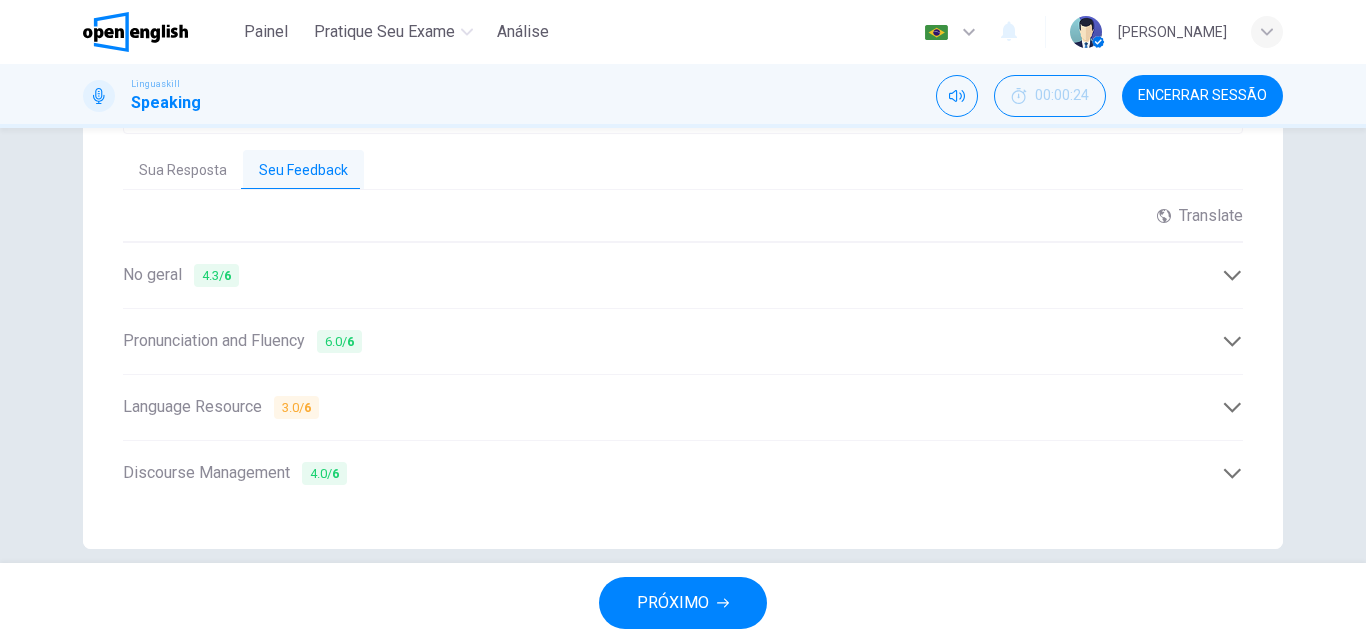 scroll, scrollTop: 639, scrollLeft: 0, axis: vertical 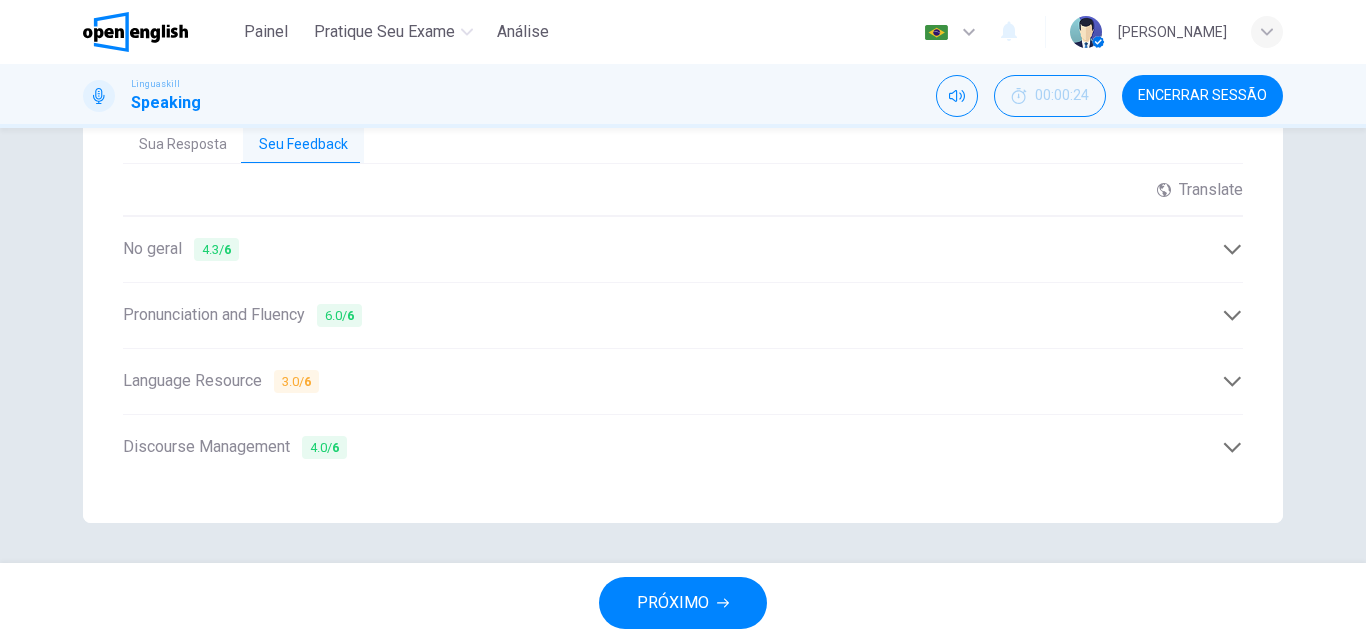 click on "Language Resource   3.0 / 6" at bounding box center [672, 381] 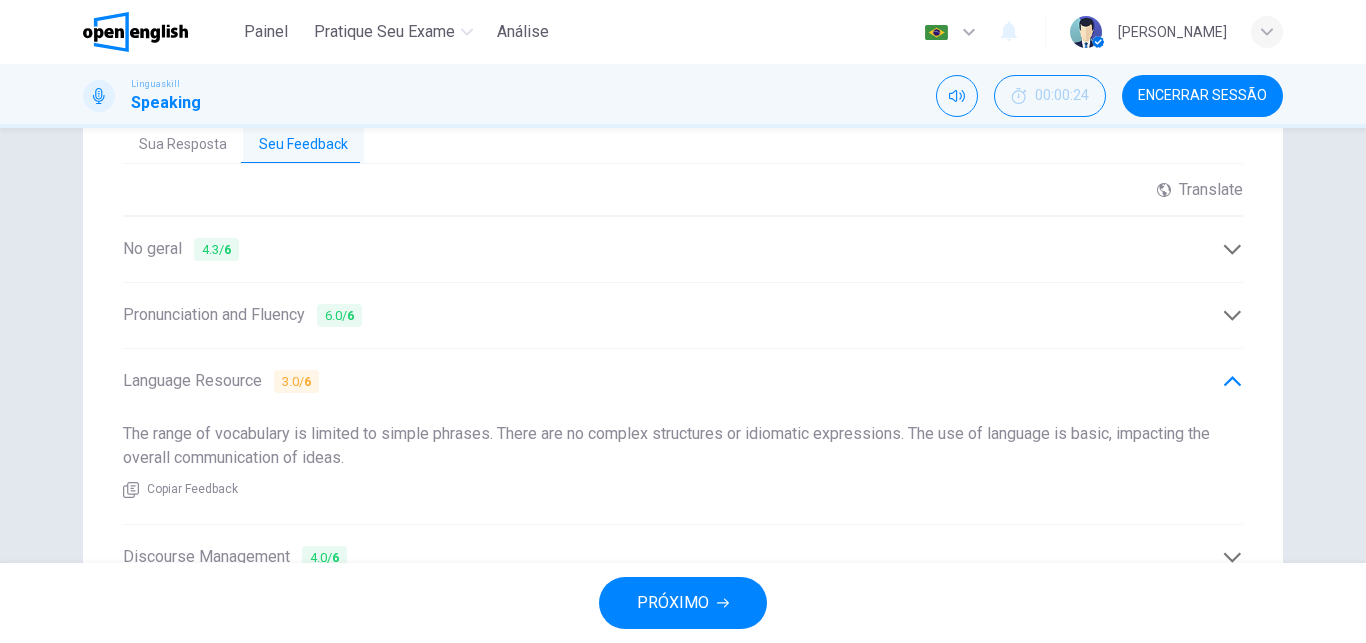 click on "Discourse Management   4.0 / 6" at bounding box center (672, 557) 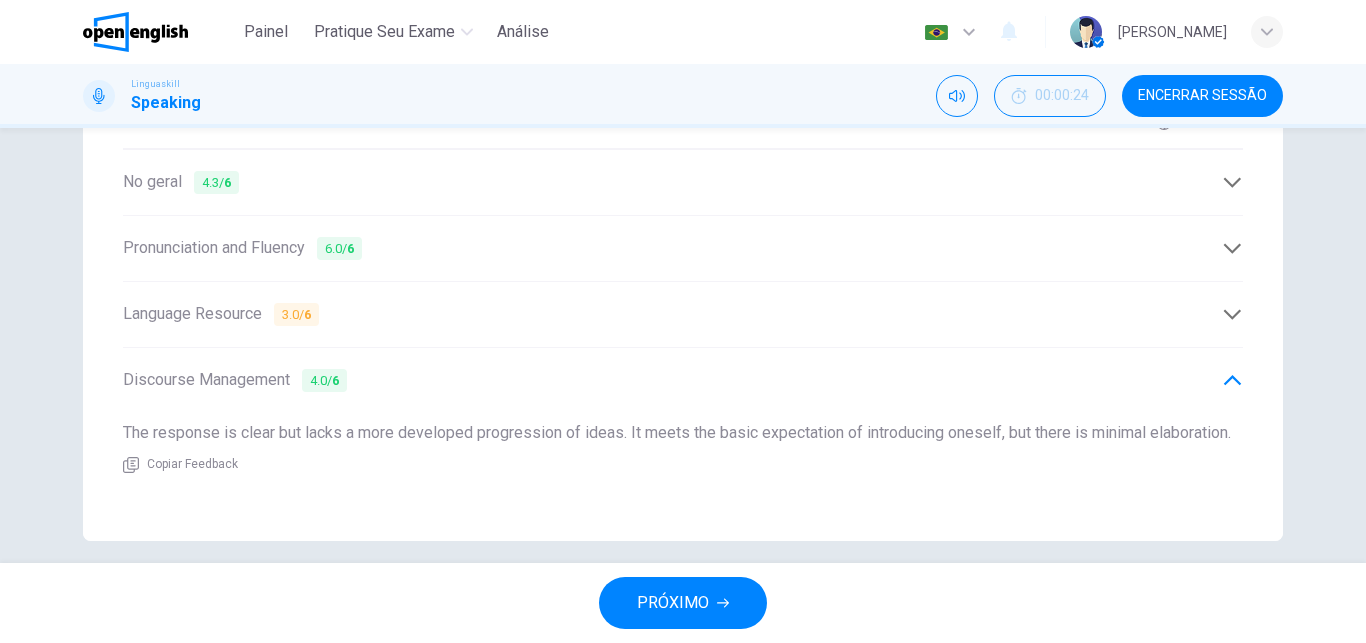 scroll, scrollTop: 724, scrollLeft: 0, axis: vertical 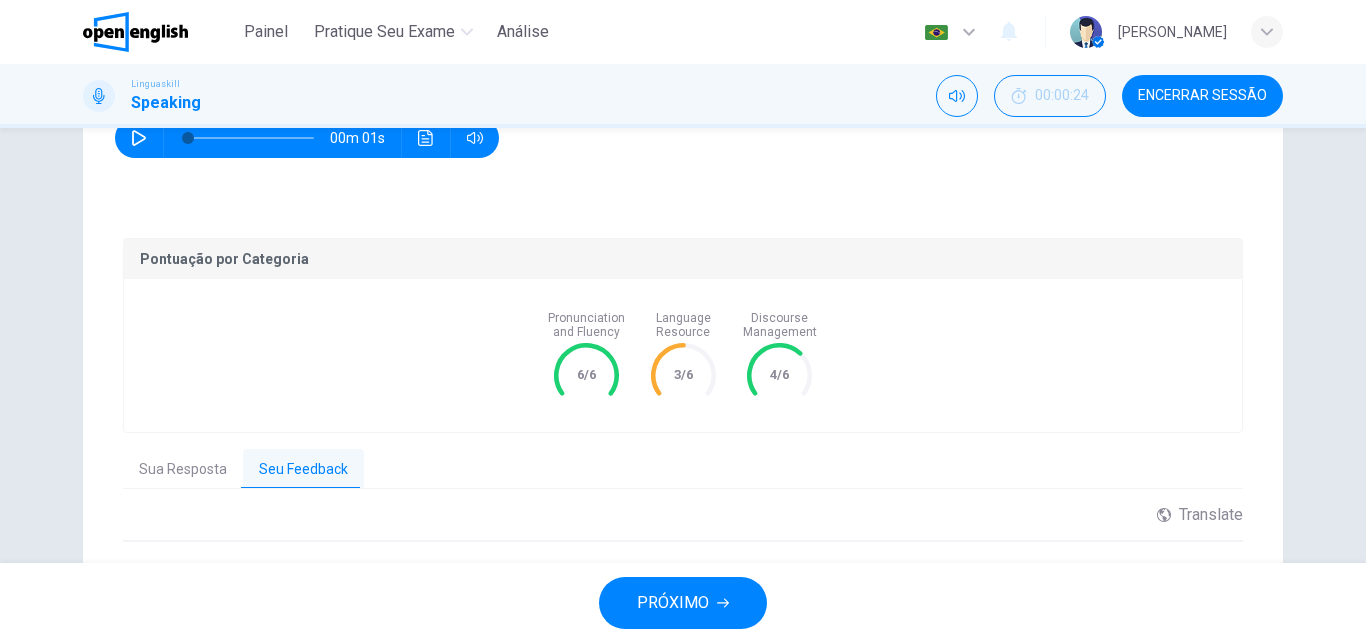 click 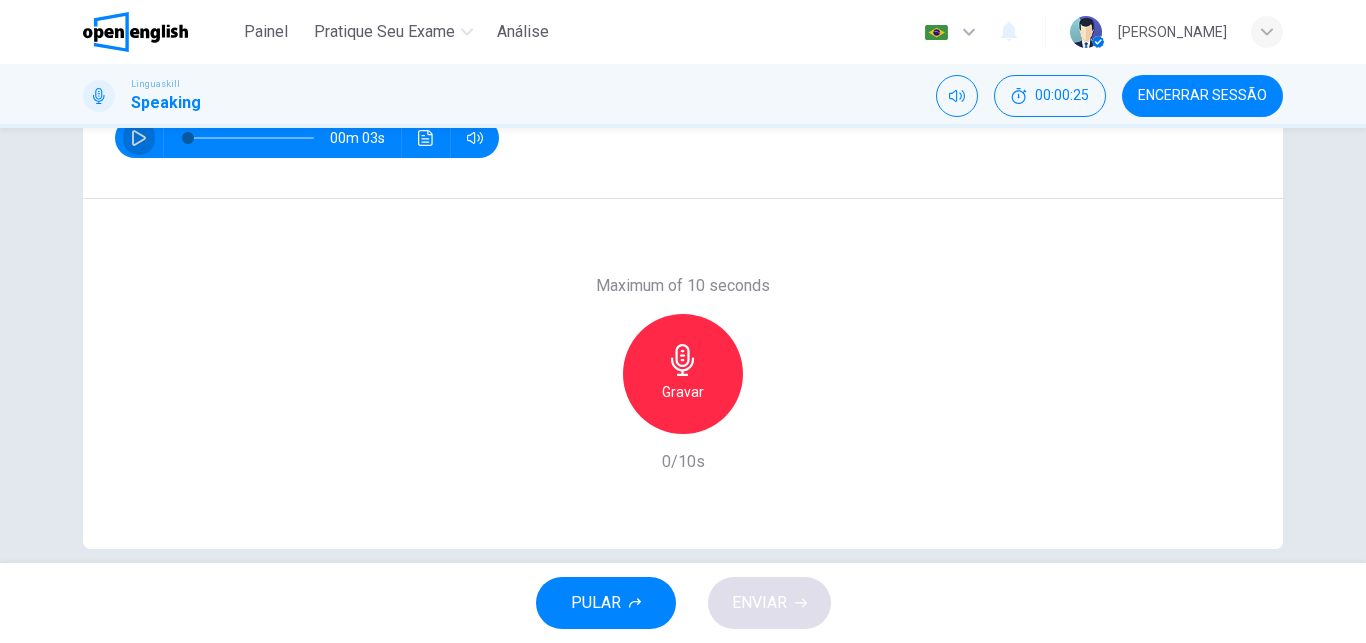 click at bounding box center (139, 138) 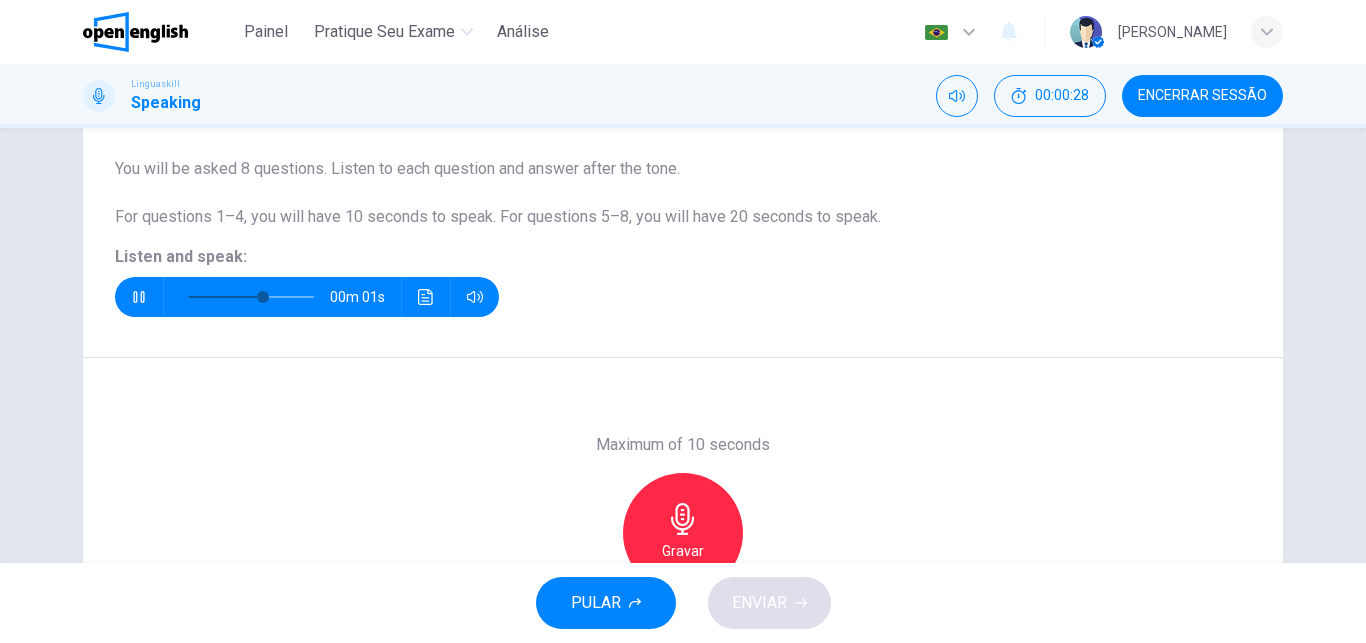 scroll, scrollTop: 153, scrollLeft: 0, axis: vertical 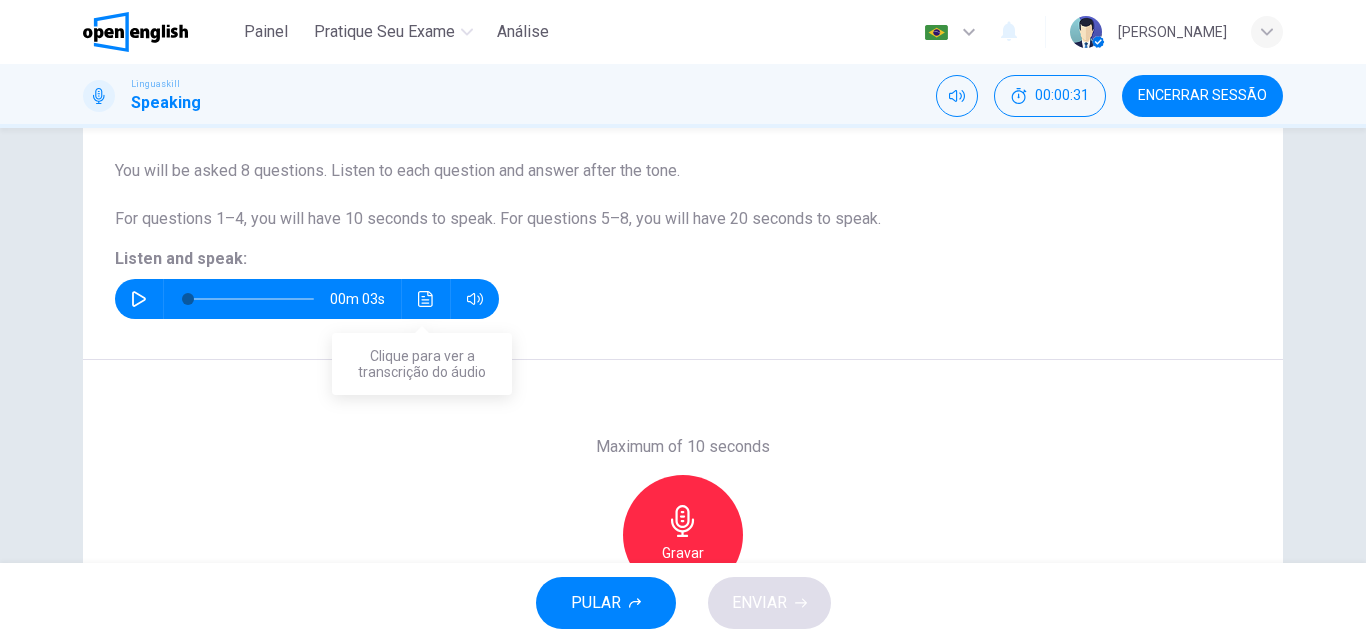 click at bounding box center [426, 299] 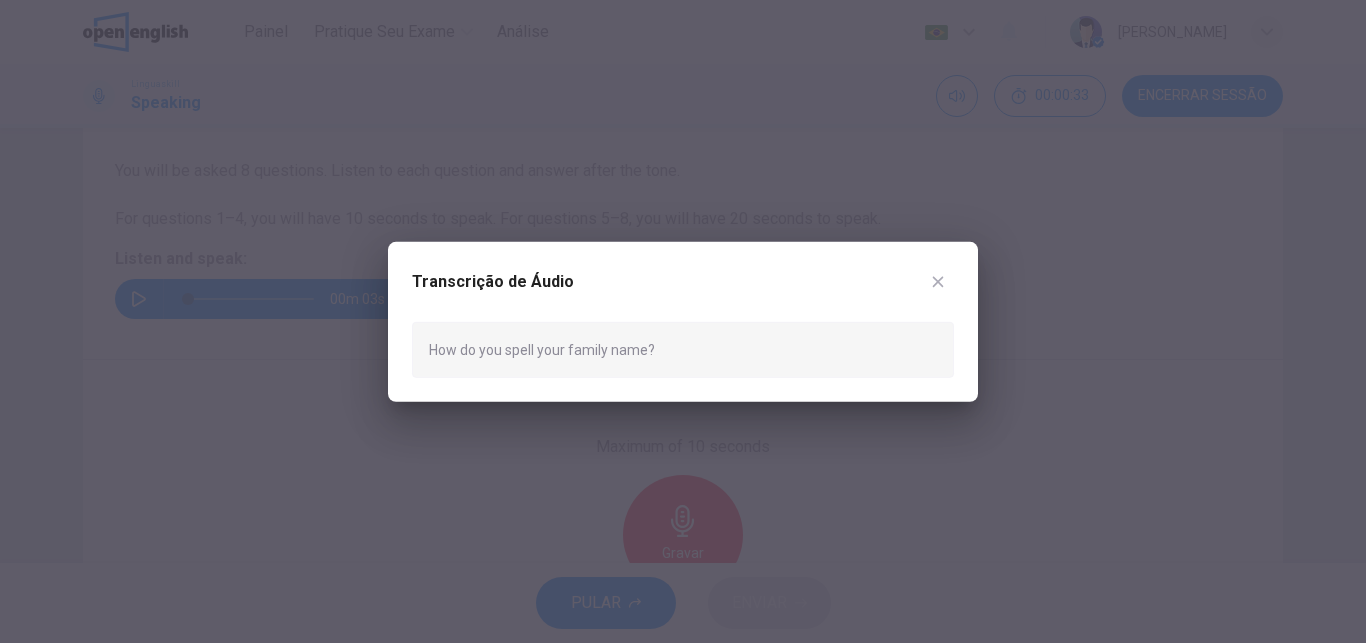 click 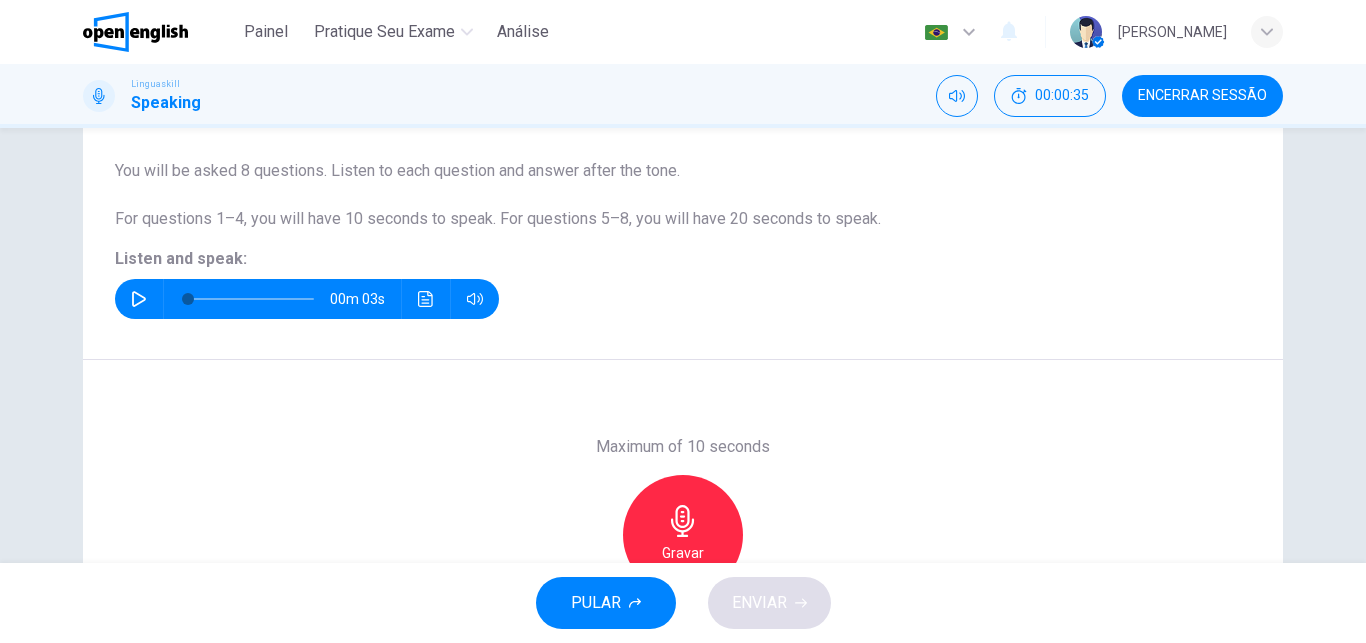 scroll, scrollTop: 340, scrollLeft: 0, axis: vertical 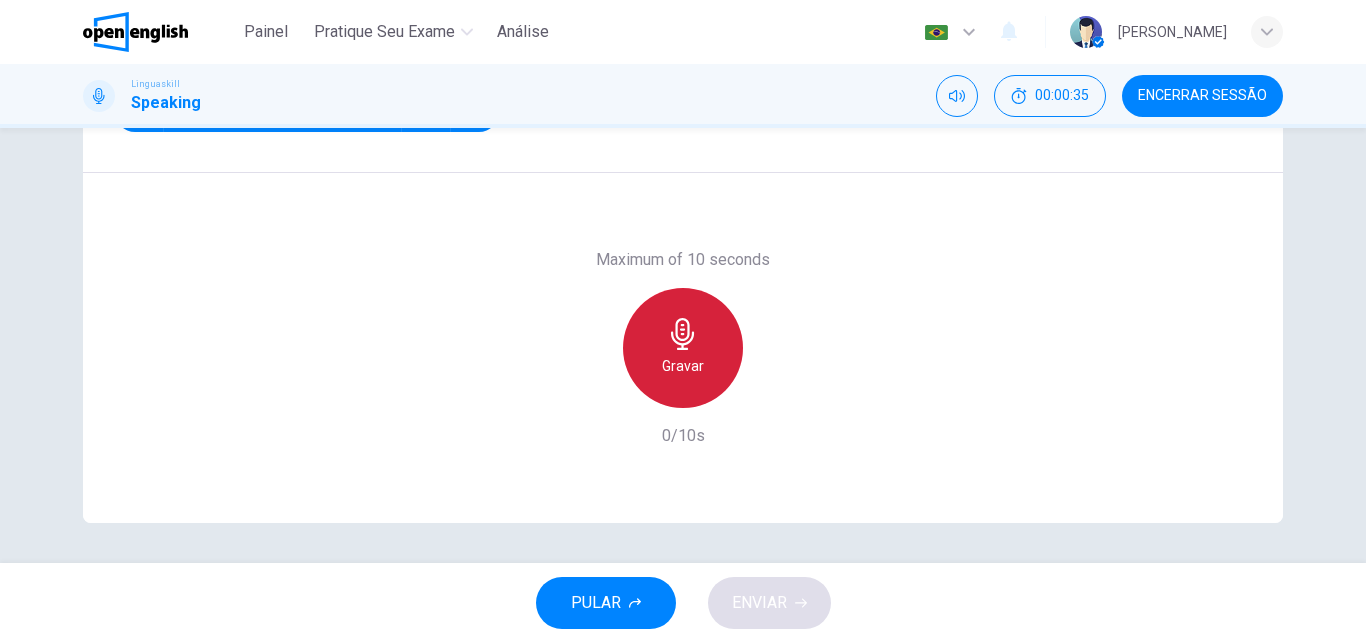 click 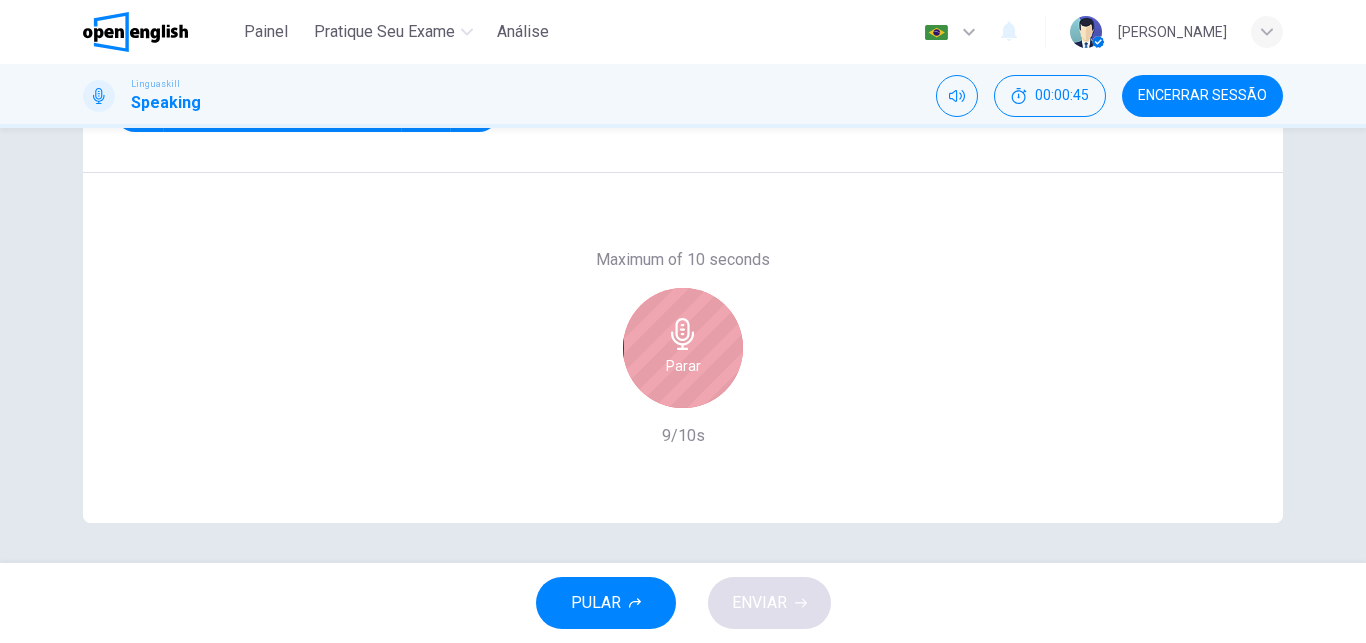 click 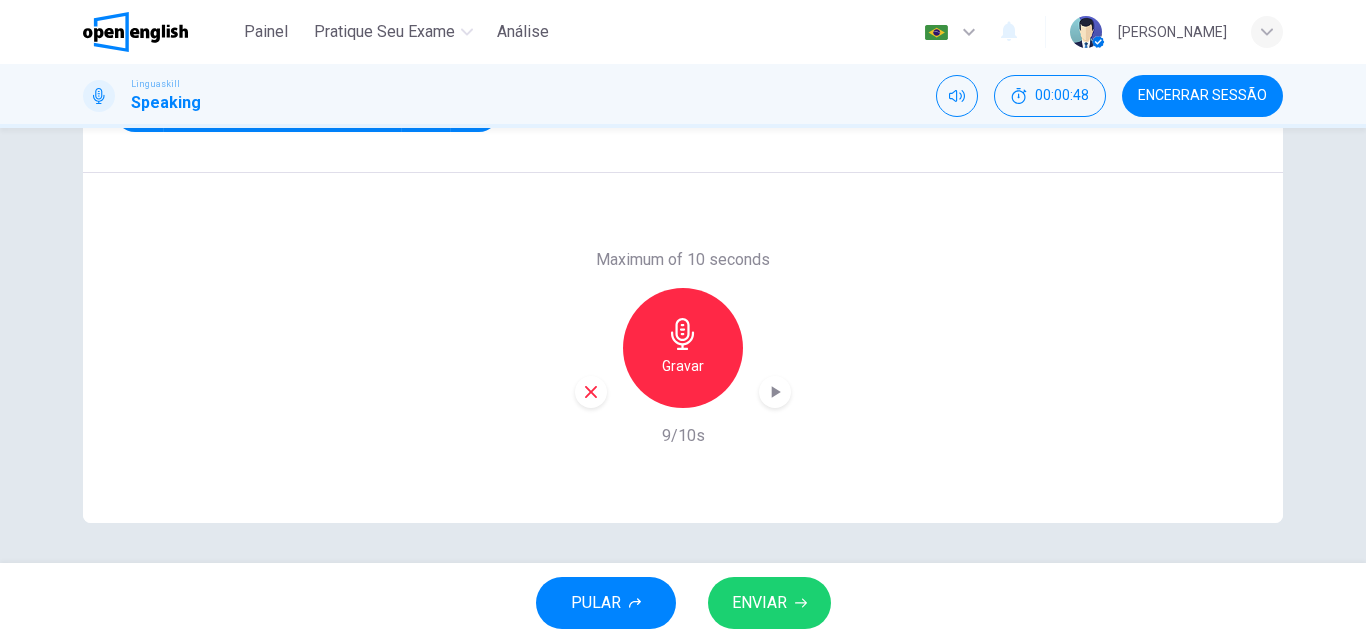 click on "ENVIAR" at bounding box center (769, 603) 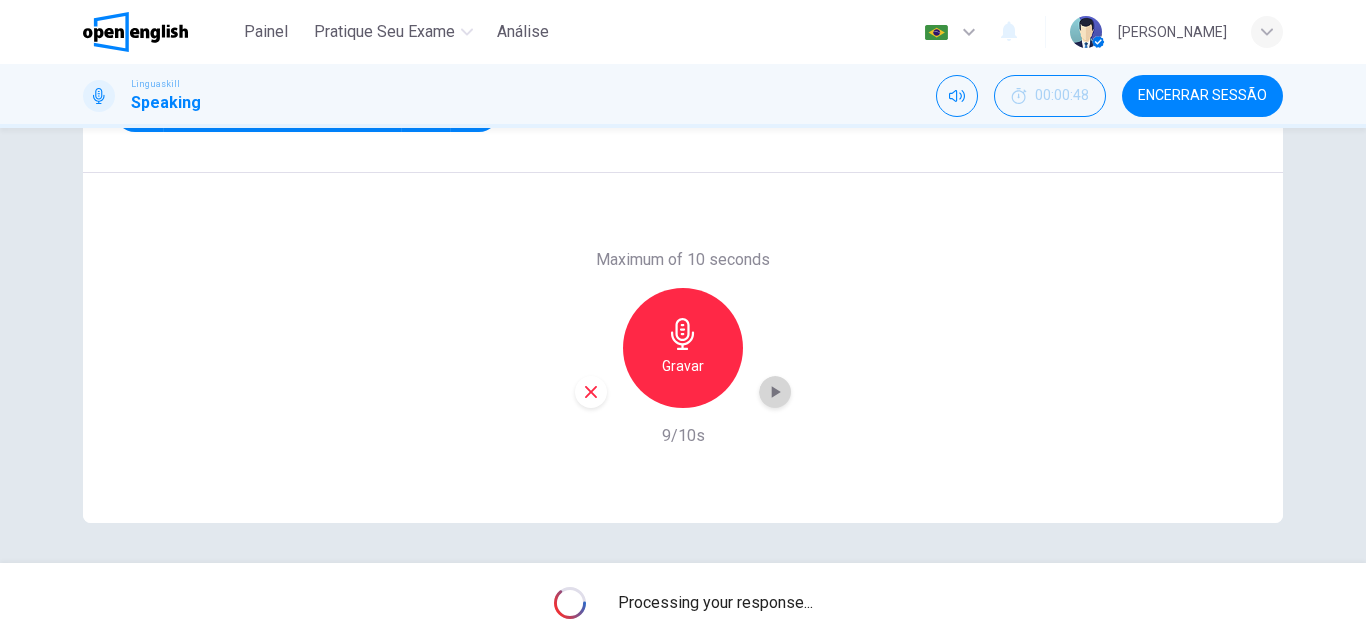 click at bounding box center (775, 392) 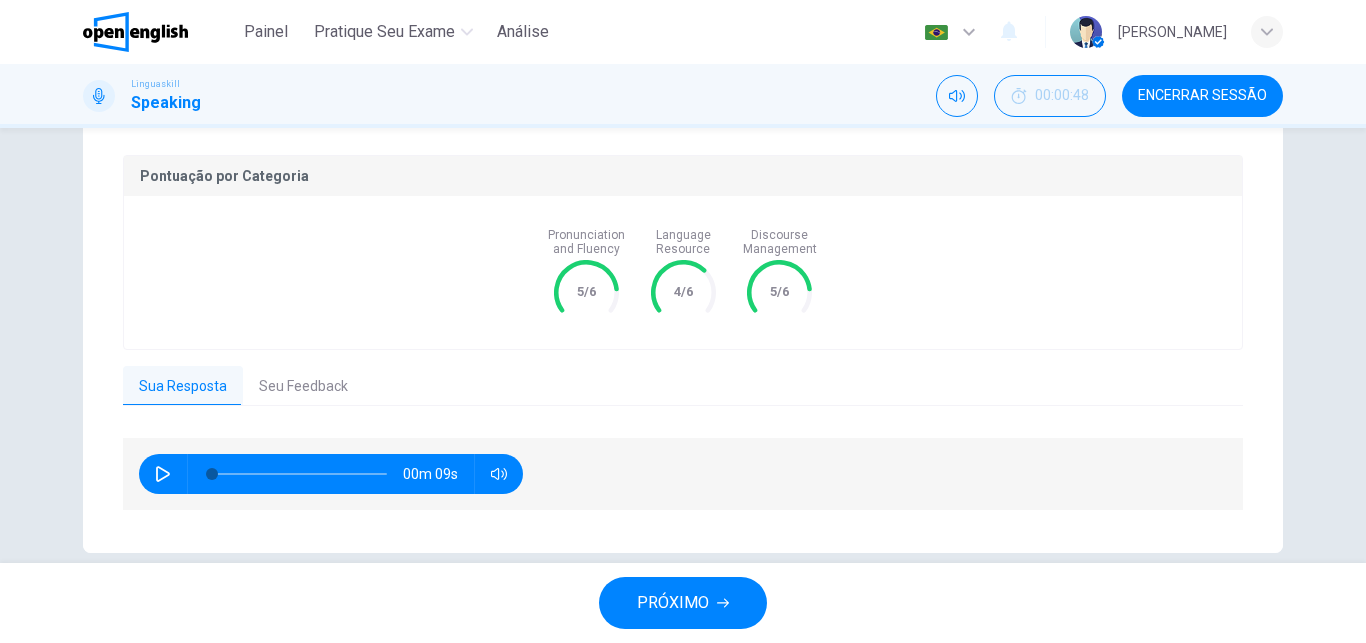 scroll, scrollTop: 427, scrollLeft: 0, axis: vertical 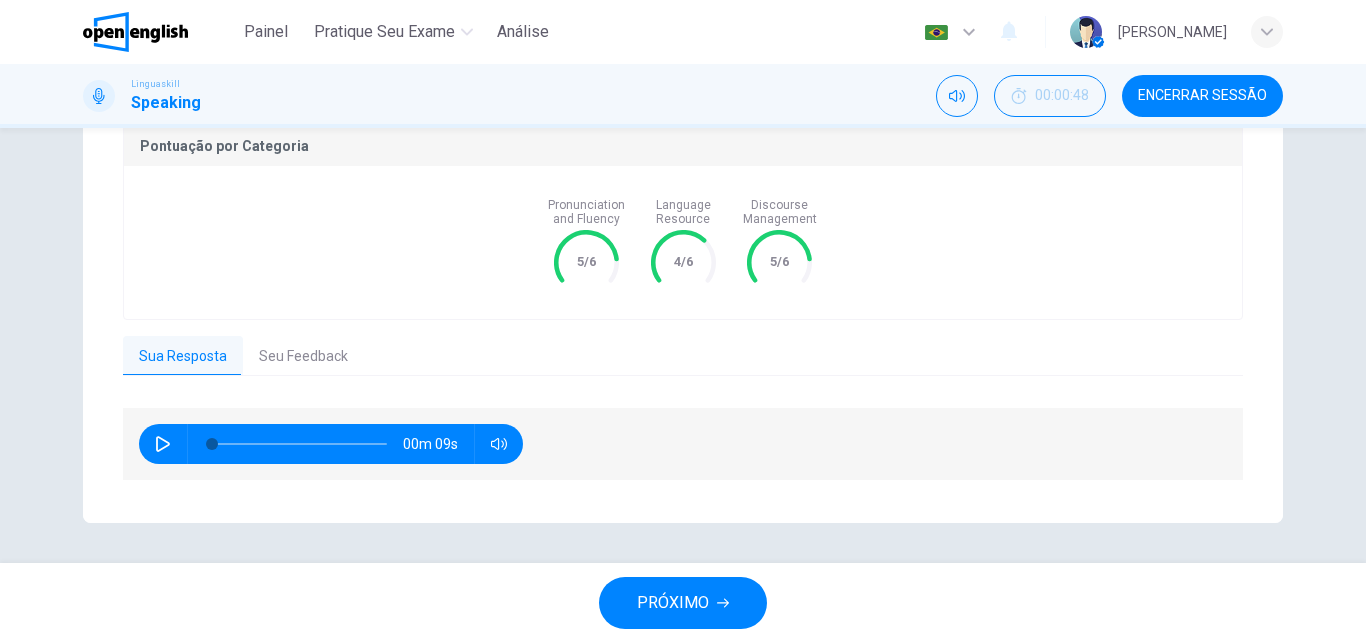 click on "PRÓXIMO" at bounding box center [673, 603] 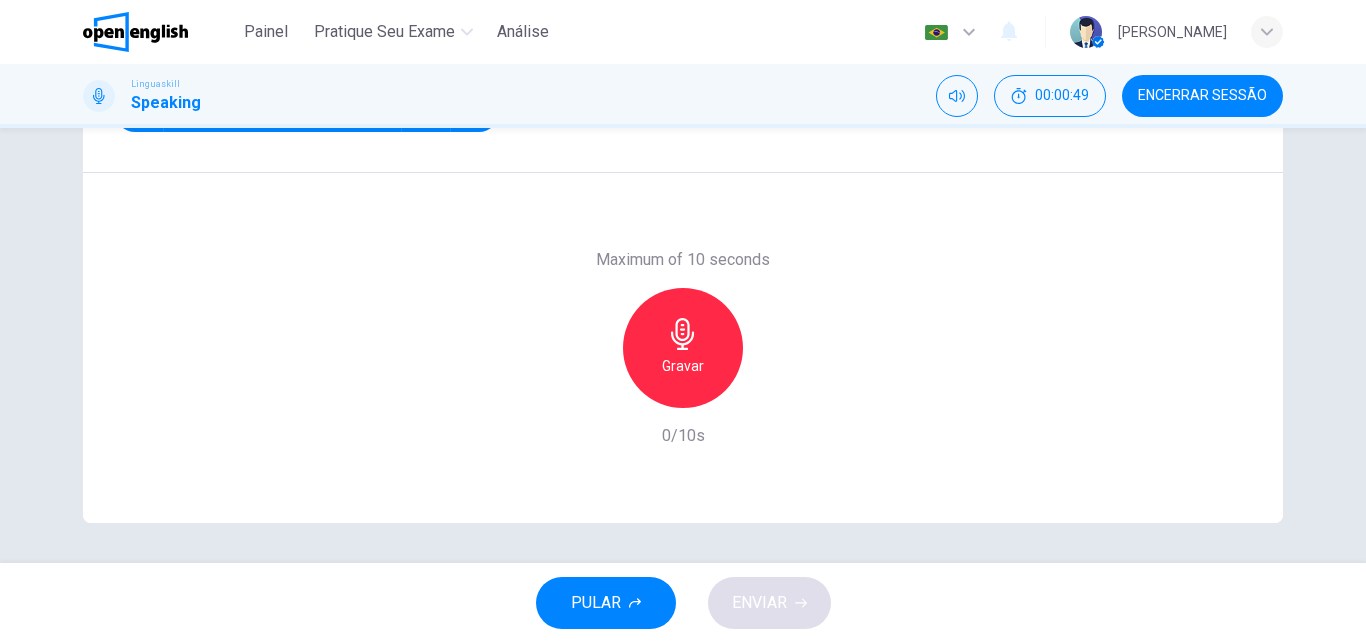 scroll, scrollTop: 183, scrollLeft: 0, axis: vertical 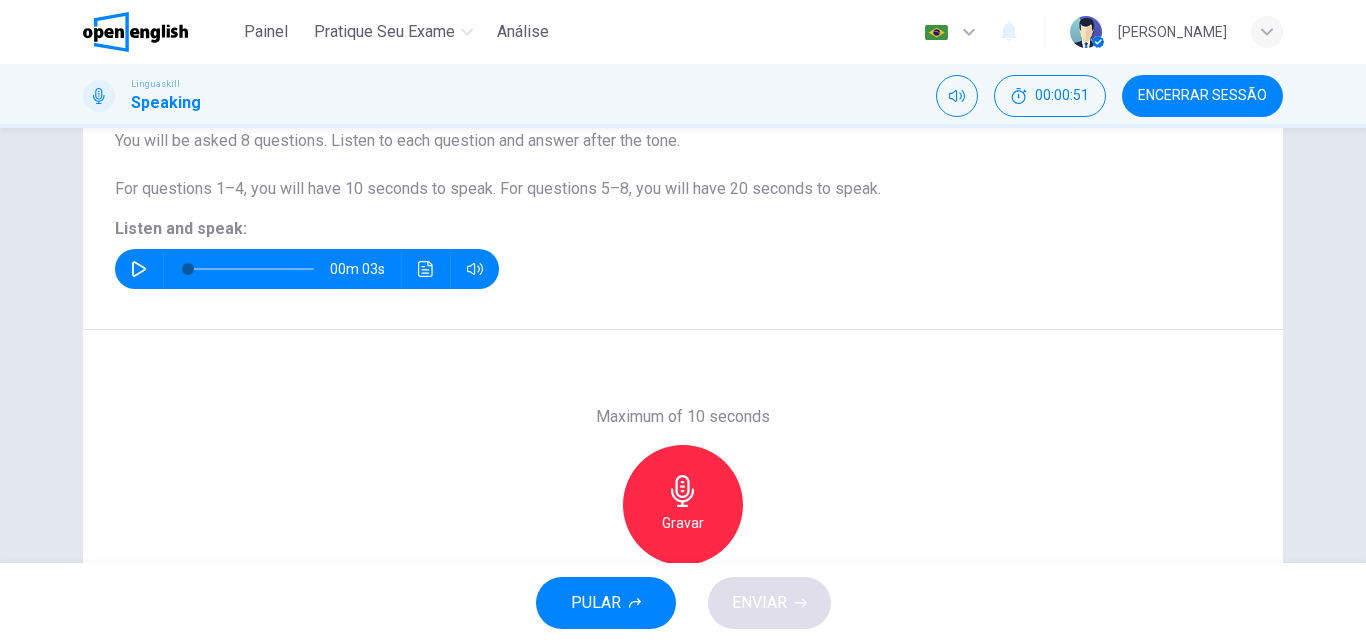 click 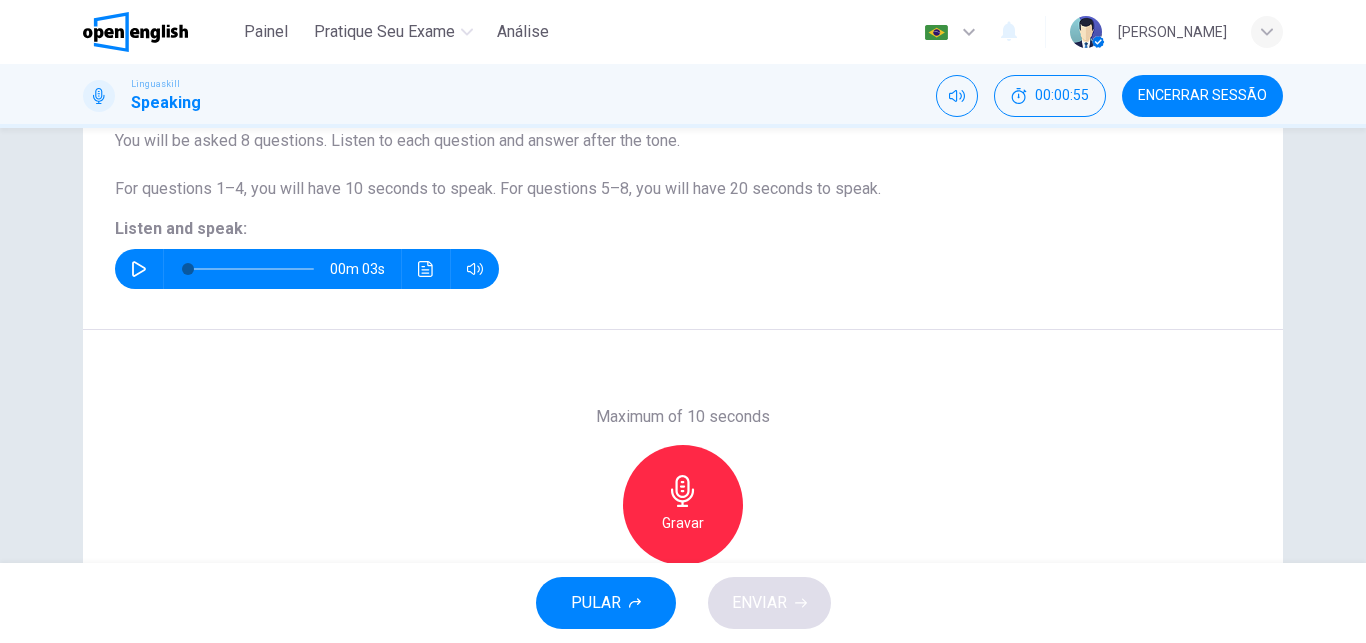 click at bounding box center (426, 269) 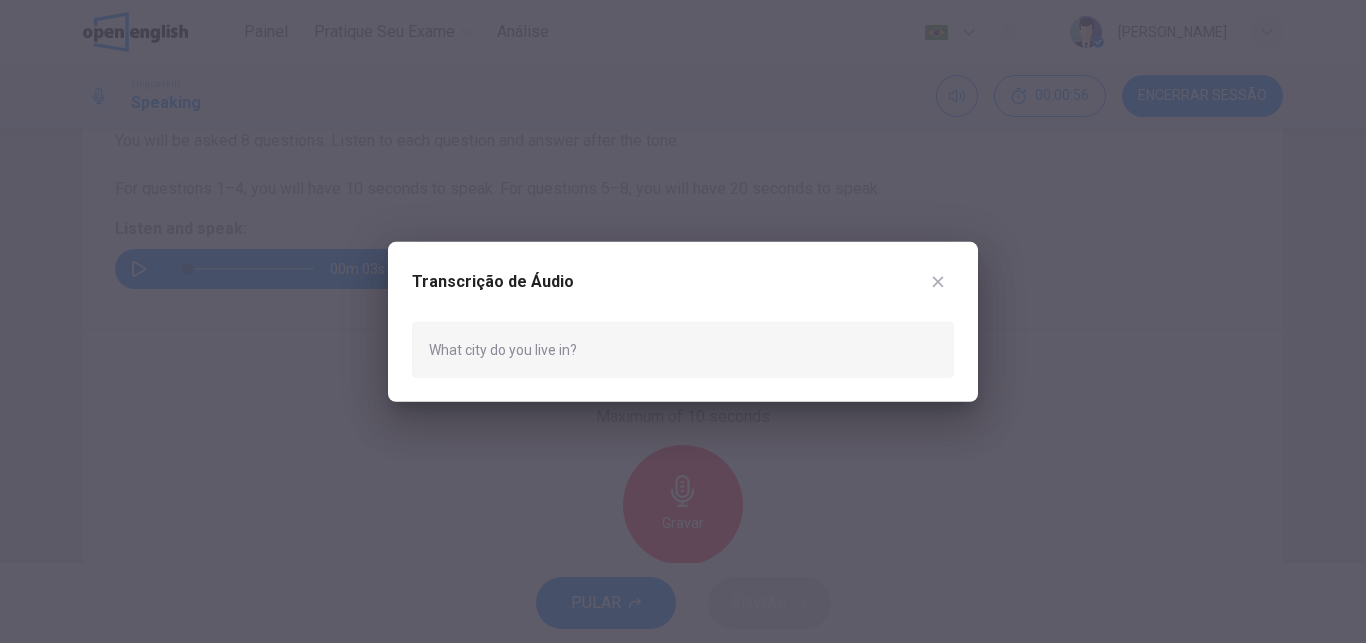 click 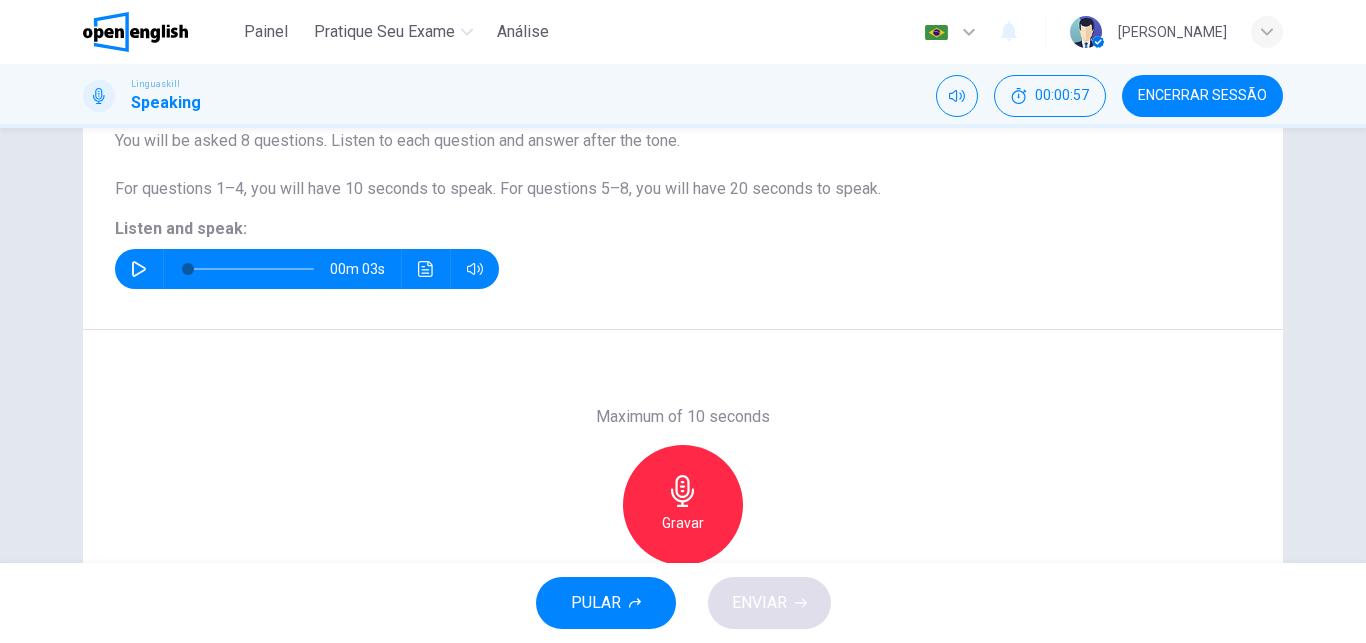 click 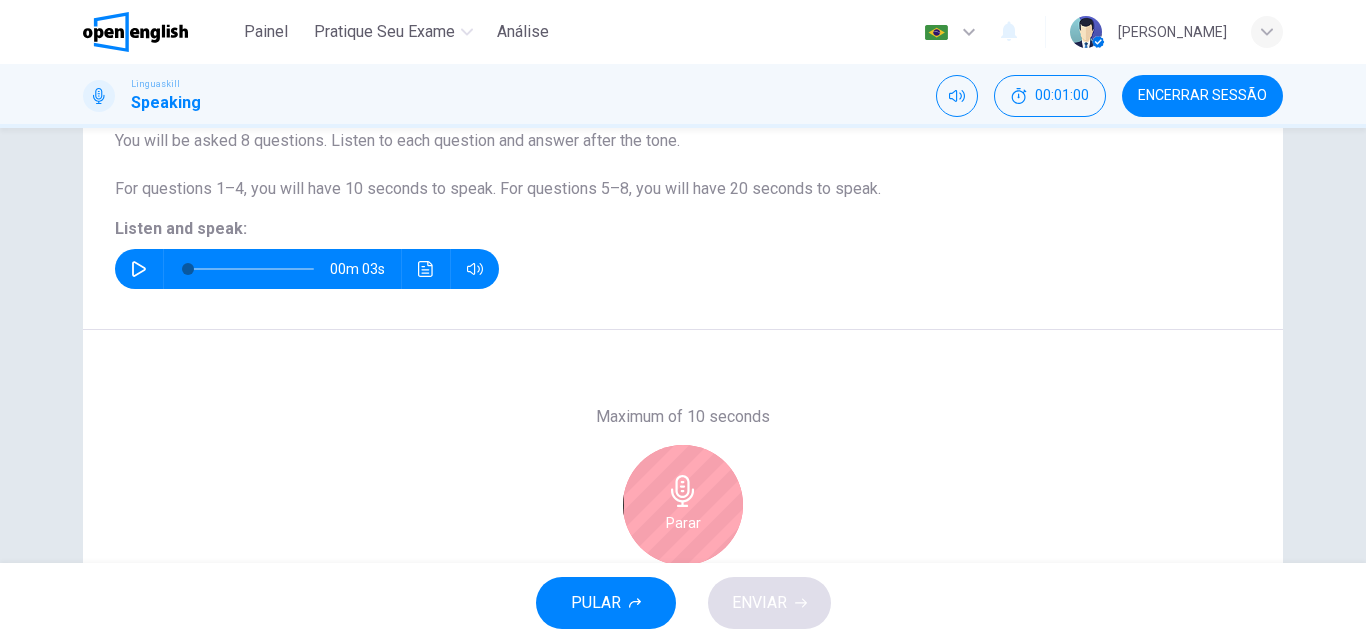scroll, scrollTop: 340, scrollLeft: 0, axis: vertical 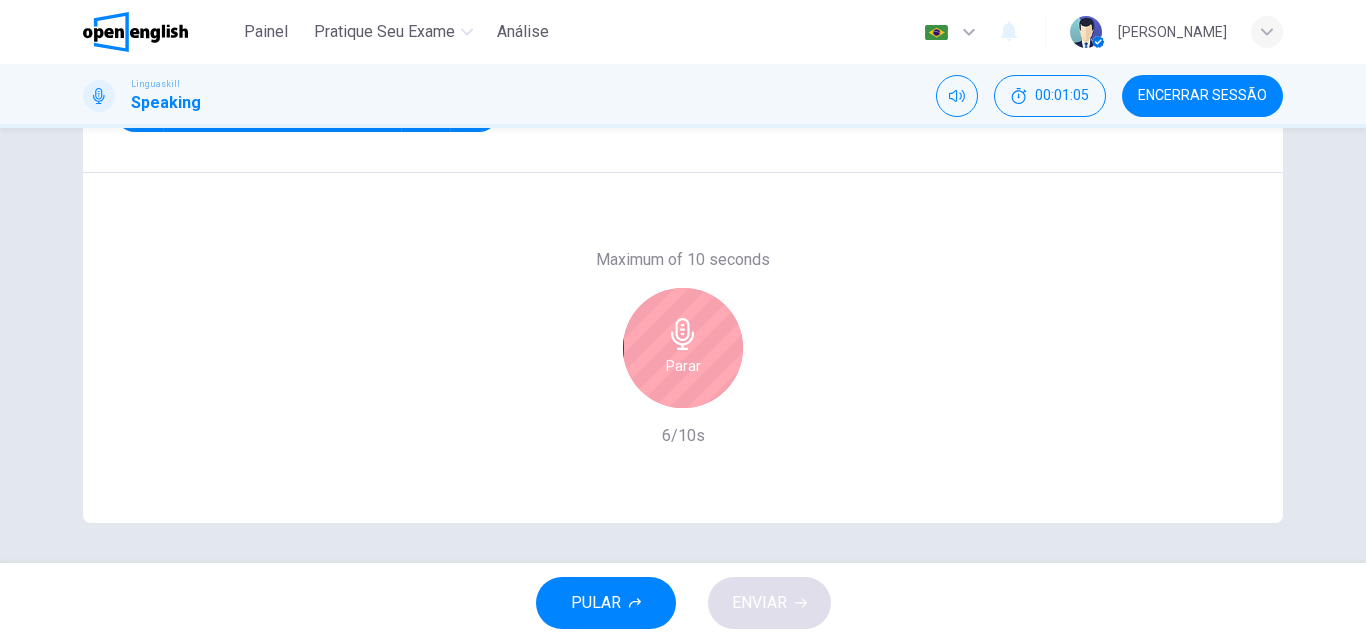 click 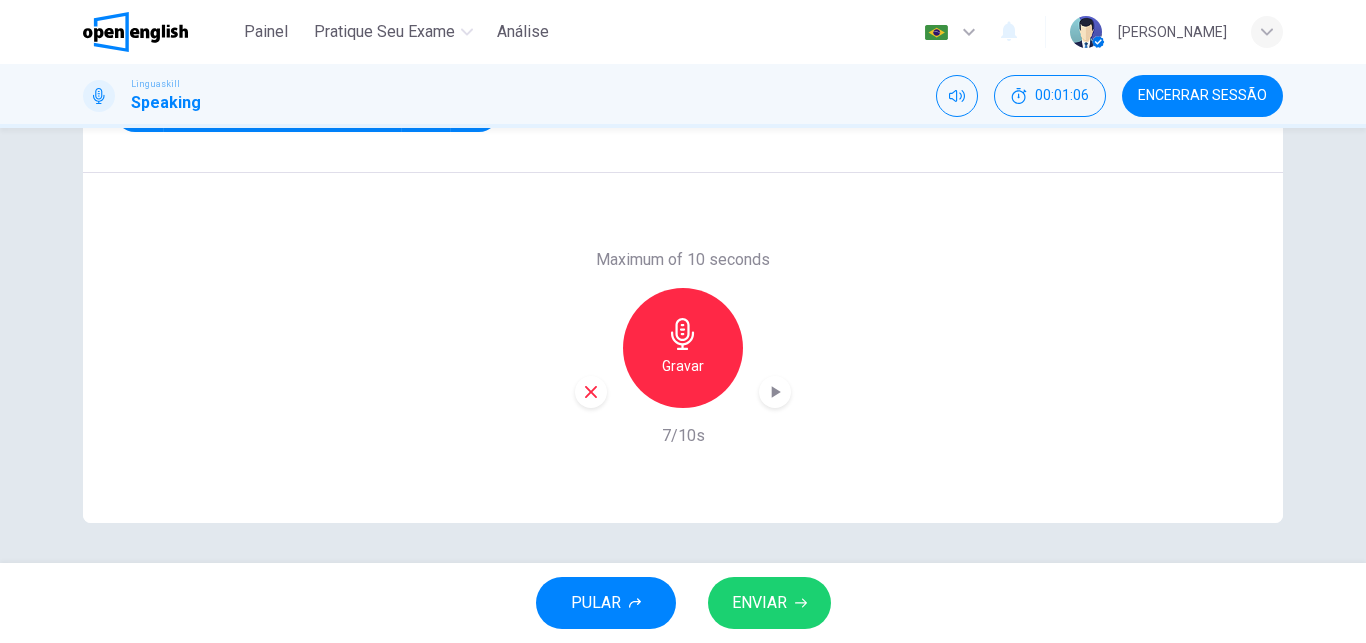 click 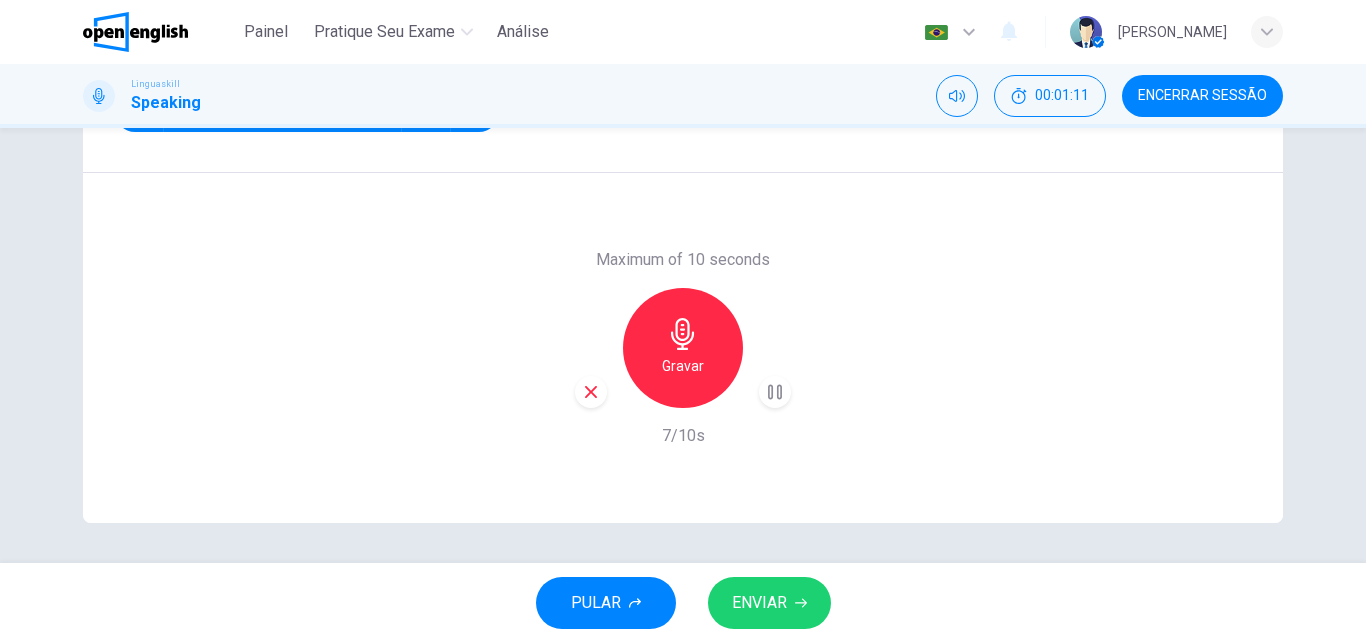 click 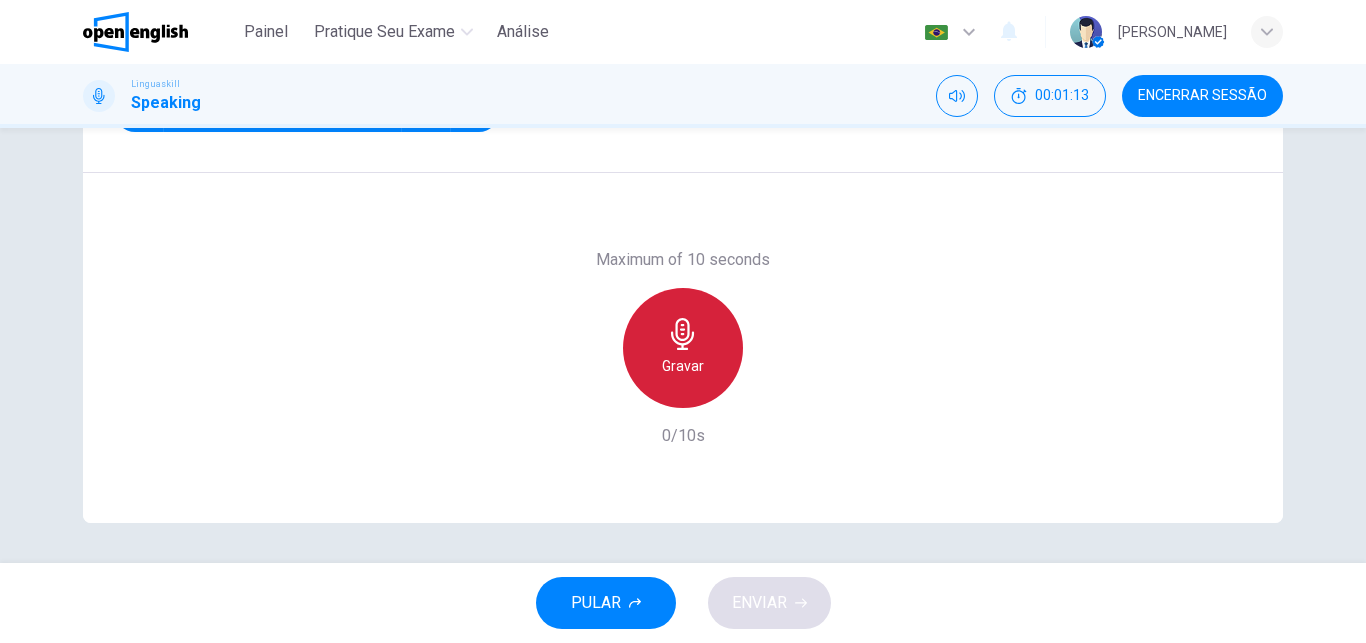 click on "Gravar" at bounding box center [683, 348] 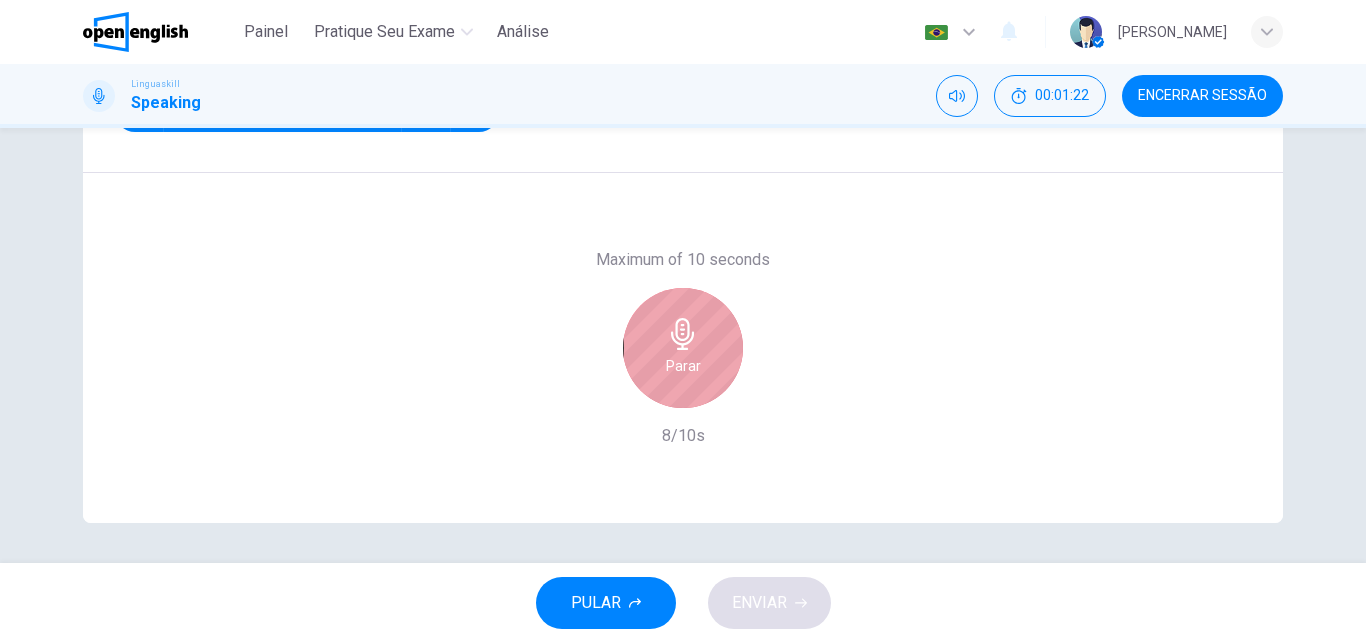 click on "Parar" at bounding box center [683, 348] 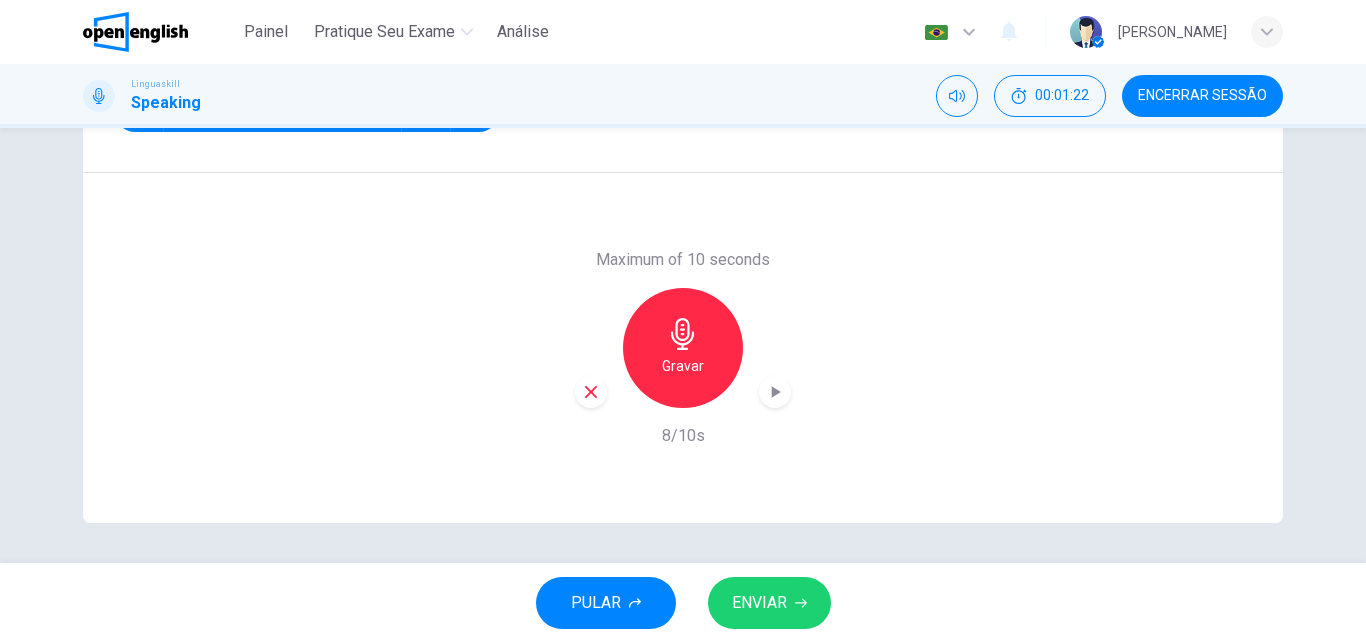 click at bounding box center [591, 392] 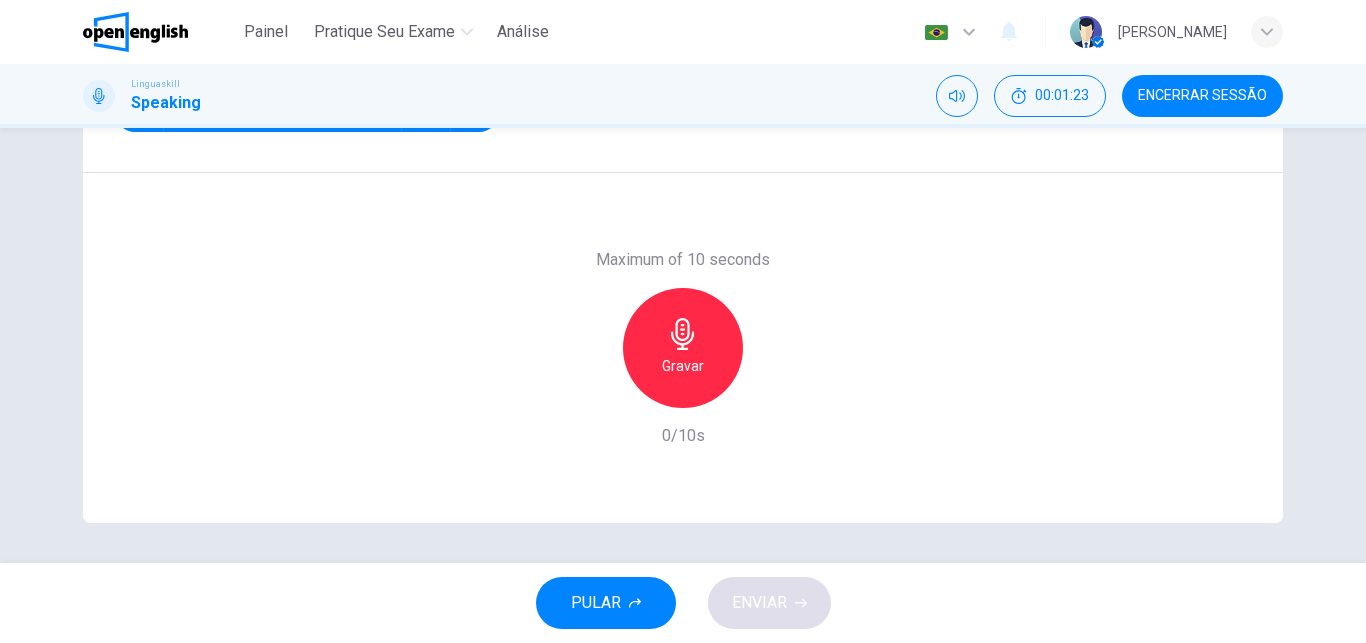 click on "Gravar" at bounding box center [683, 348] 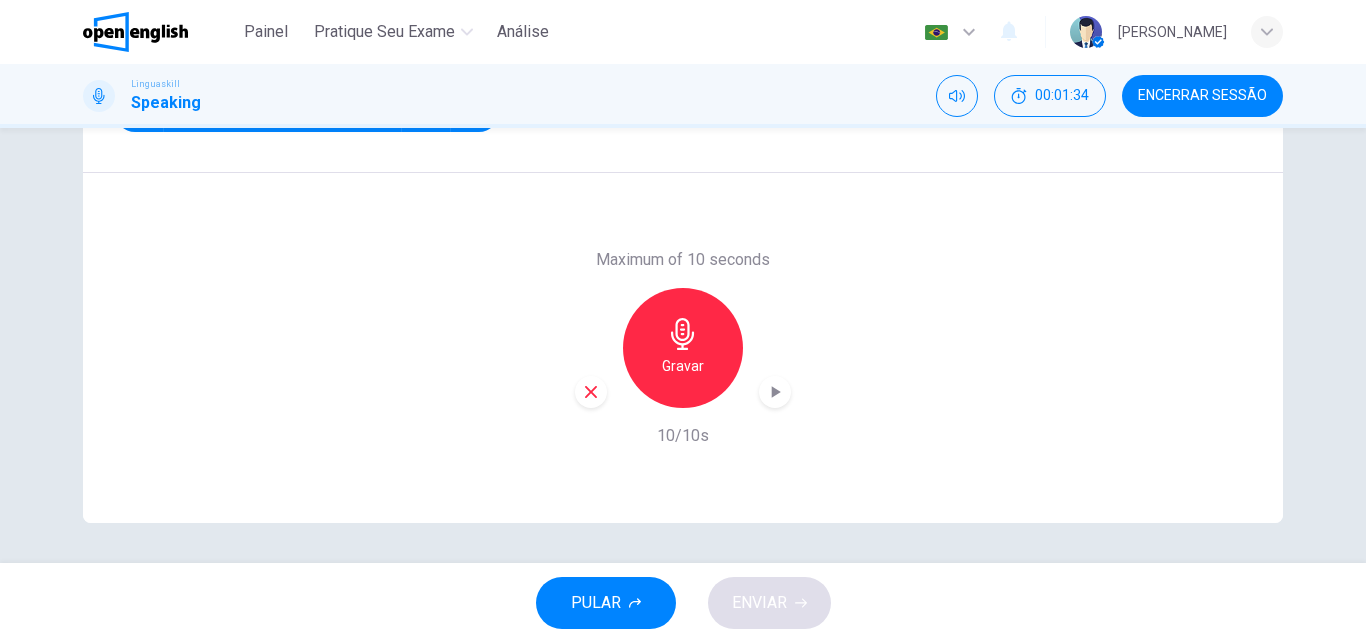 click on "Gravar" at bounding box center (683, 348) 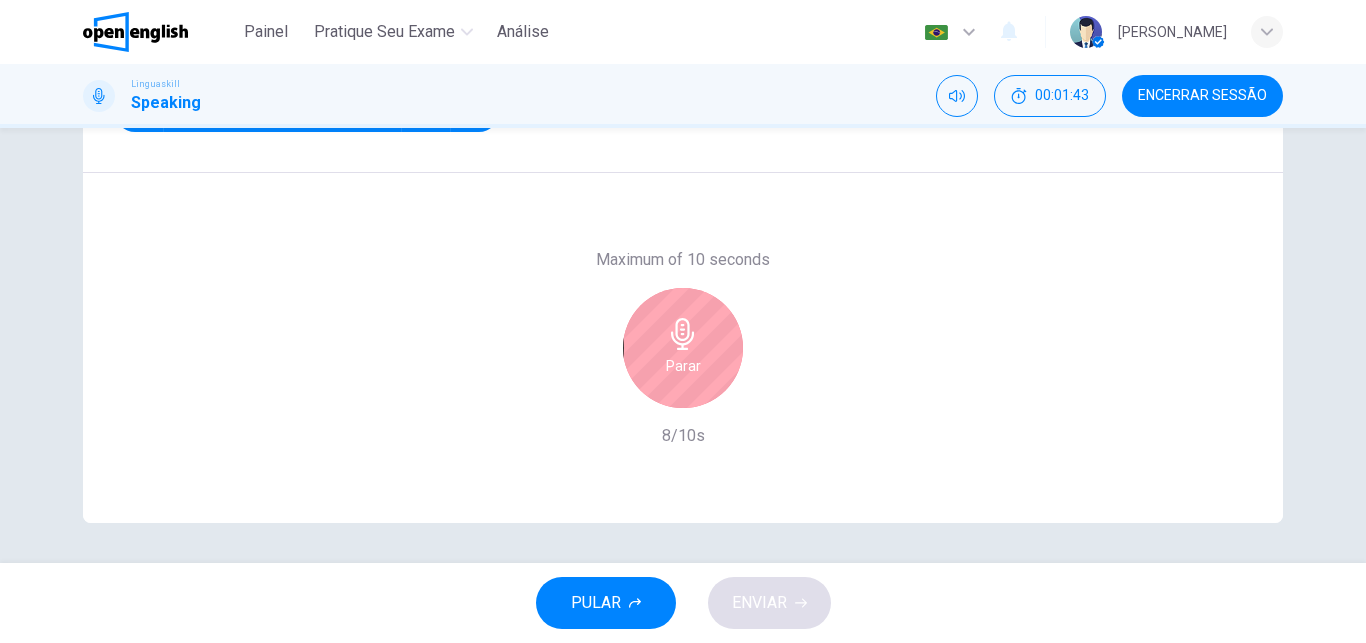 click on "Parar" at bounding box center (683, 348) 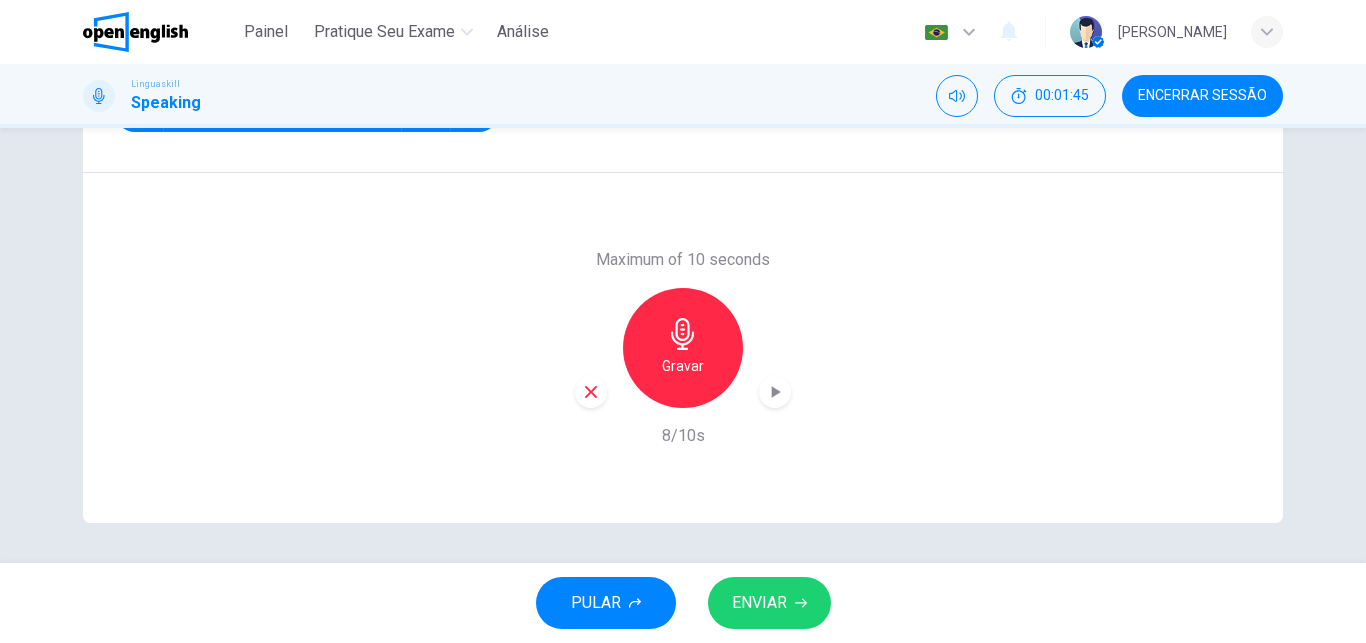 click at bounding box center (591, 392) 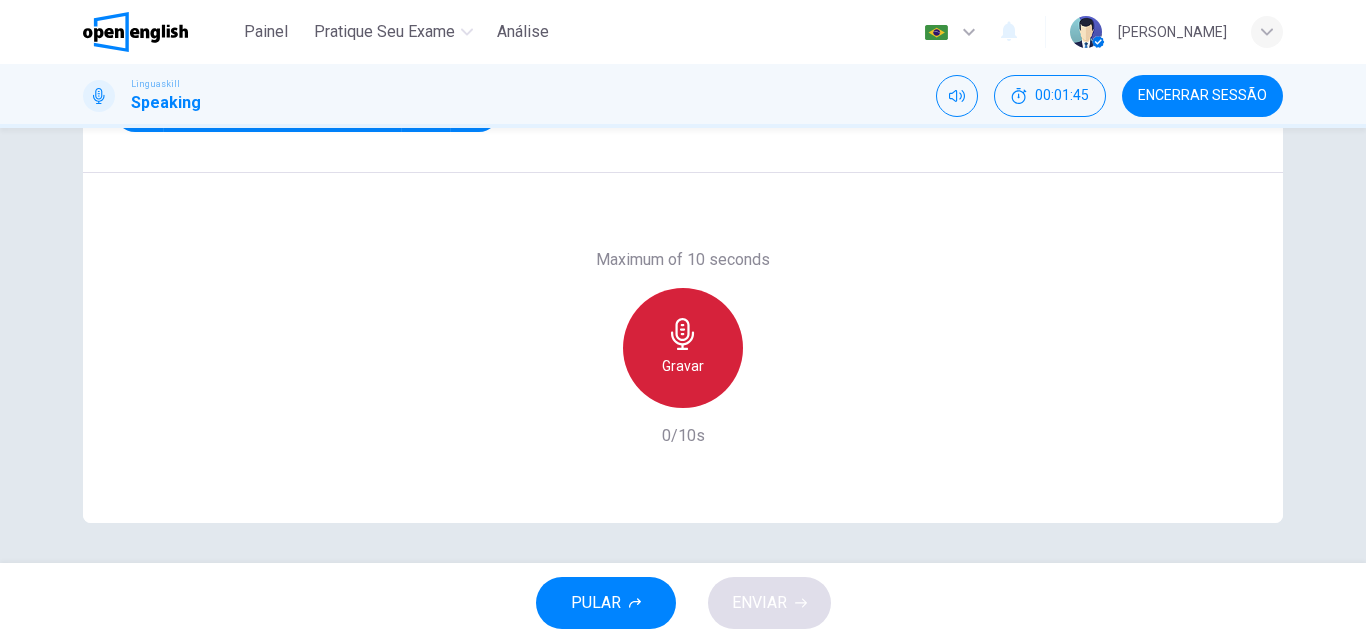 click on "Gravar" at bounding box center (683, 348) 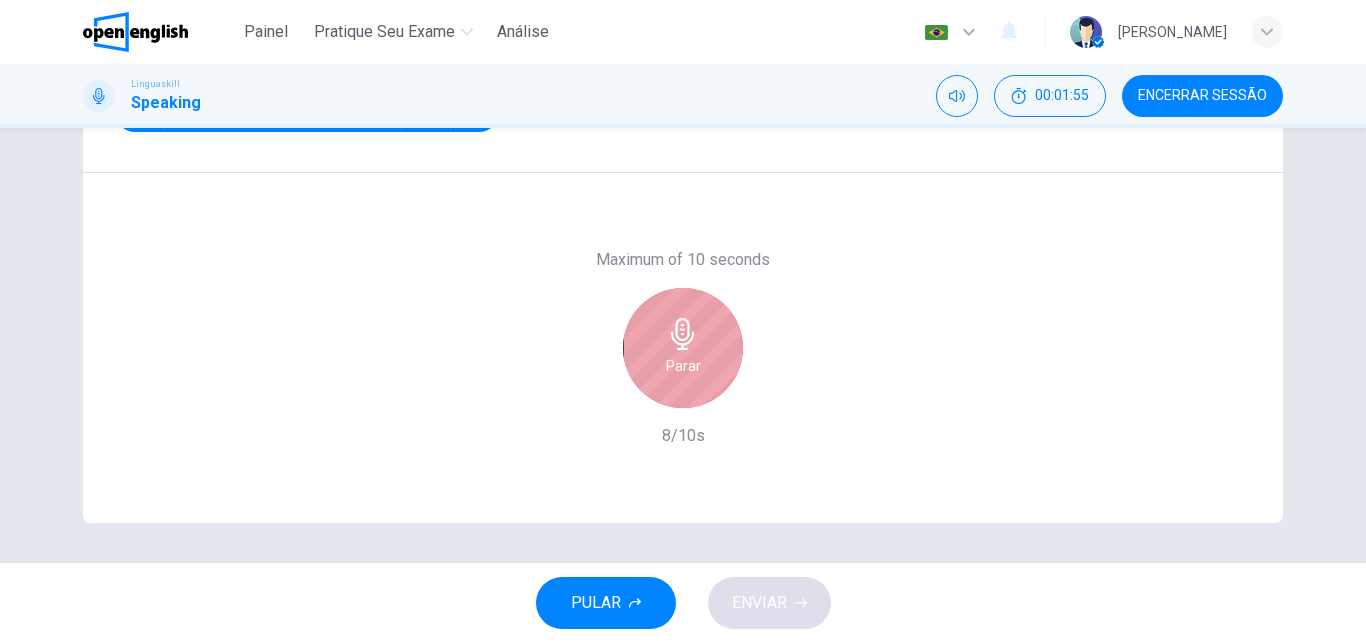 click on "Parar" at bounding box center (683, 348) 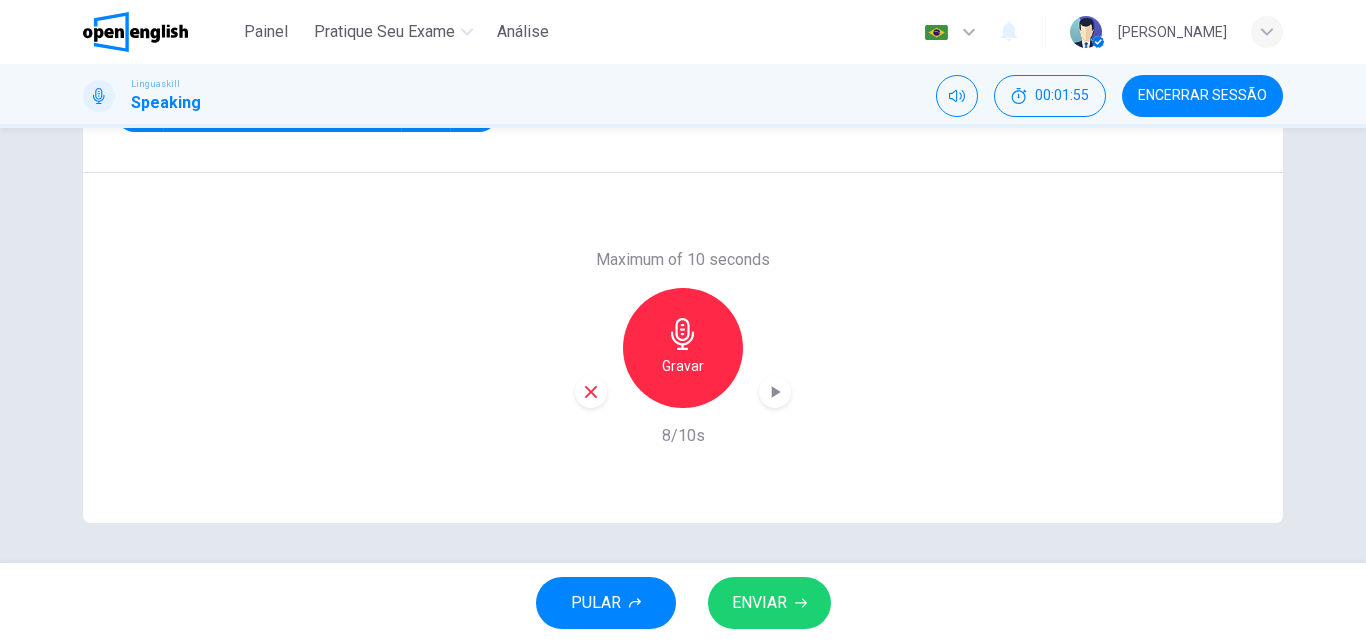 click on "ENVIAR" at bounding box center (759, 603) 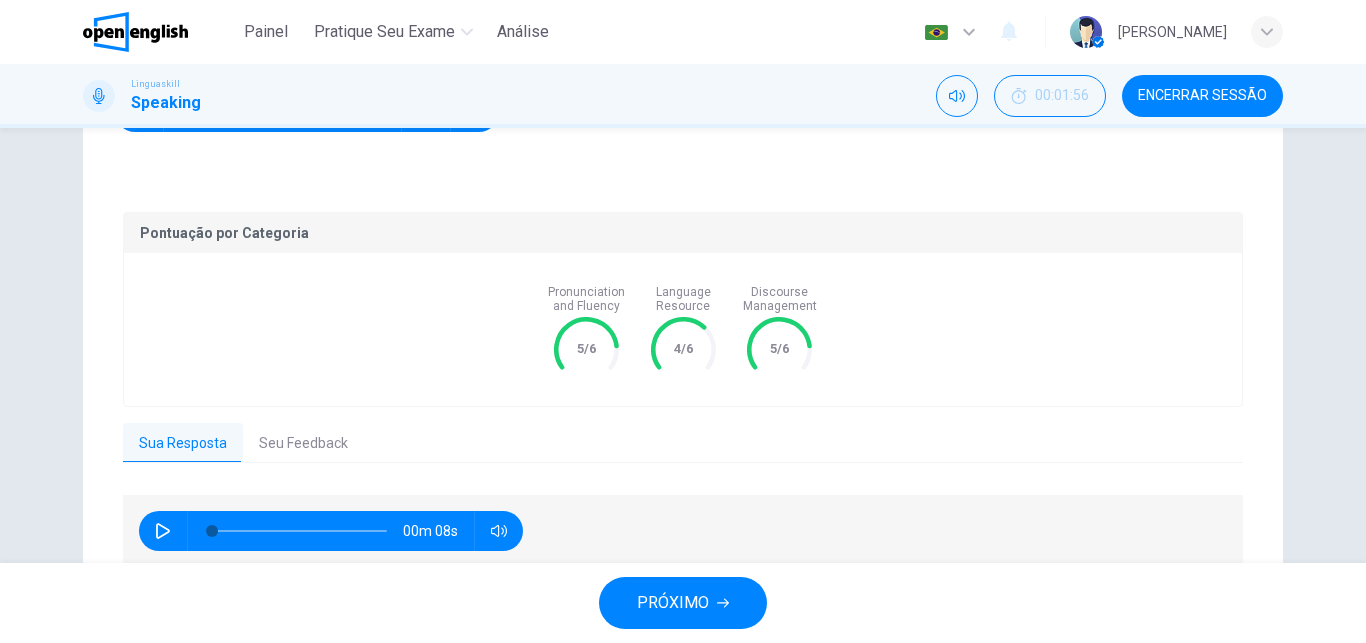 scroll, scrollTop: 427, scrollLeft: 0, axis: vertical 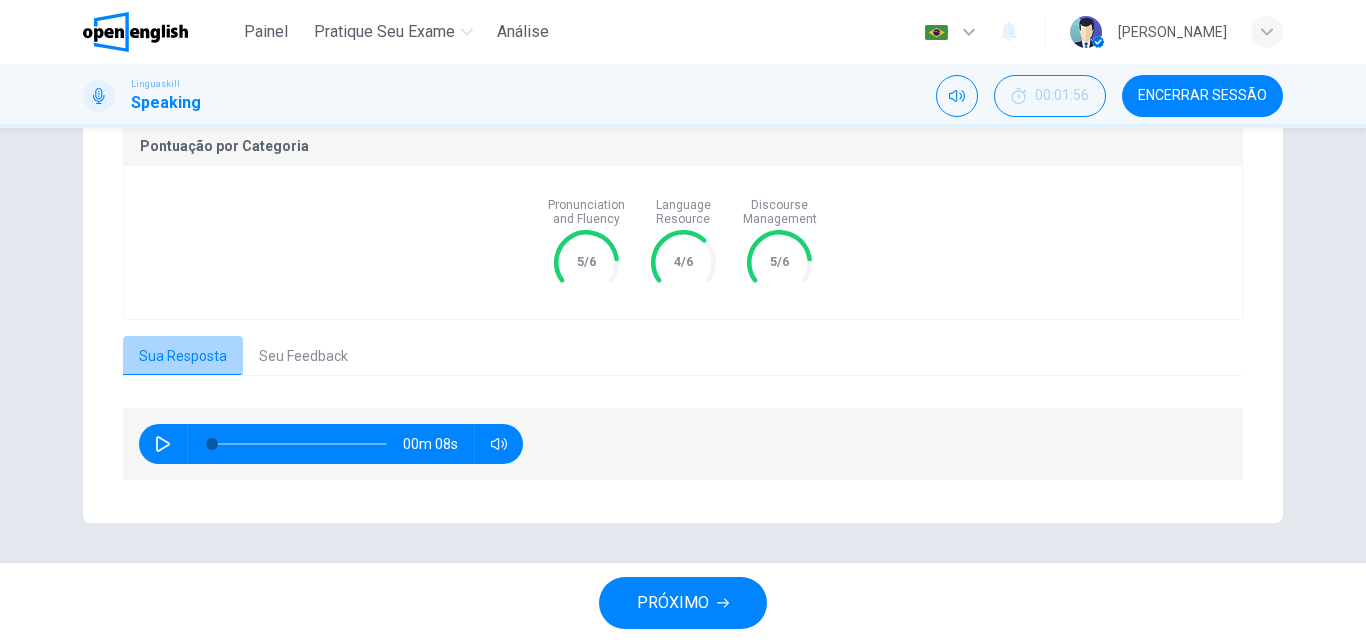 click on "Sua Resposta" at bounding box center [183, 357] 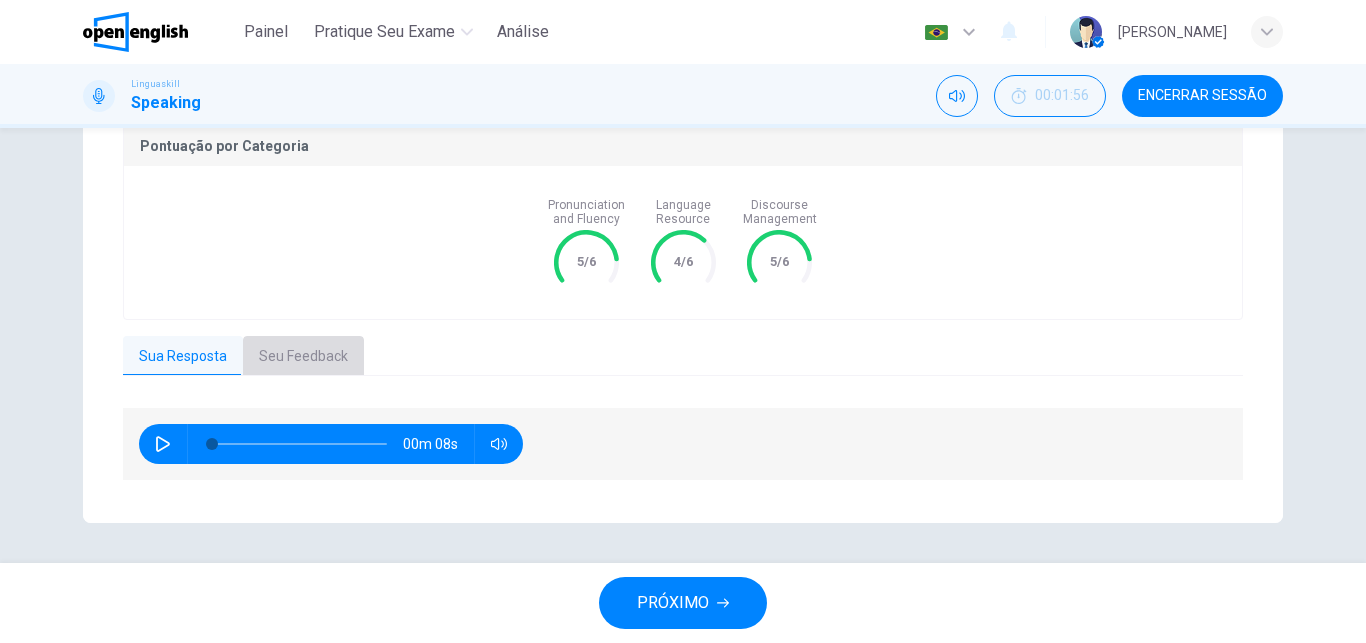 click on "Seu Feedback" at bounding box center (303, 357) 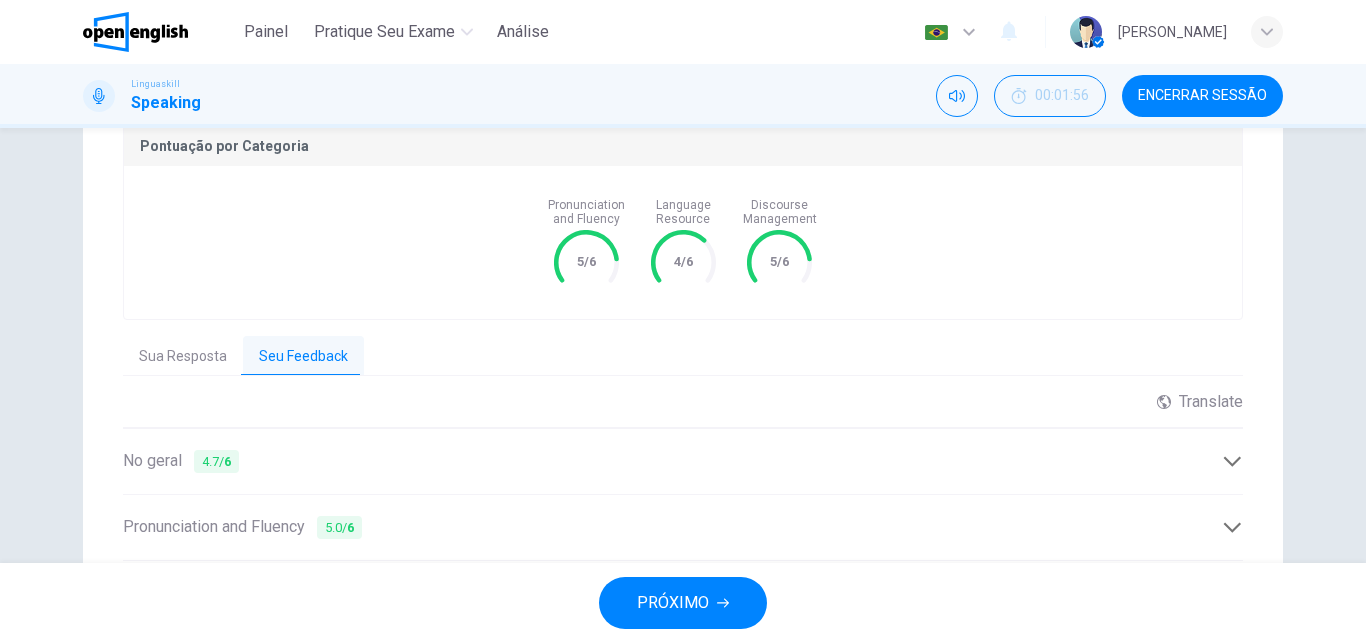 click on "Pronunciation and Fluency   5.0 / 6" at bounding box center [672, 527] 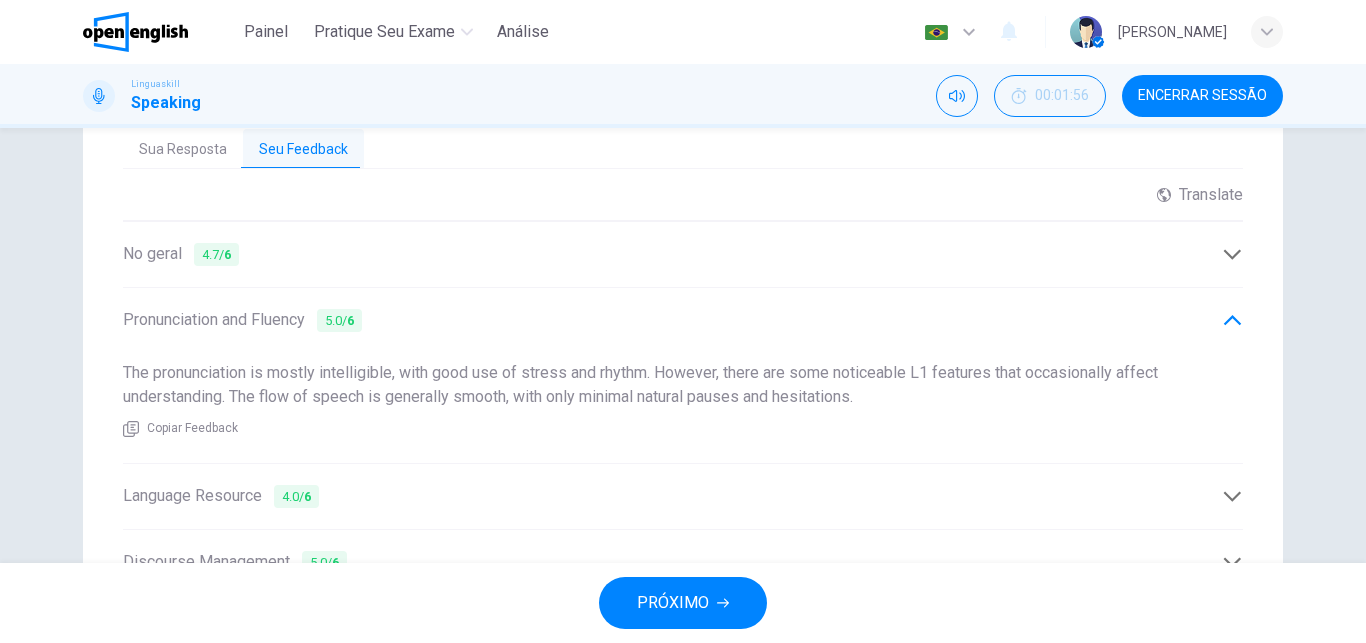 scroll, scrollTop: 748, scrollLeft: 0, axis: vertical 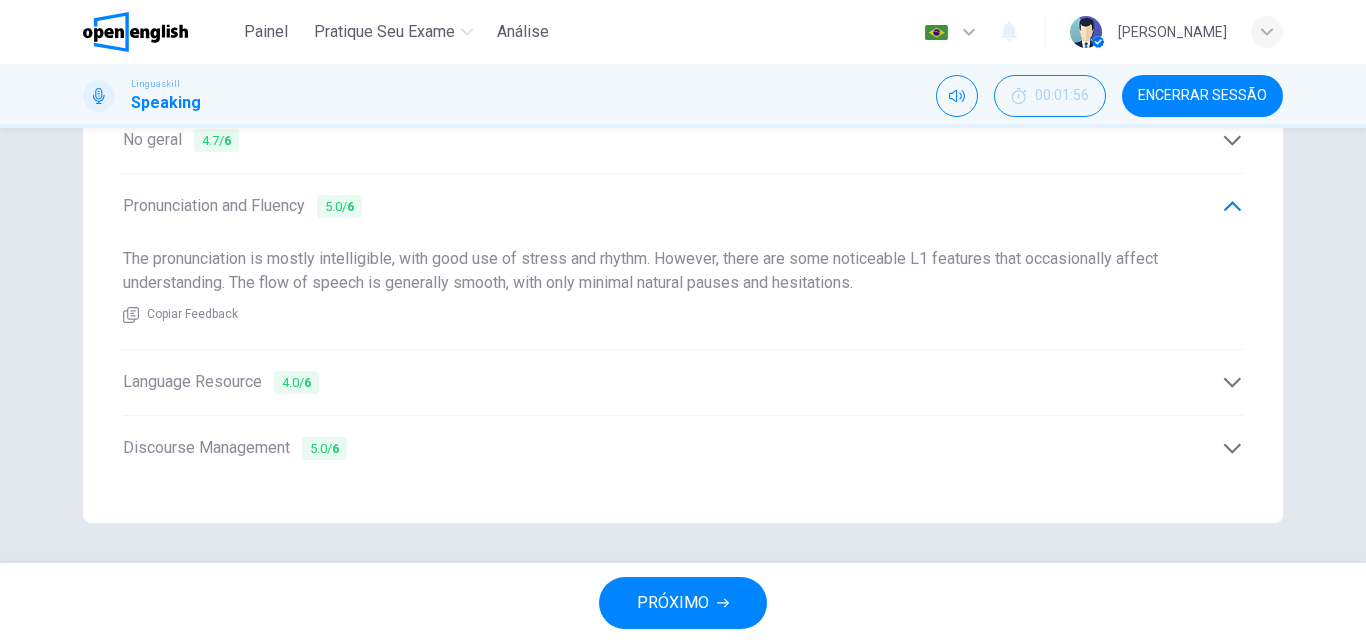 click on "Language Resource   4.0 / 6" at bounding box center [672, 382] 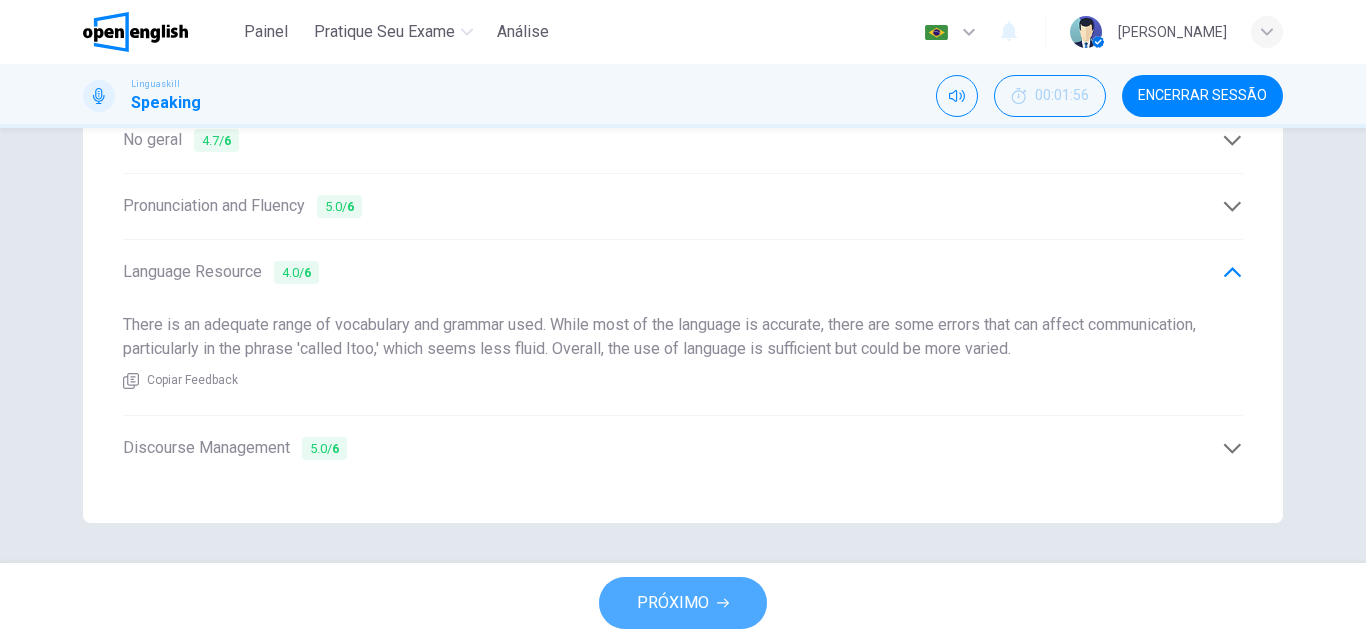 click on "PRÓXIMO" at bounding box center [673, 603] 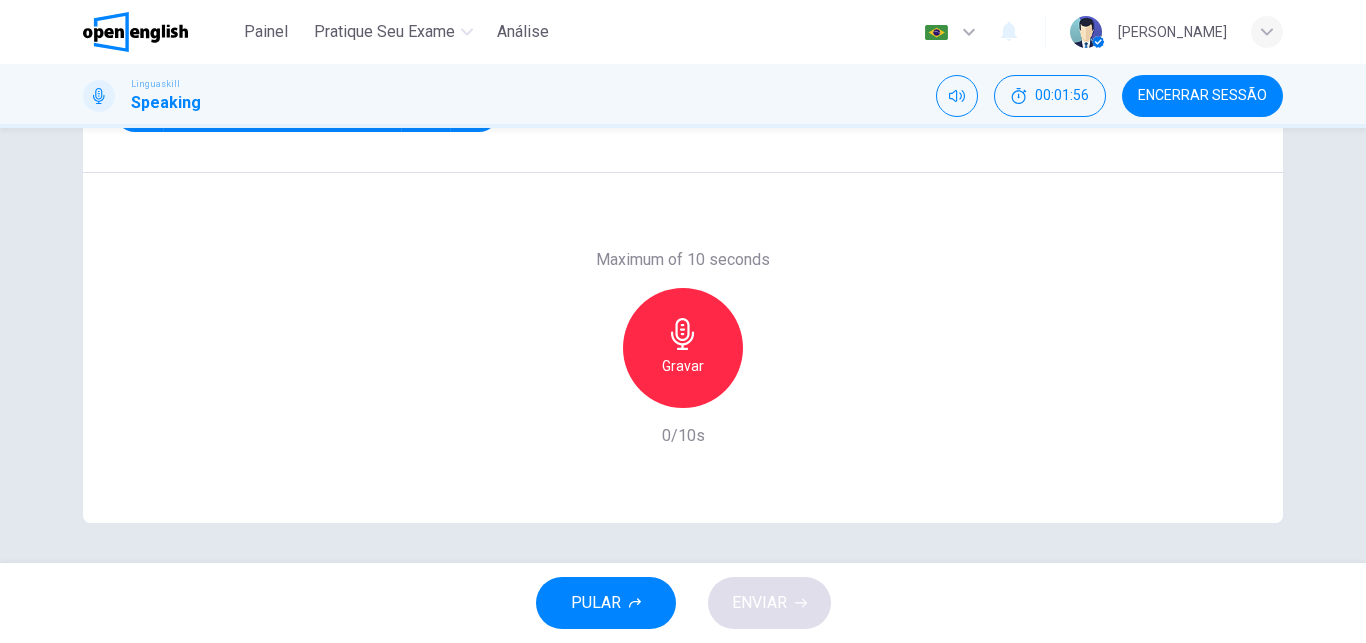 scroll, scrollTop: 340, scrollLeft: 0, axis: vertical 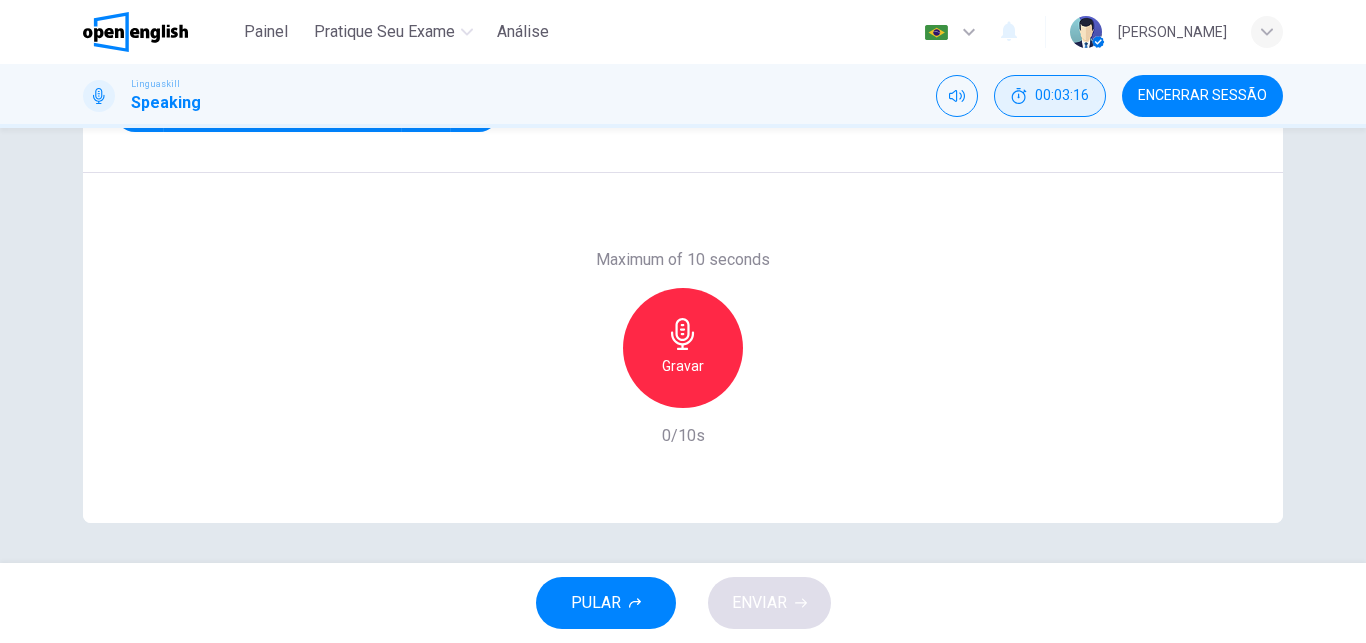 click on "00:03:16" at bounding box center [1062, 96] 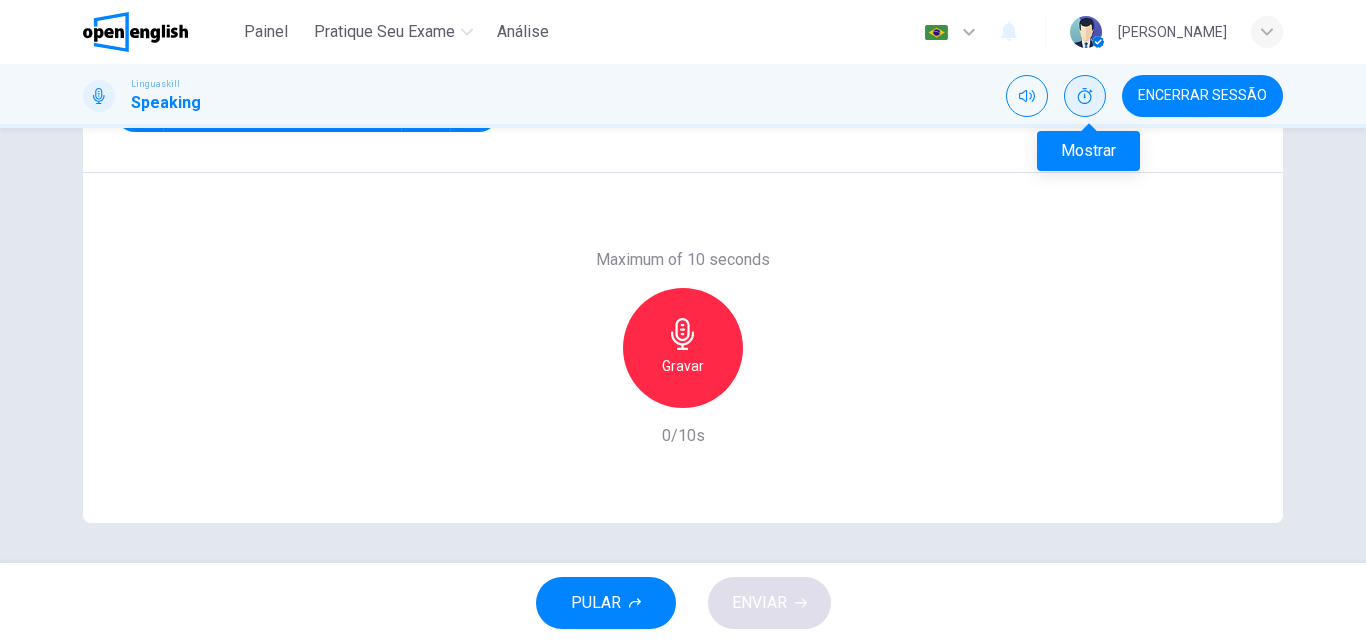 click 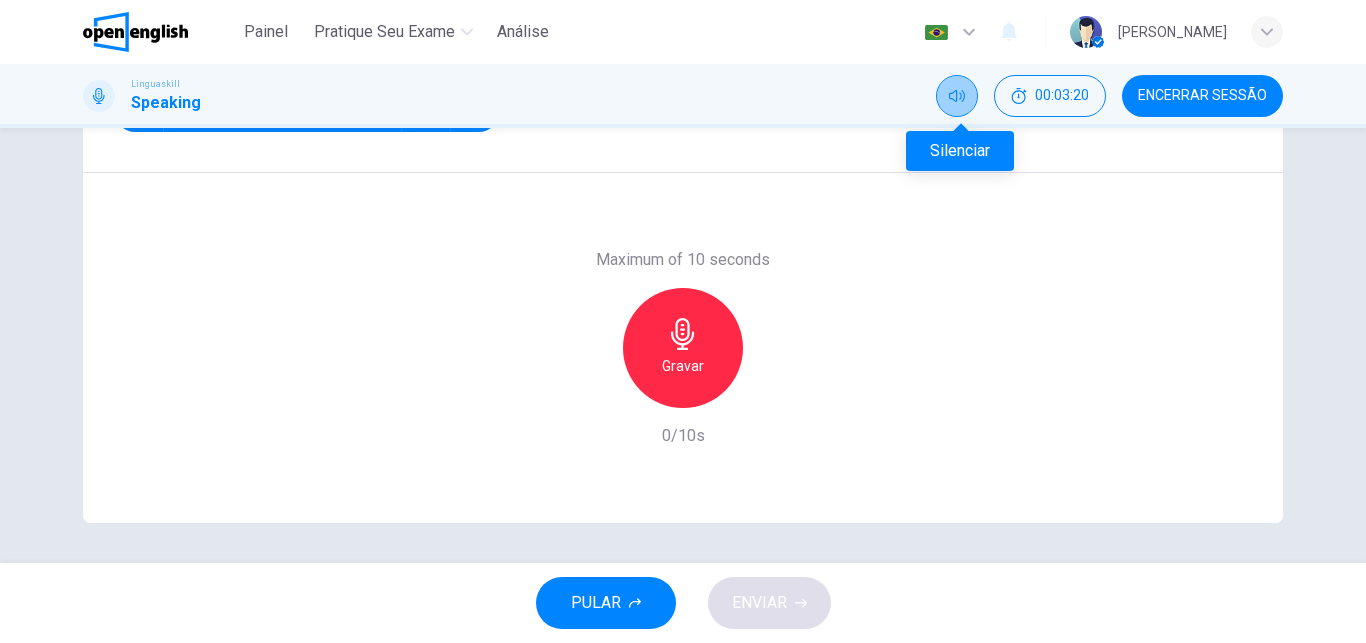 click 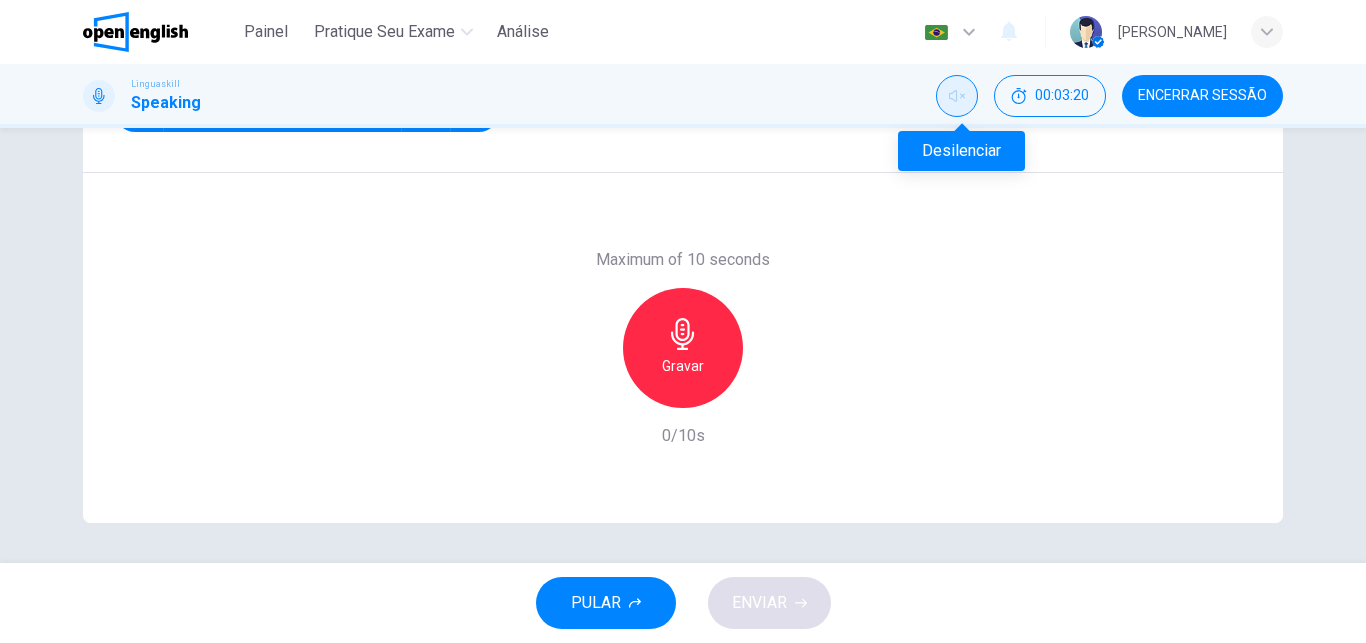 click 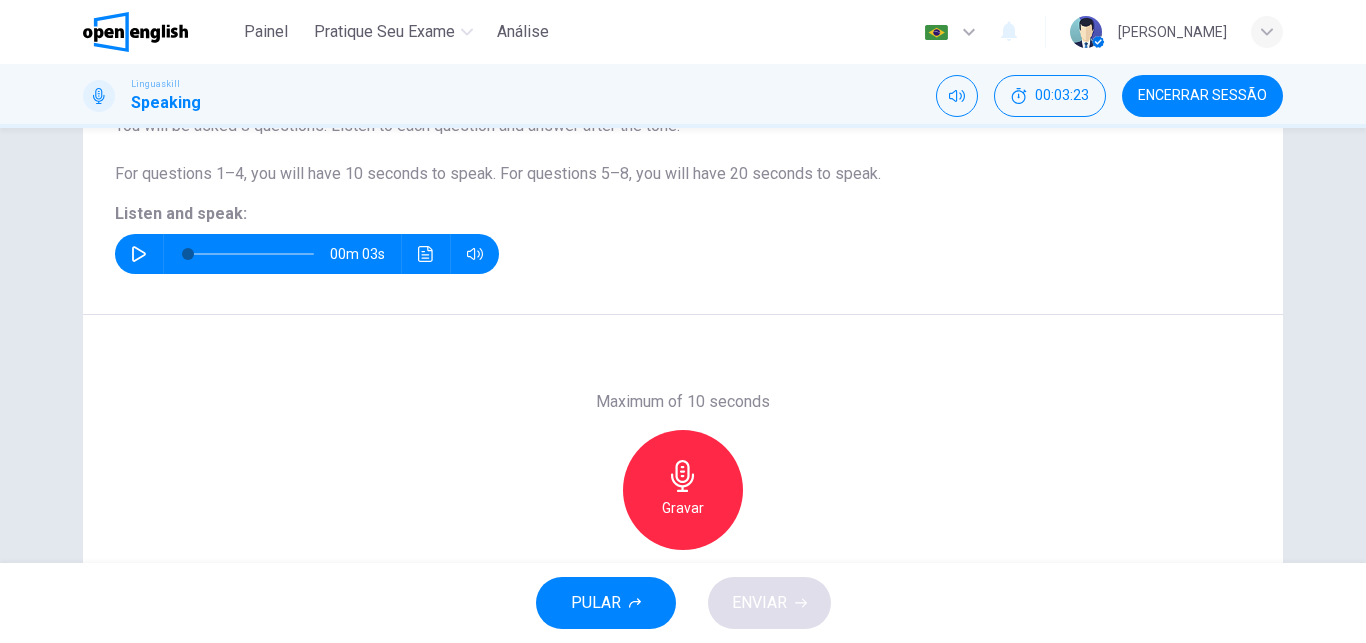 scroll, scrollTop: 191, scrollLeft: 0, axis: vertical 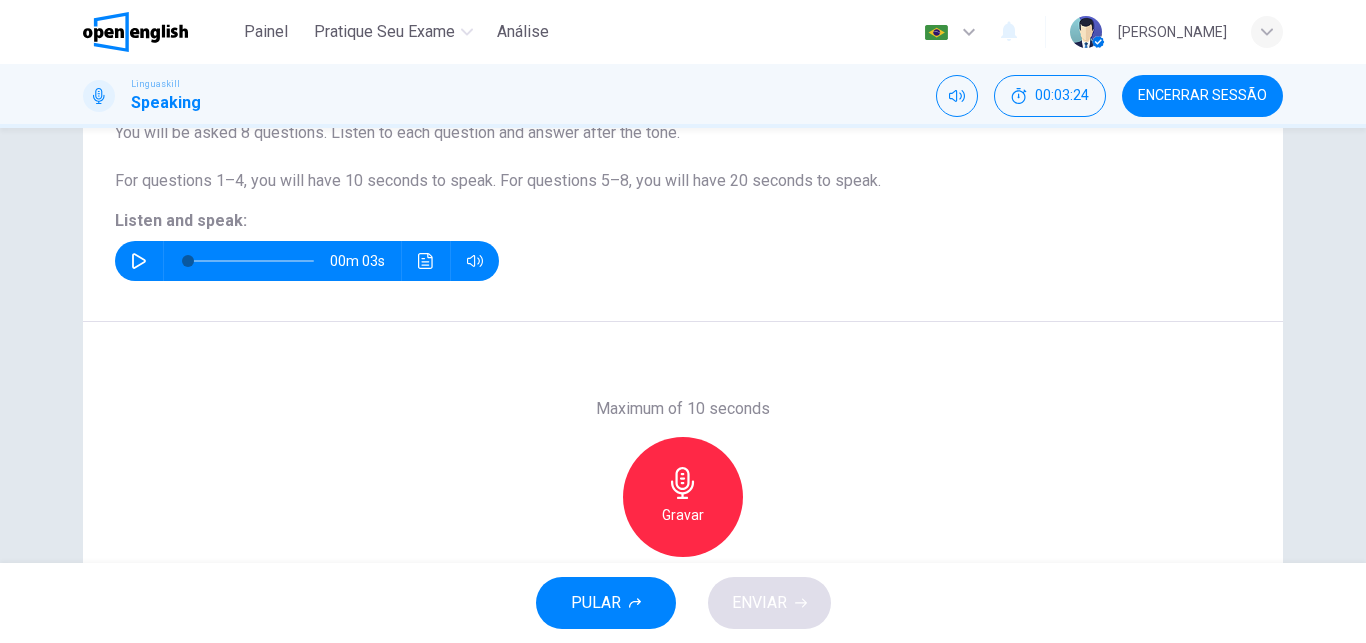 click on "00m 03s" at bounding box center (307, 261) 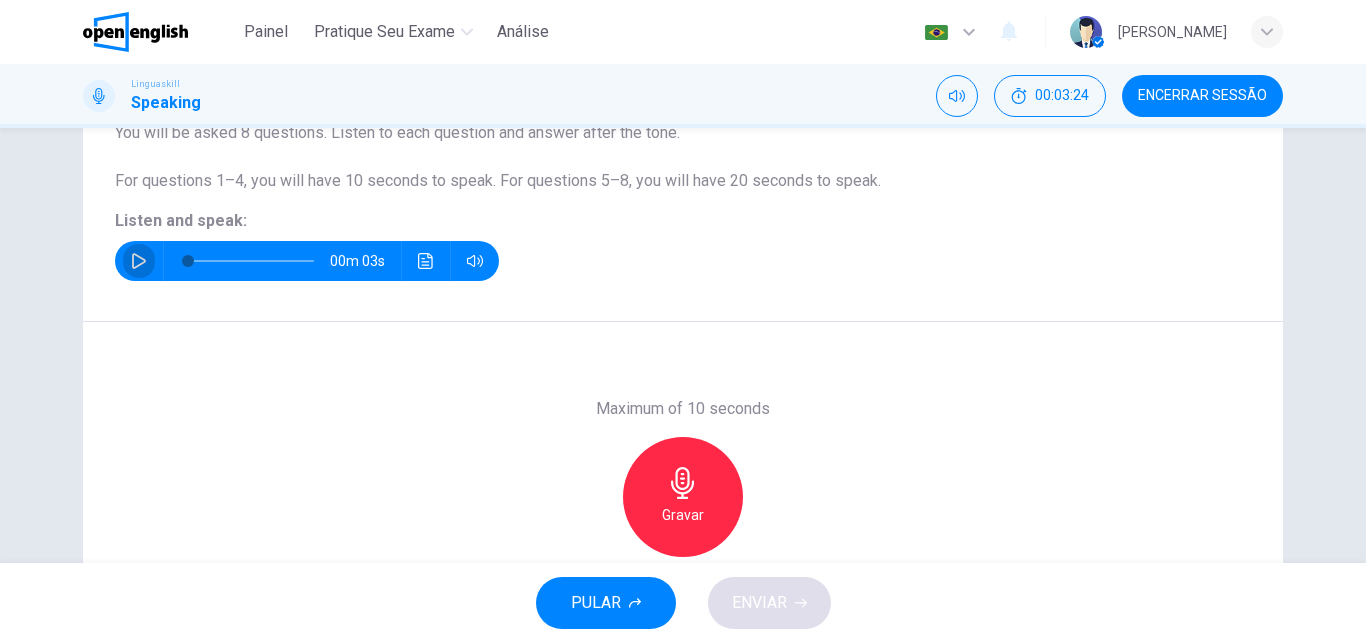 click 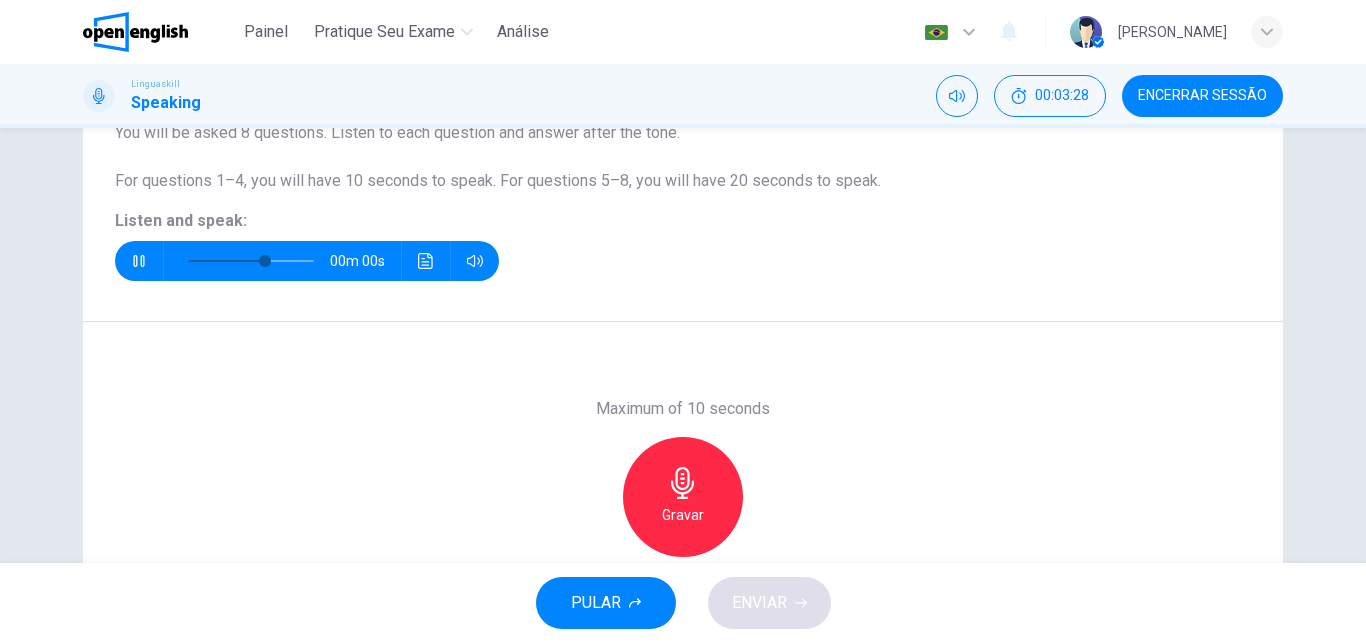 type on "*" 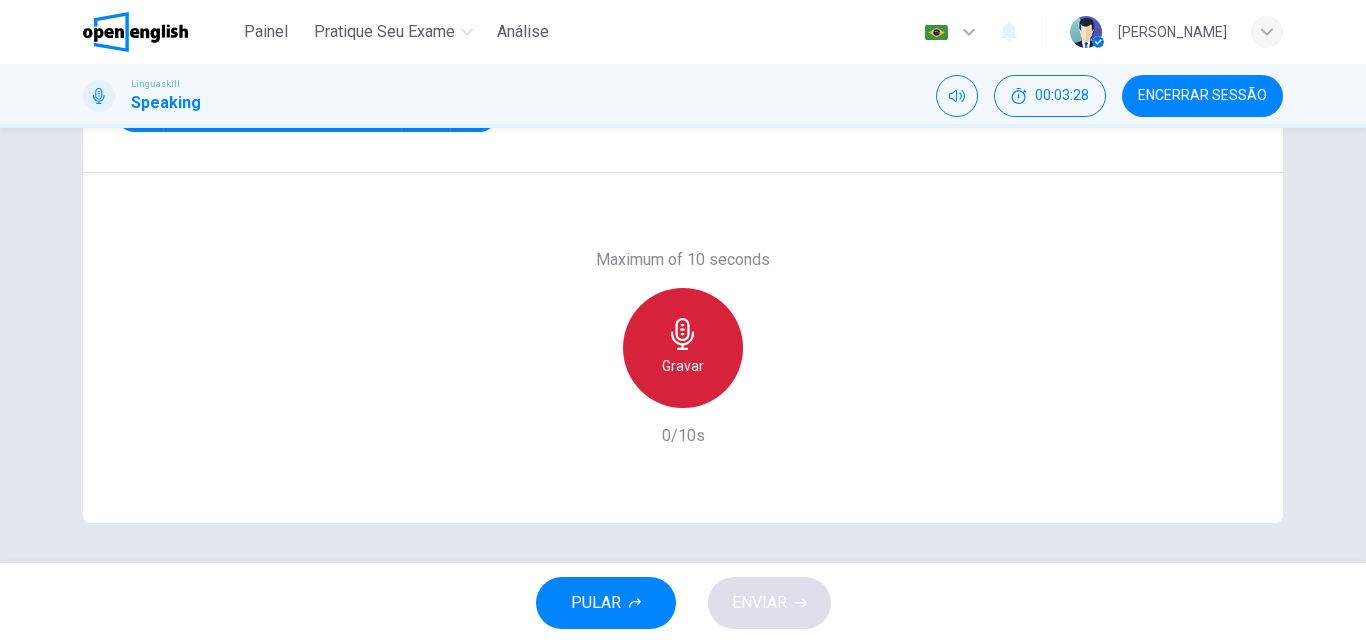 click 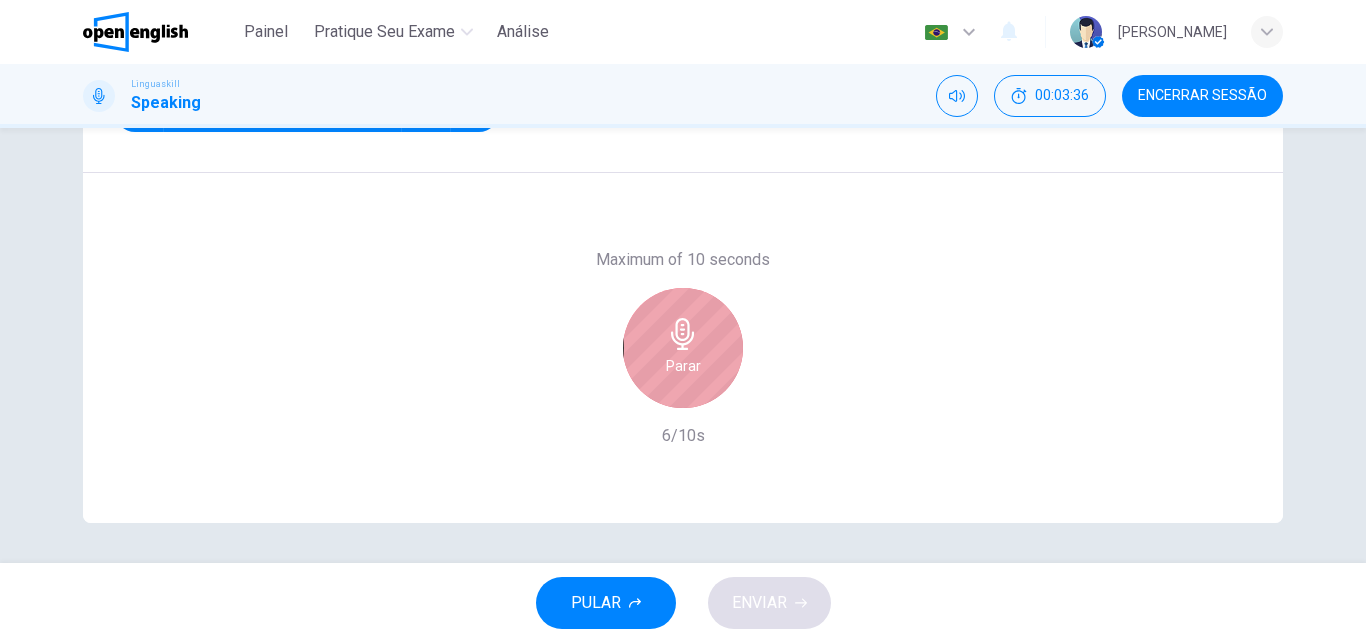 click 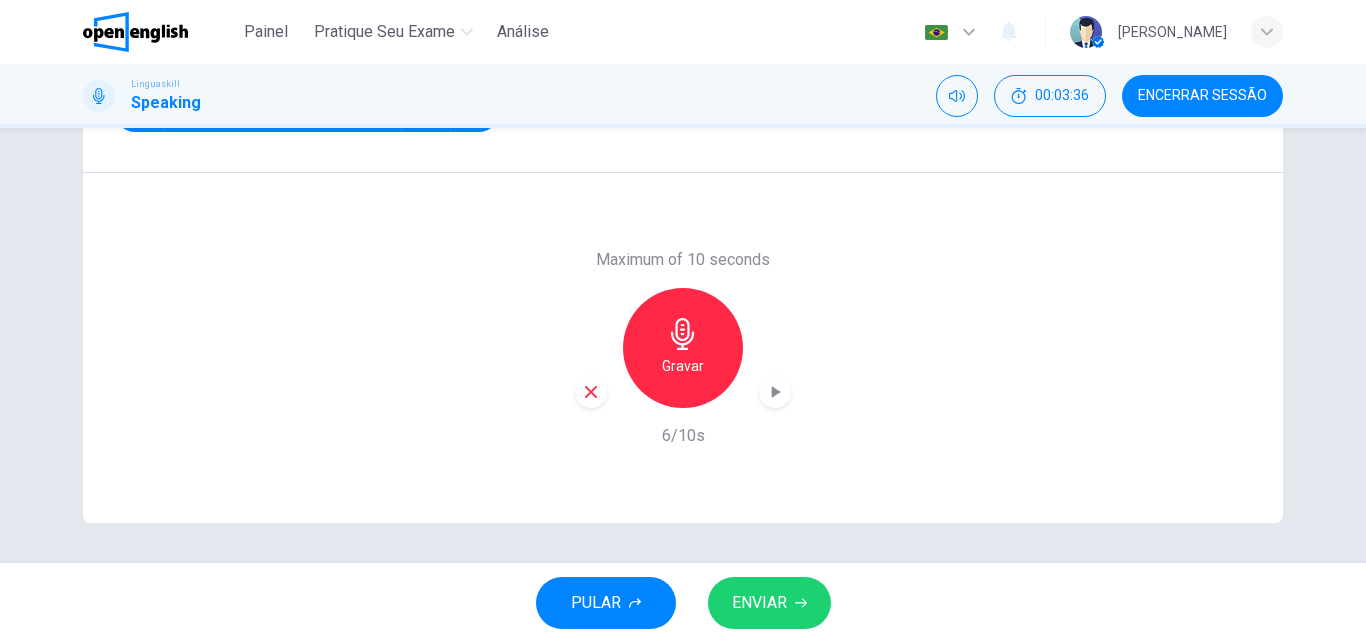 click 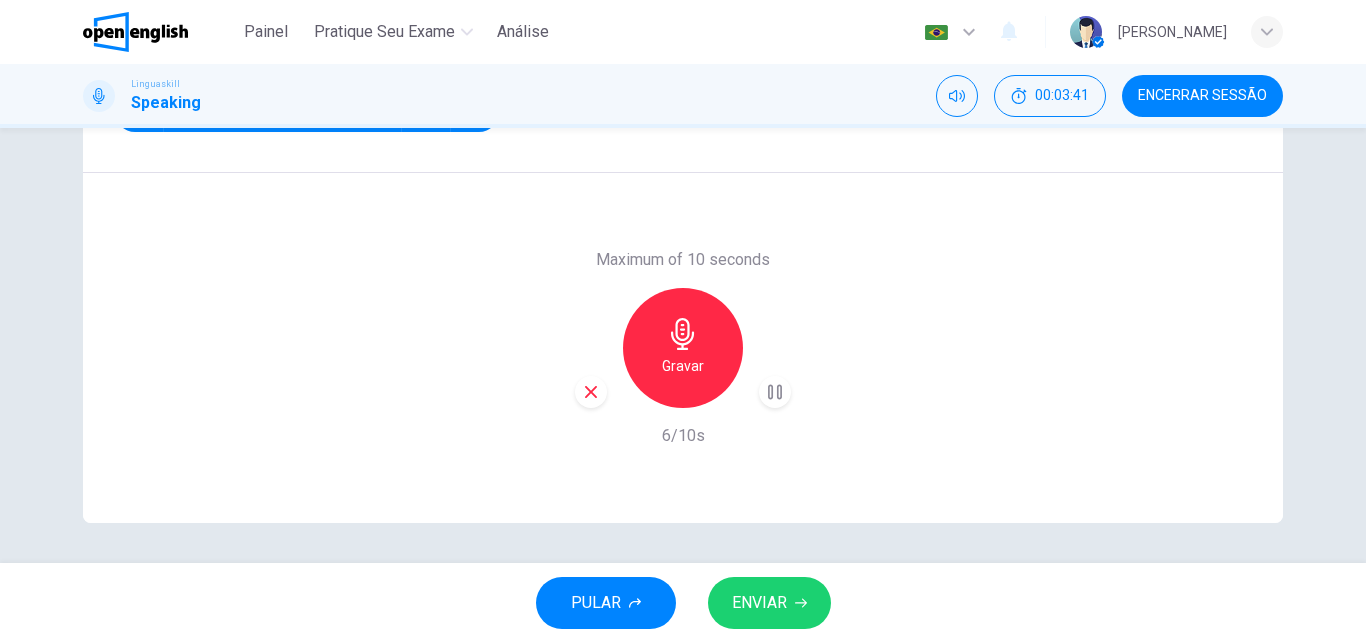 click 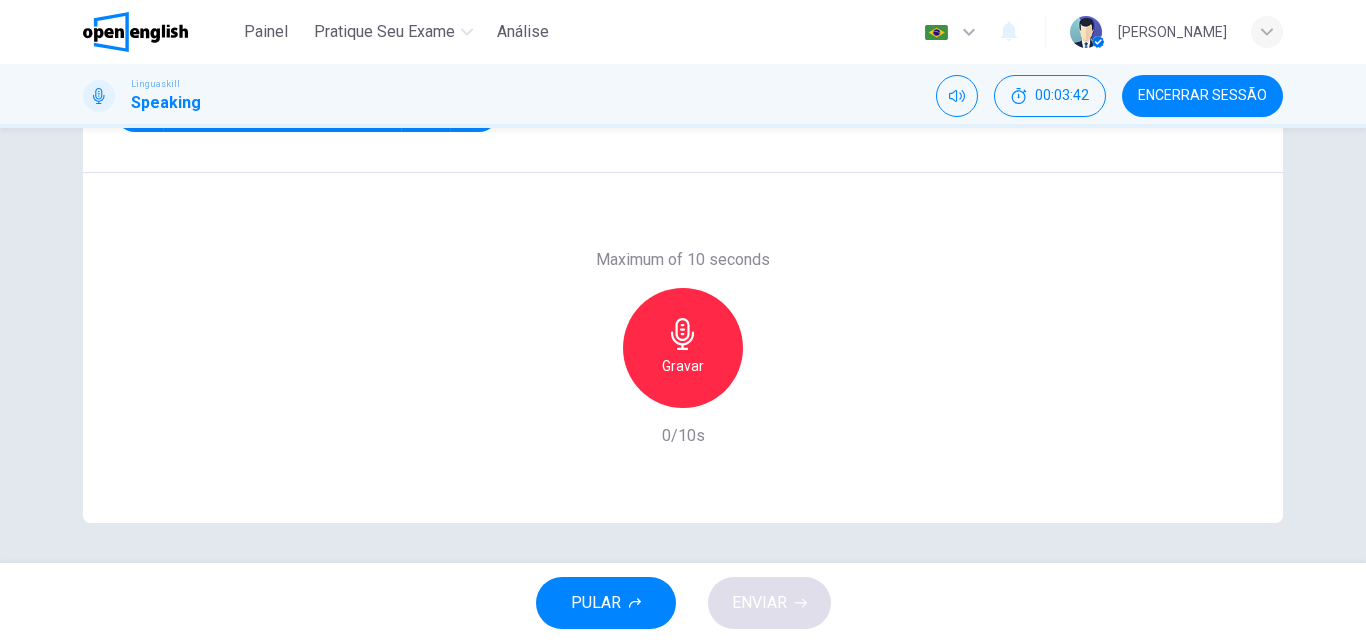 click on "Gravar" at bounding box center [683, 348] 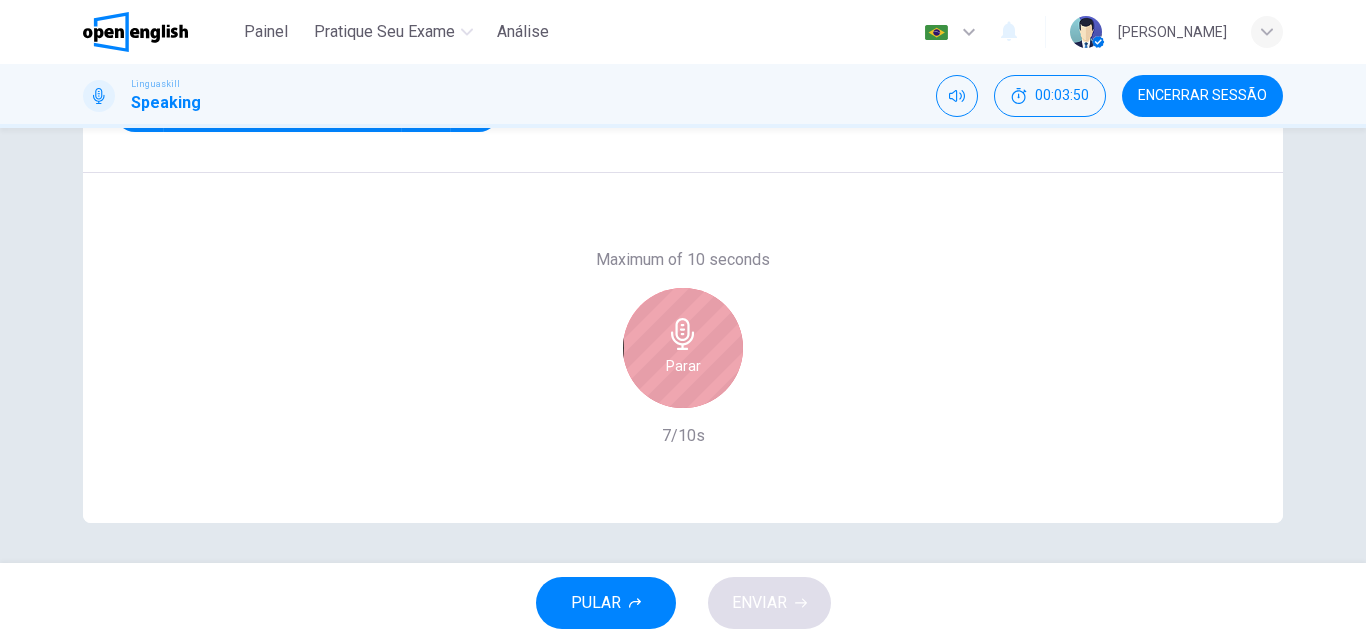 click on "Parar" at bounding box center [683, 348] 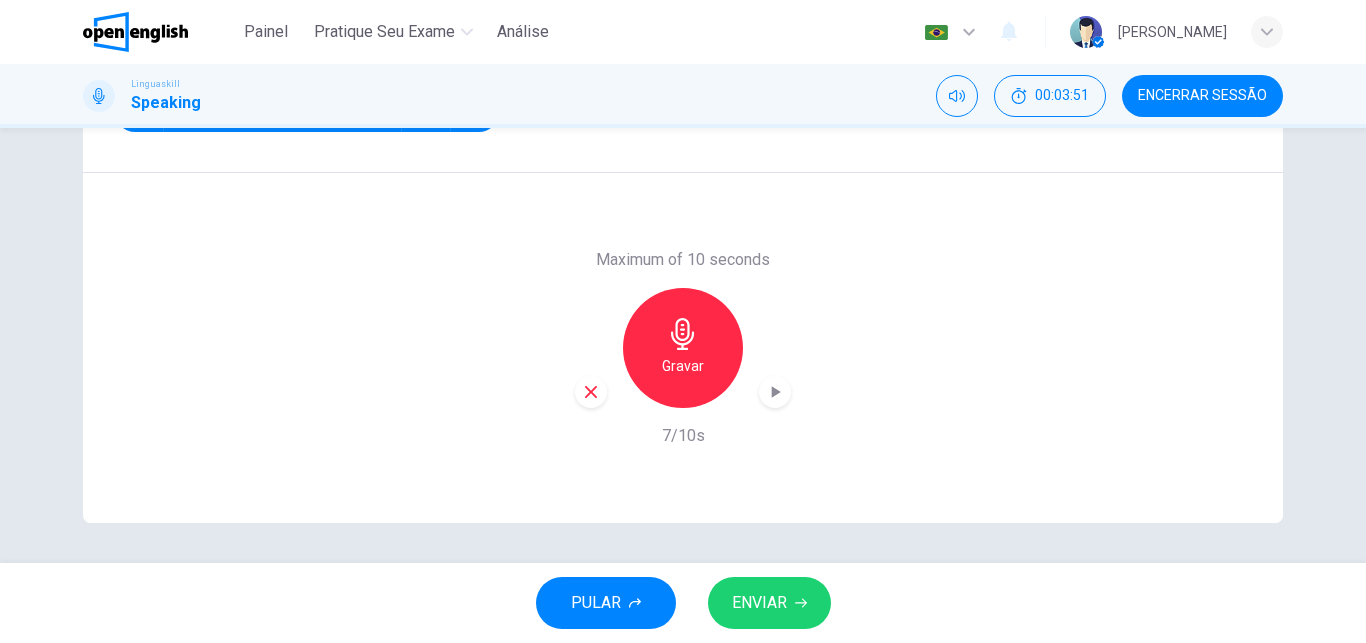 click on "Maximum of 10 seconds Gravar 7/10s" at bounding box center [683, 348] 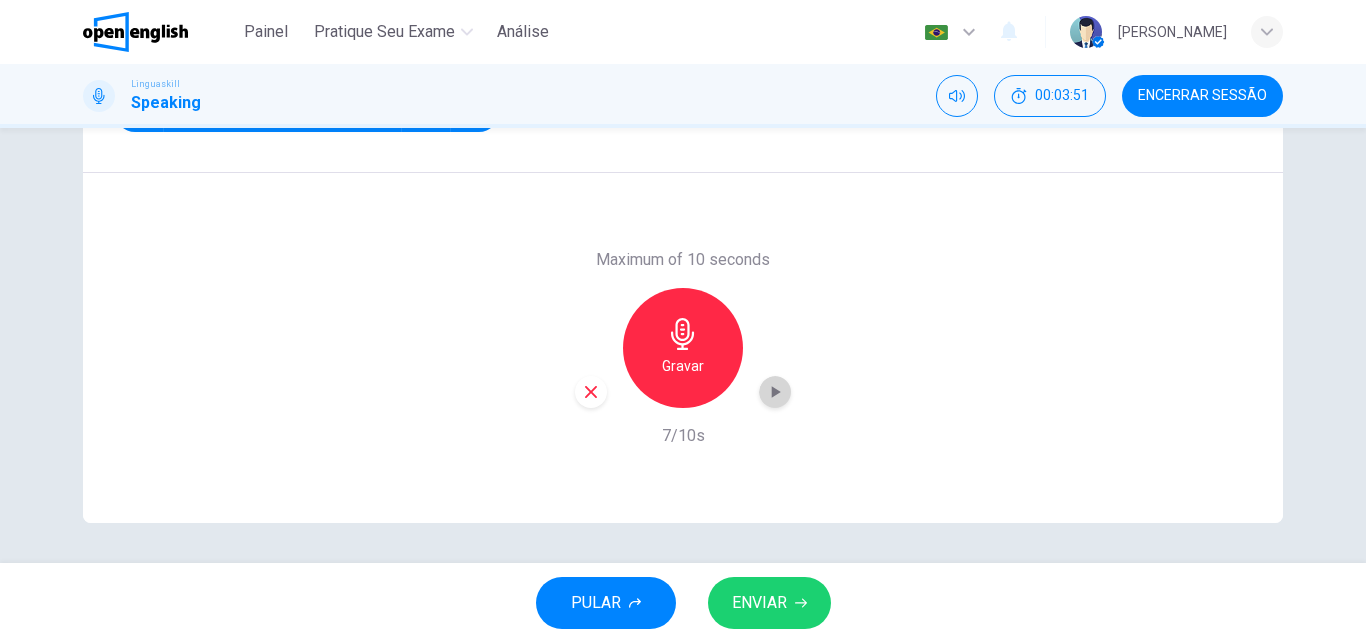 click 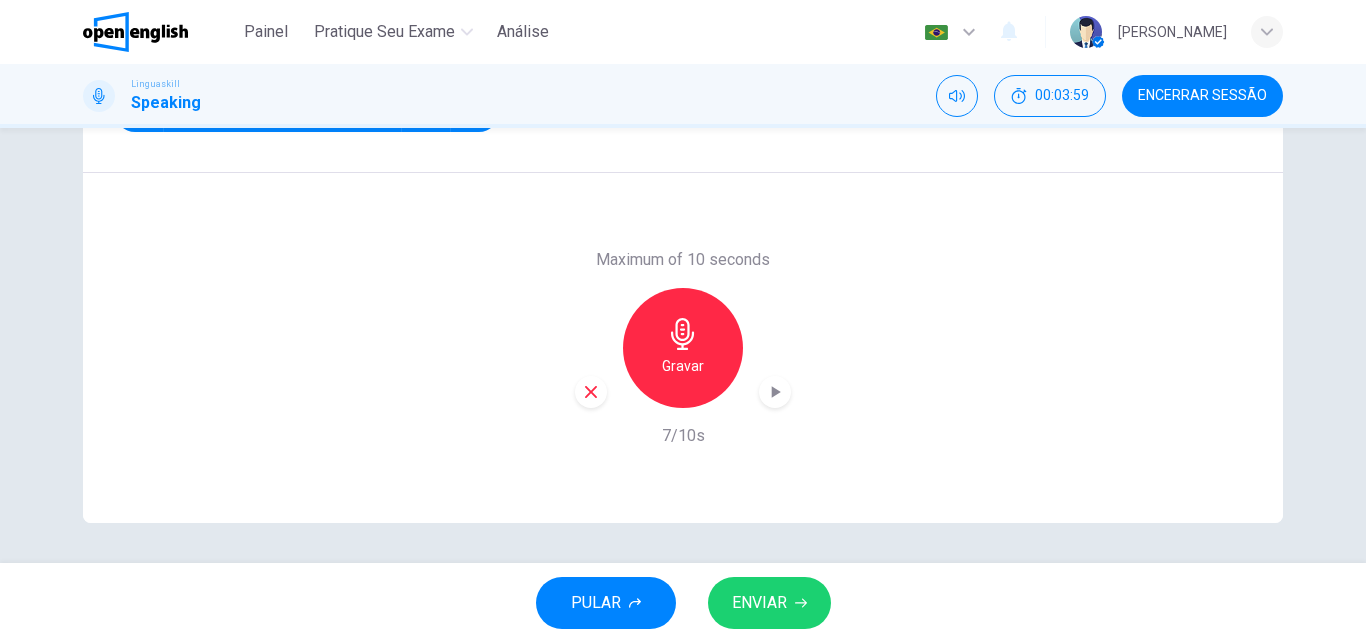 click at bounding box center [591, 392] 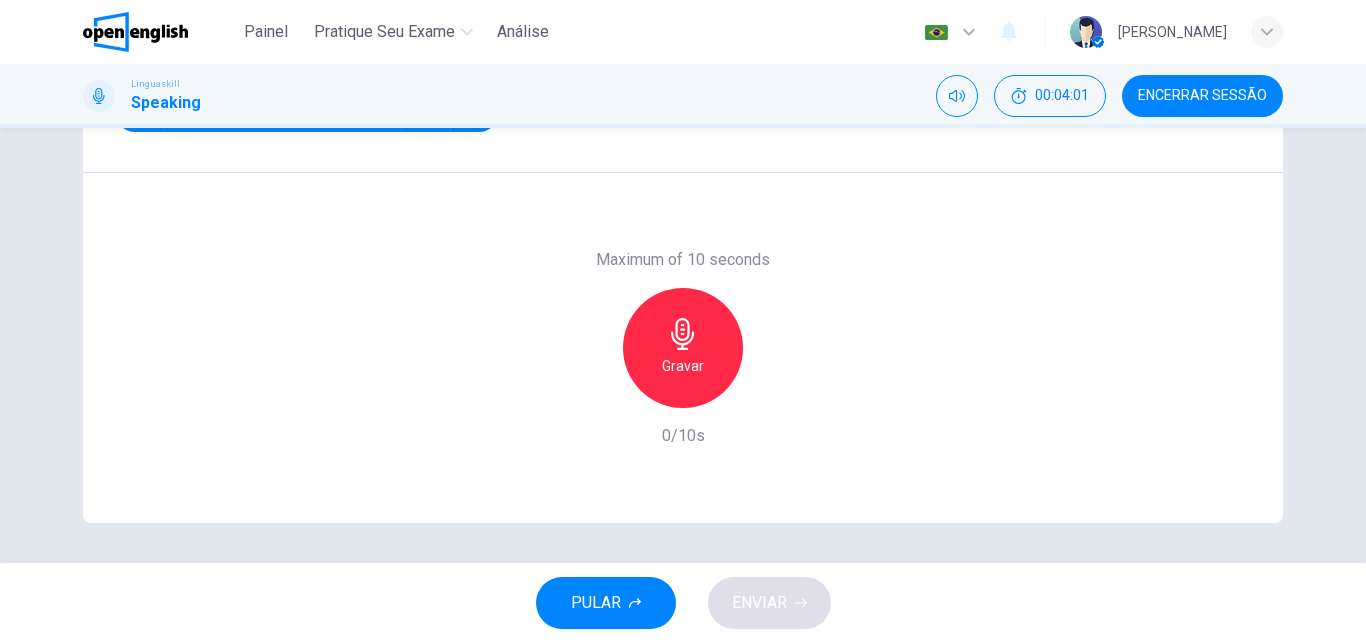 click on "Gravar" at bounding box center (683, 366) 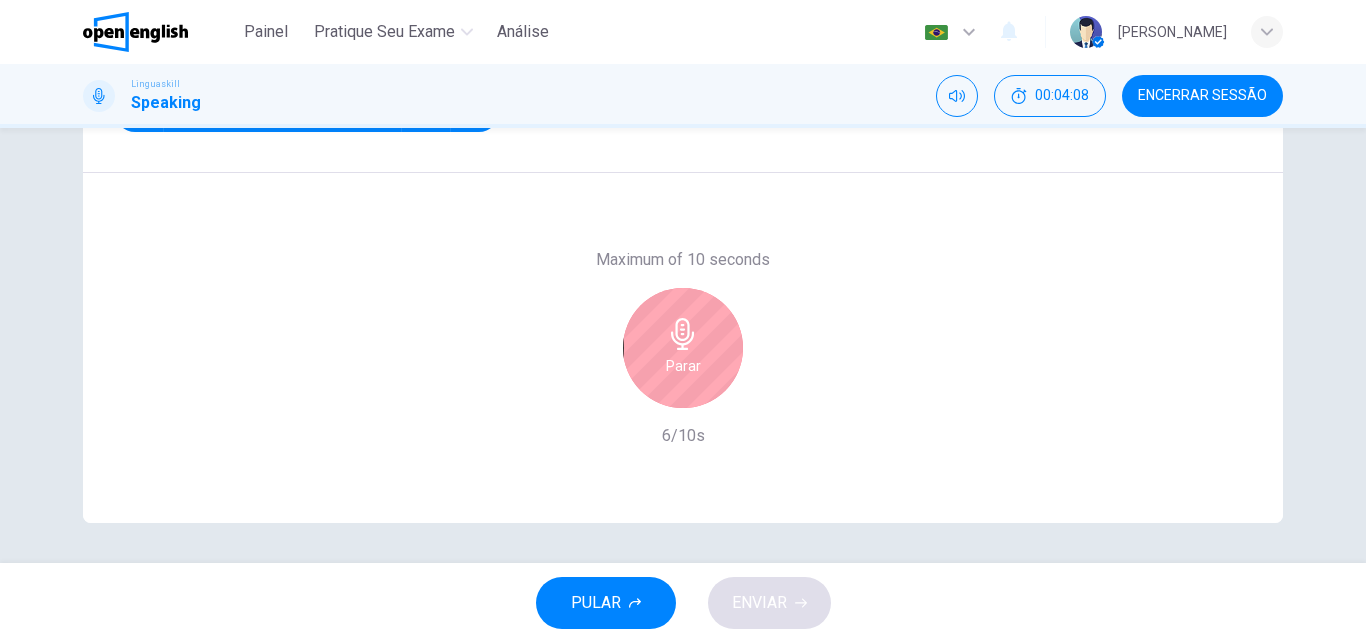 click on "Parar" at bounding box center [683, 366] 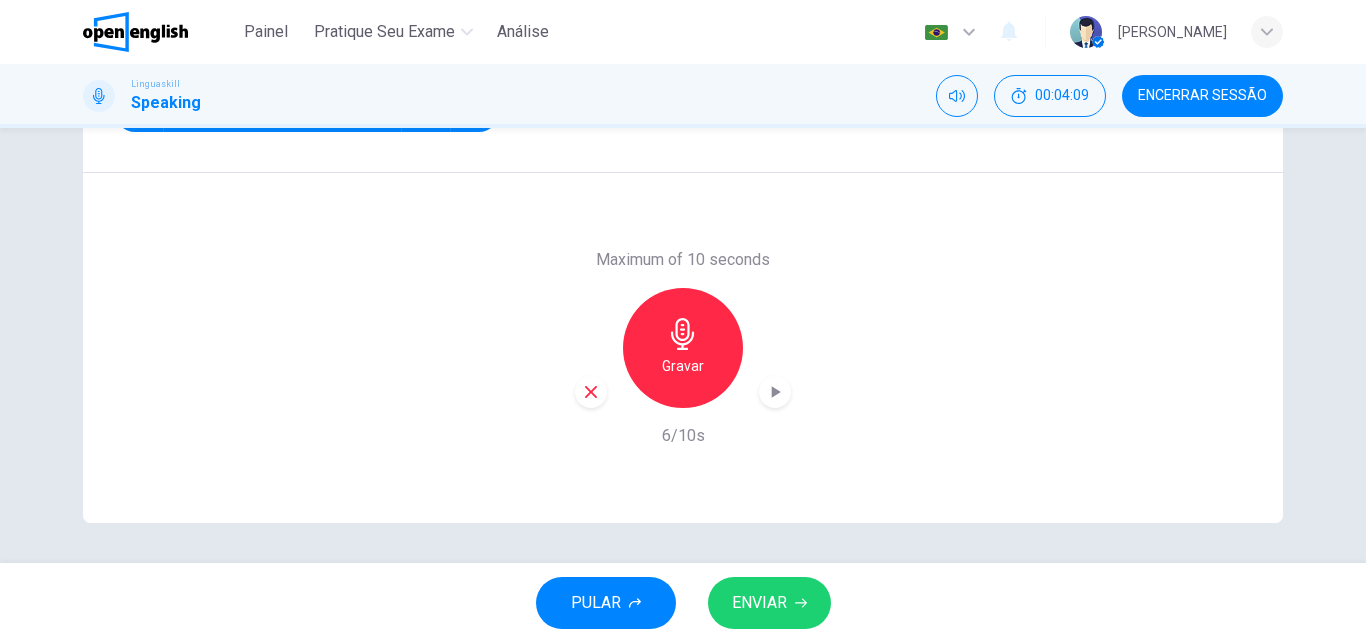 click on "Maximum of 10 seconds Gravar 6/10s" at bounding box center [683, 348] 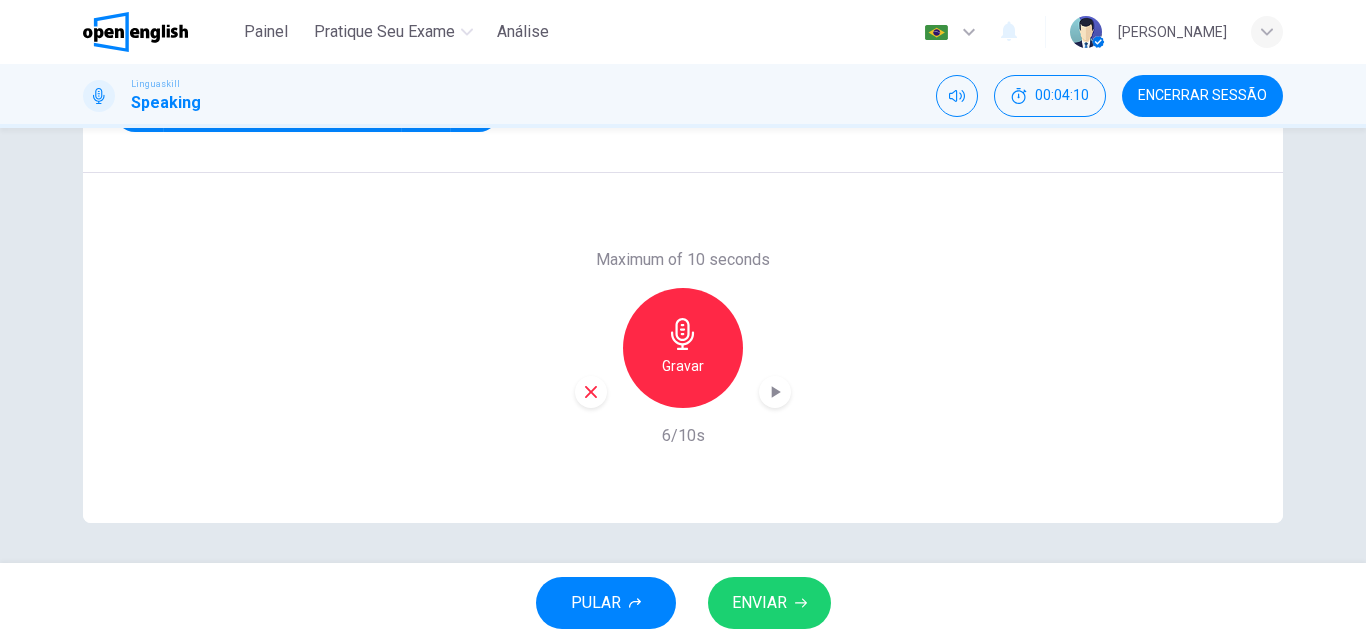 click 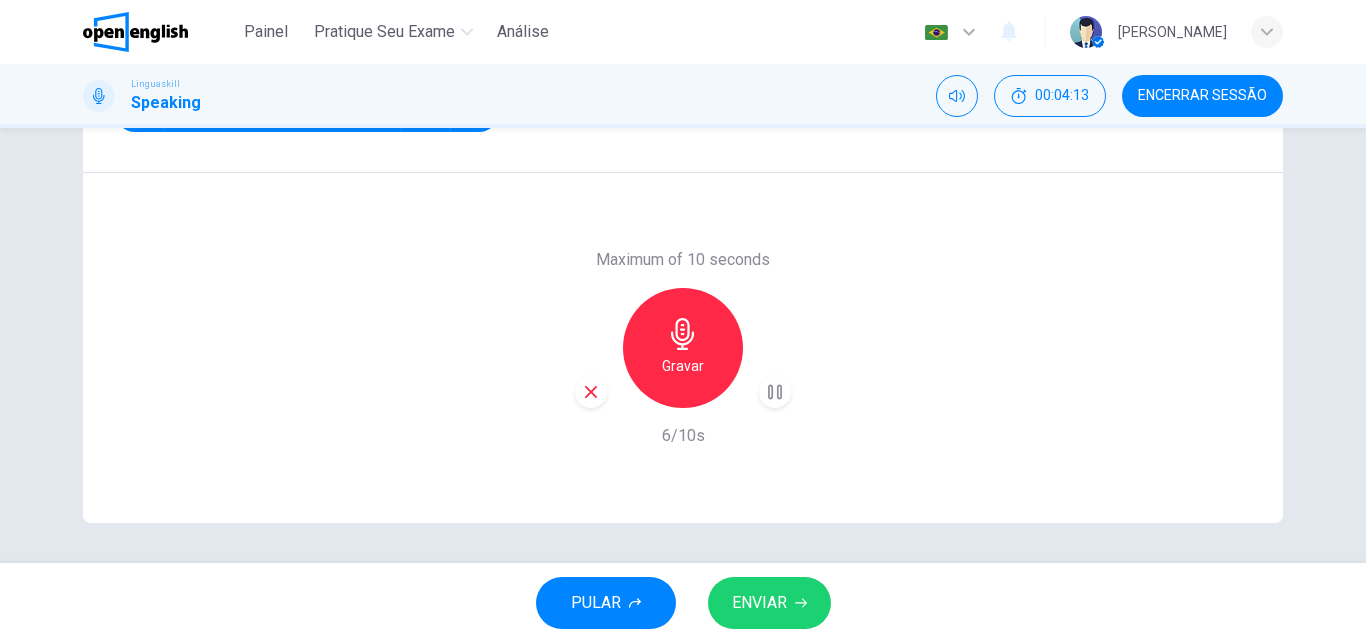 click at bounding box center (591, 392) 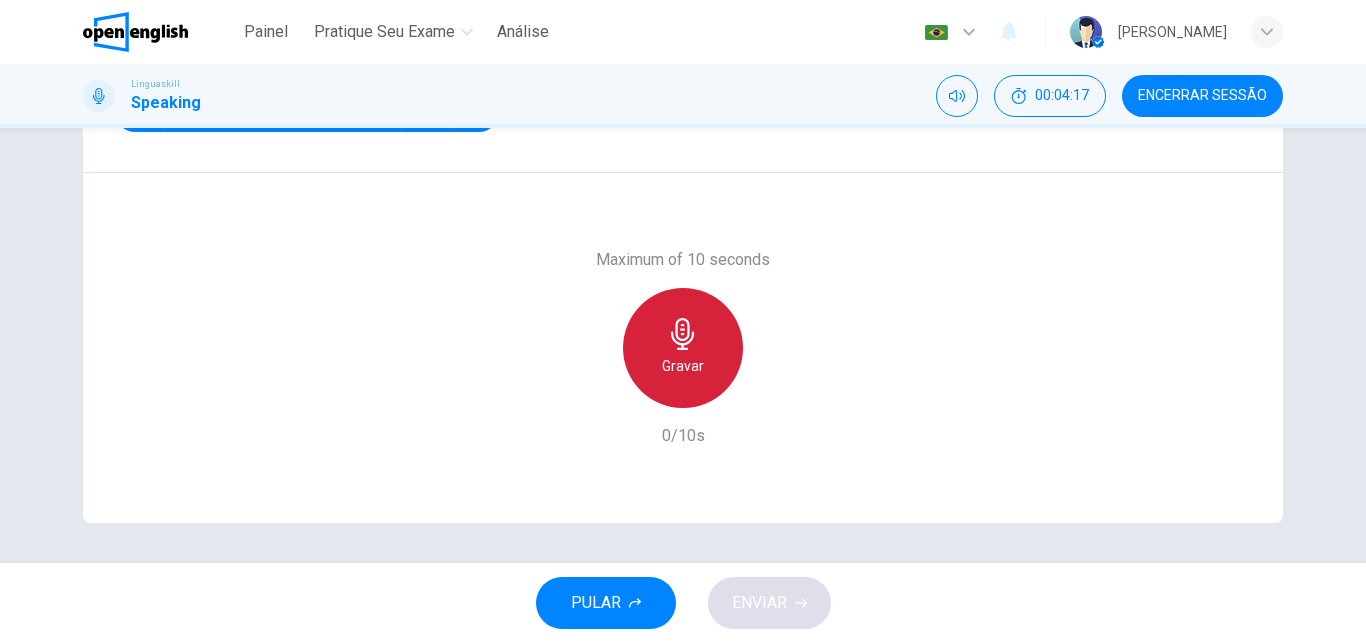 click 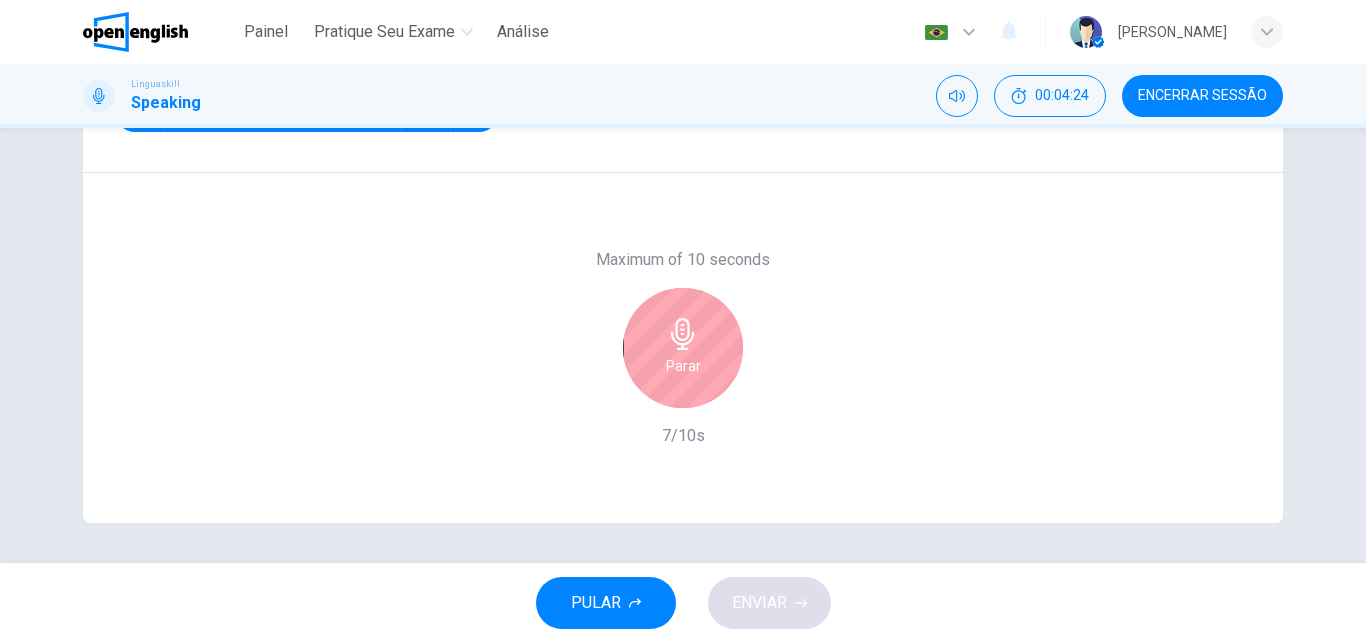 click 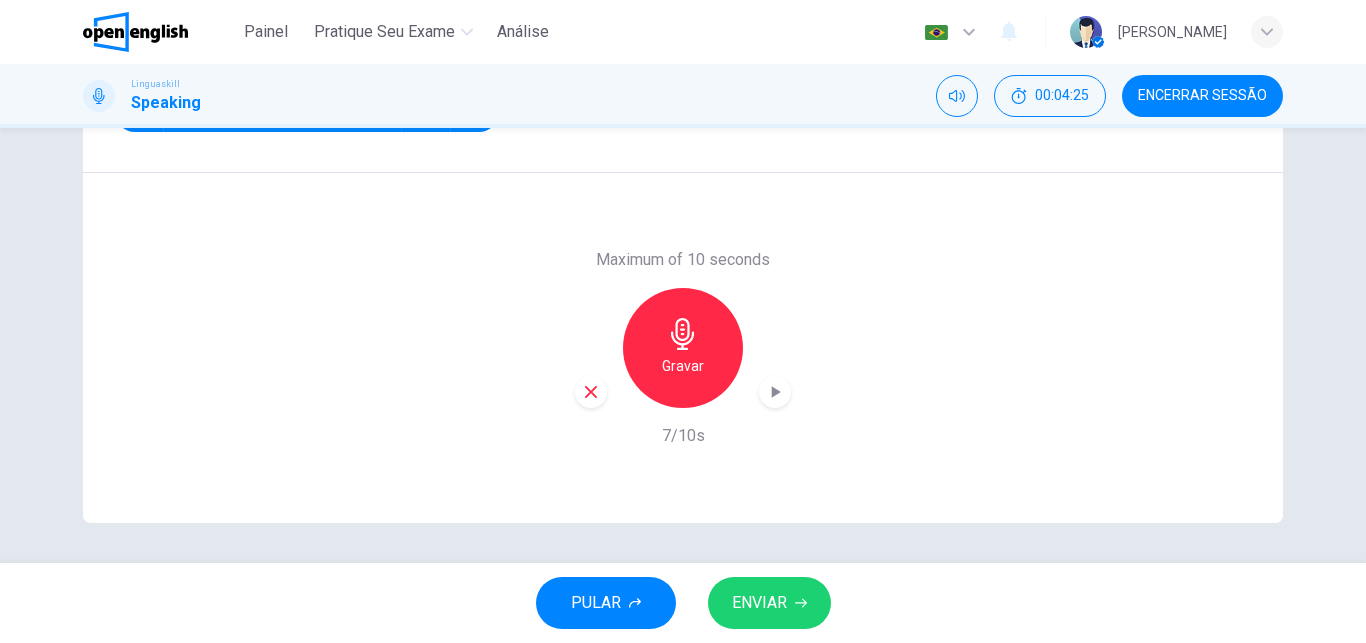click 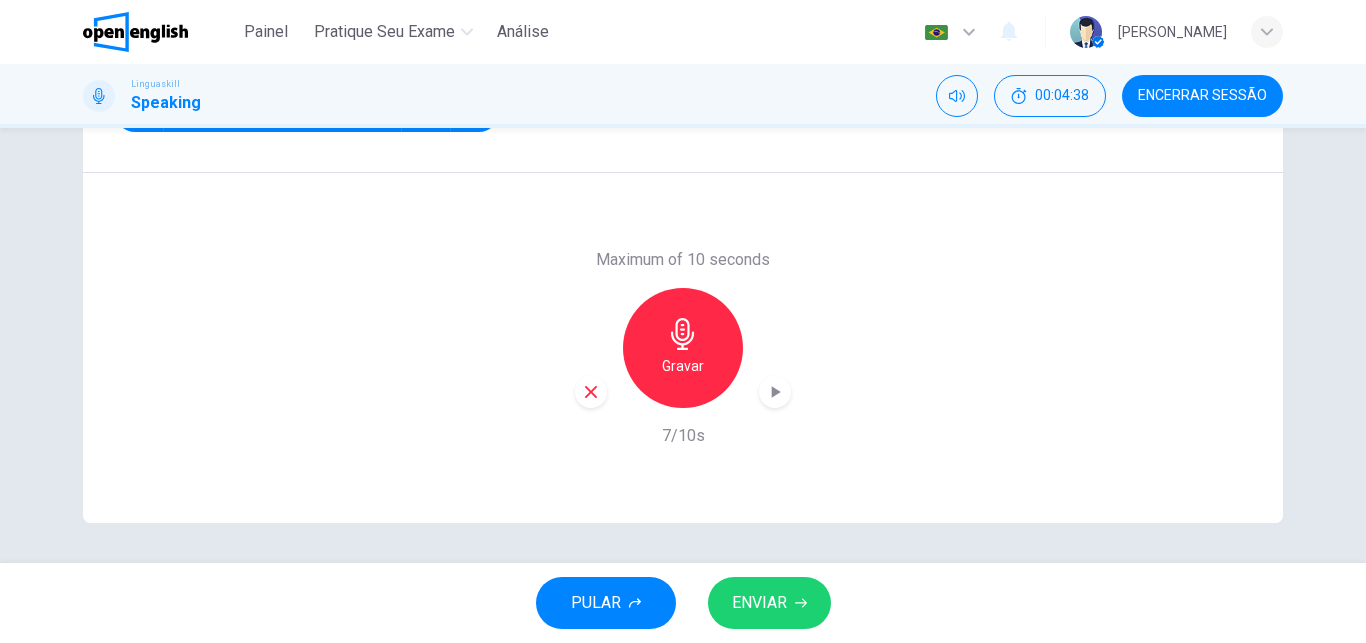 click on "Encerrar Sessão" at bounding box center (1202, 96) 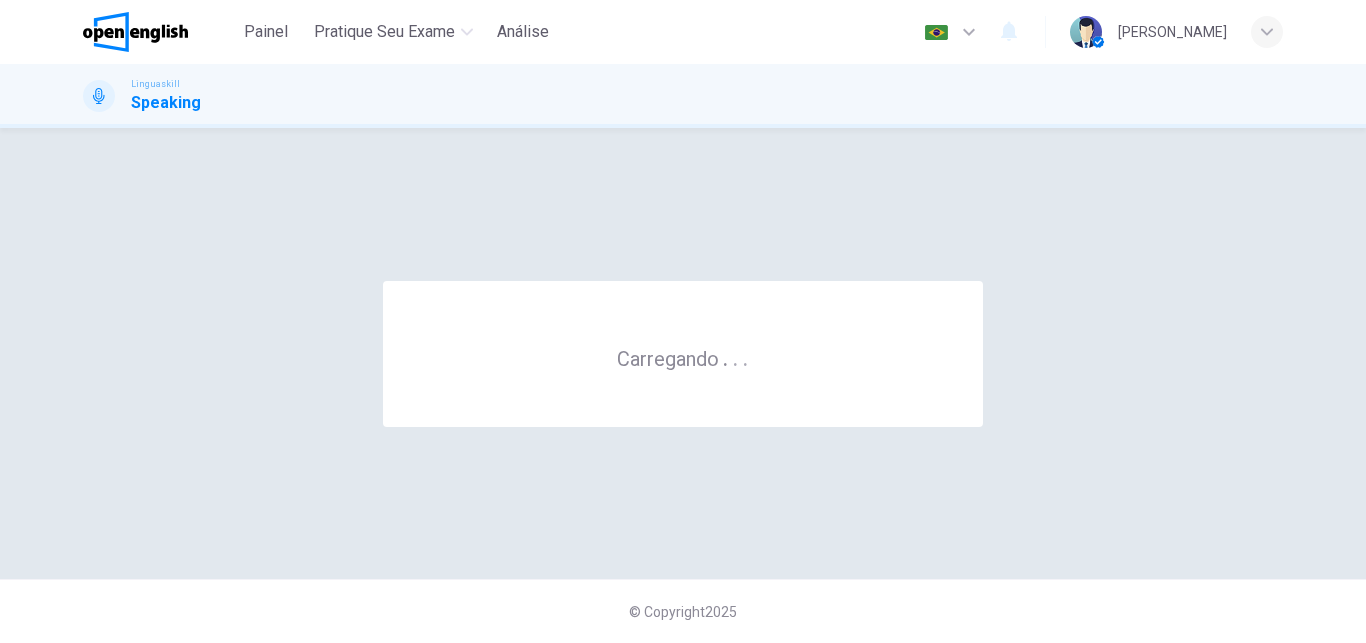 scroll, scrollTop: 0, scrollLeft: 0, axis: both 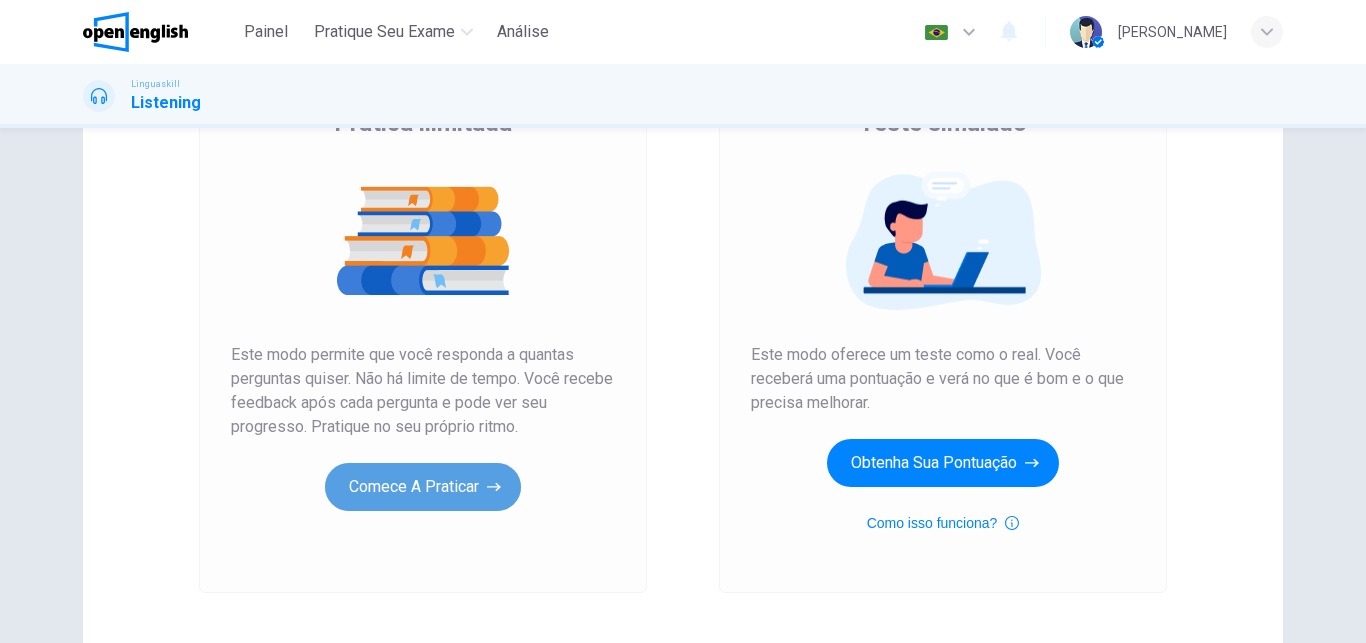 click on "Comece a praticar" at bounding box center [423, 487] 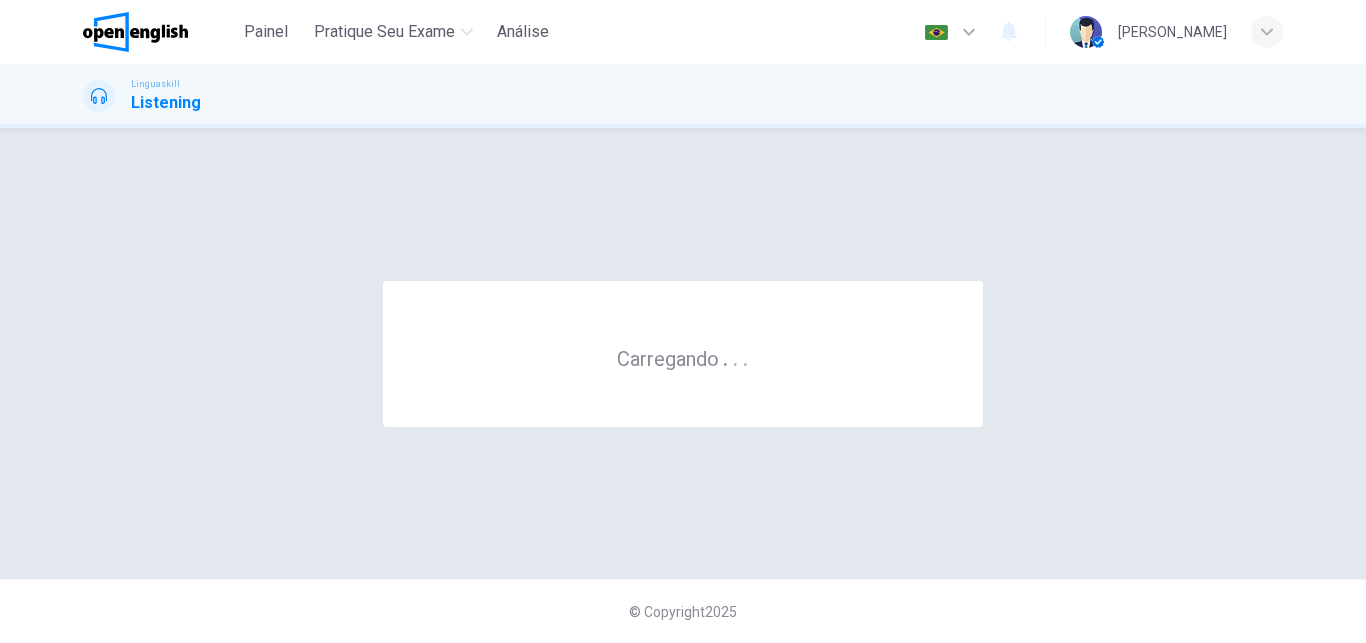 scroll, scrollTop: 0, scrollLeft: 0, axis: both 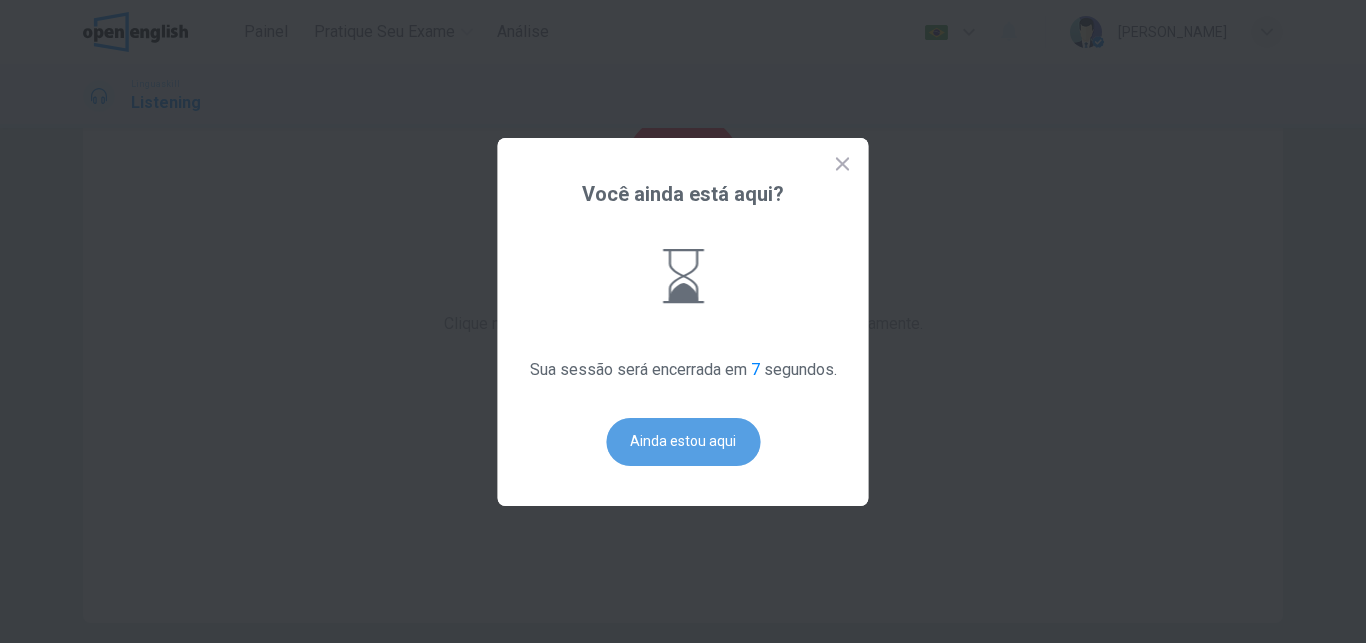 click on "Ainda estou aqui" at bounding box center [683, 442] 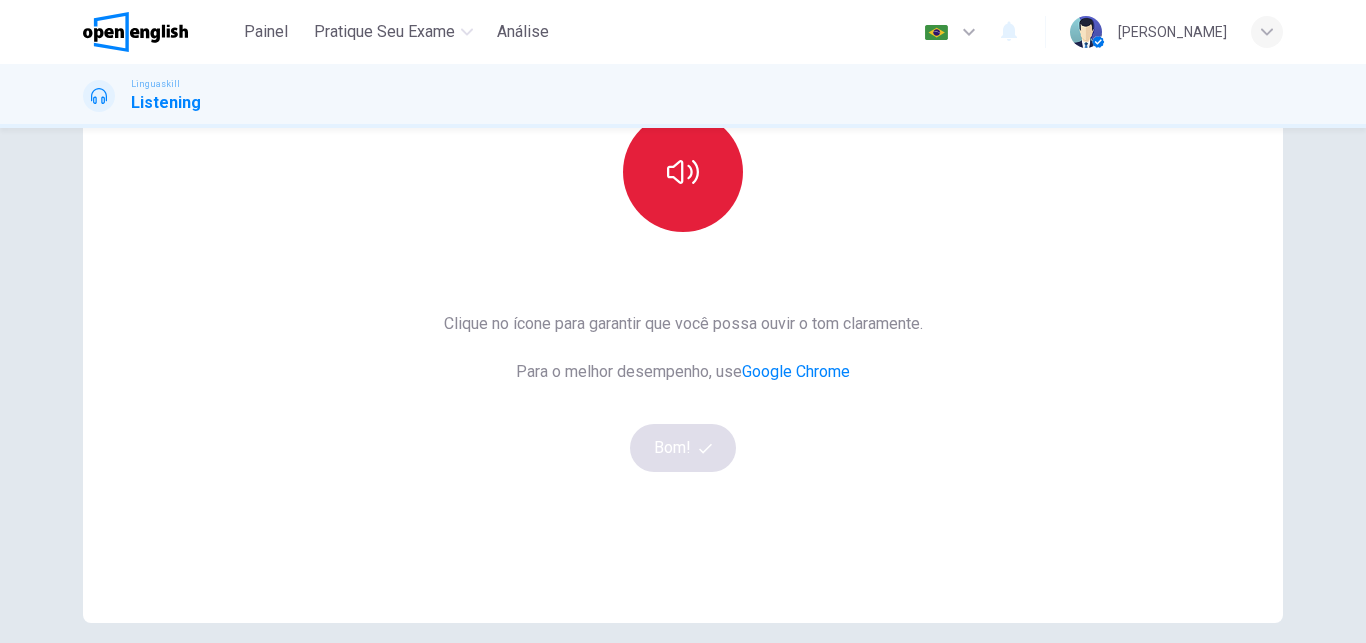 click at bounding box center (683, 172) 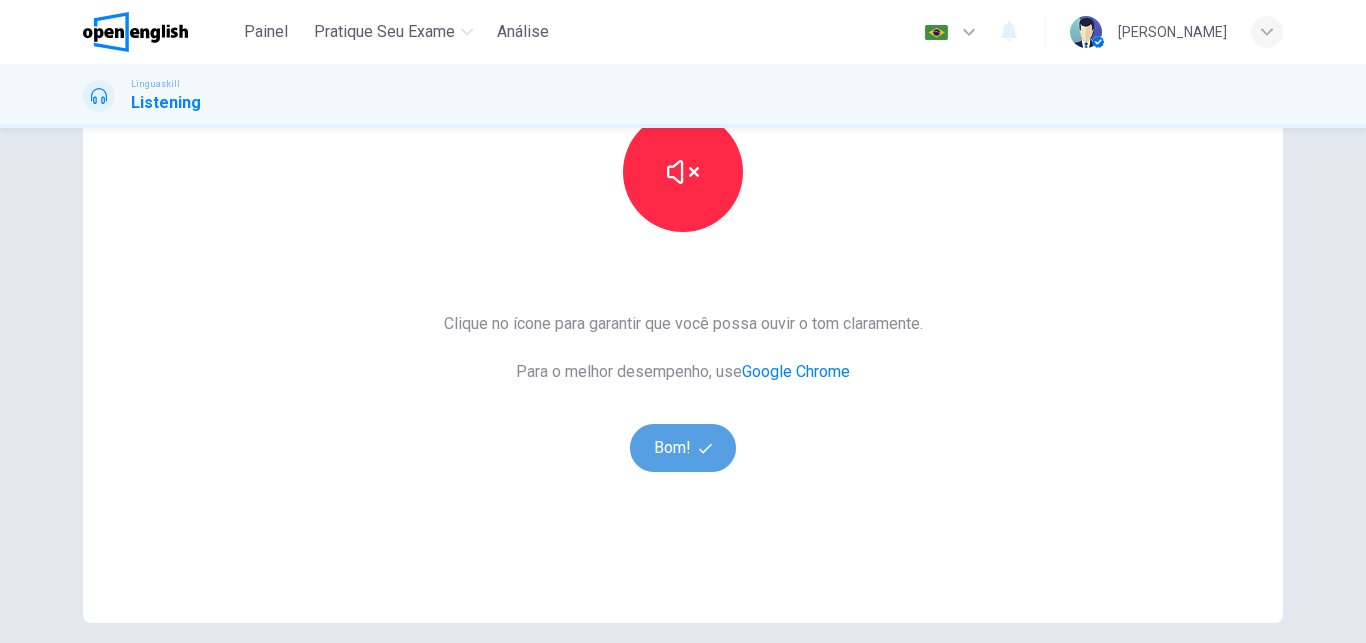 click on "Bom!" at bounding box center [683, 448] 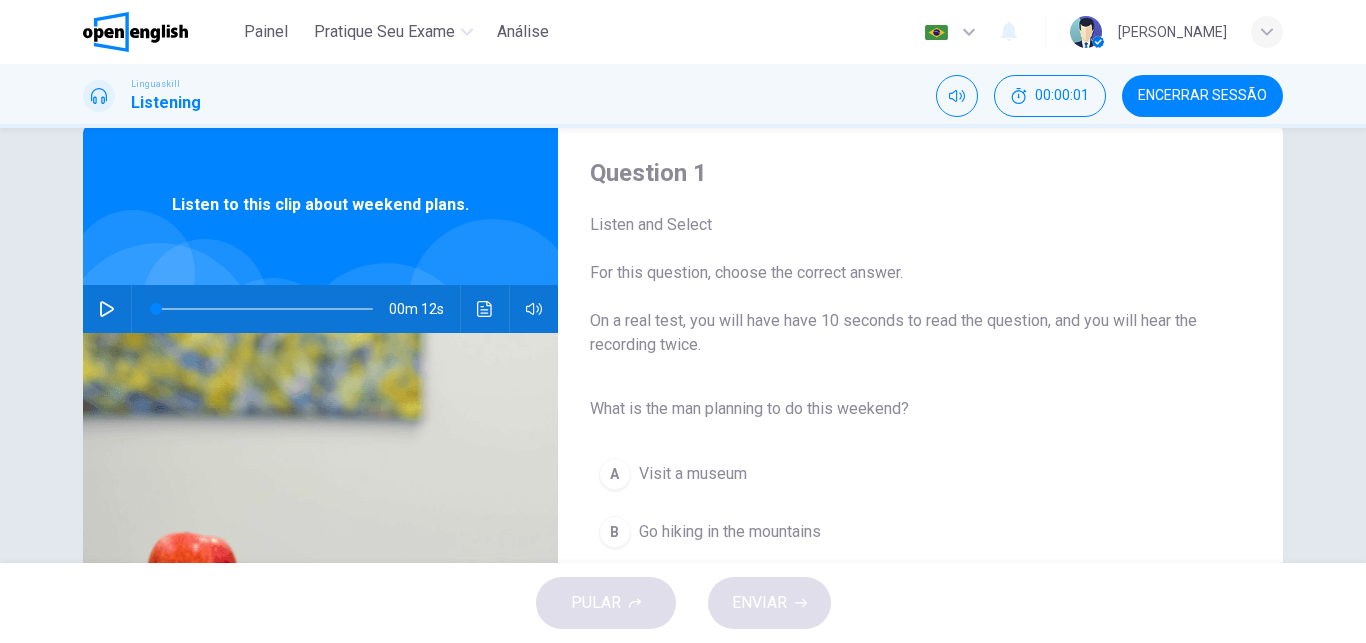 scroll, scrollTop: 18, scrollLeft: 0, axis: vertical 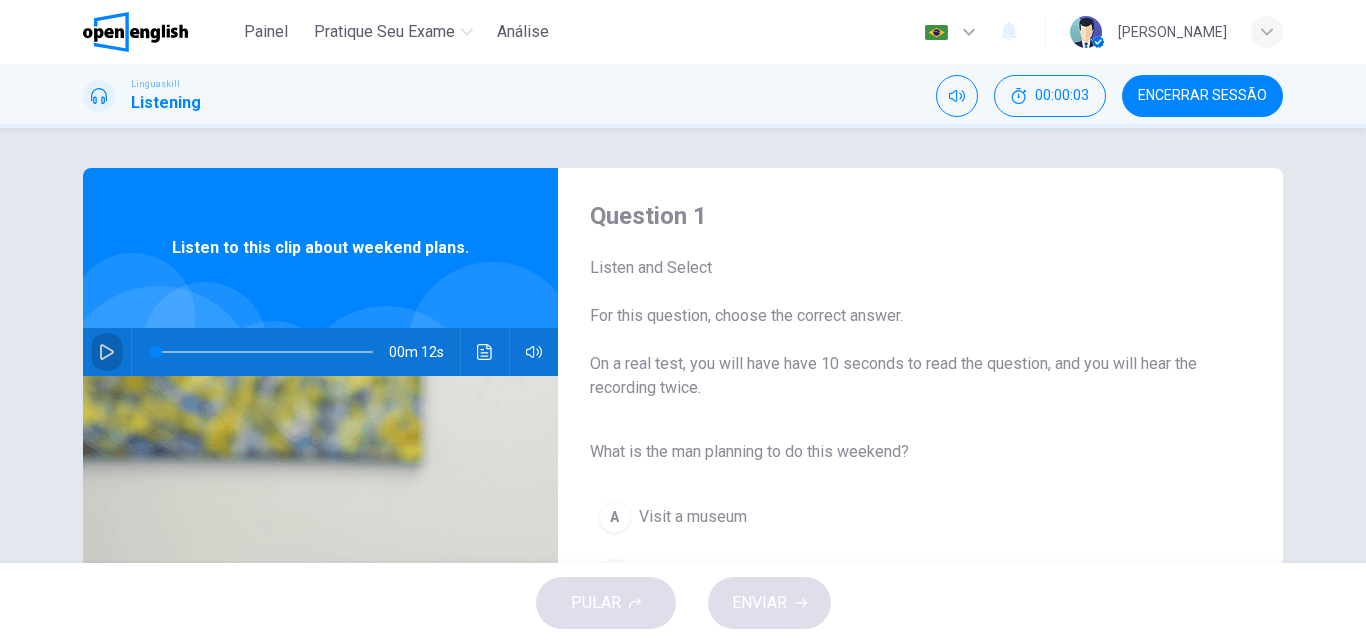 click at bounding box center (107, 352) 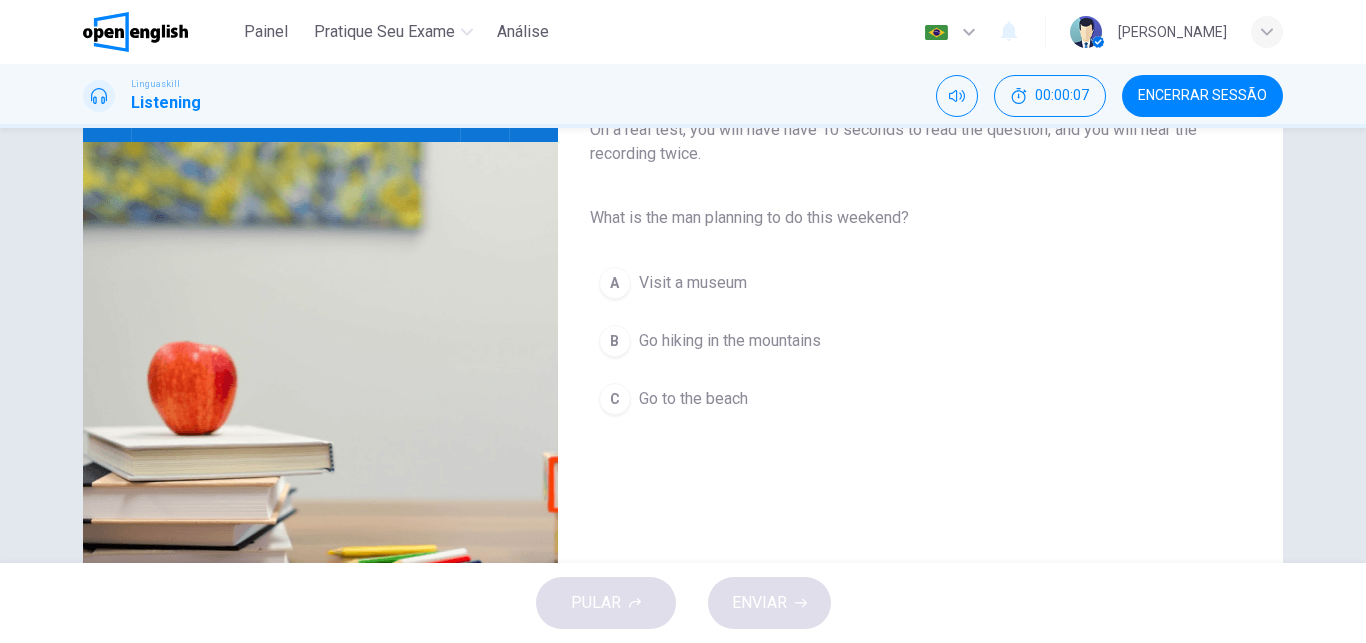 scroll, scrollTop: 238, scrollLeft: 0, axis: vertical 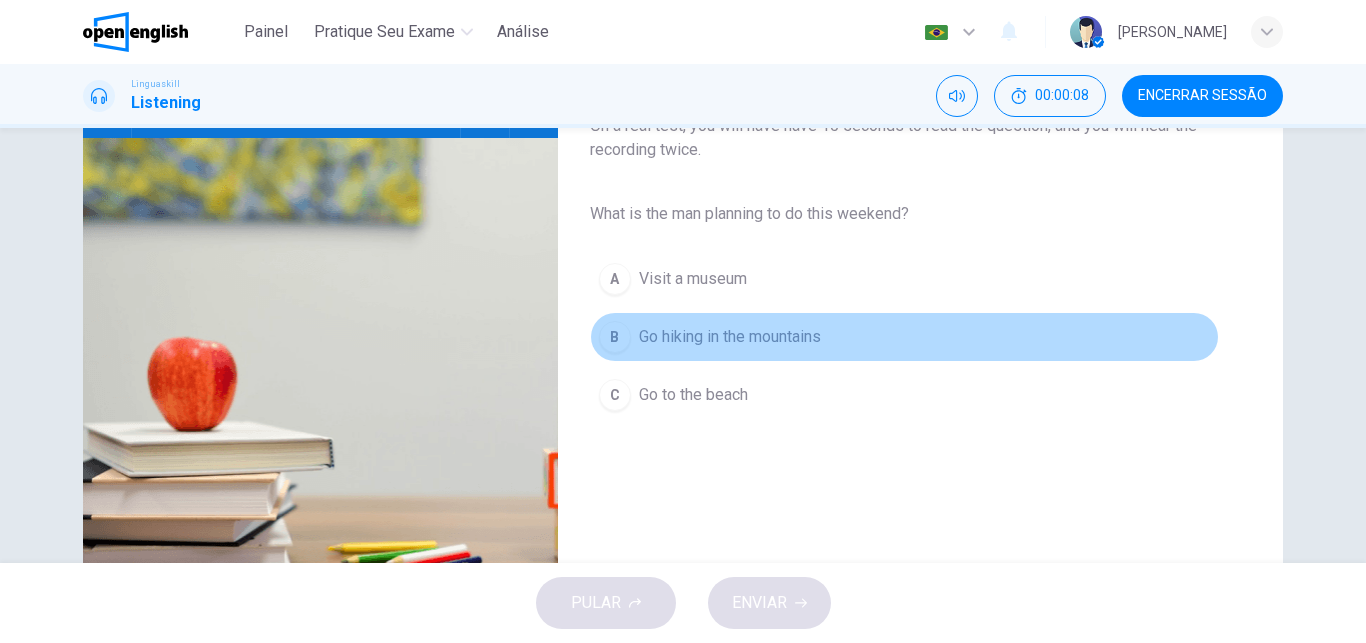 click on "Go hiking in the mountains" at bounding box center (730, 337) 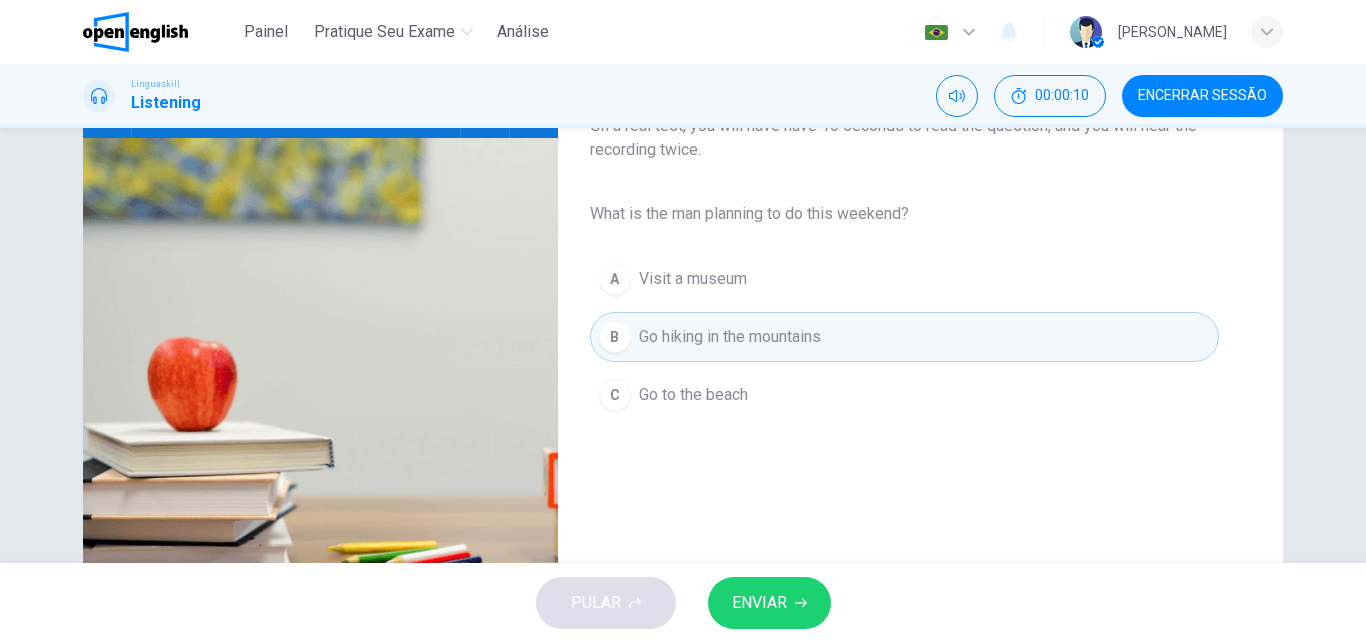 scroll, scrollTop: 340, scrollLeft: 0, axis: vertical 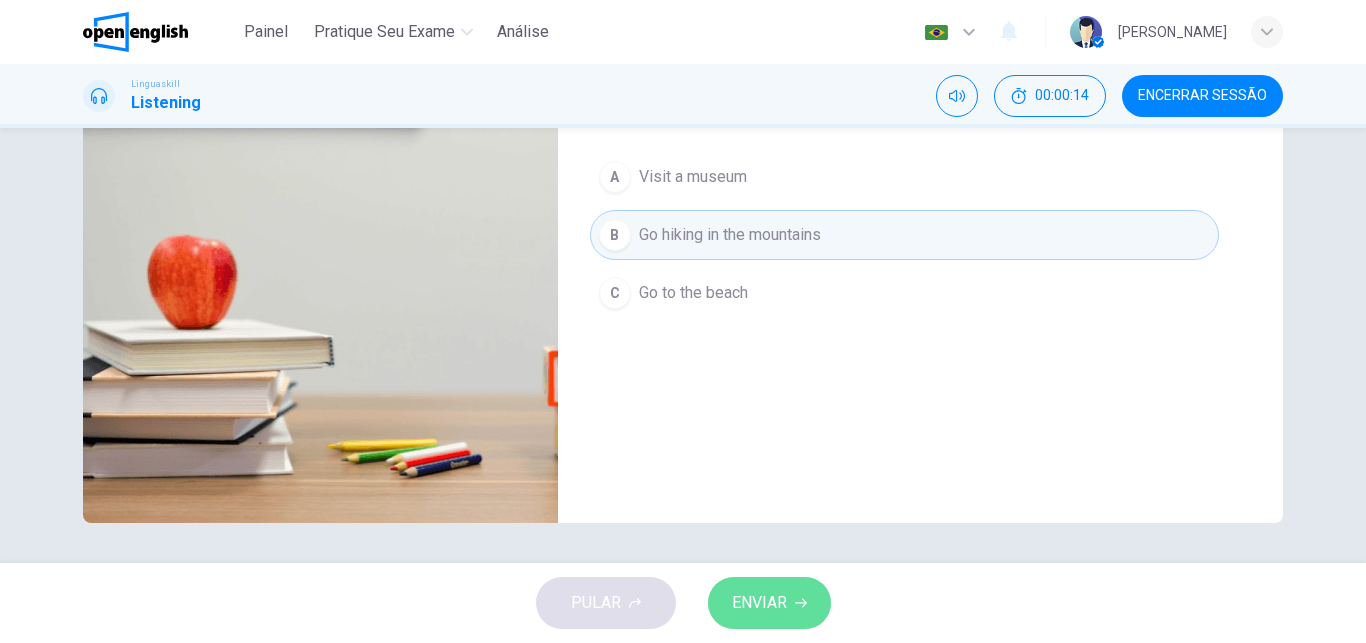 click on "ENVIAR" at bounding box center [759, 603] 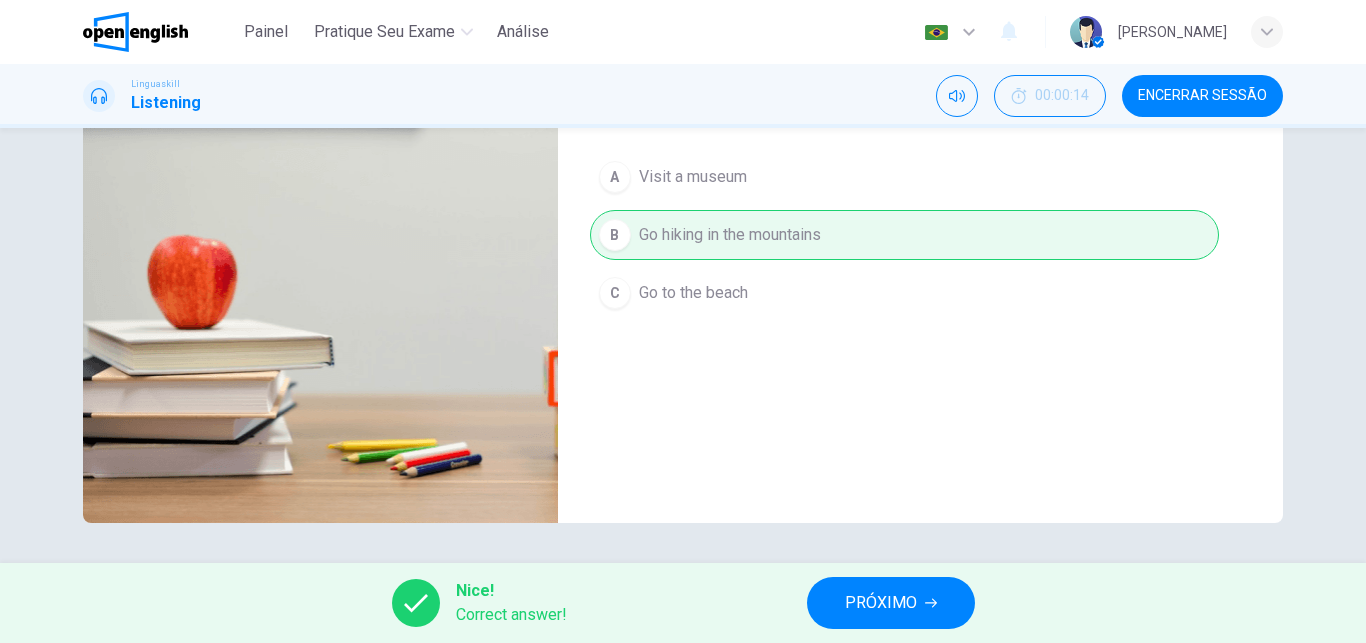type on "*" 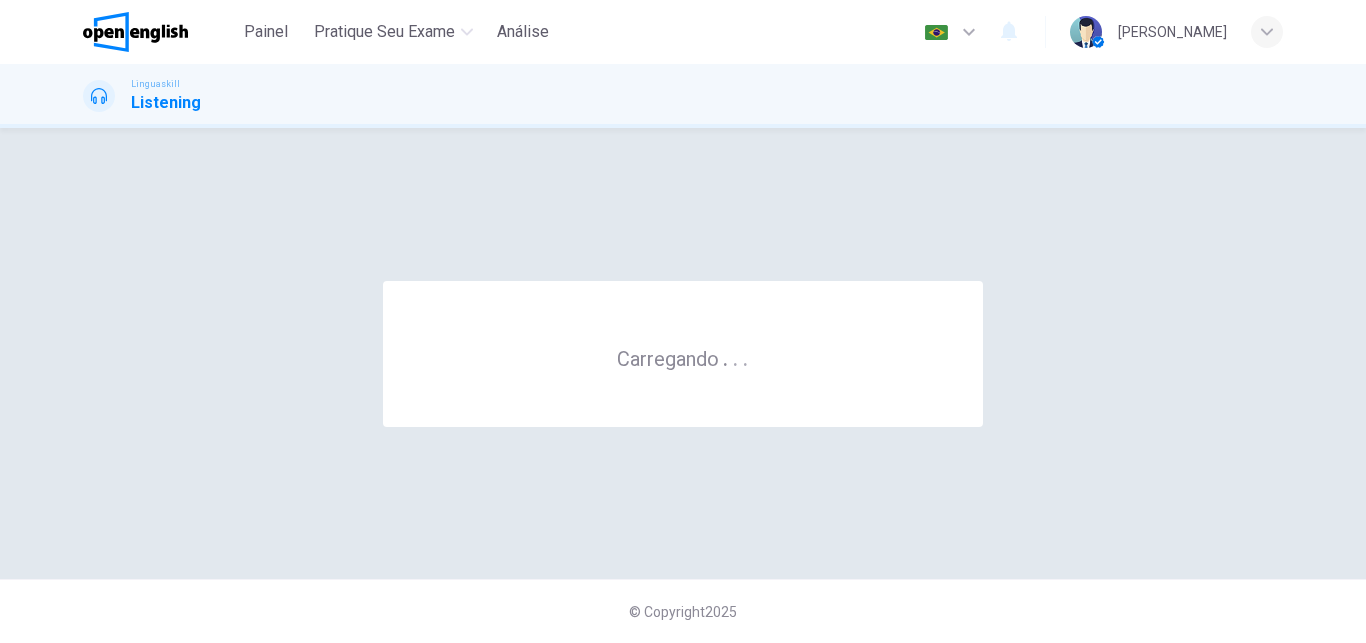 scroll, scrollTop: 0, scrollLeft: 0, axis: both 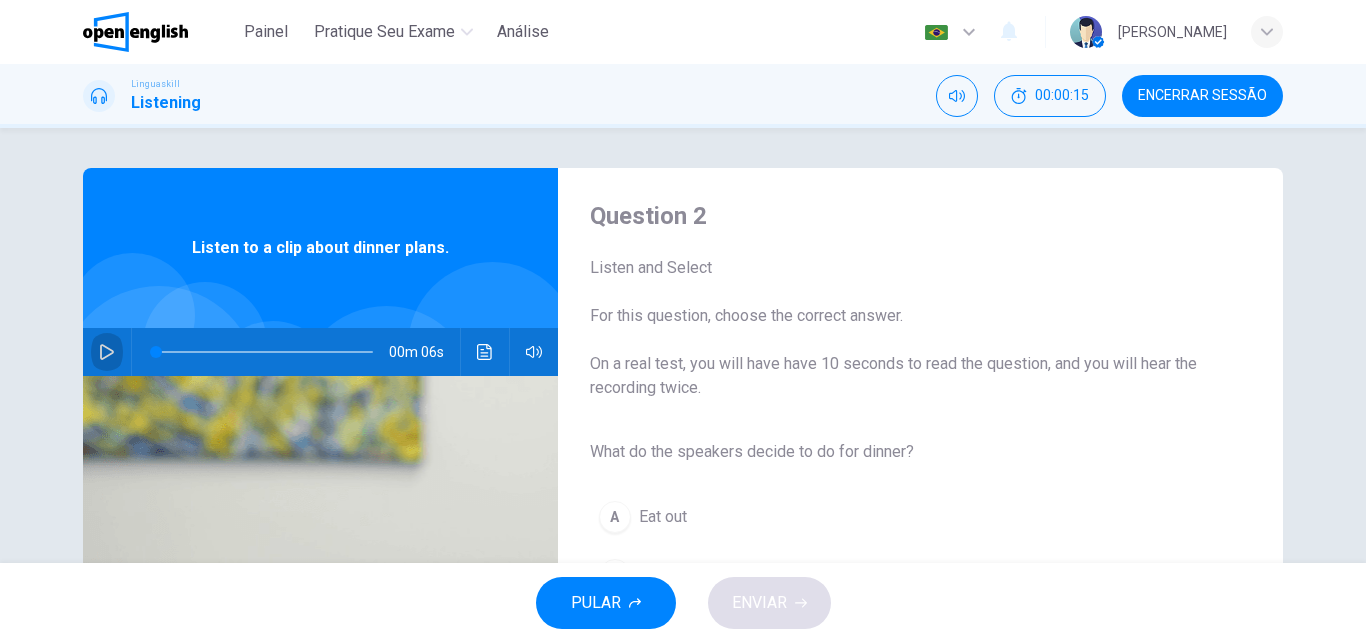 click at bounding box center (107, 352) 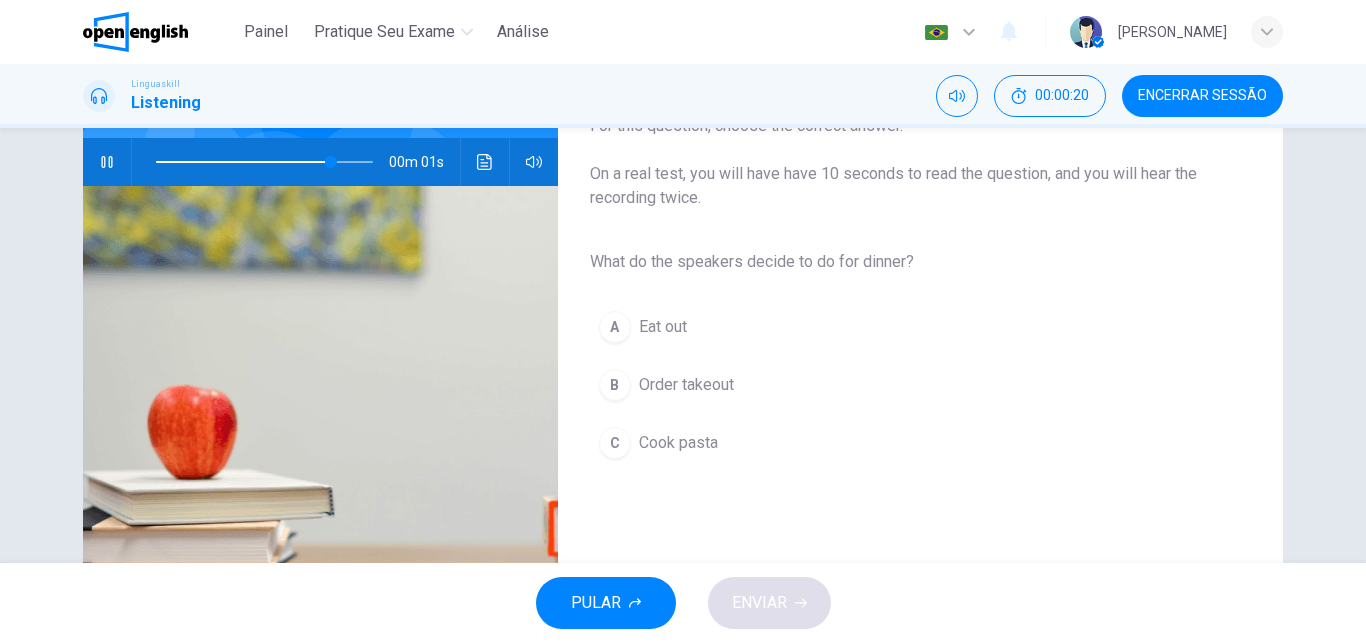 scroll, scrollTop: 182, scrollLeft: 0, axis: vertical 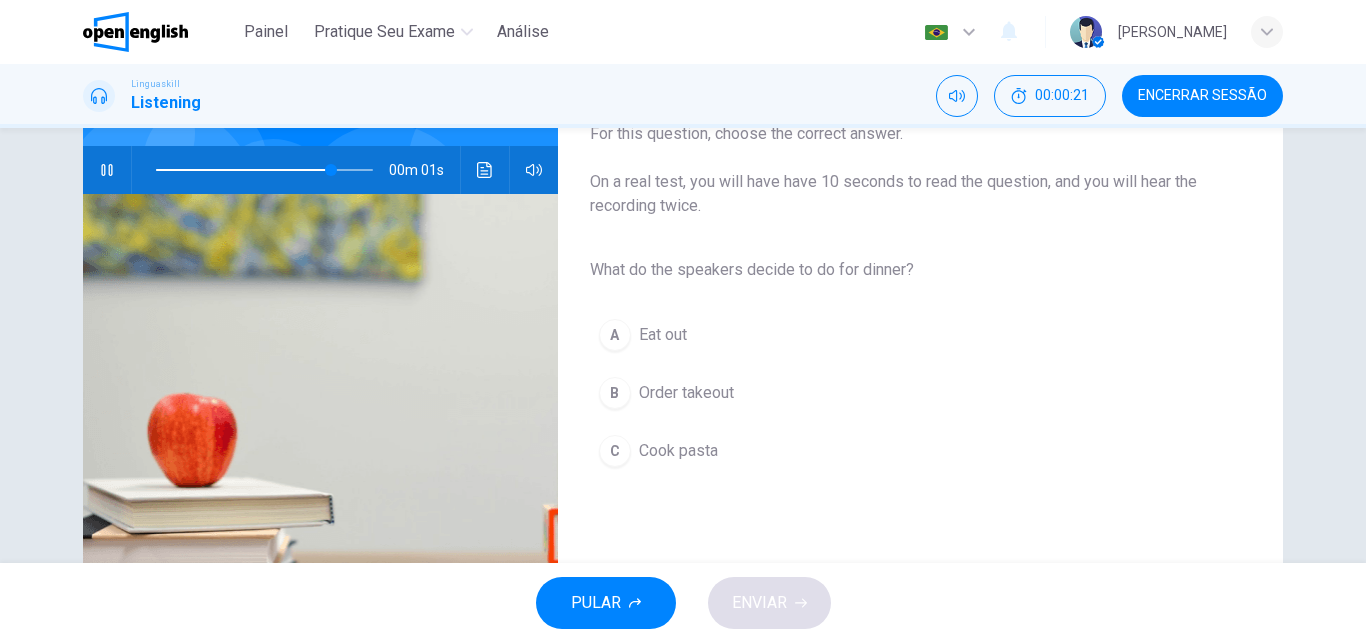 type on "*" 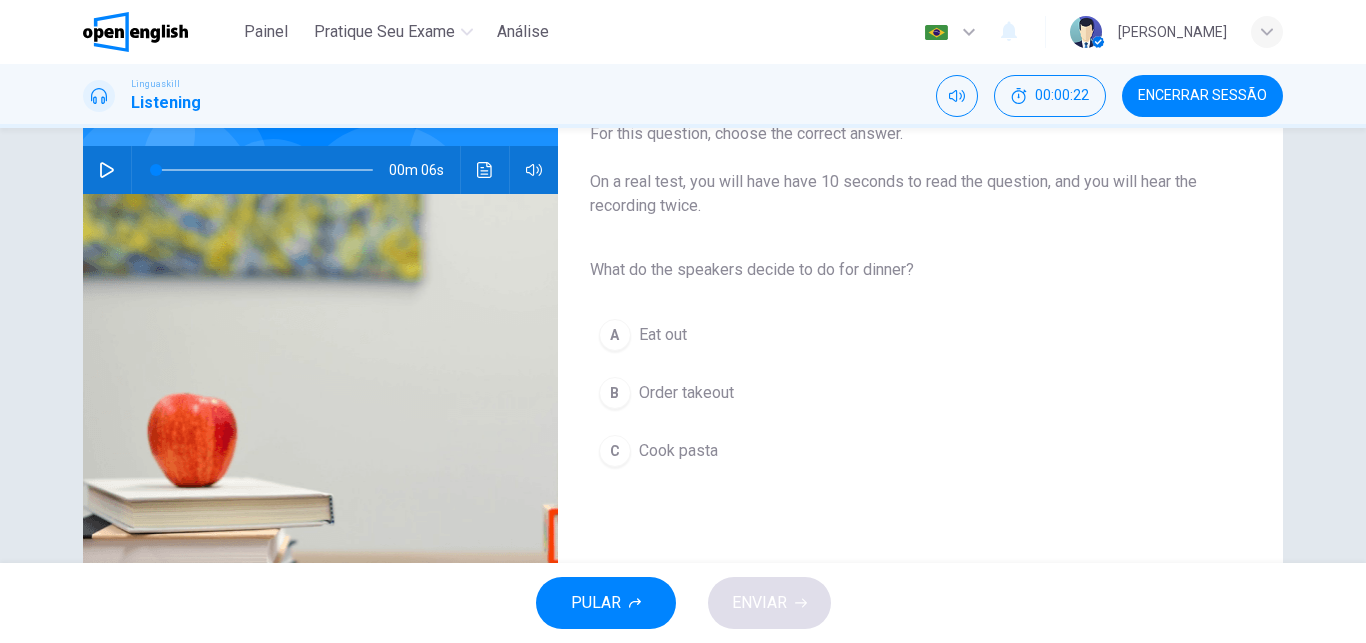 click on "Cook pasta" at bounding box center [678, 451] 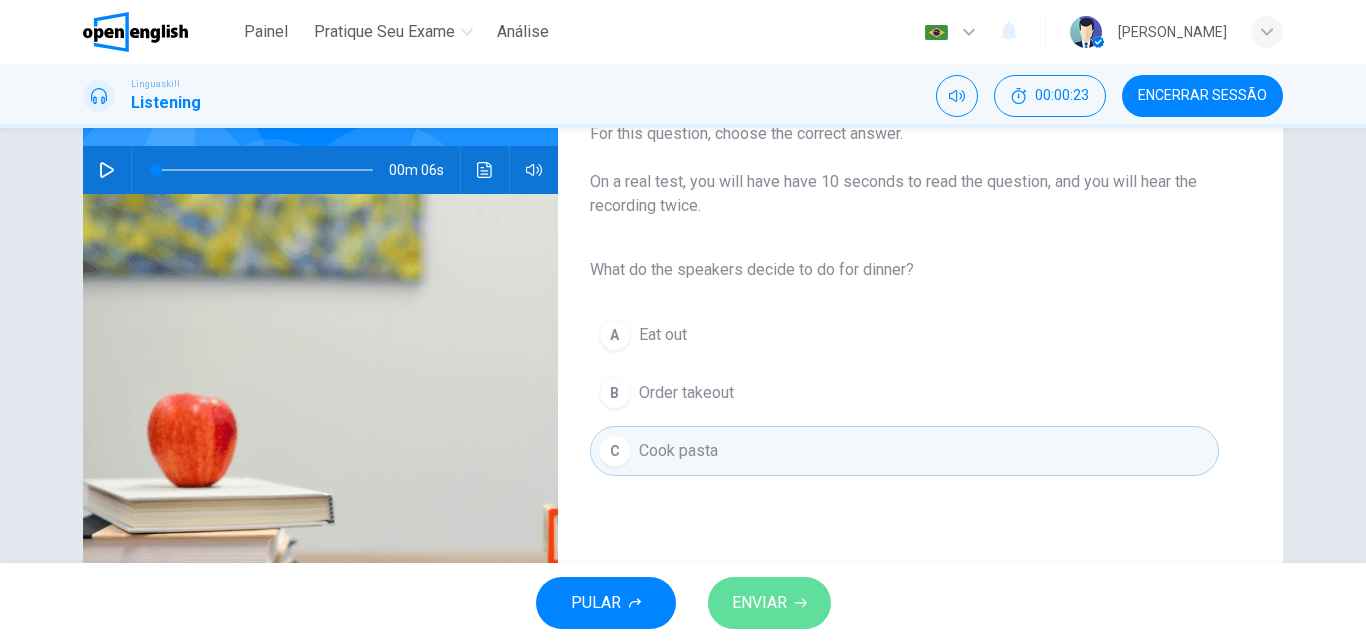 click on "ENVIAR" at bounding box center (759, 603) 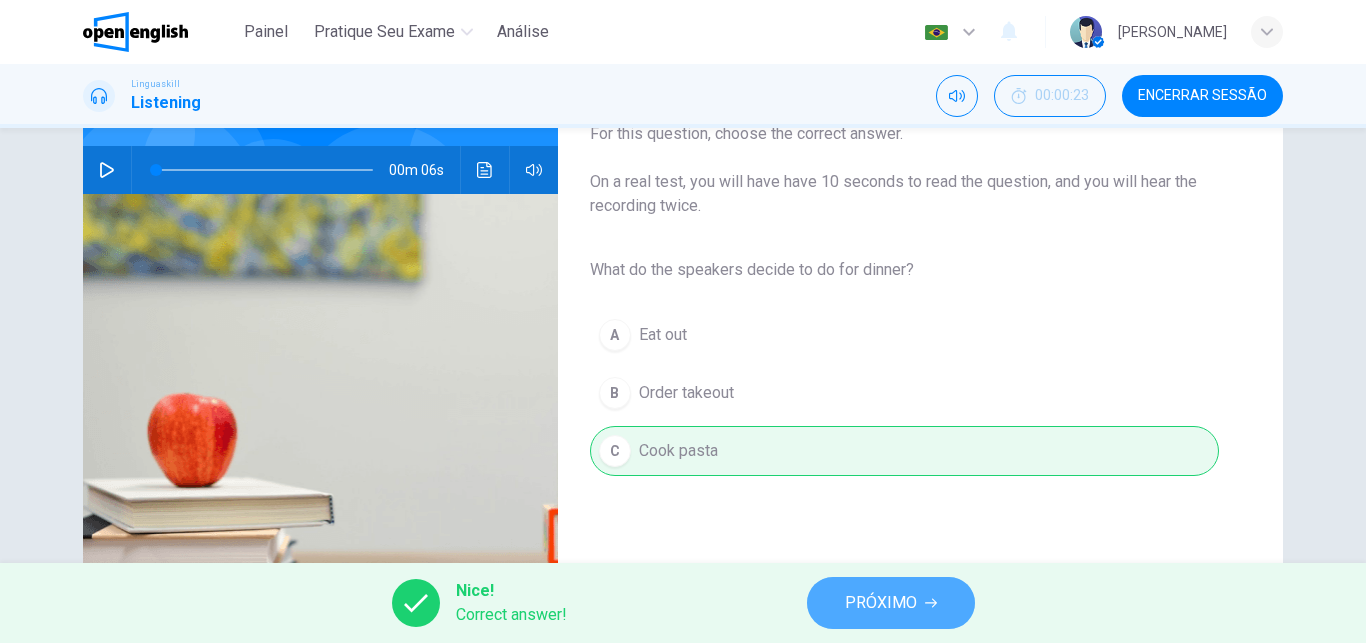 click on "PRÓXIMO" at bounding box center [891, 603] 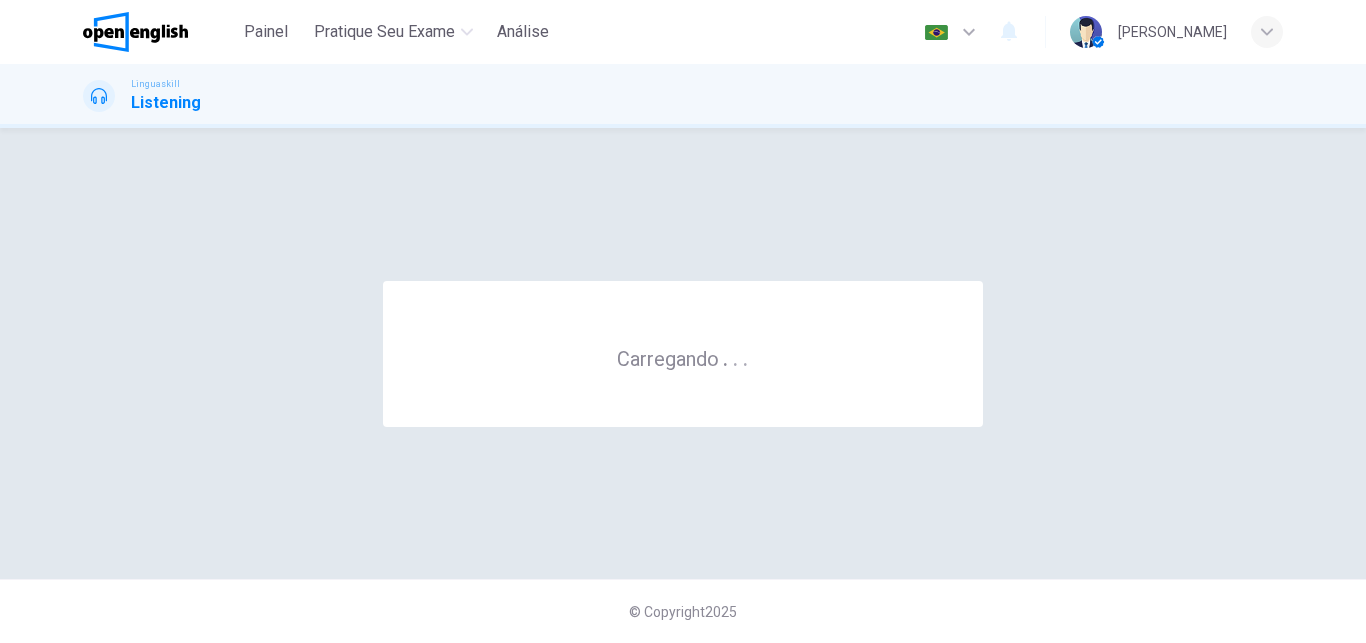 scroll, scrollTop: 0, scrollLeft: 0, axis: both 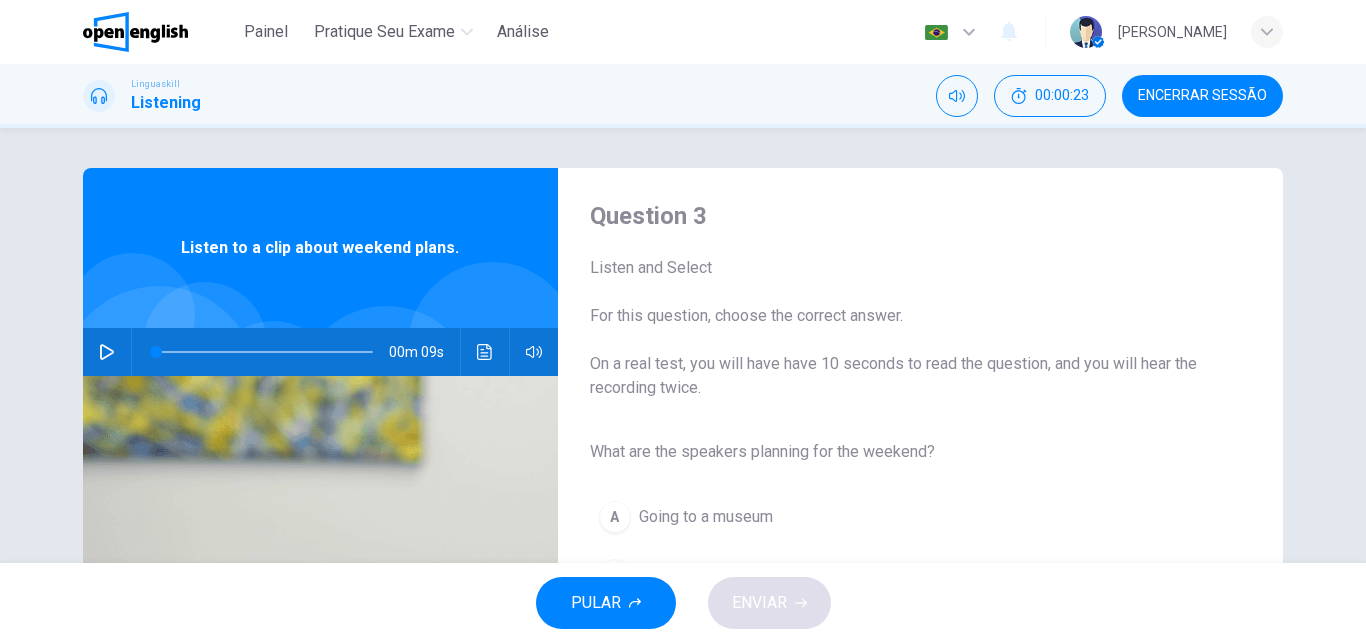 click 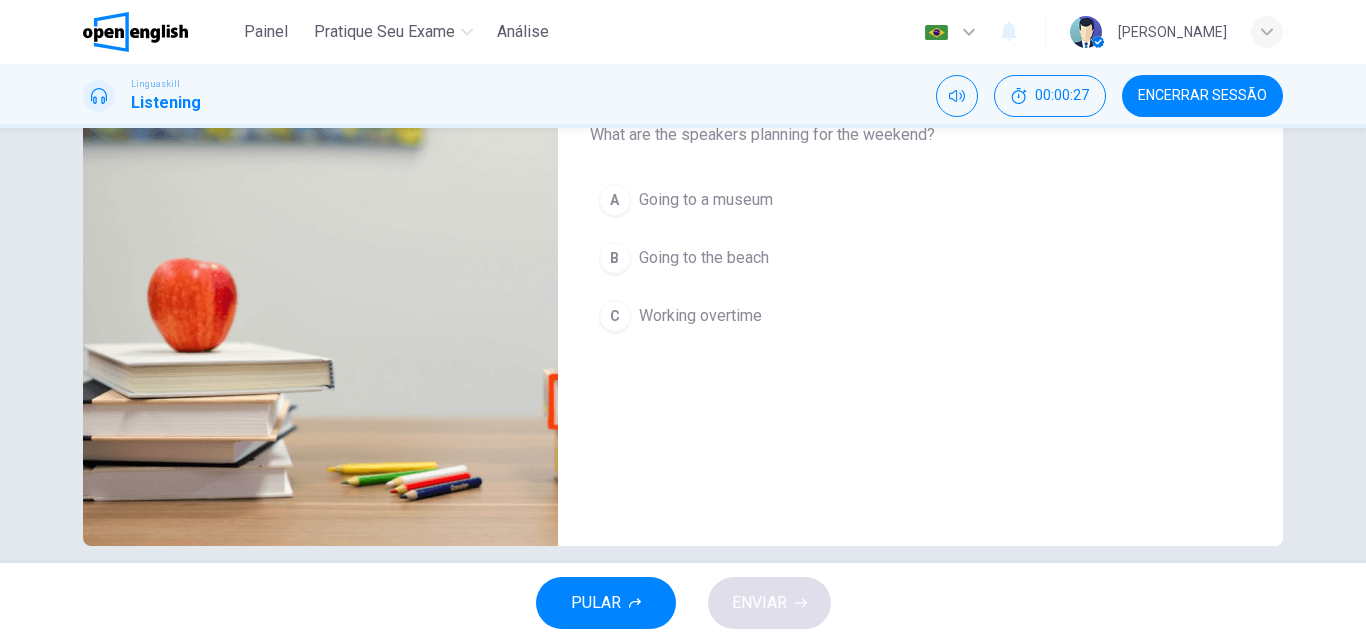 scroll, scrollTop: 315, scrollLeft: 0, axis: vertical 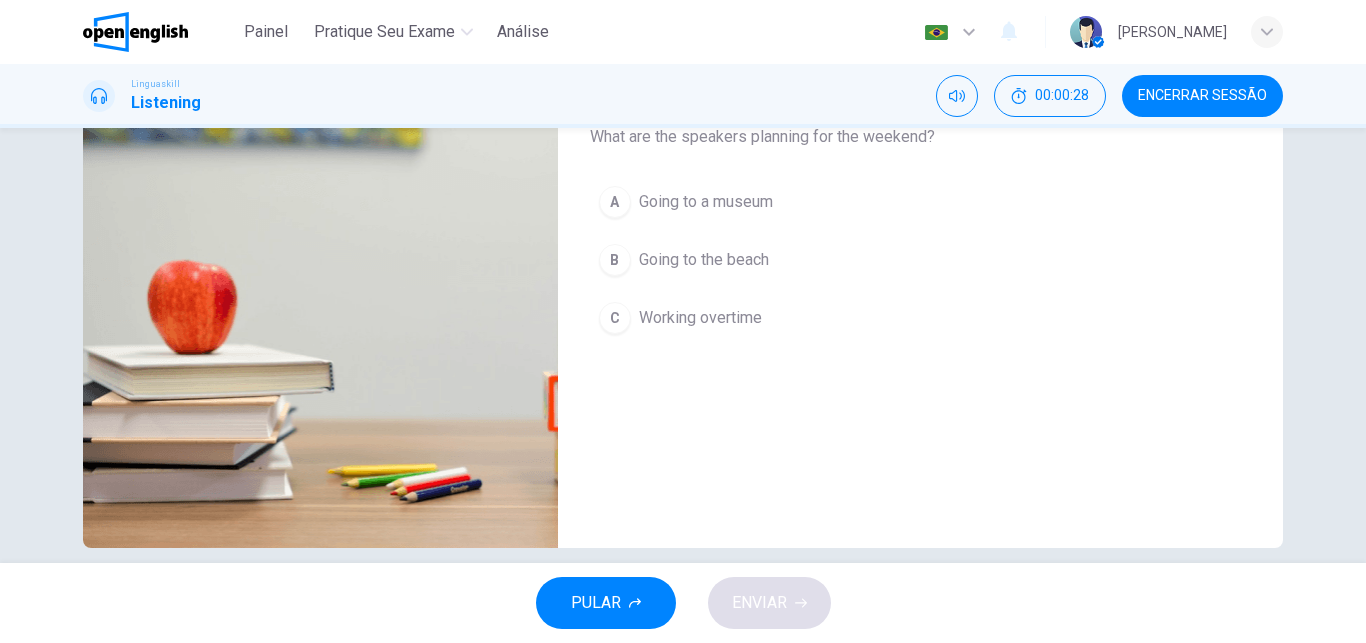 click on "B Going to the beach" at bounding box center (904, 260) 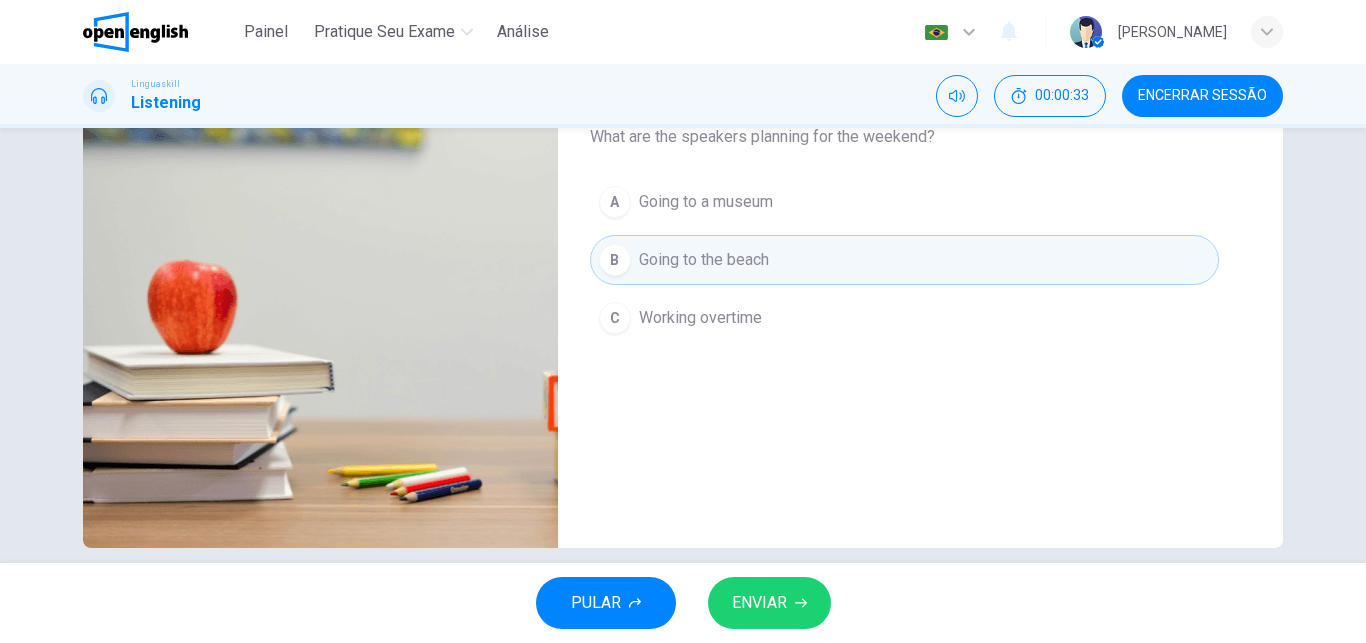 type on "*" 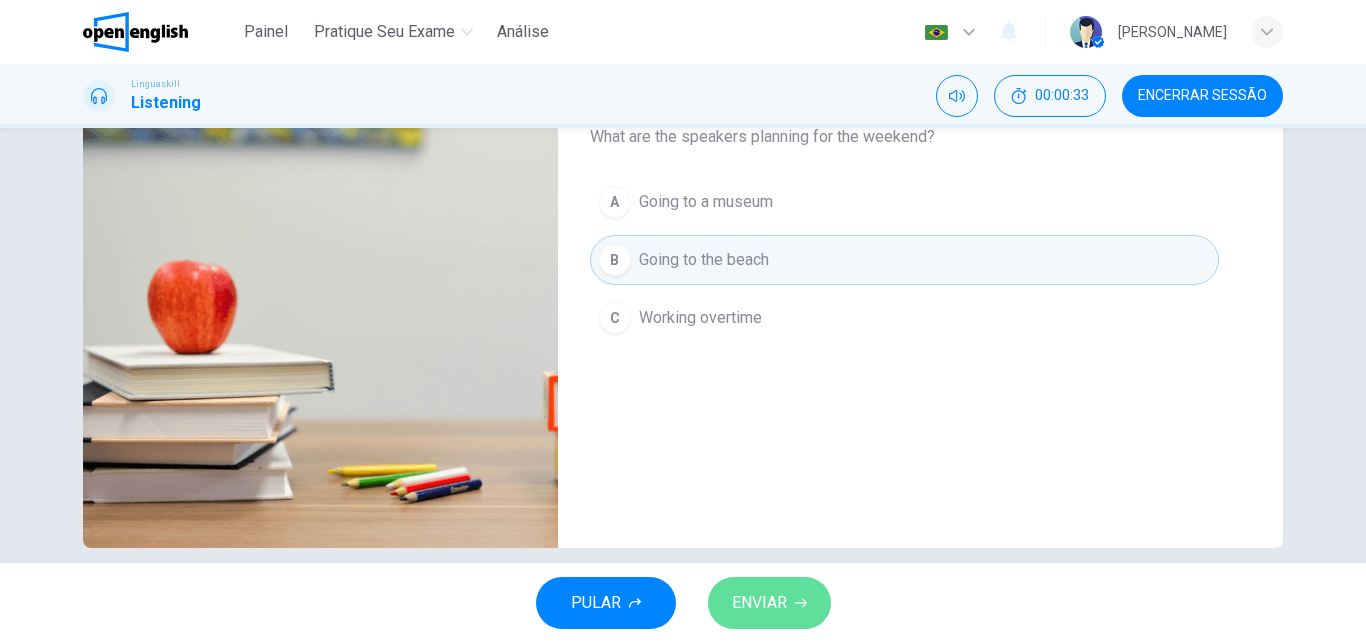 click on "ENVIAR" at bounding box center [759, 603] 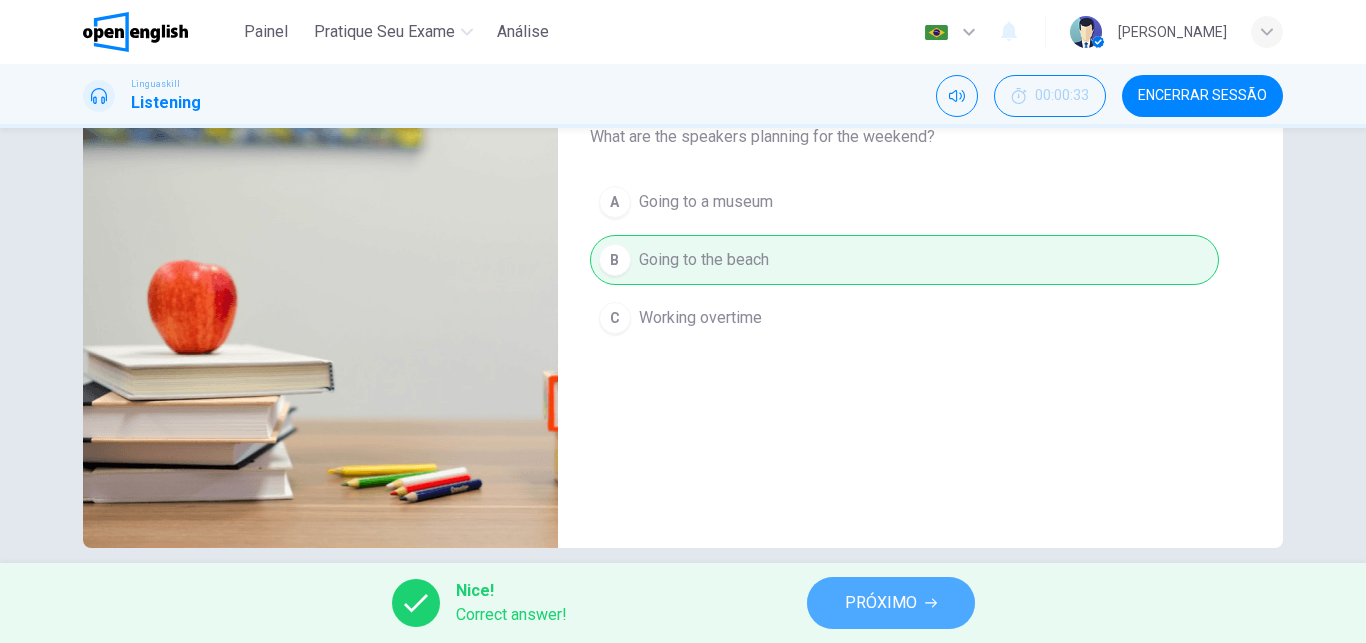 click on "PRÓXIMO" at bounding box center [881, 603] 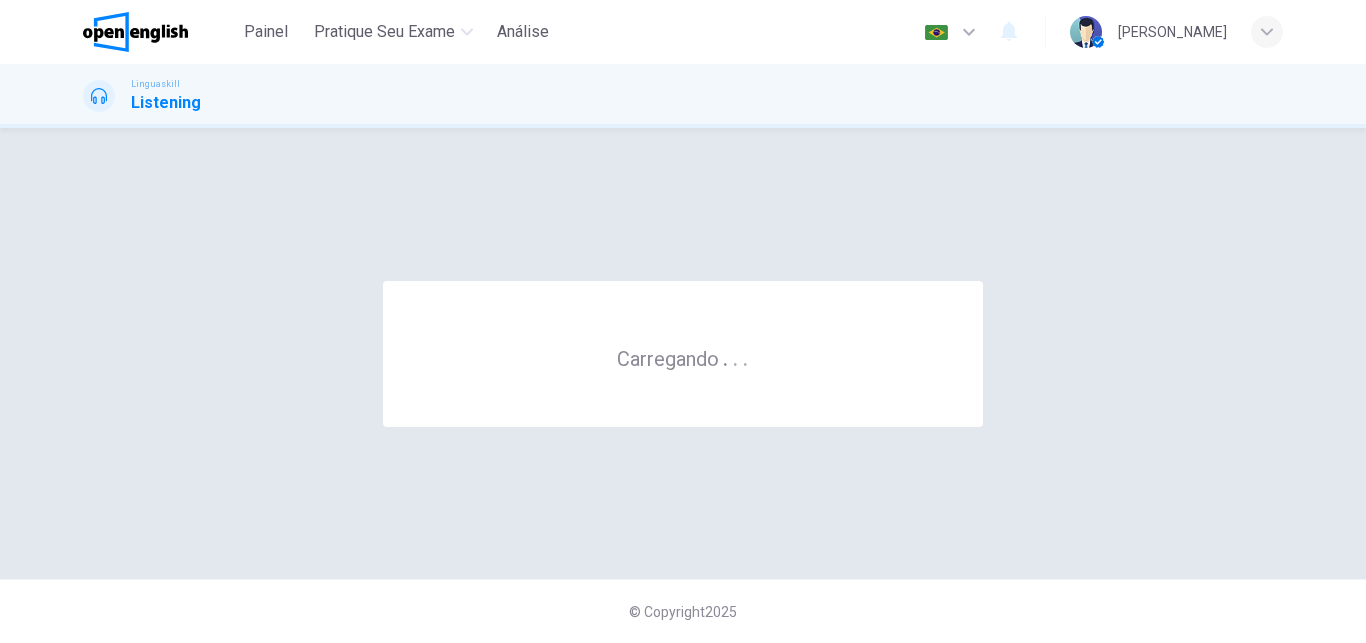 scroll, scrollTop: 0, scrollLeft: 0, axis: both 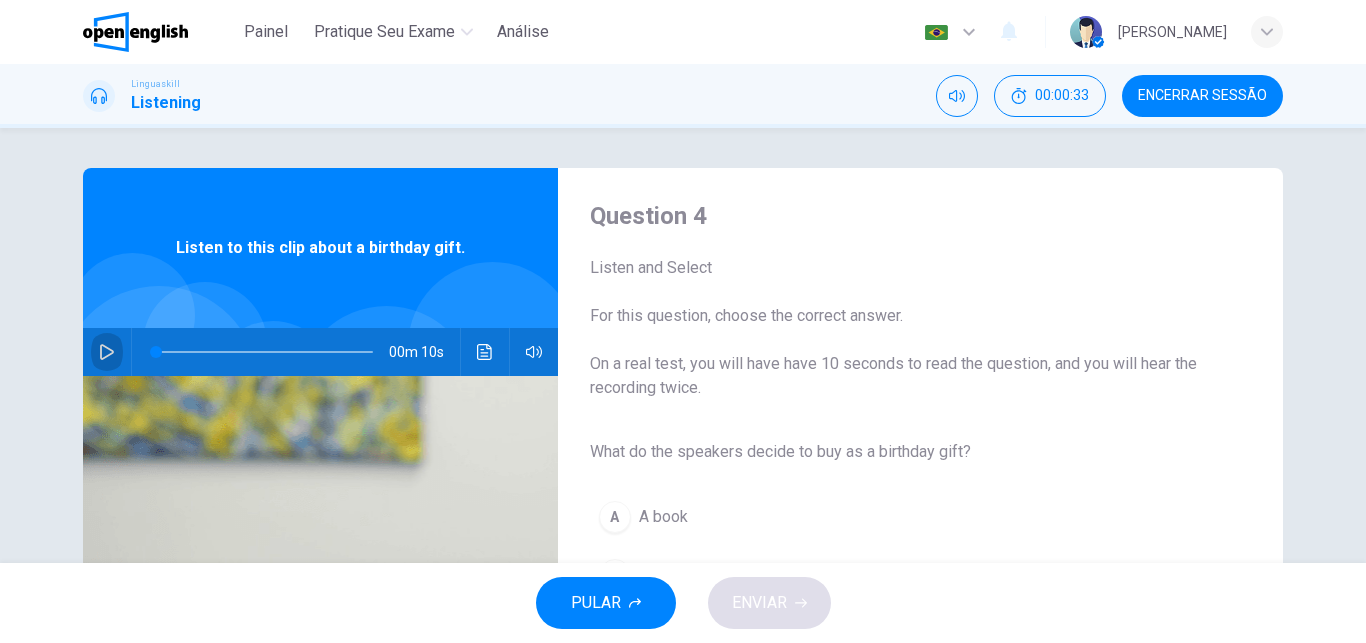 click at bounding box center [107, 352] 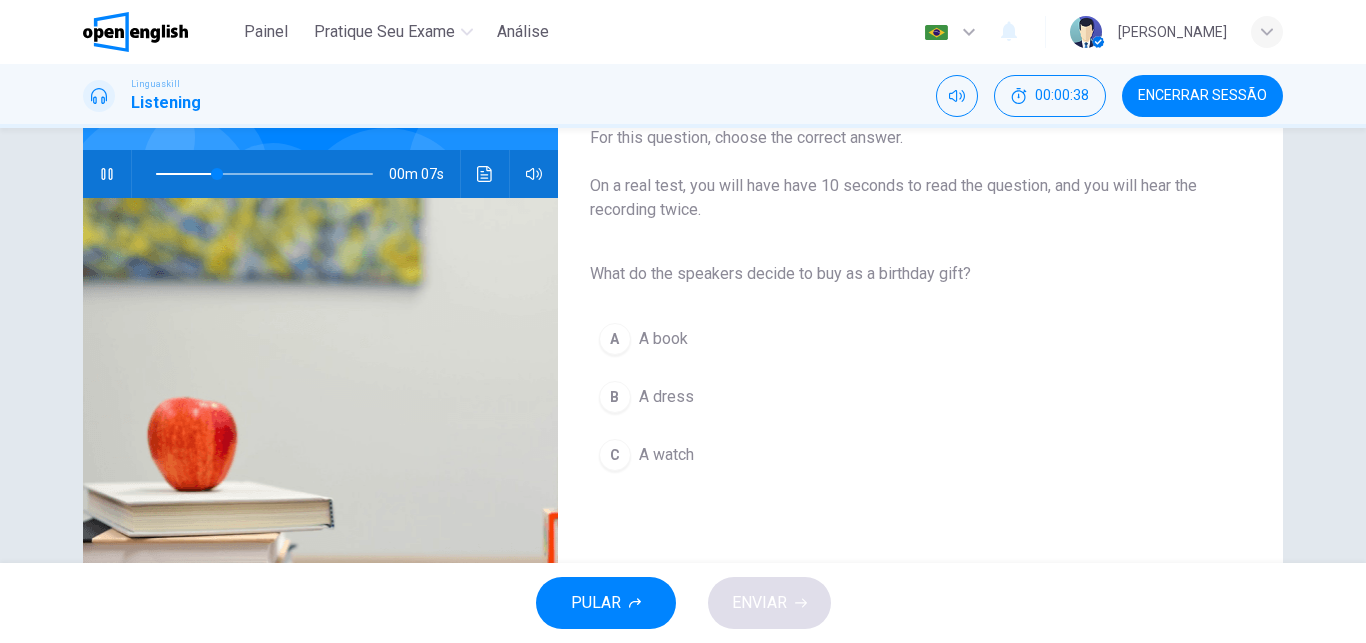 scroll, scrollTop: 223, scrollLeft: 0, axis: vertical 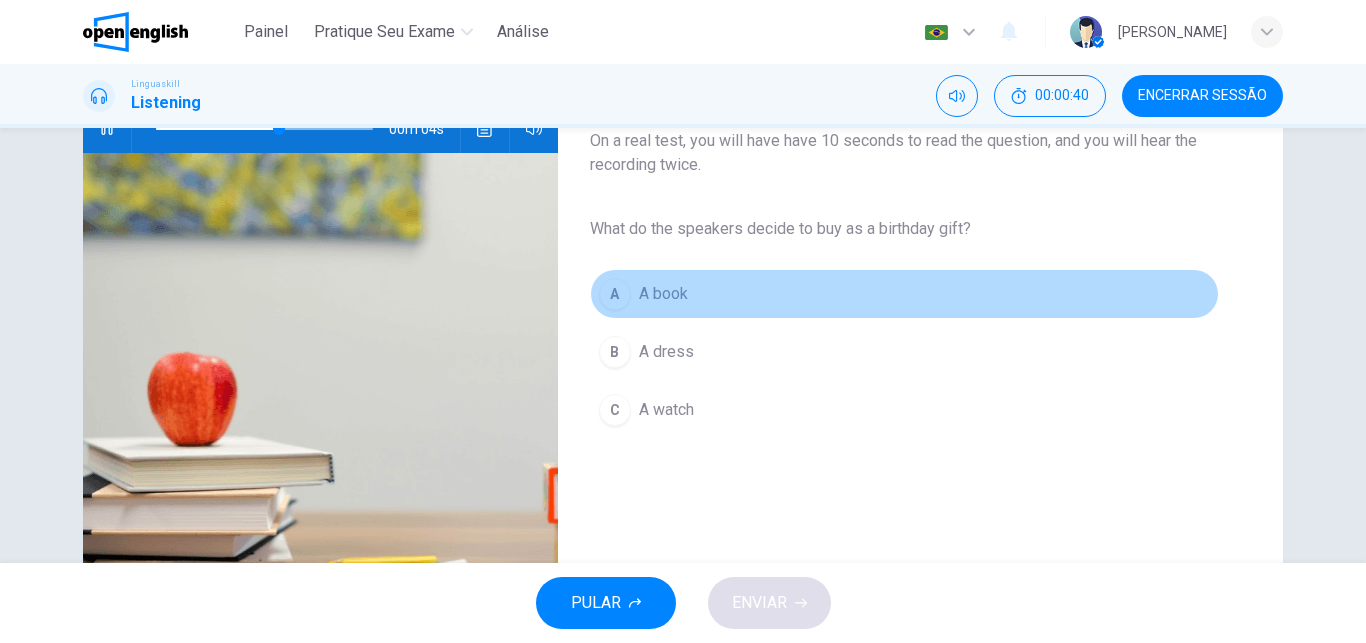 click on "A" at bounding box center (615, 294) 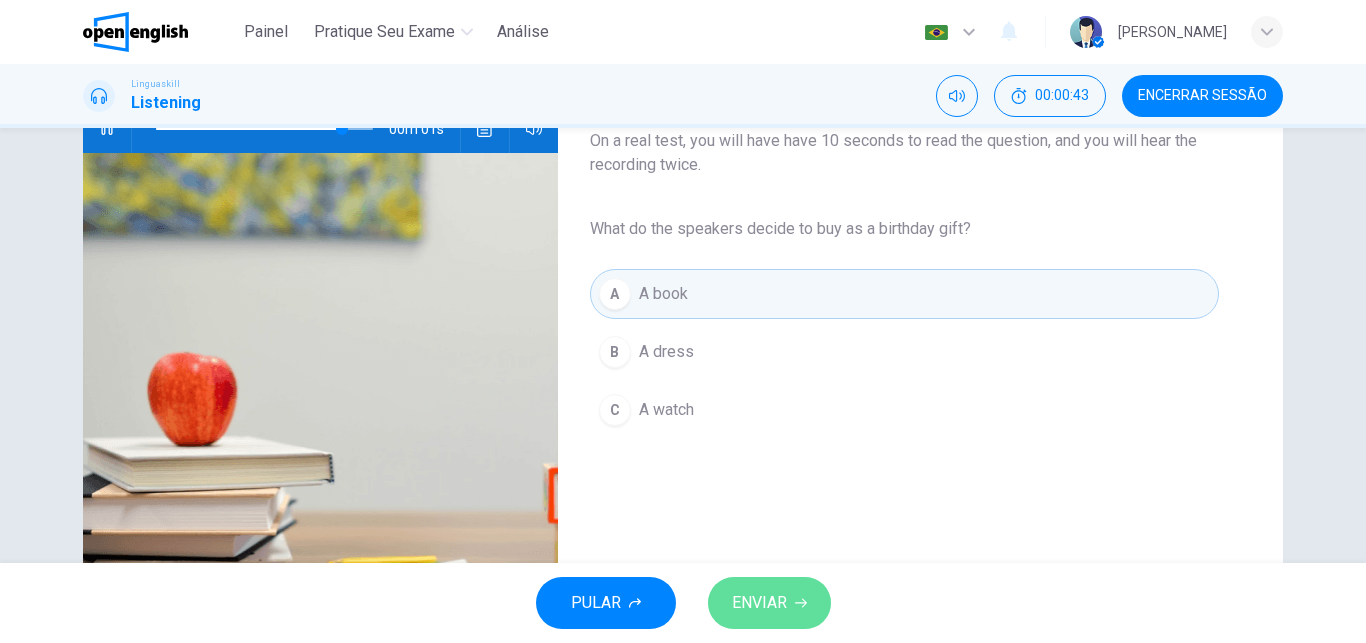 click on "ENVIAR" at bounding box center (759, 603) 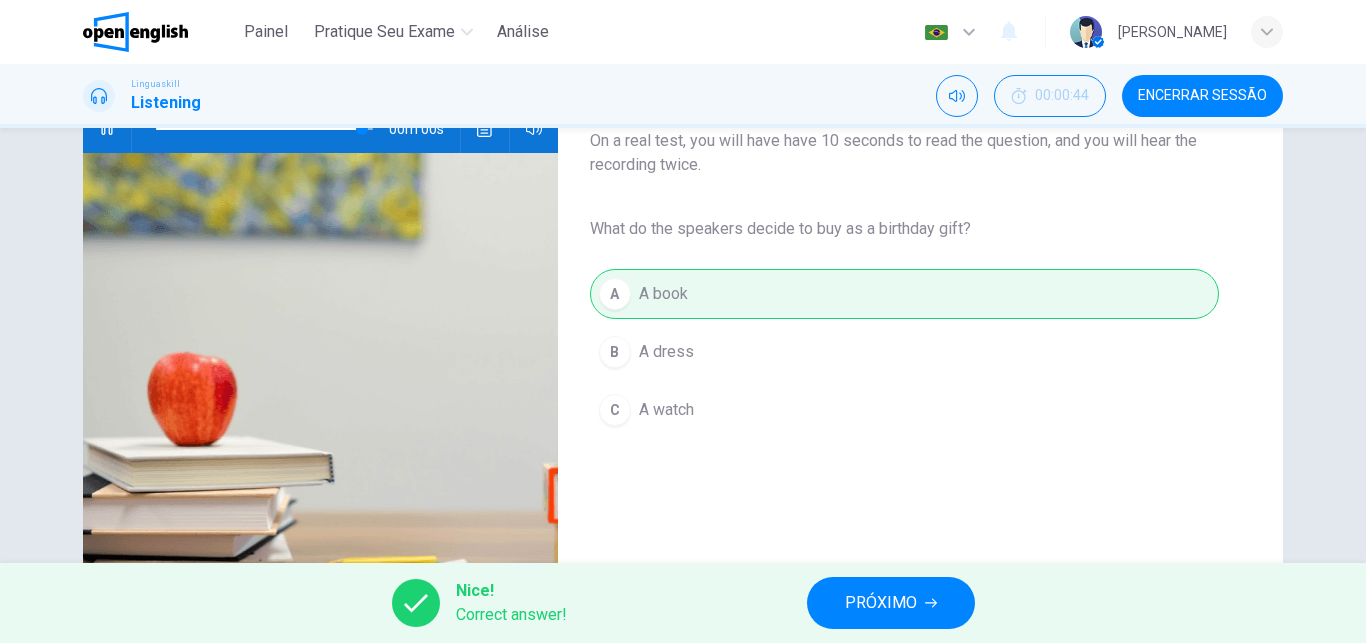 type on "*" 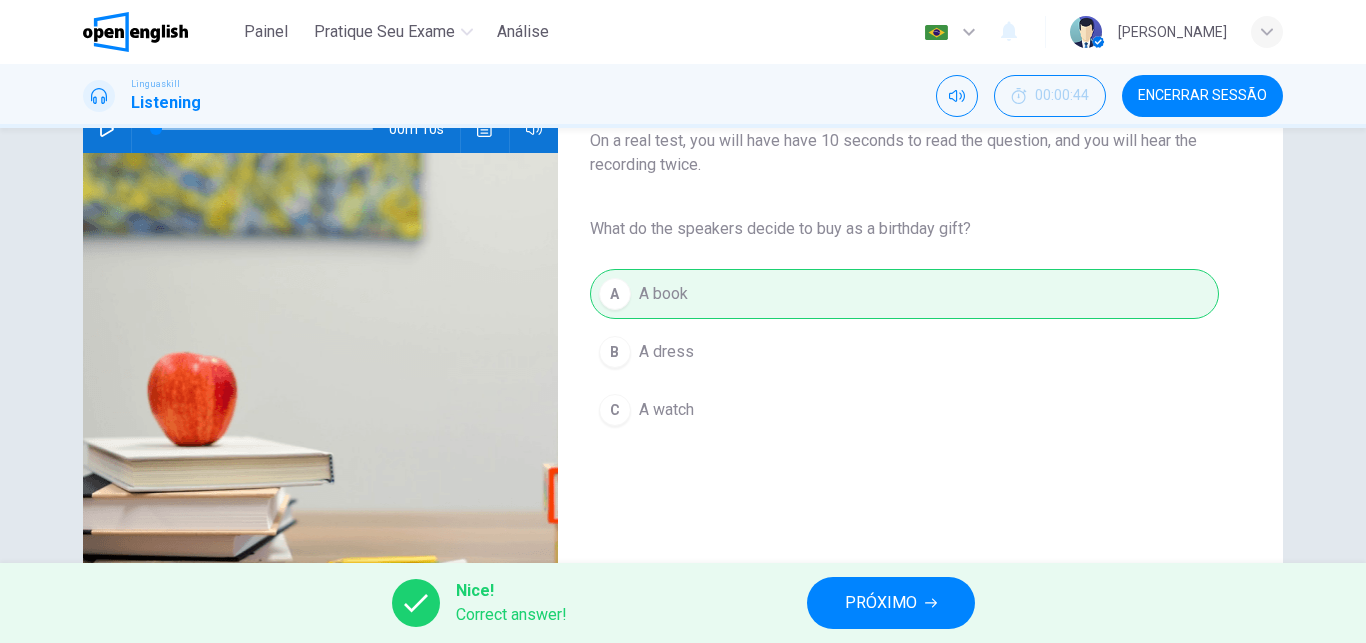 click on "PRÓXIMO" at bounding box center [881, 603] 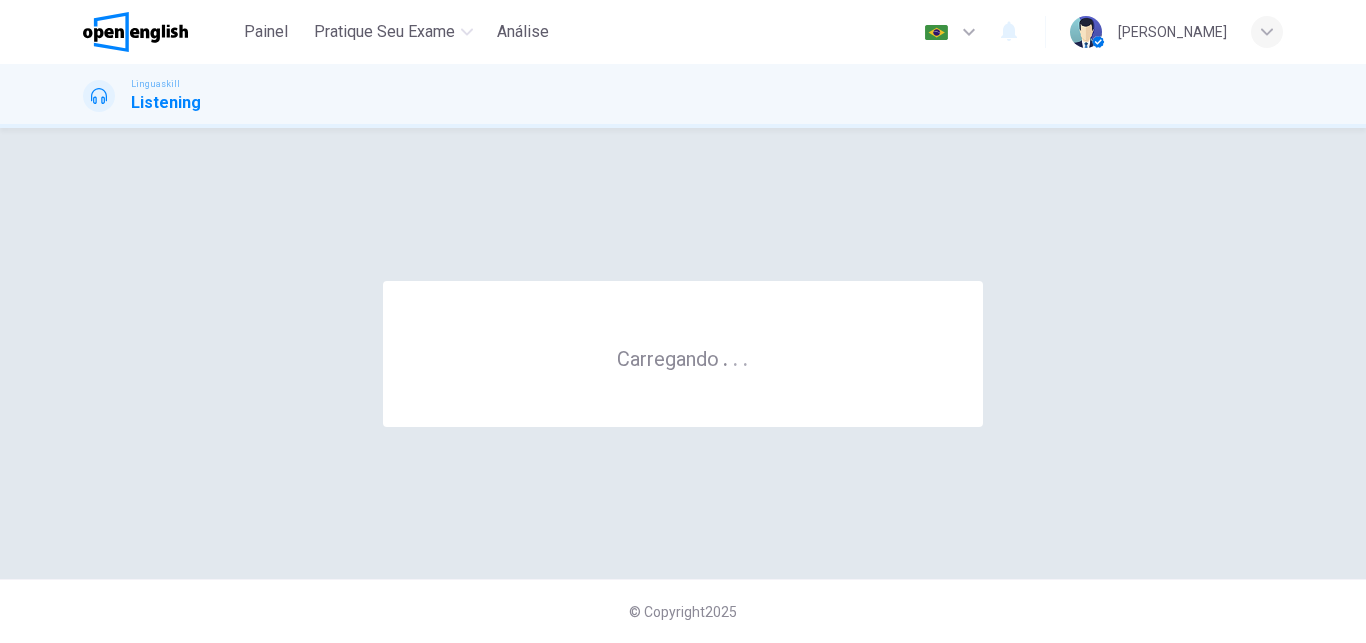 scroll, scrollTop: 0, scrollLeft: 0, axis: both 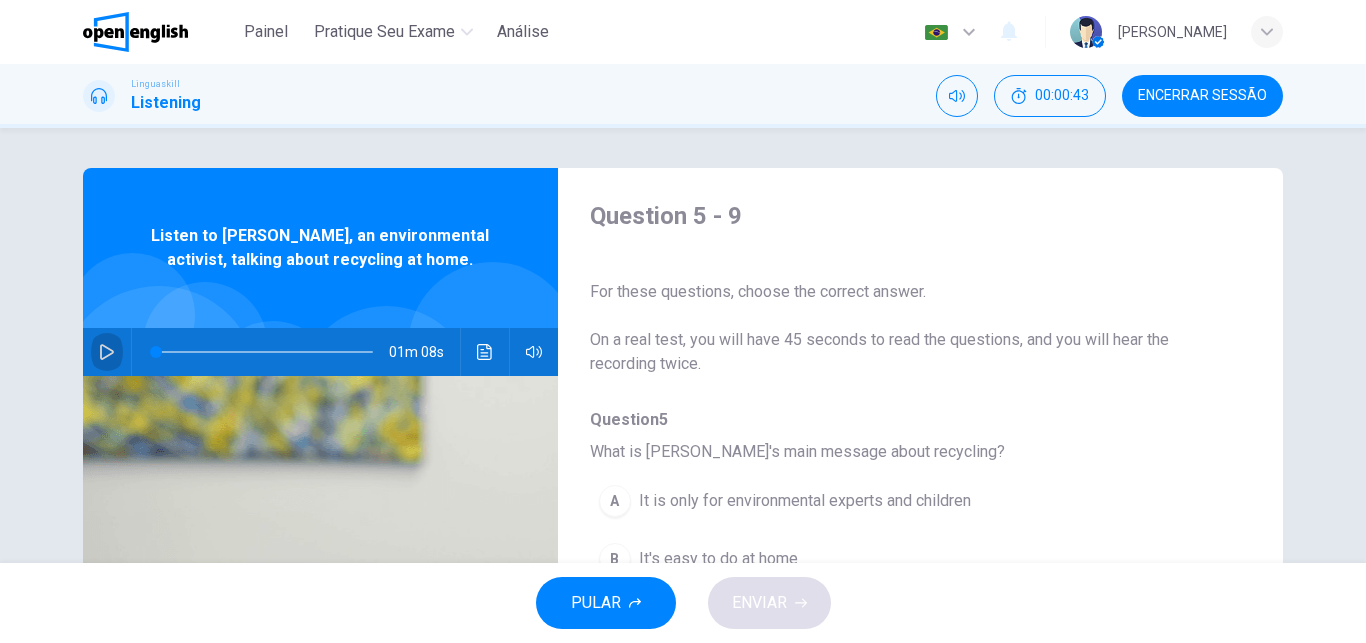 click at bounding box center (107, 352) 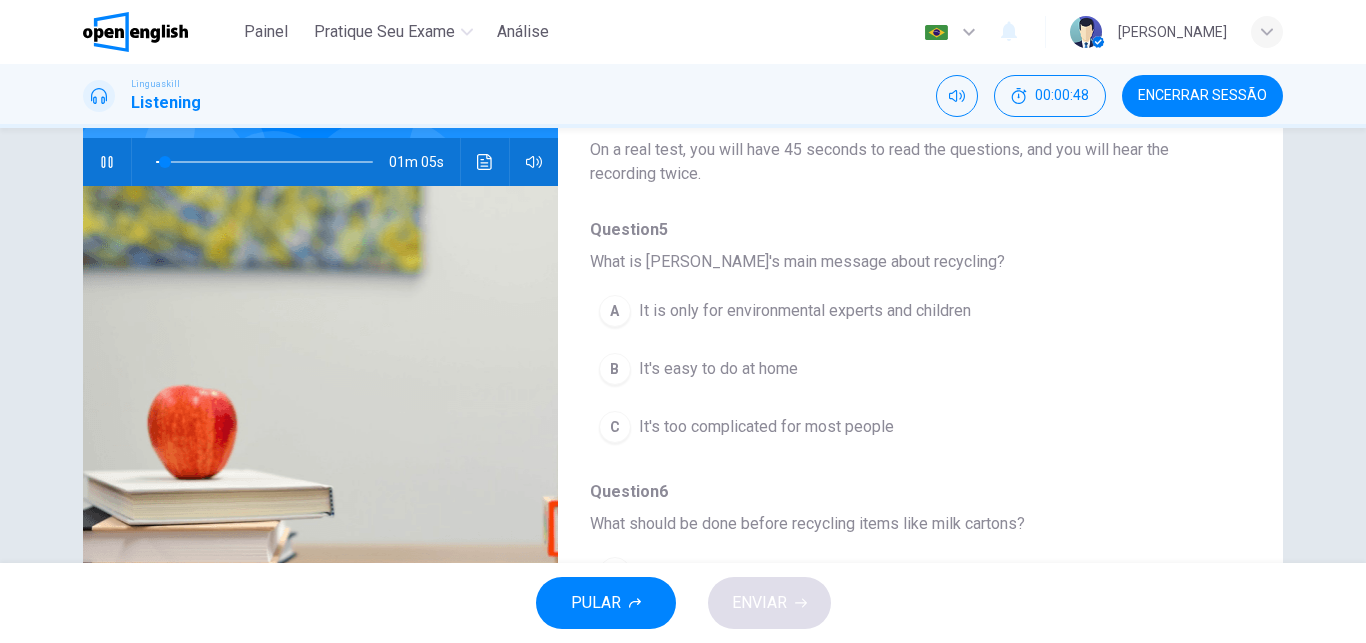 scroll, scrollTop: 83, scrollLeft: 0, axis: vertical 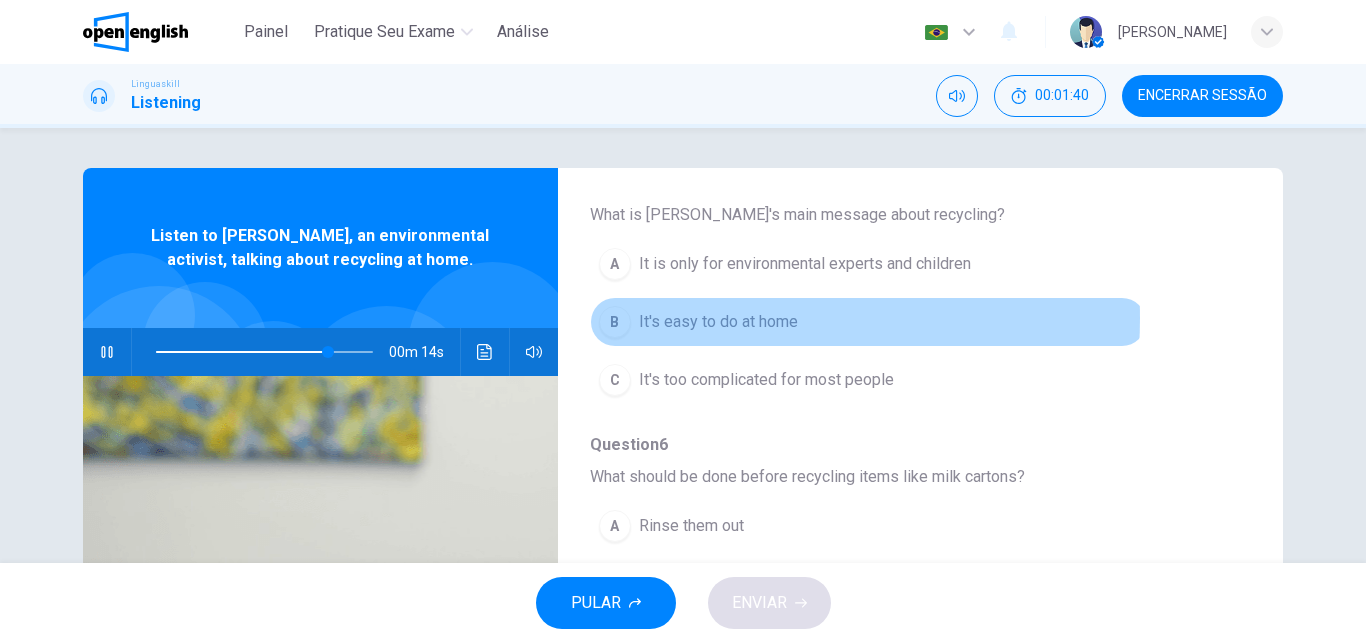 click on "It's easy to do at home" at bounding box center [718, 322] 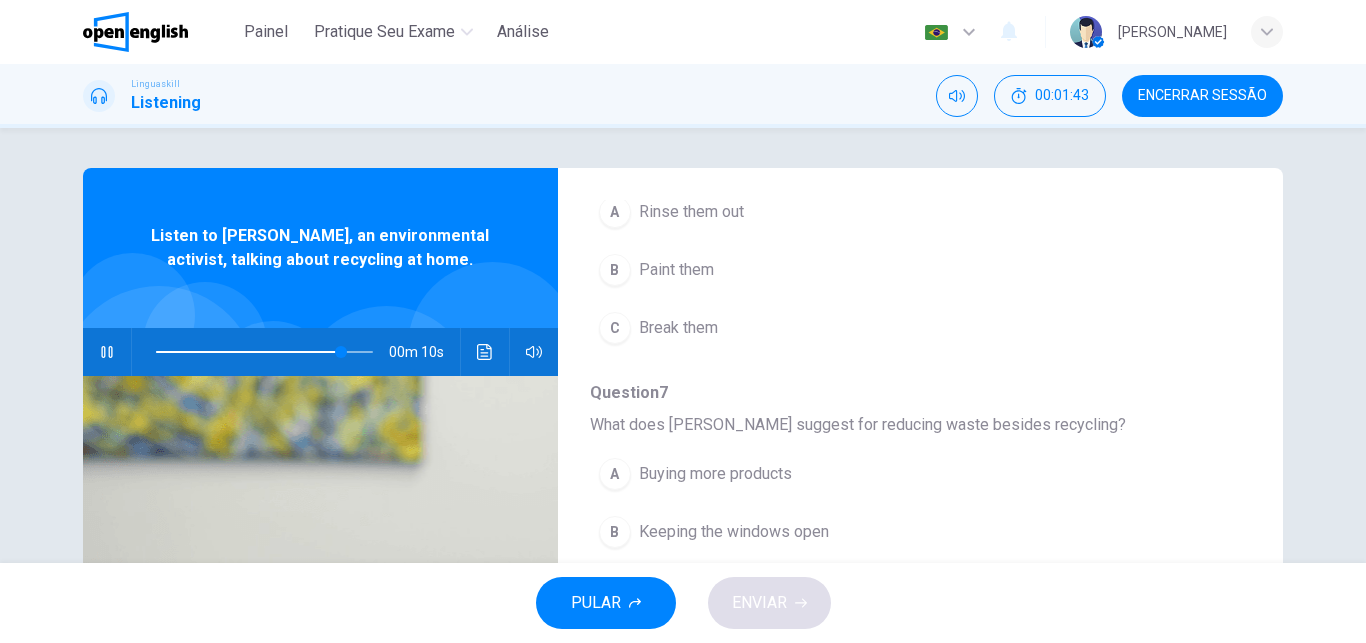 scroll, scrollTop: 603, scrollLeft: 0, axis: vertical 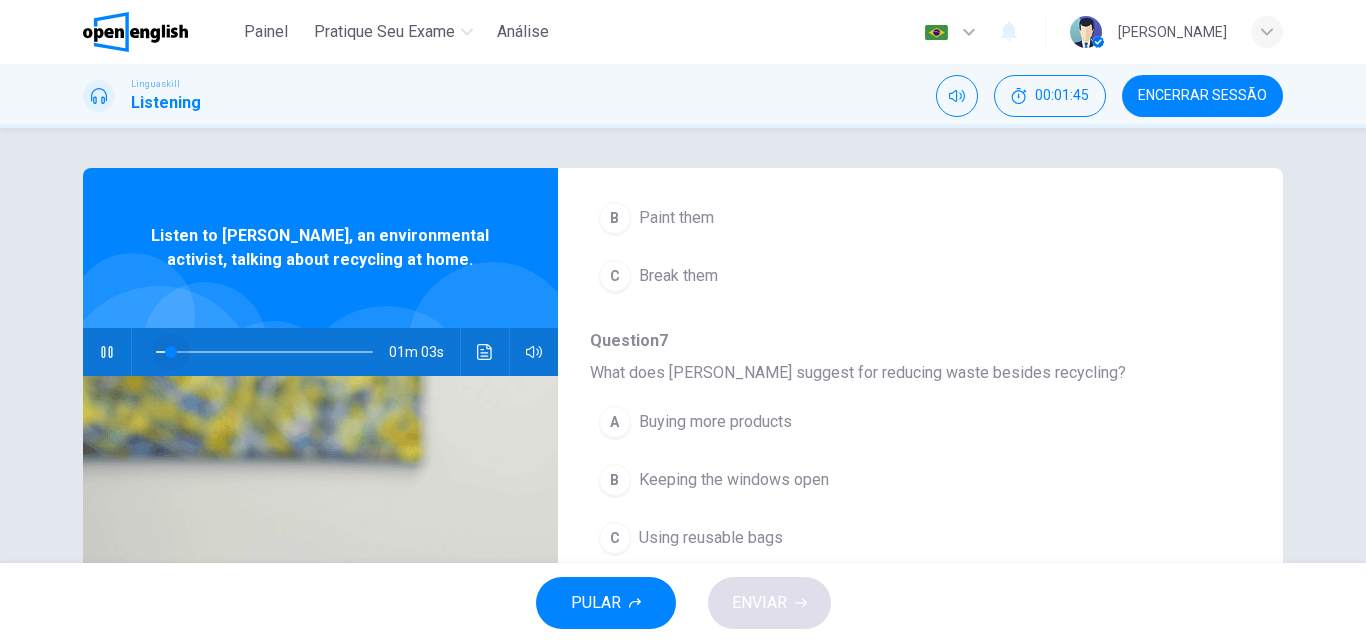 click at bounding box center [264, 352] 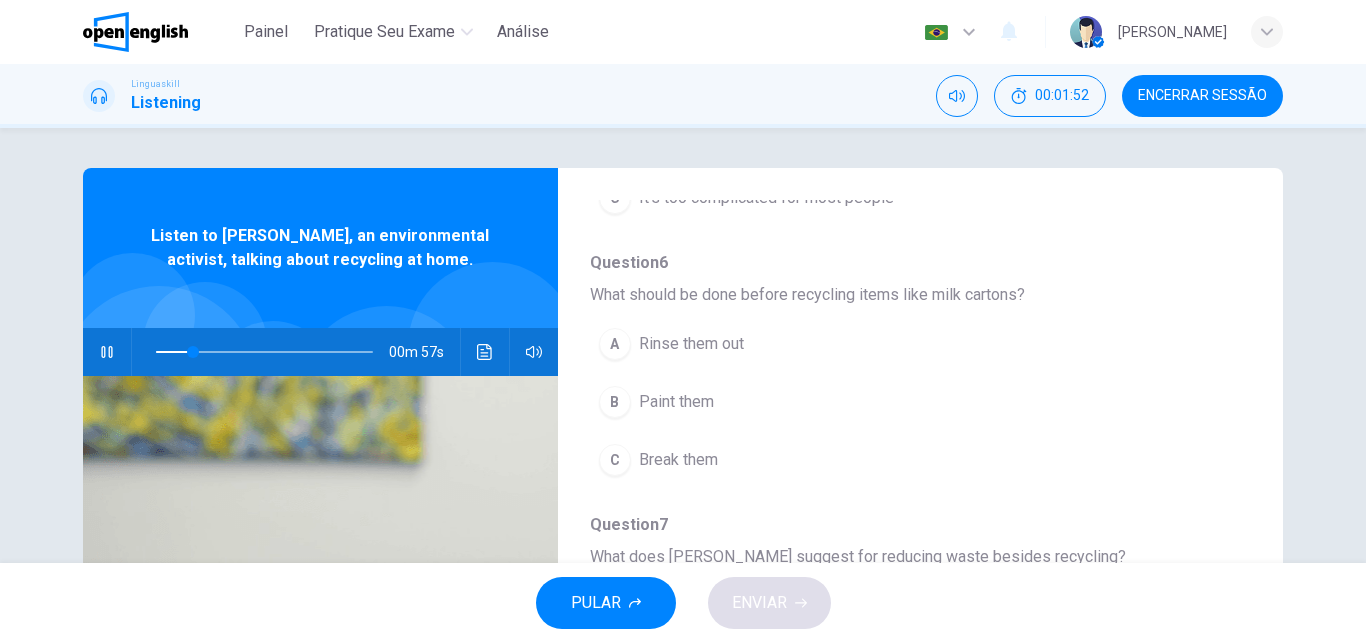scroll, scrollTop: 437, scrollLeft: 0, axis: vertical 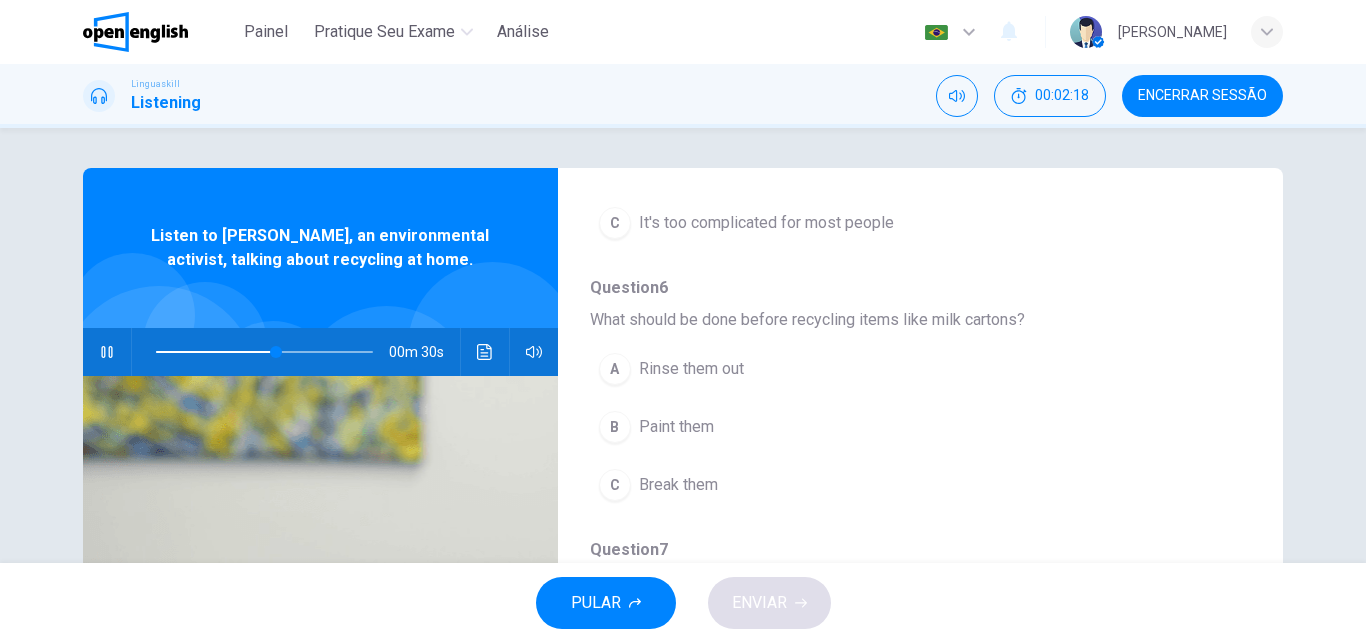 click on "Rinse them out" at bounding box center (691, 369) 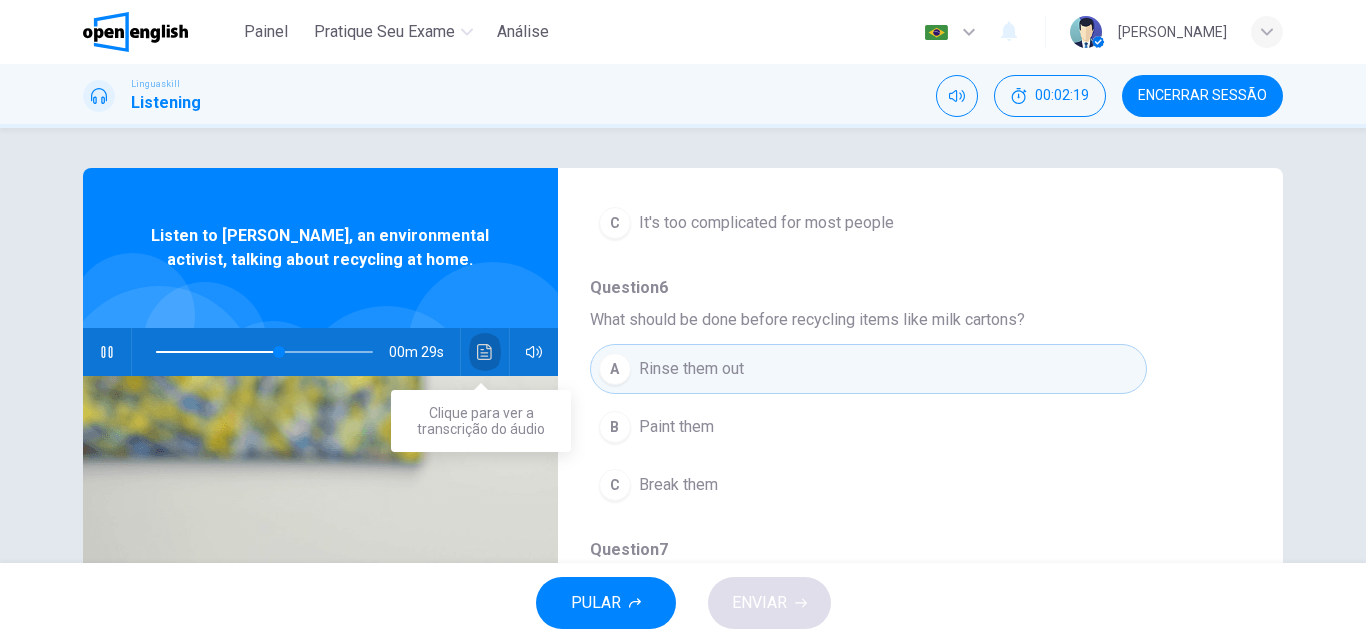 click 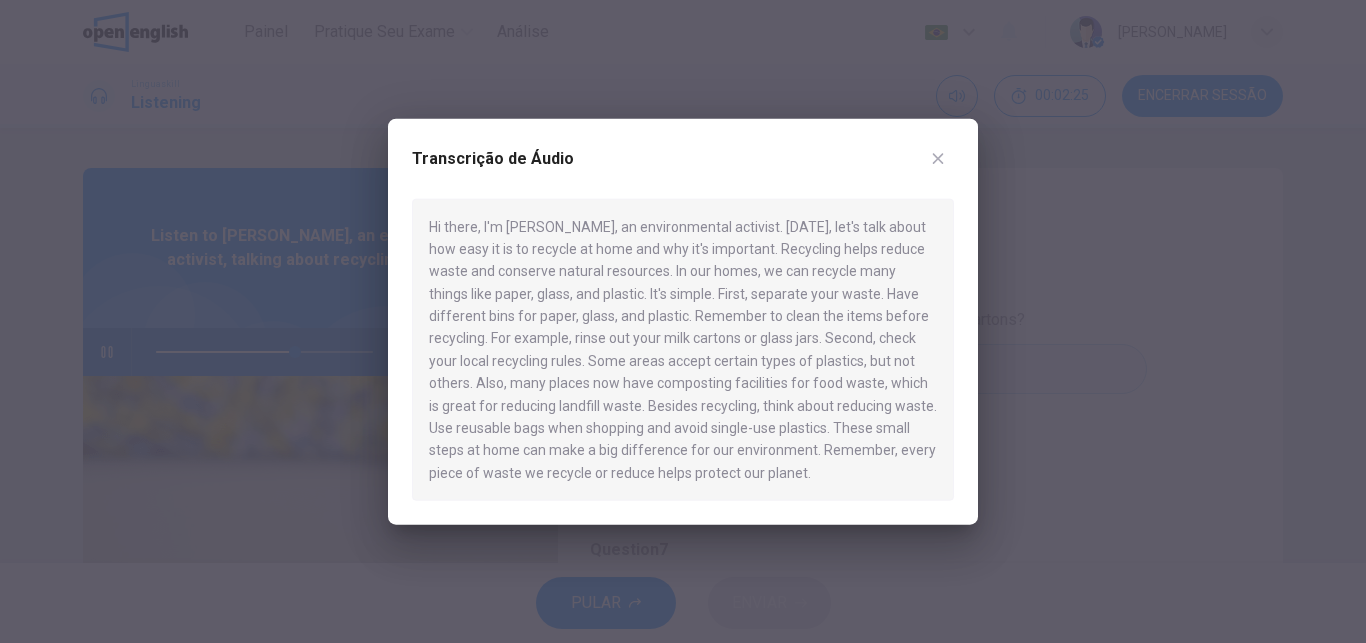 click at bounding box center [938, 158] 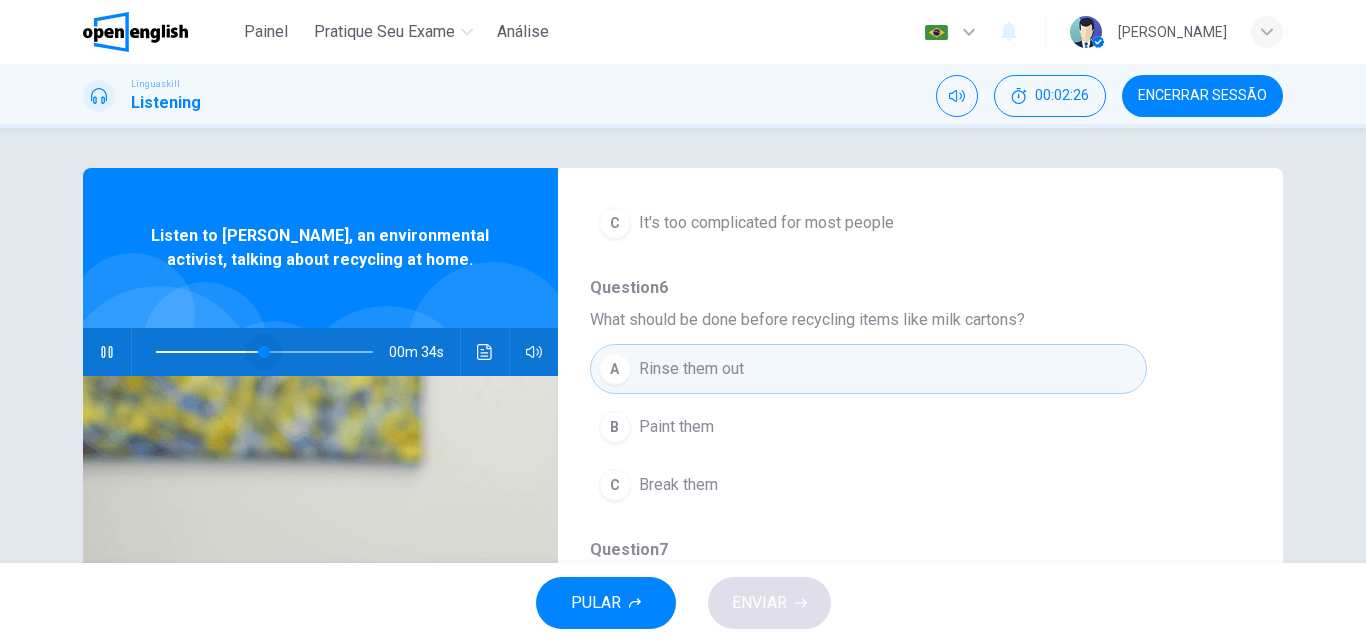 click at bounding box center (264, 352) 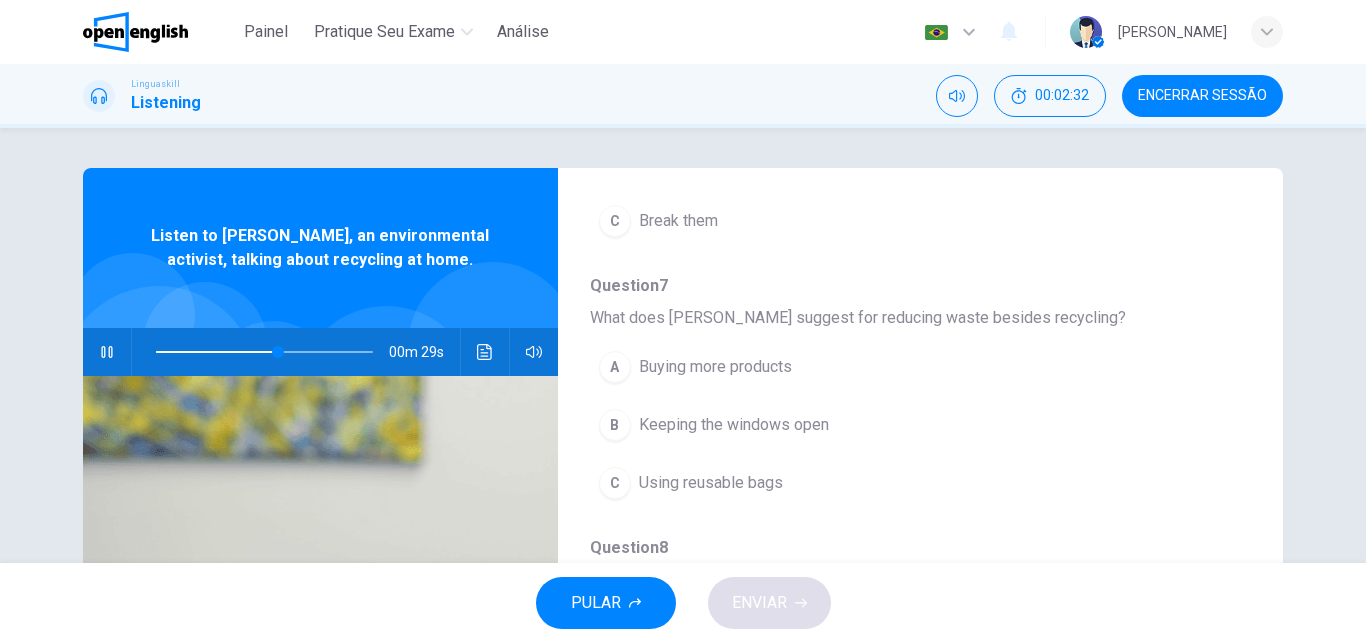 scroll, scrollTop: 656, scrollLeft: 0, axis: vertical 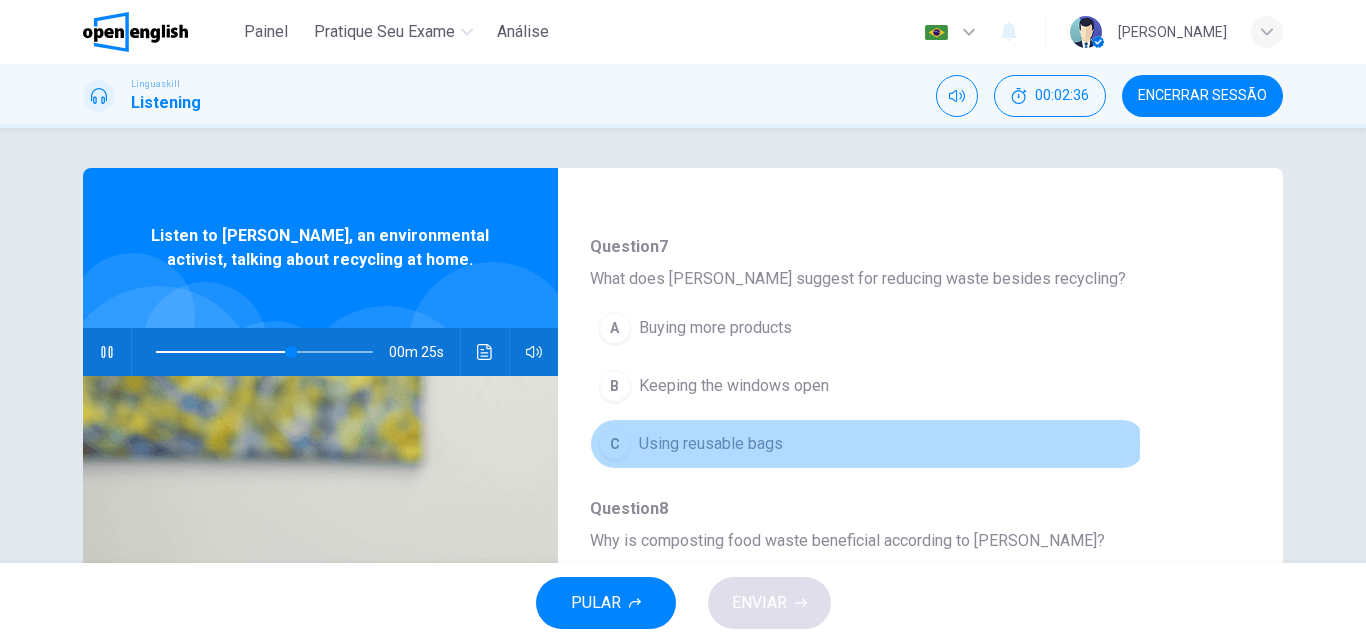 click on "Using reusable bags" at bounding box center [711, 444] 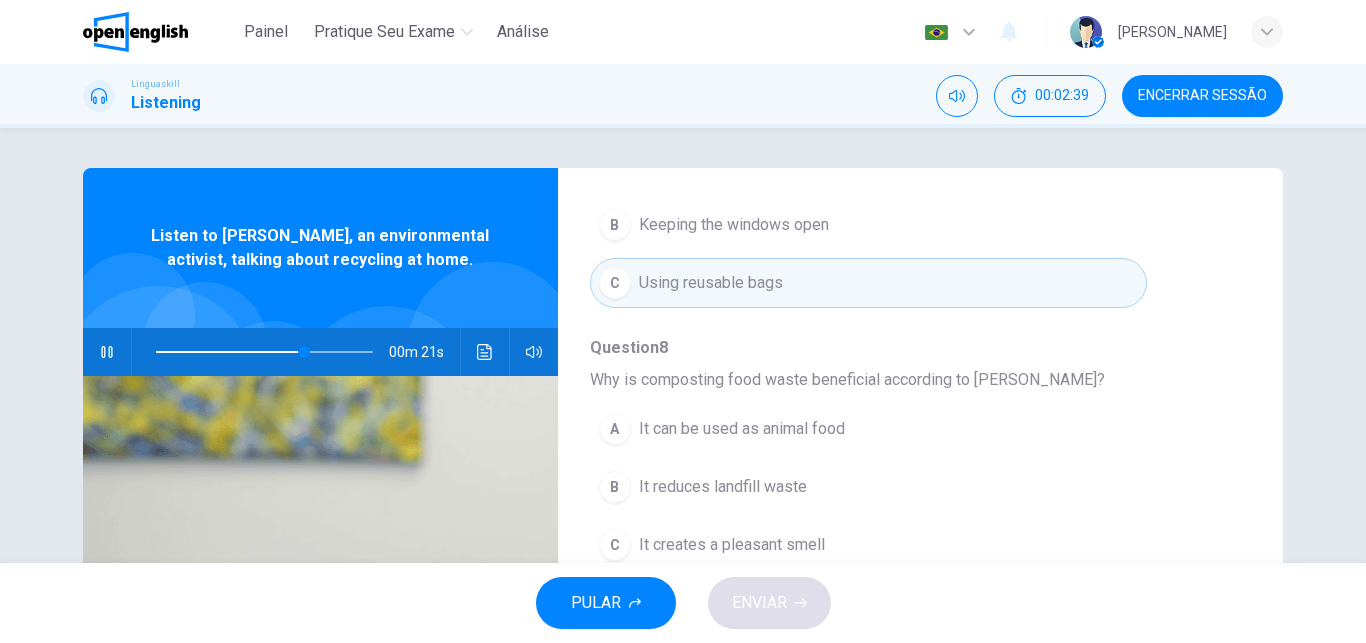scroll, scrollTop: 863, scrollLeft: 0, axis: vertical 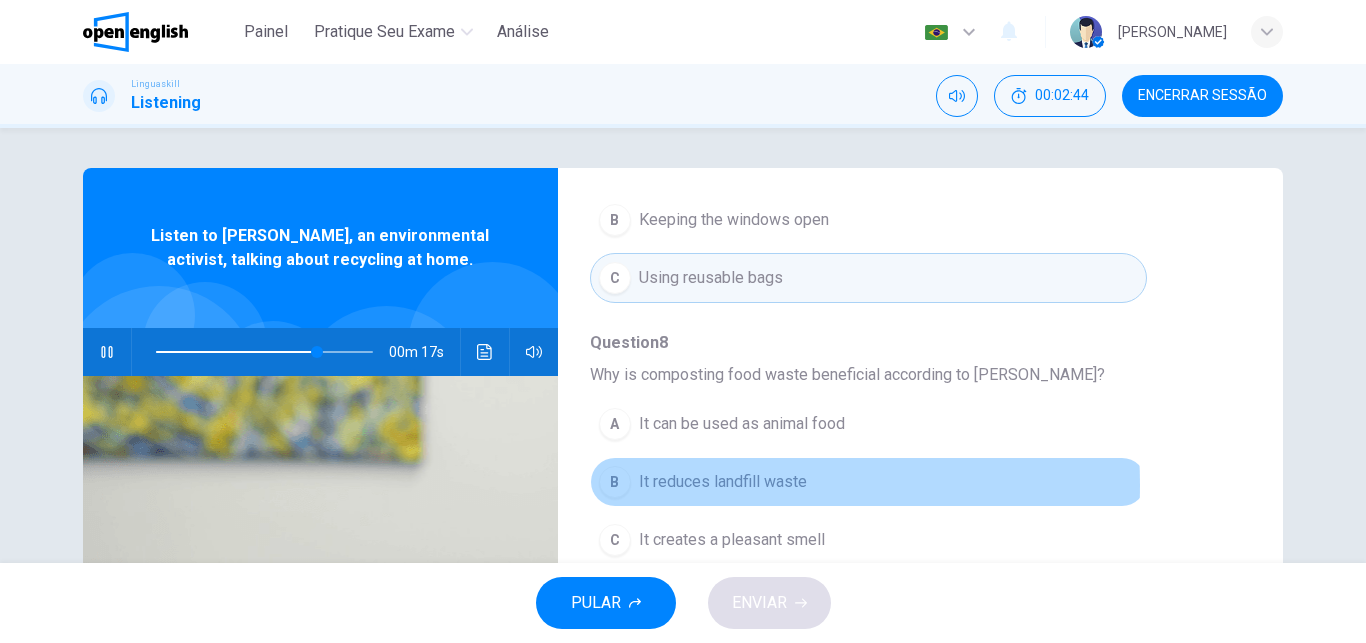 click on "It reduces landfill waste" at bounding box center [723, 482] 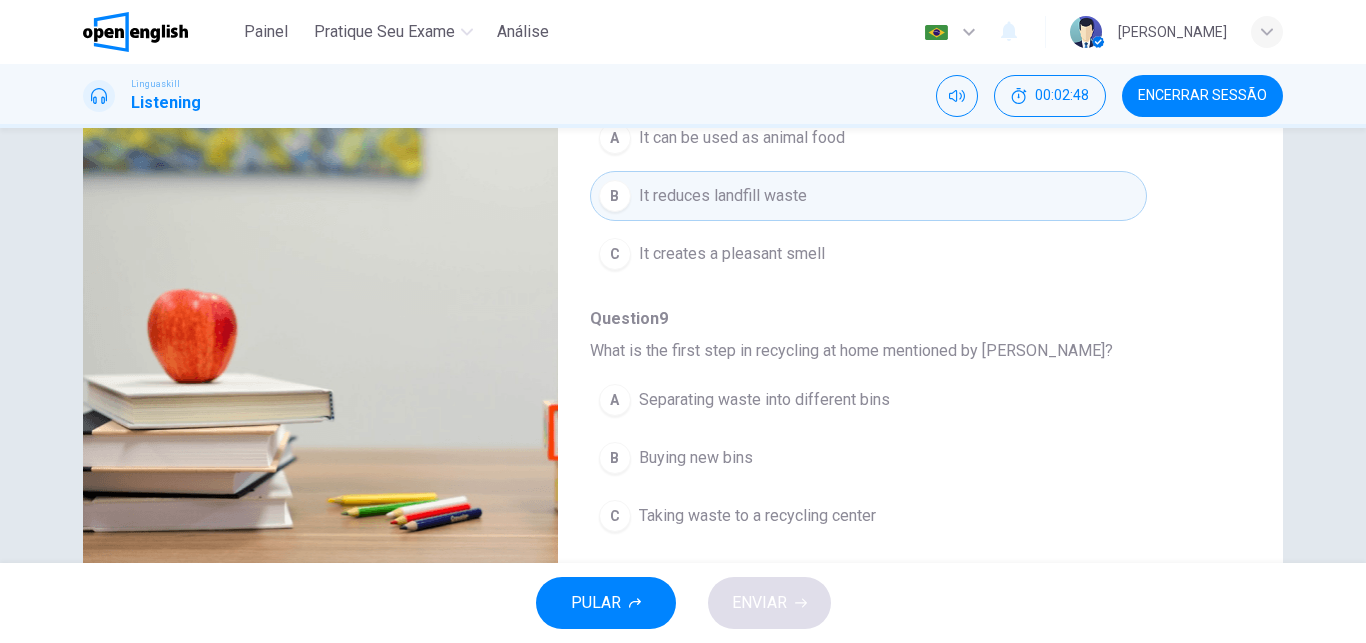 scroll, scrollTop: 317, scrollLeft: 0, axis: vertical 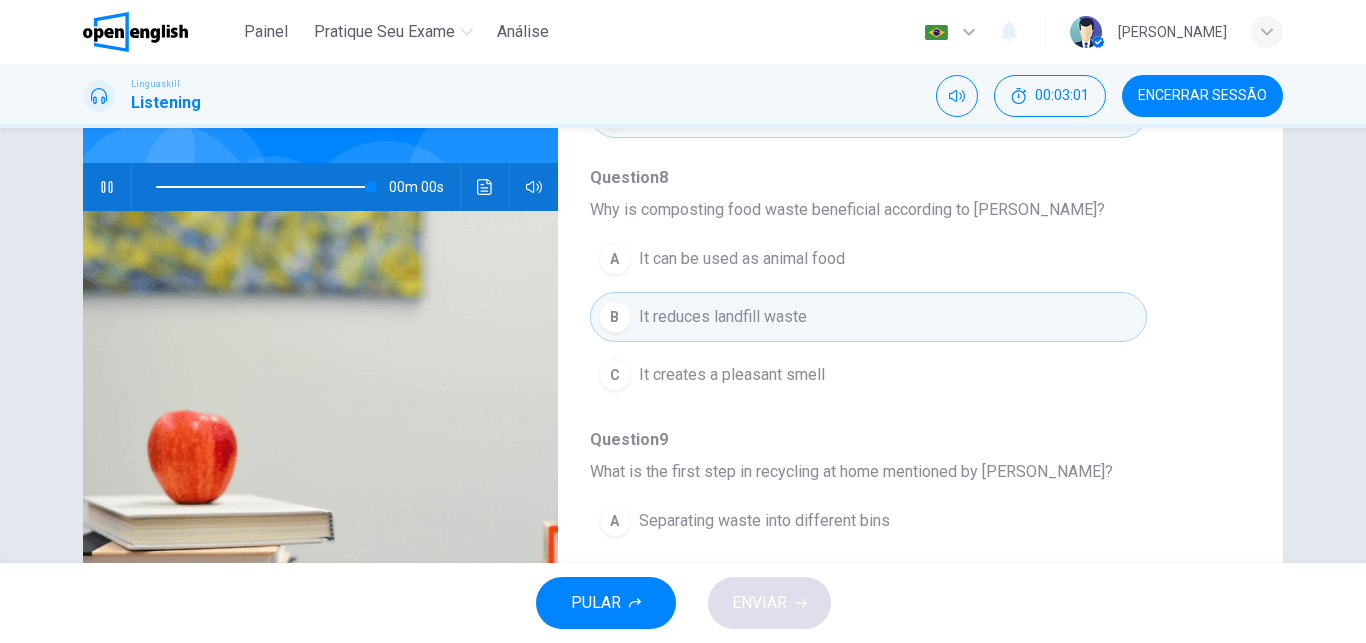 type on "*" 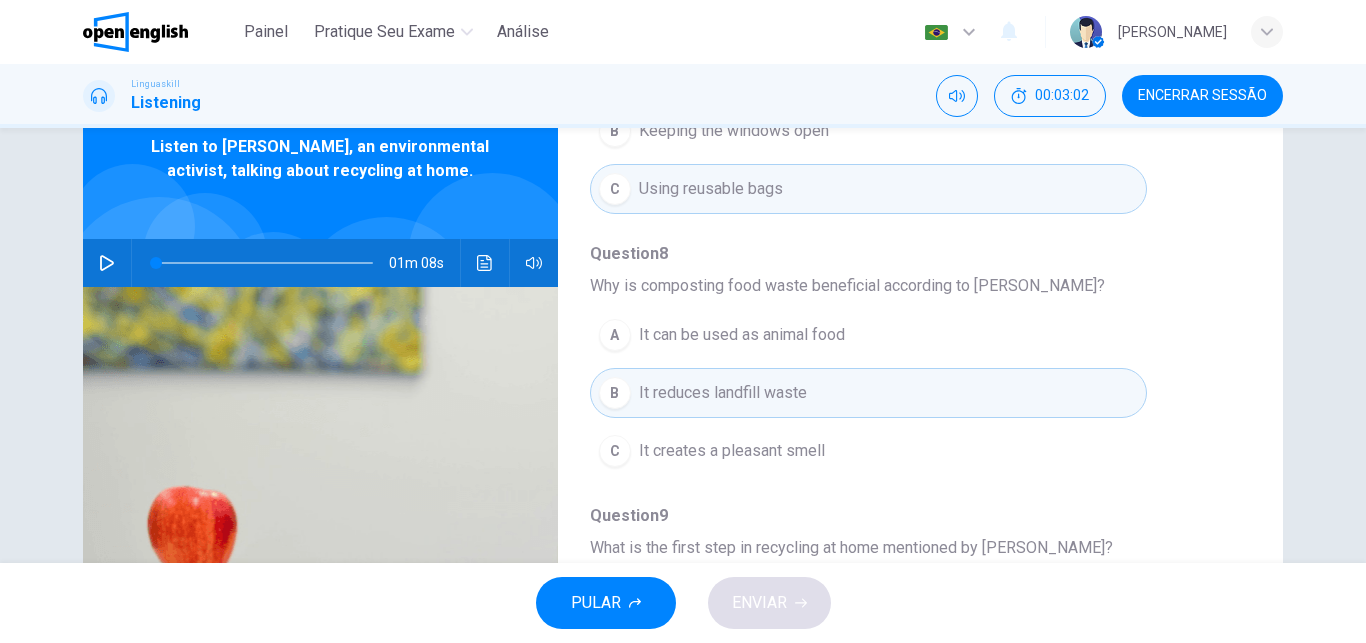 scroll, scrollTop: 86, scrollLeft: 0, axis: vertical 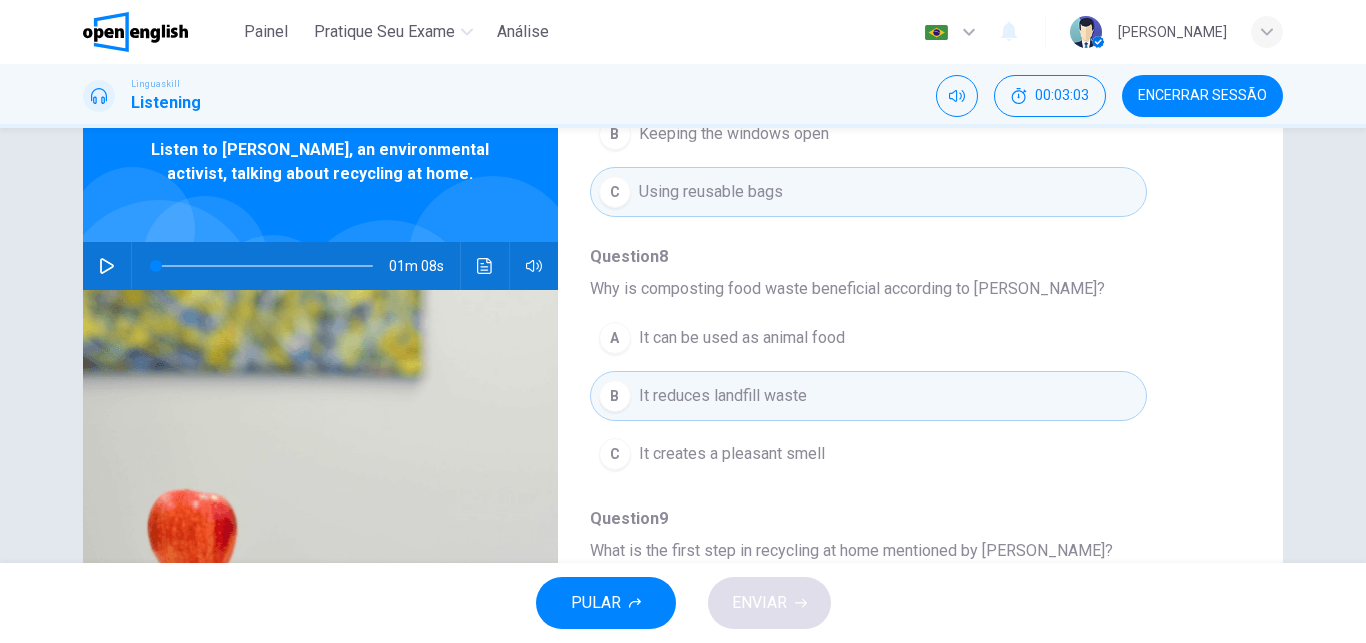 click on "01m 08s" at bounding box center [320, 266] 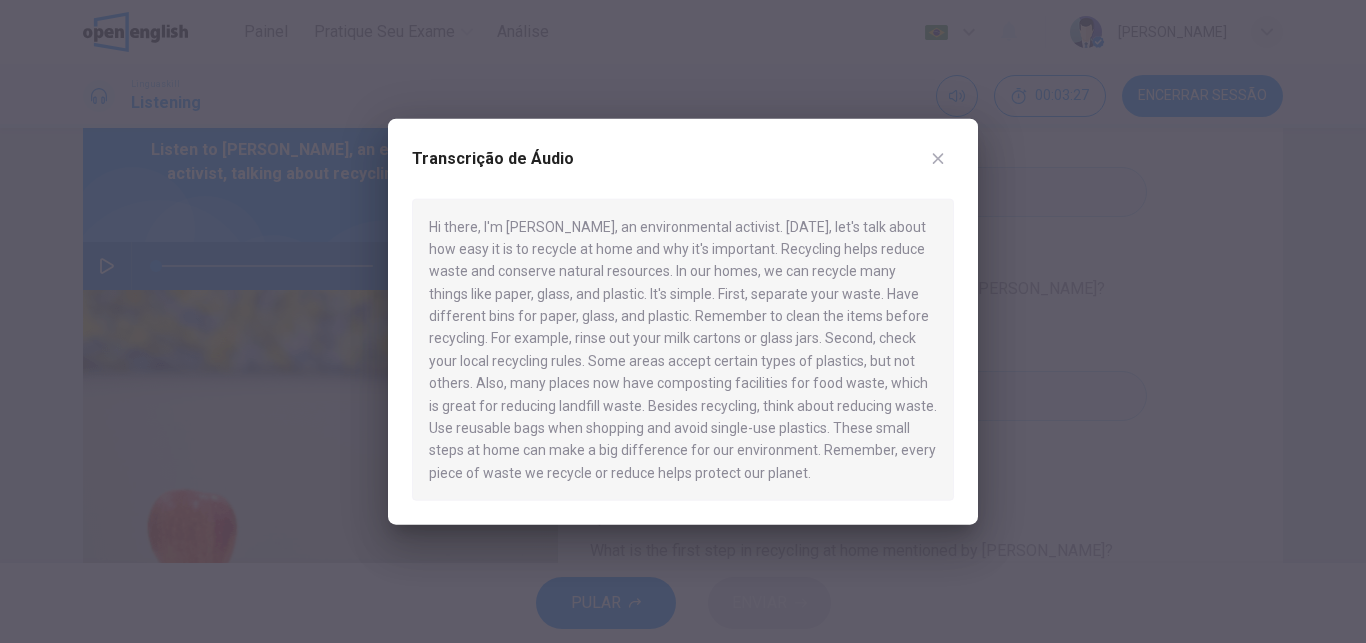click 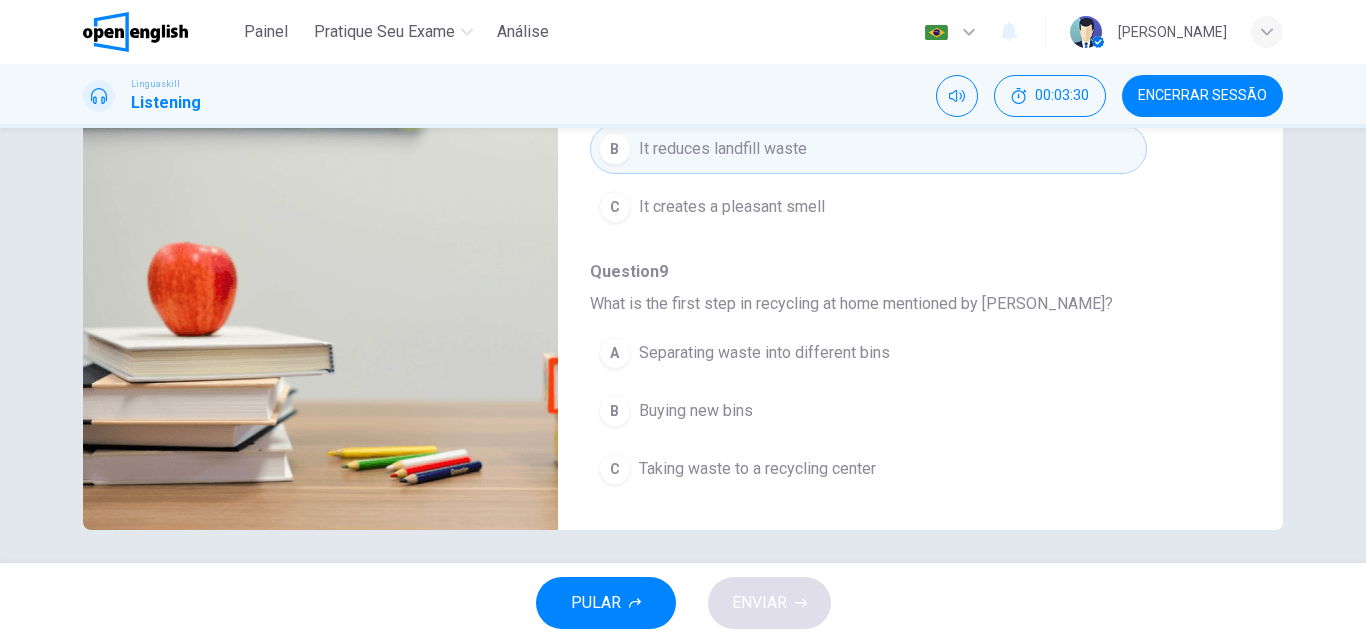 scroll, scrollTop: 340, scrollLeft: 0, axis: vertical 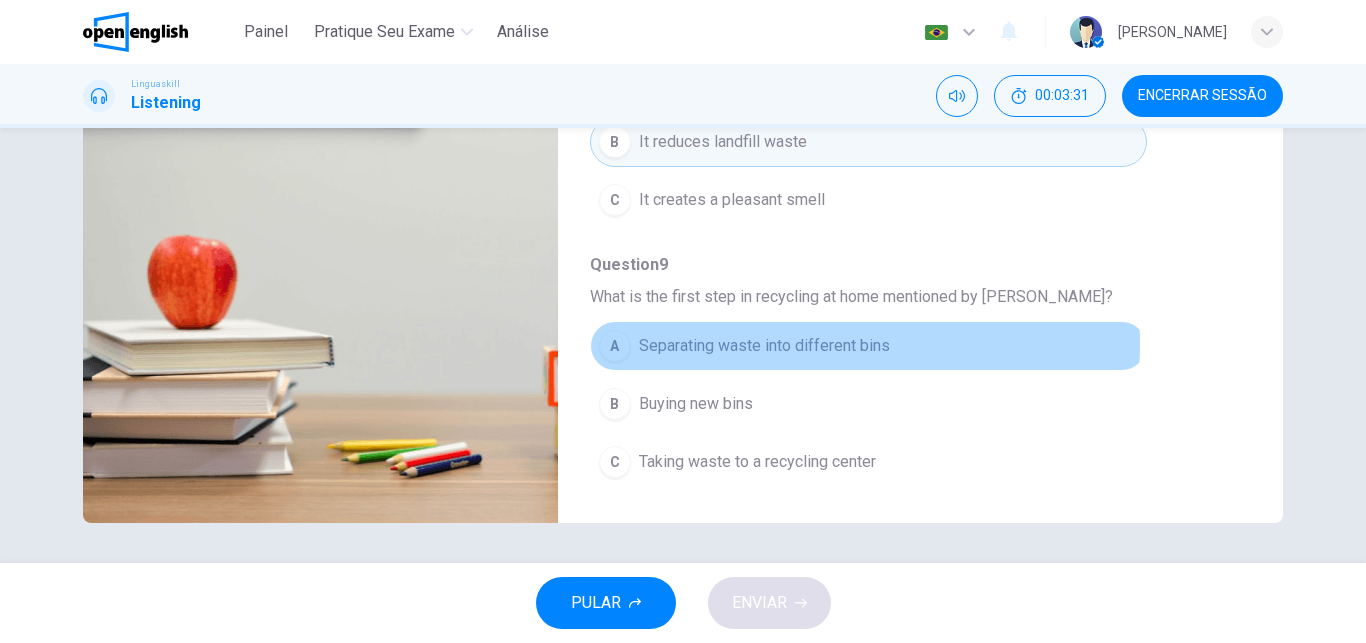 click on "Separating waste into different bins" at bounding box center (764, 346) 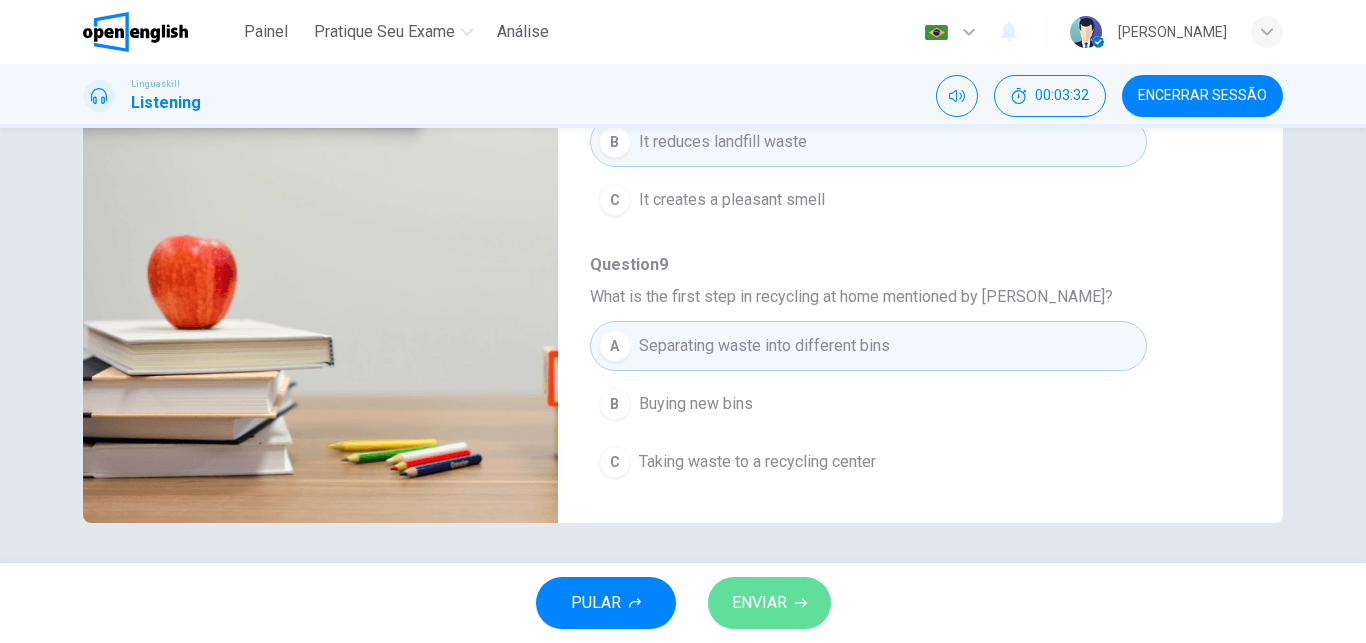 click on "ENVIAR" at bounding box center (759, 603) 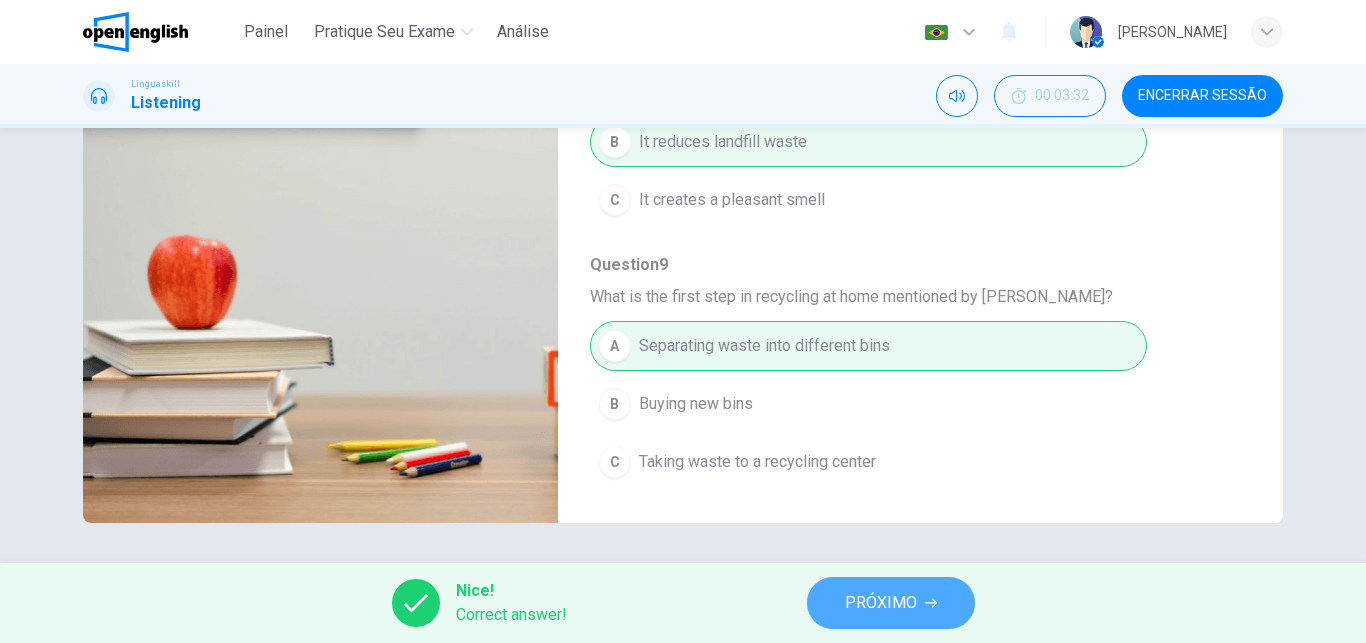 click on "PRÓXIMO" at bounding box center [891, 603] 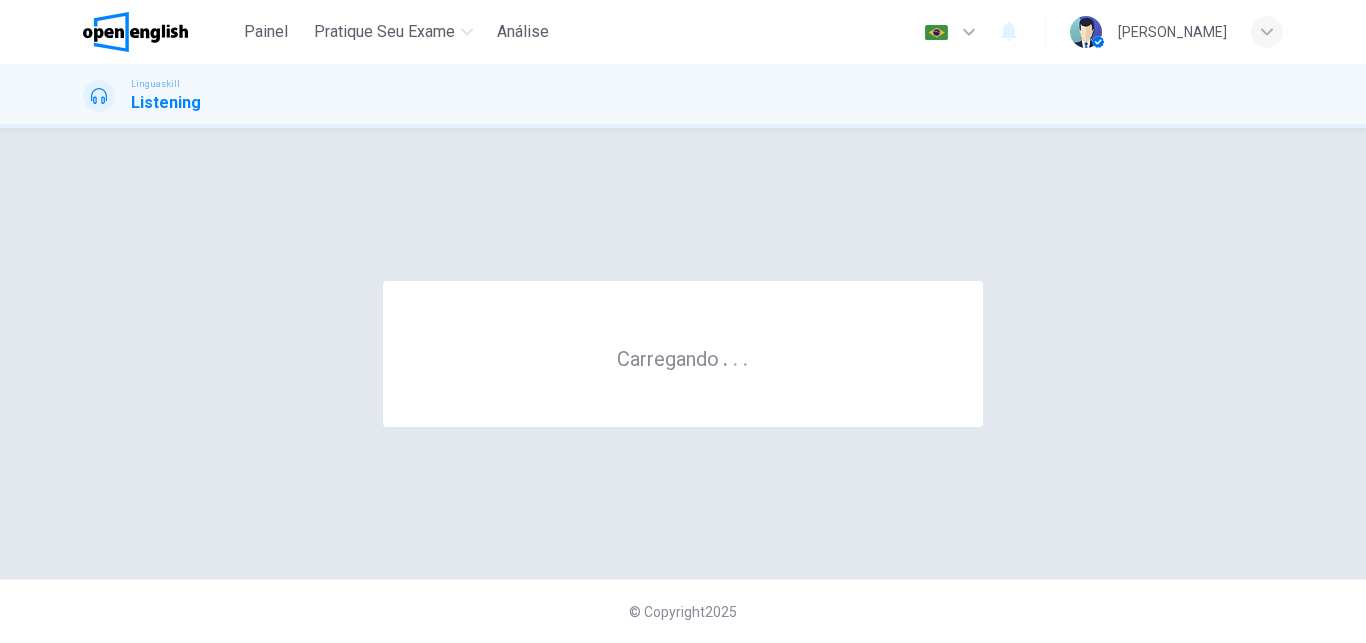 scroll, scrollTop: 0, scrollLeft: 0, axis: both 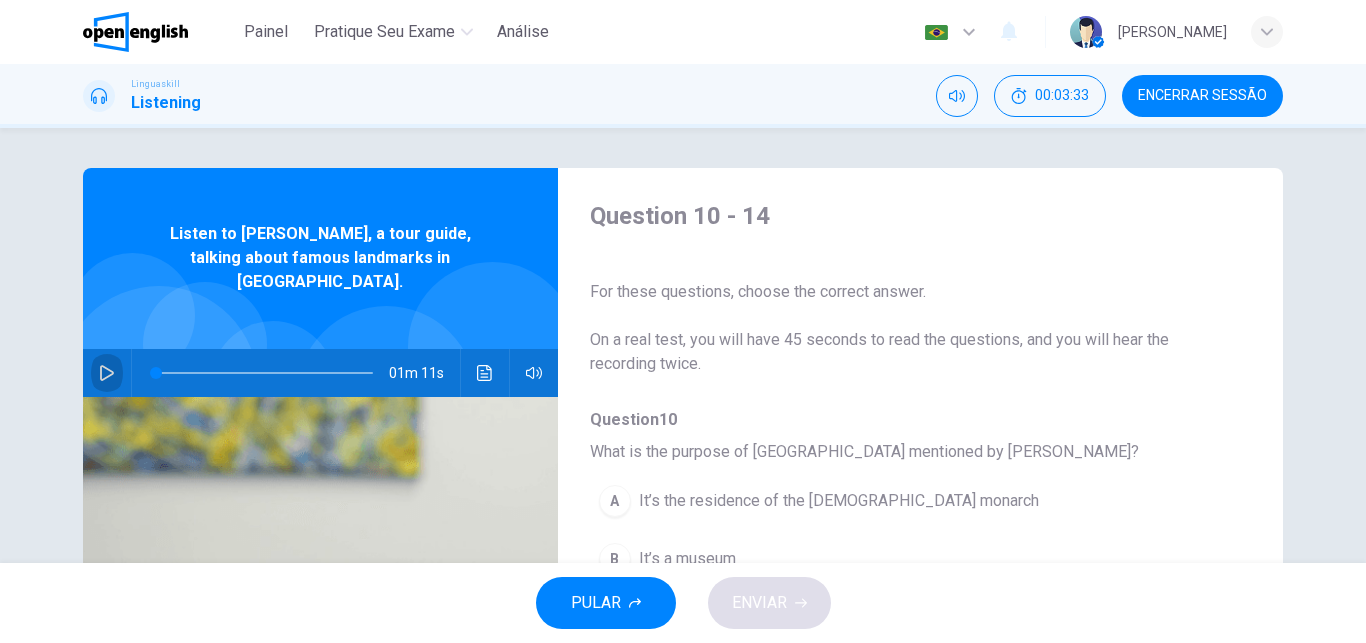 click 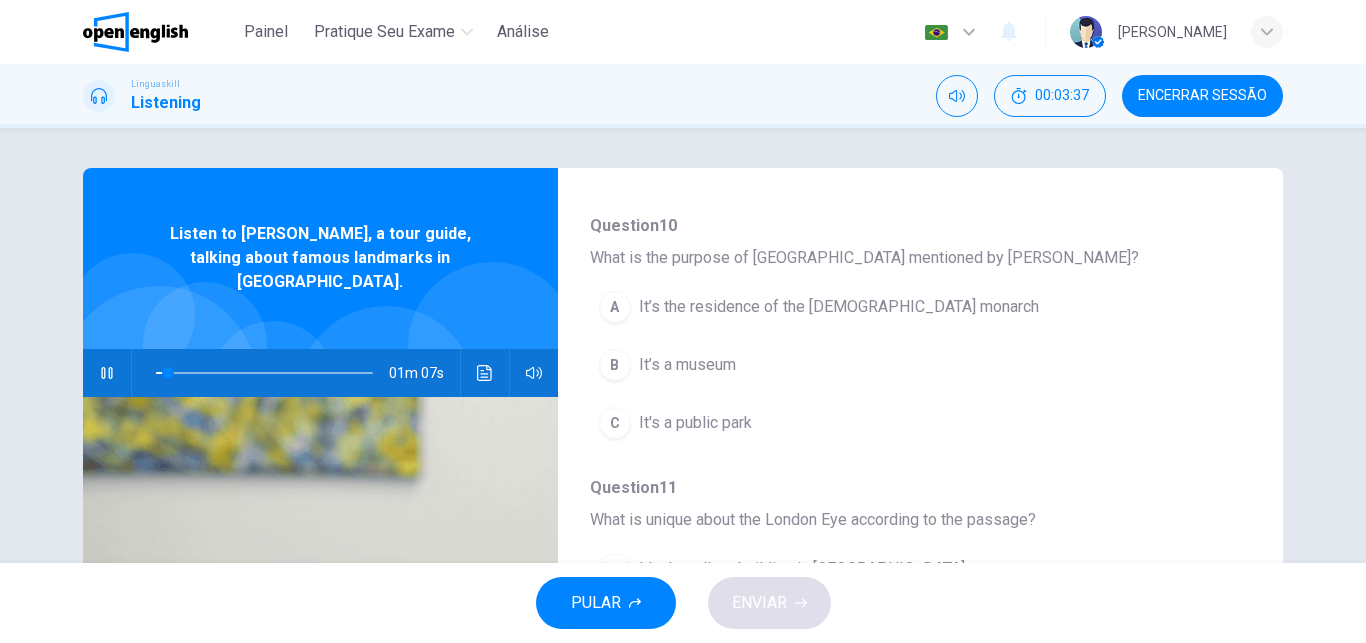 scroll, scrollTop: 198, scrollLeft: 0, axis: vertical 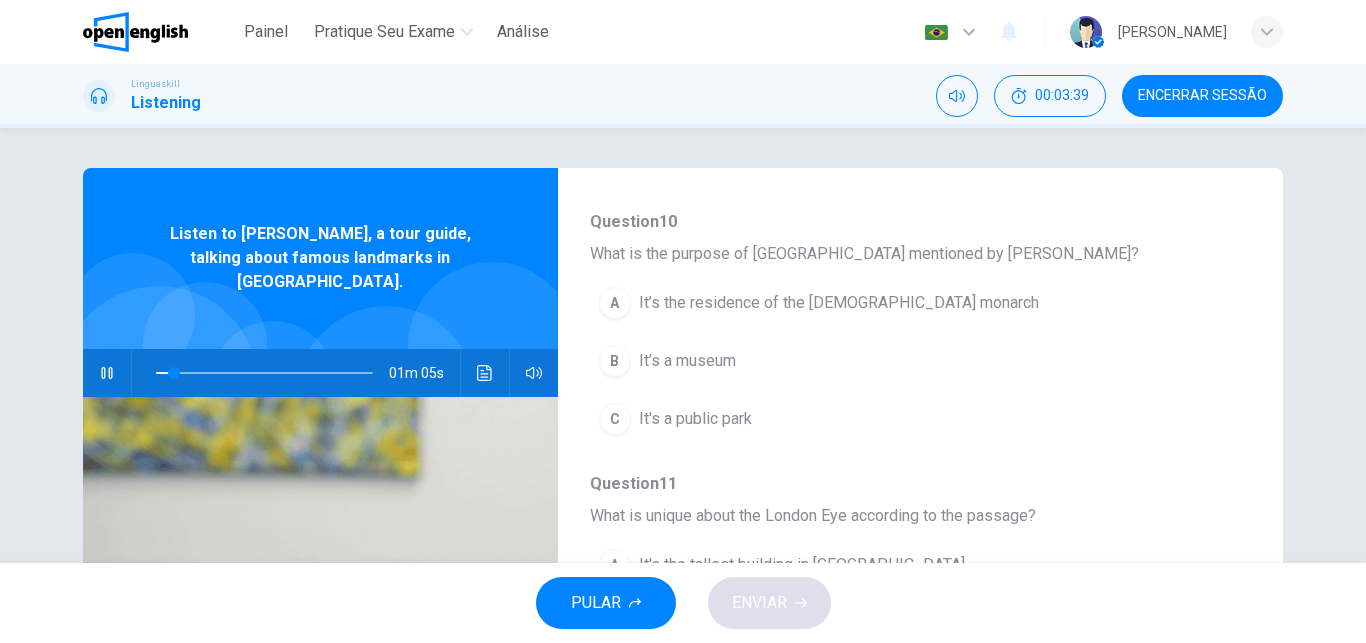 click on "01m 05s" at bounding box center [424, 373] 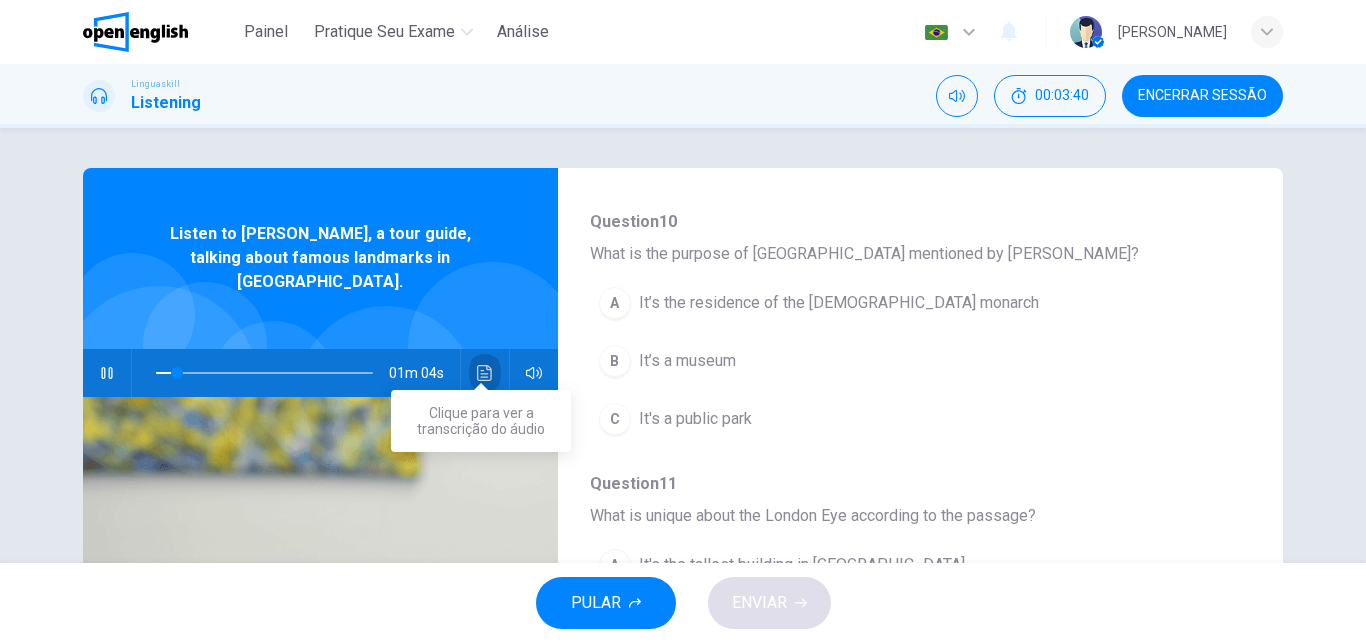click at bounding box center (485, 373) 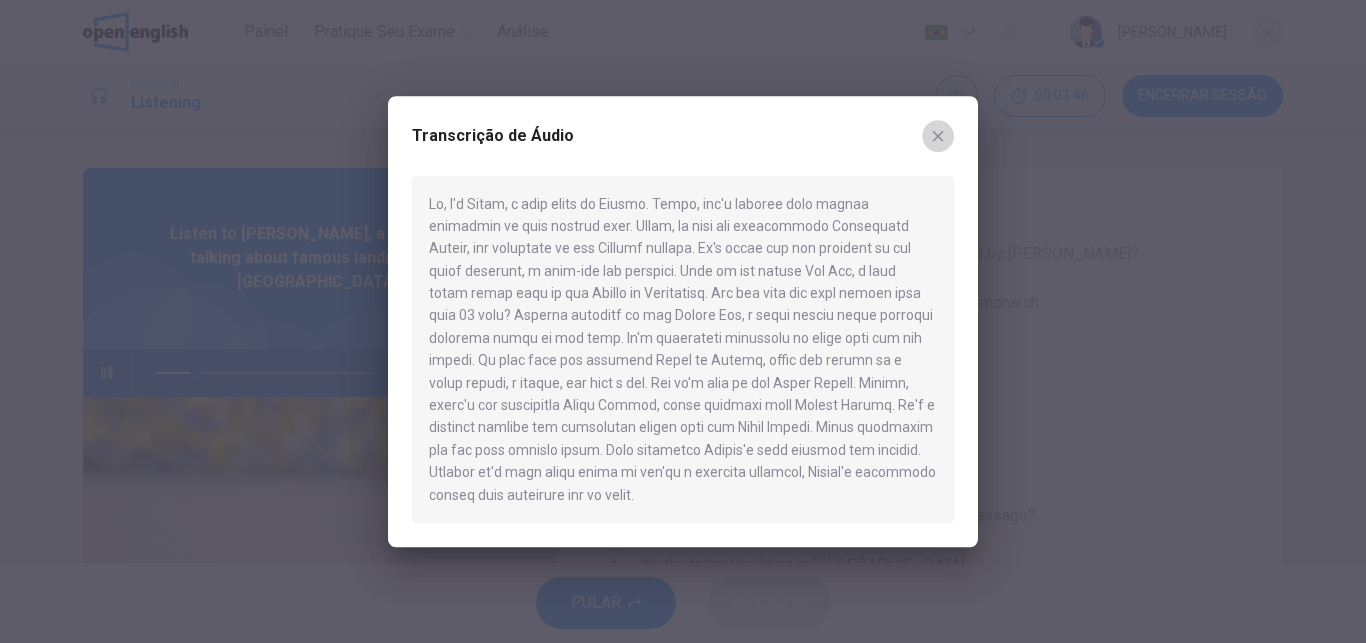 click 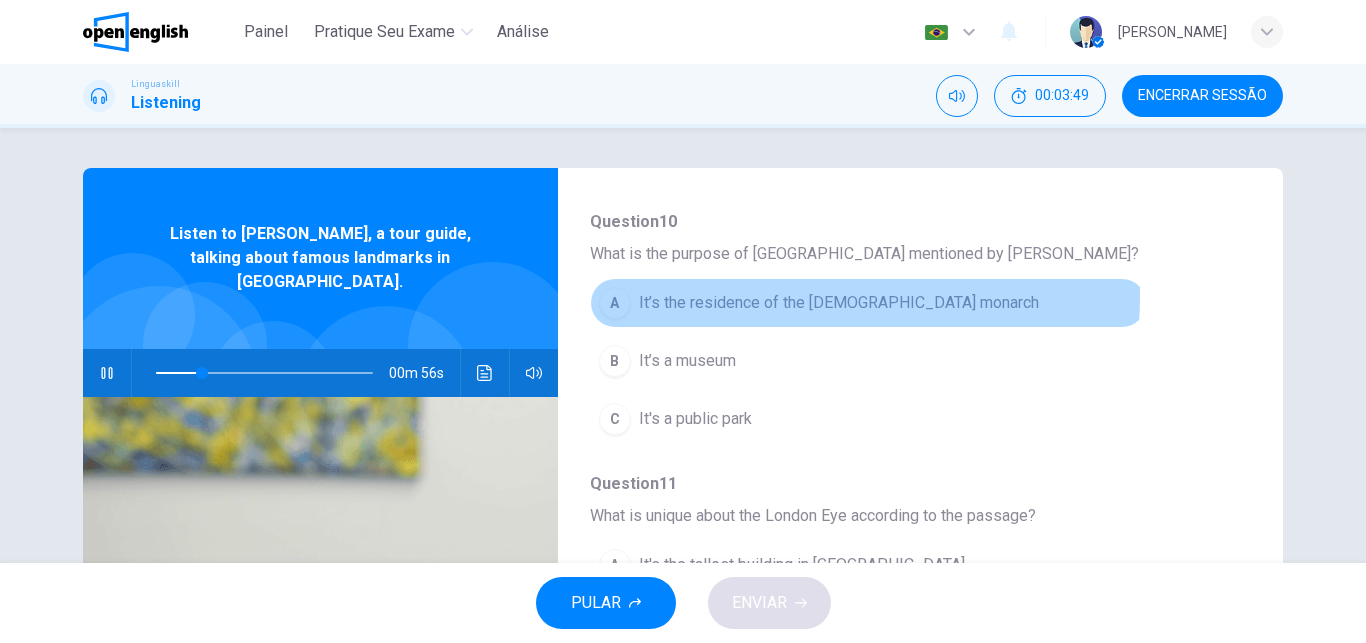 click on "It’s the residence of the [DEMOGRAPHIC_DATA] monarch" at bounding box center [839, 303] 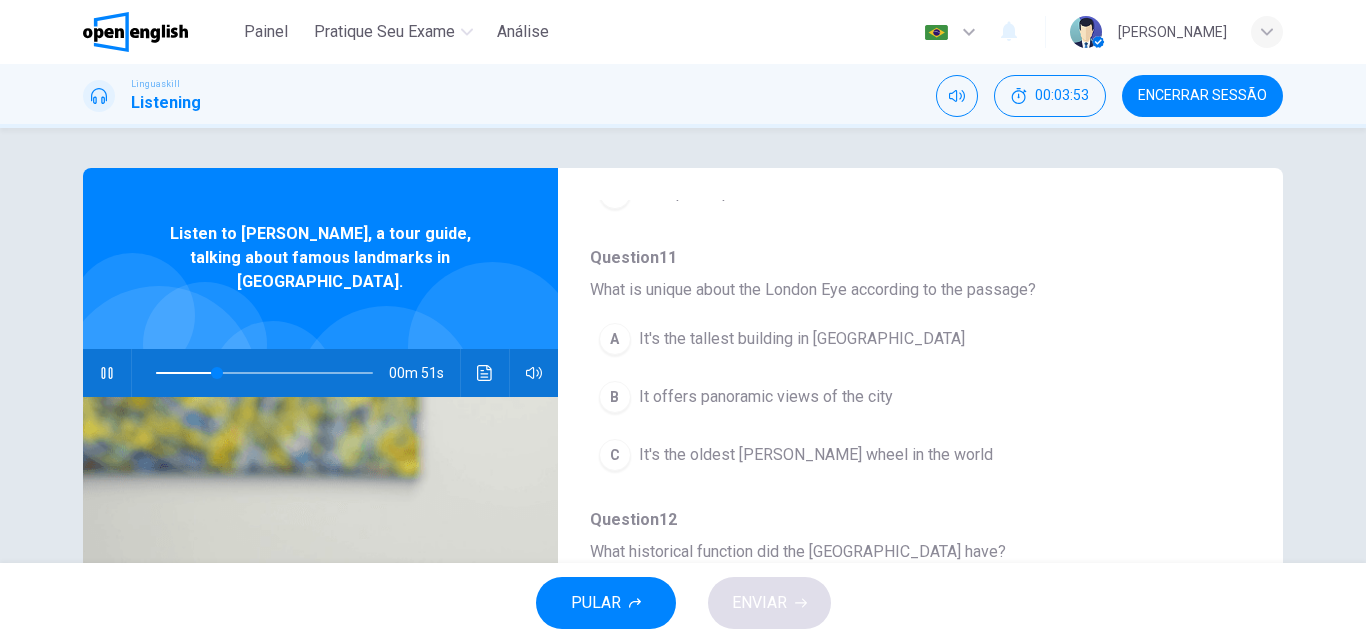 scroll, scrollTop: 428, scrollLeft: 0, axis: vertical 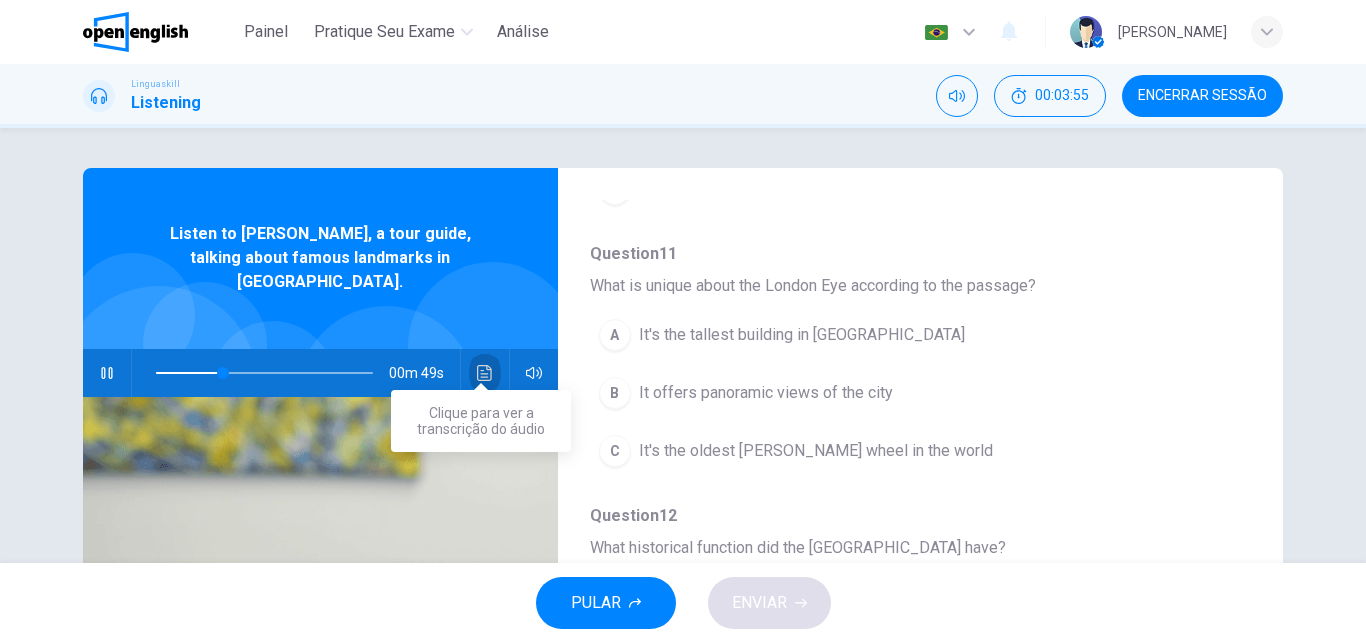click at bounding box center [485, 373] 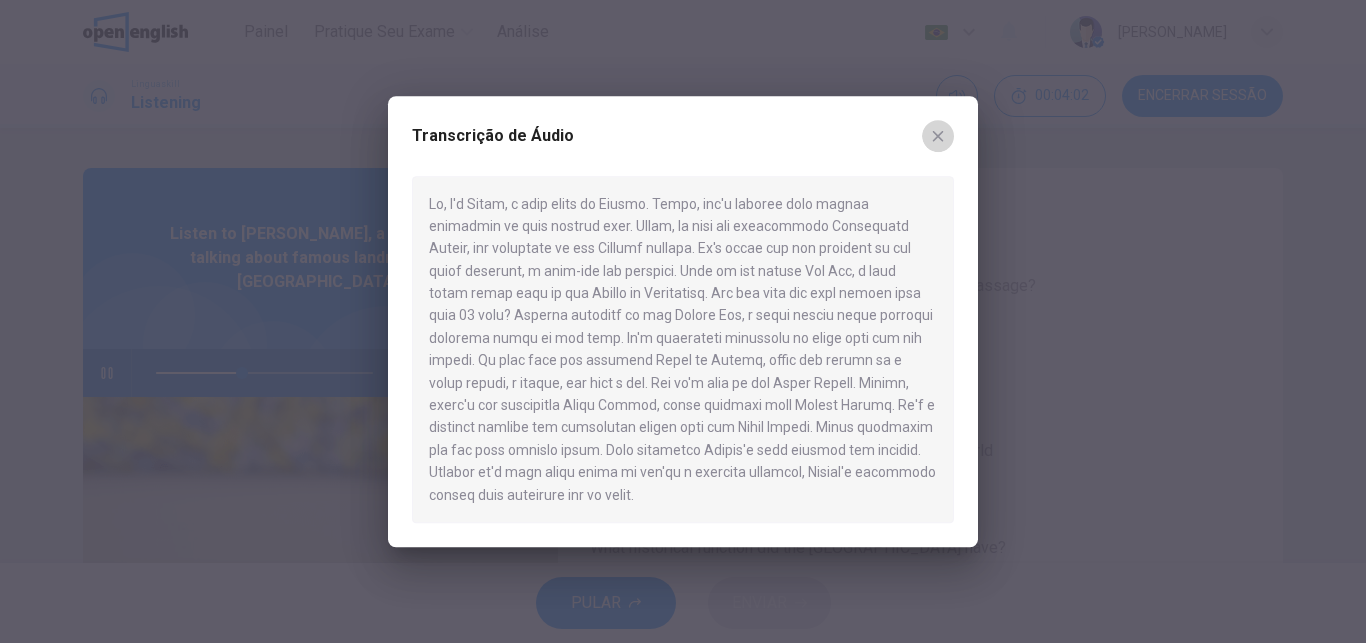 click 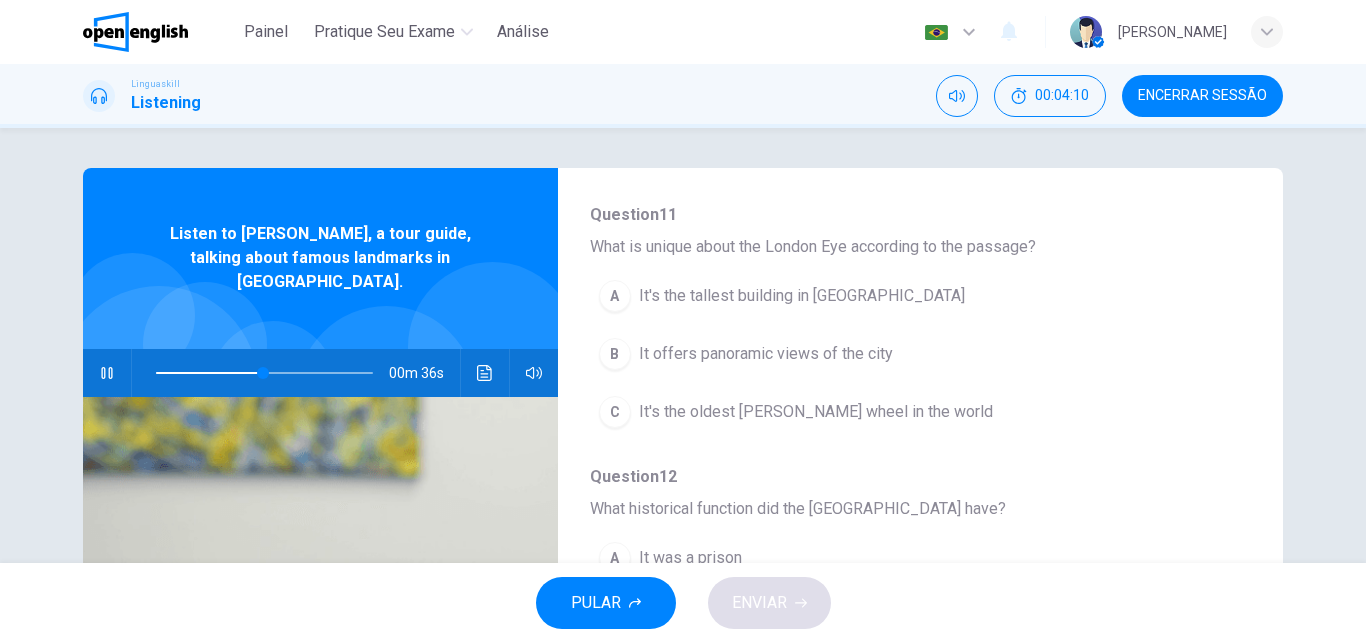 scroll, scrollTop: 469, scrollLeft: 0, axis: vertical 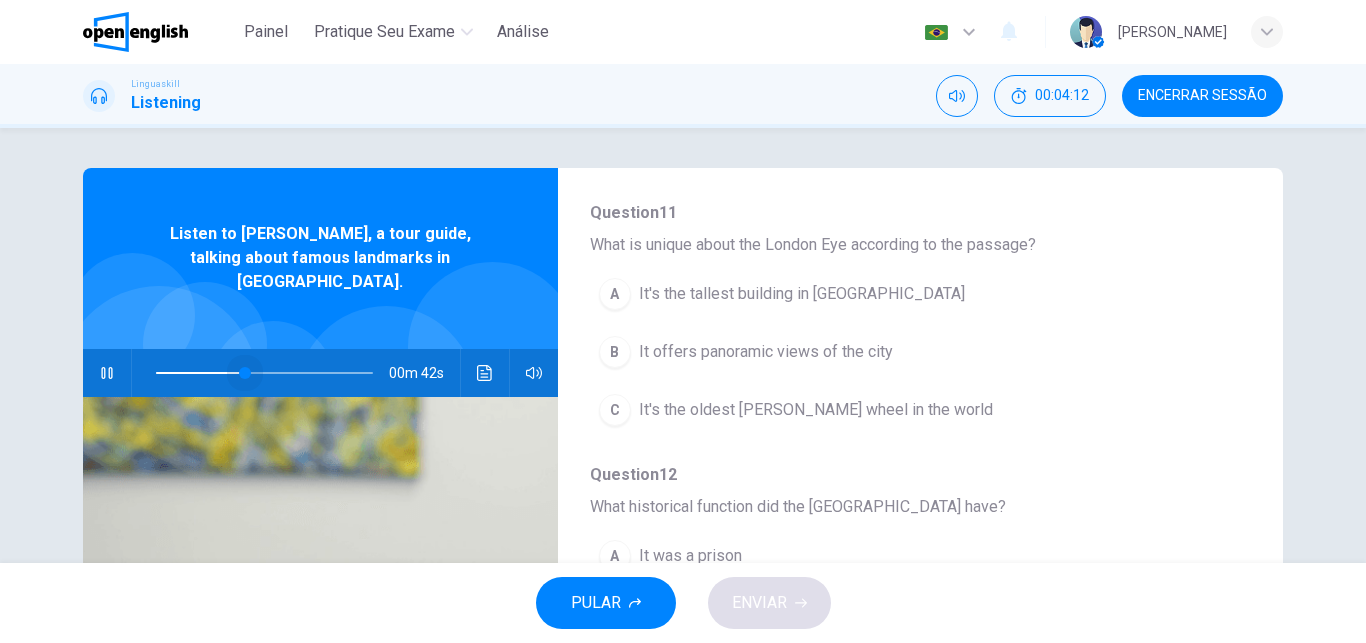 click at bounding box center (264, 373) 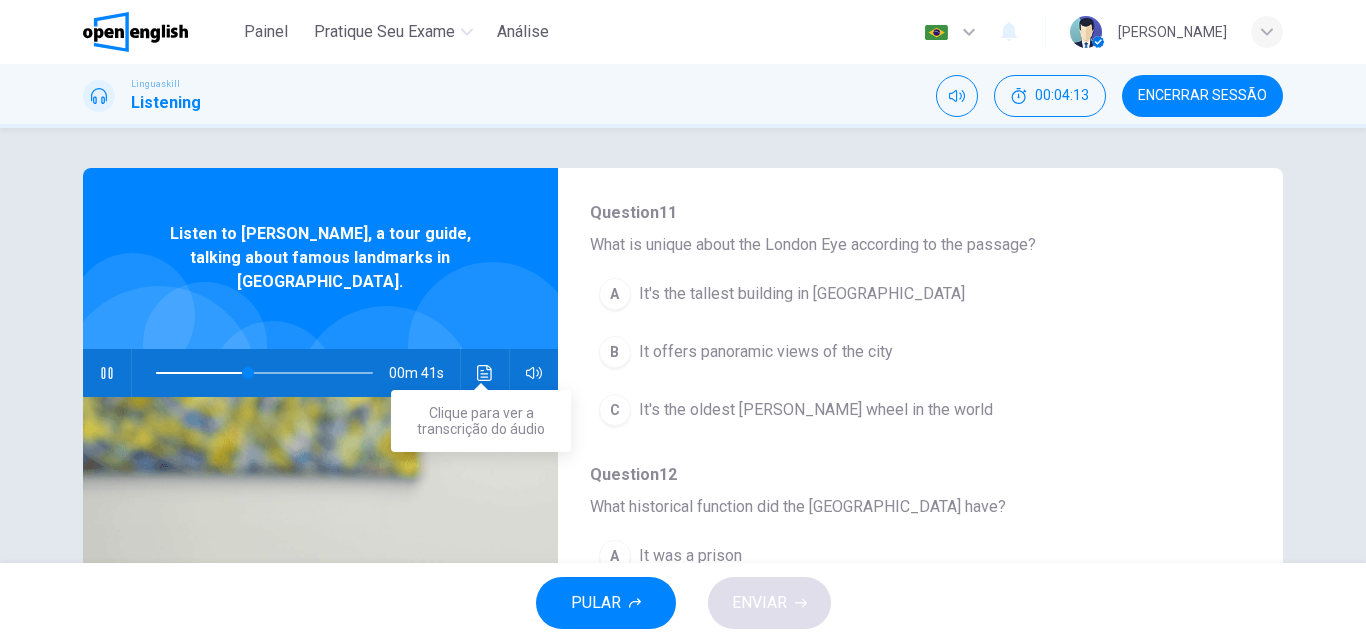click on "00m 41s" at bounding box center [320, 373] 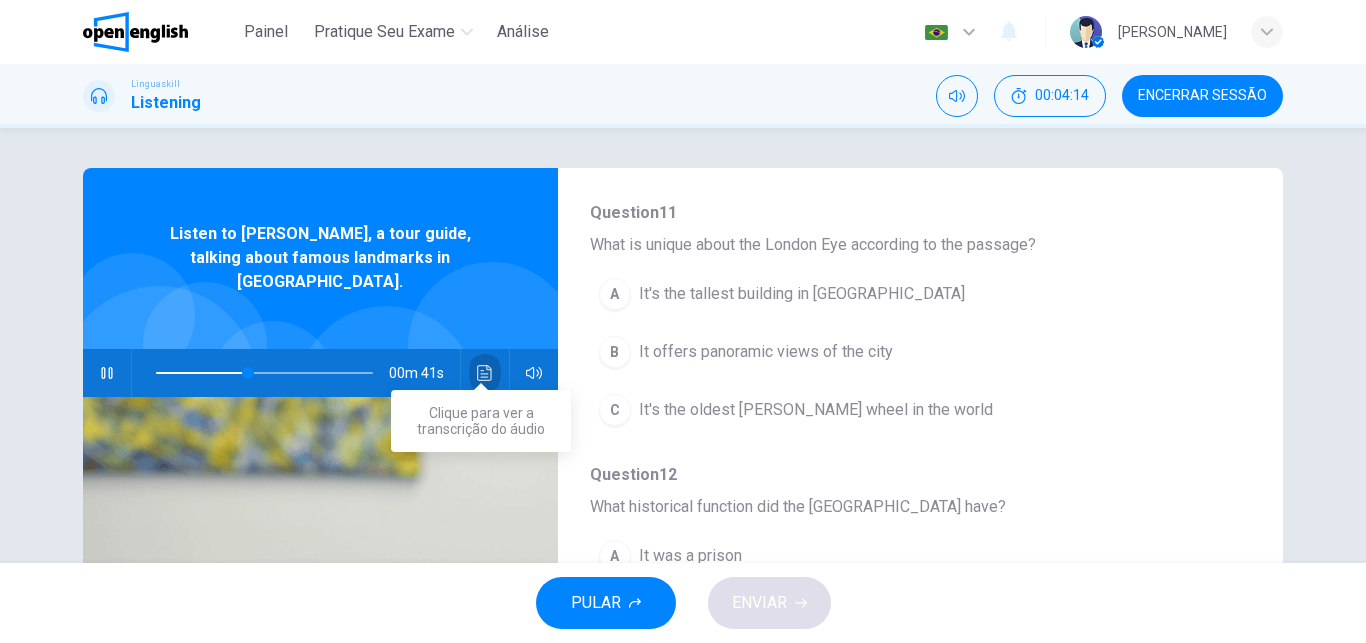 click 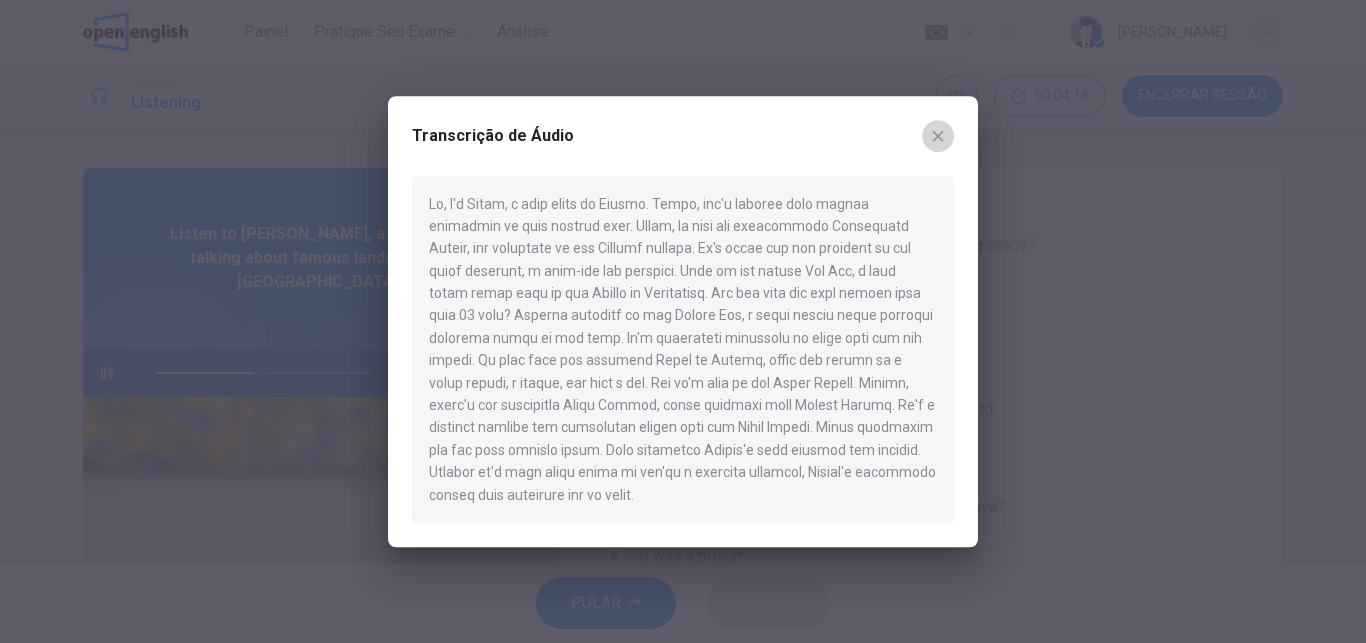 click 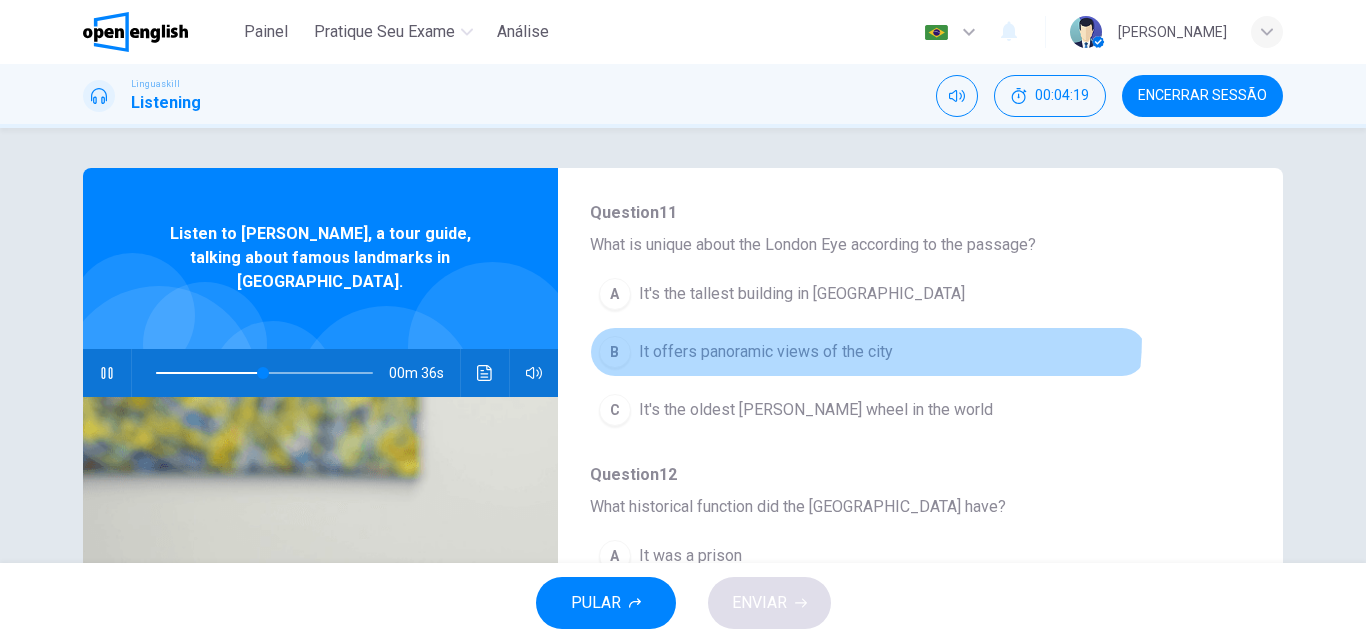 click on "B It offers panoramic views of the city" at bounding box center (868, 352) 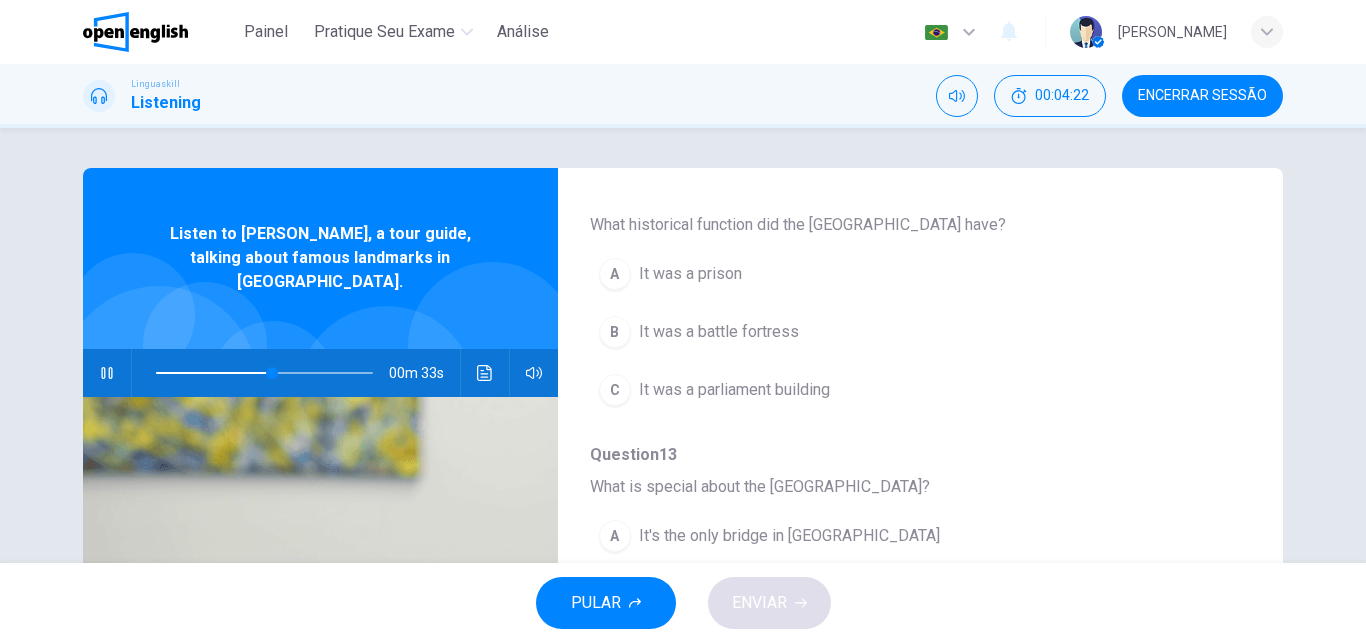 scroll, scrollTop: 763, scrollLeft: 0, axis: vertical 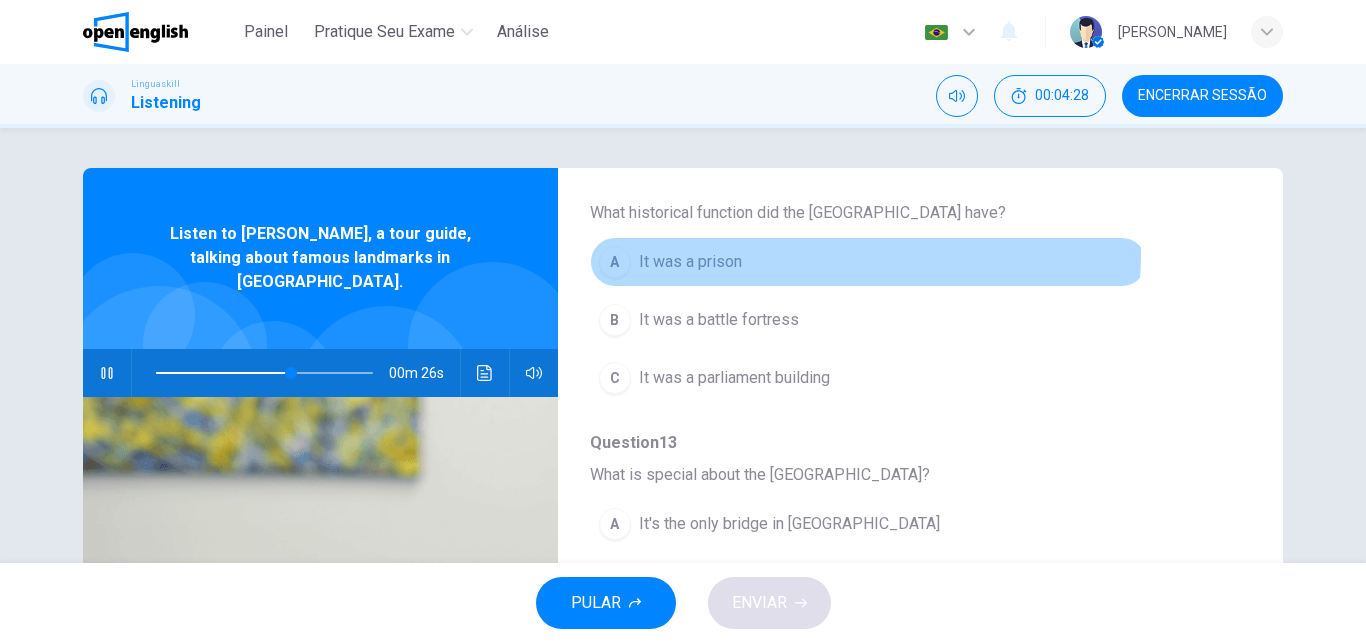 click on "A It was a prison" at bounding box center (868, 262) 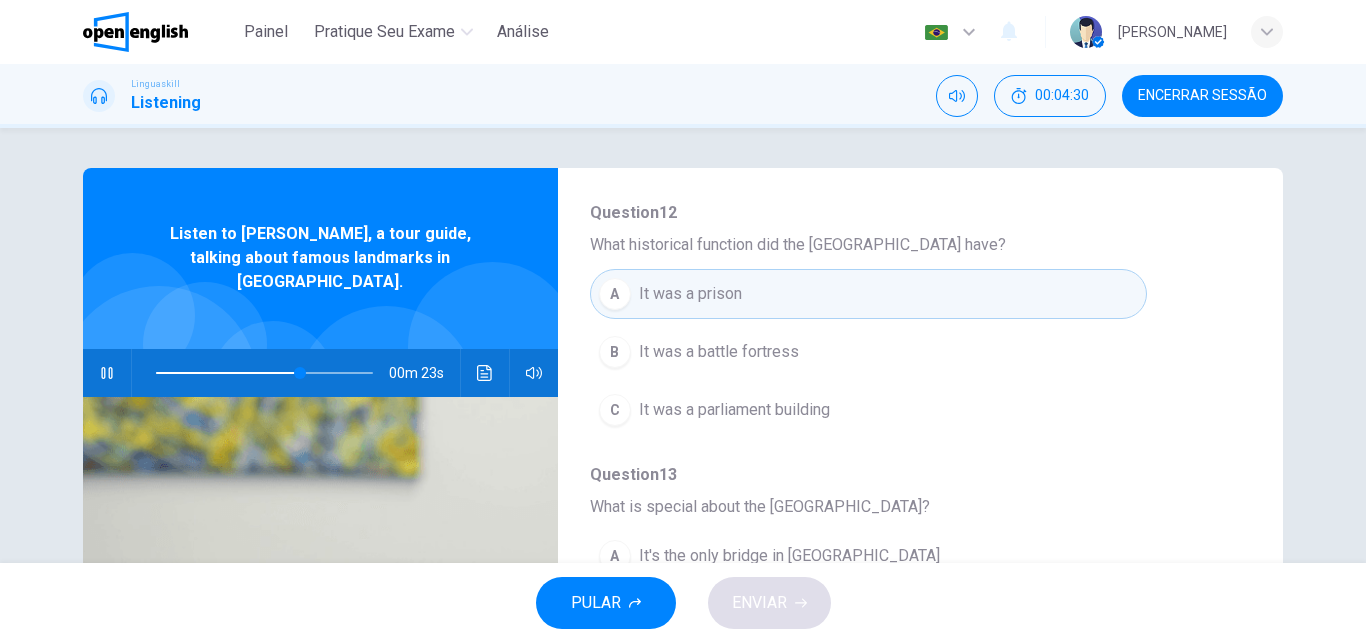 scroll, scrollTop: 754, scrollLeft: 0, axis: vertical 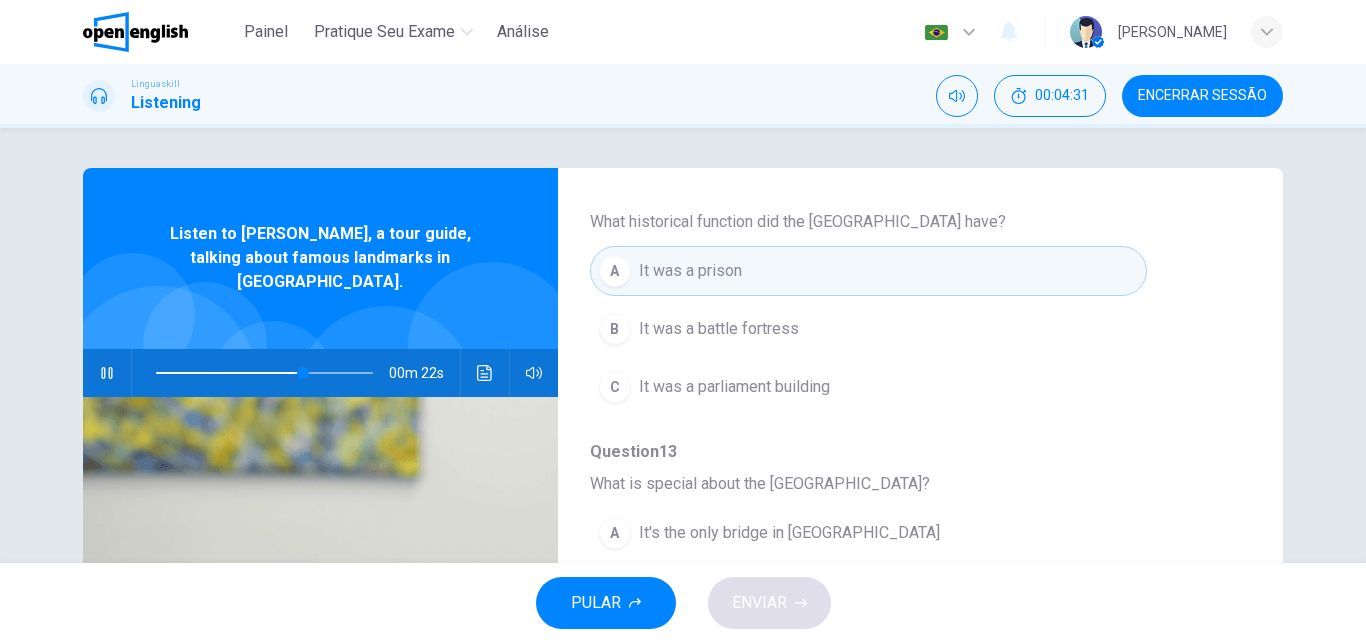 click 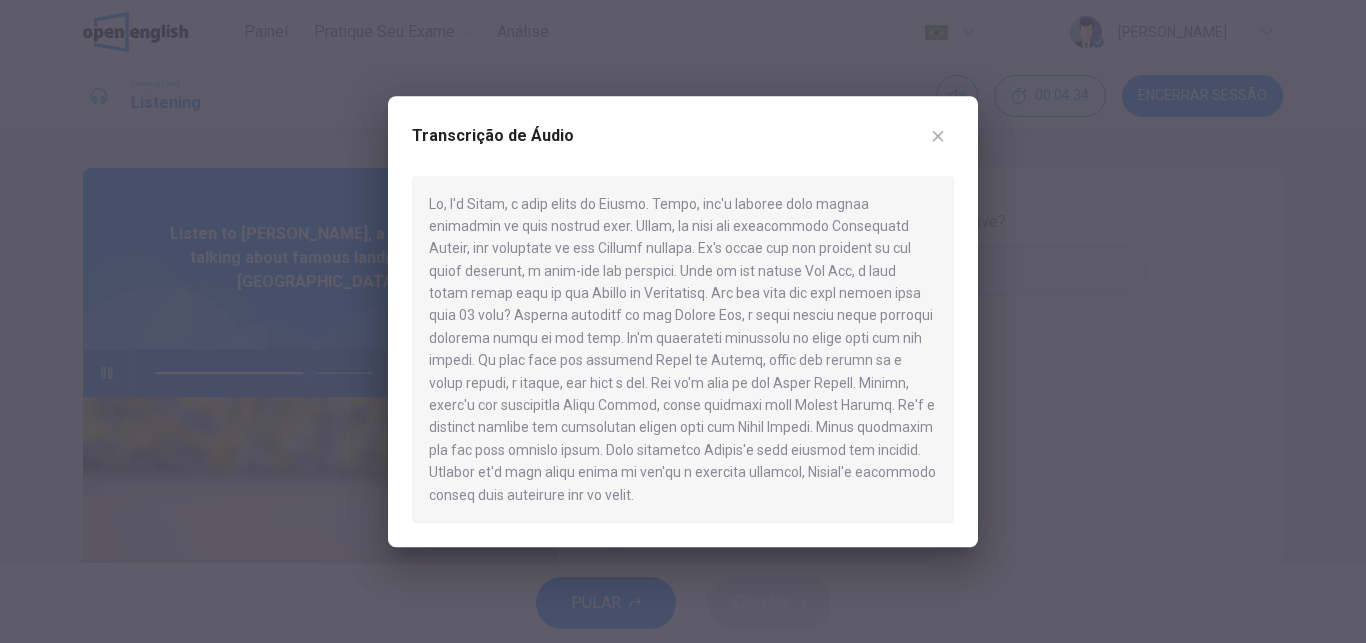 click on "Transcrição de Áudio" at bounding box center [683, 321] 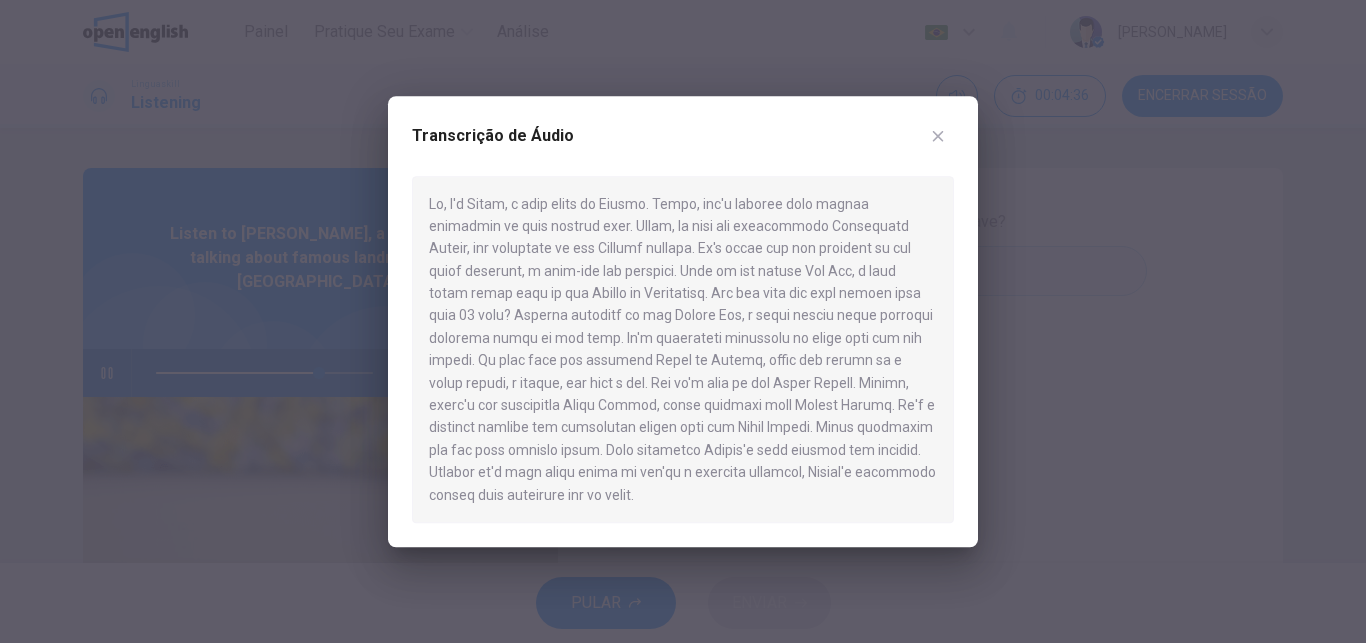 click on "Transcrição de Áudio" at bounding box center [683, 321] 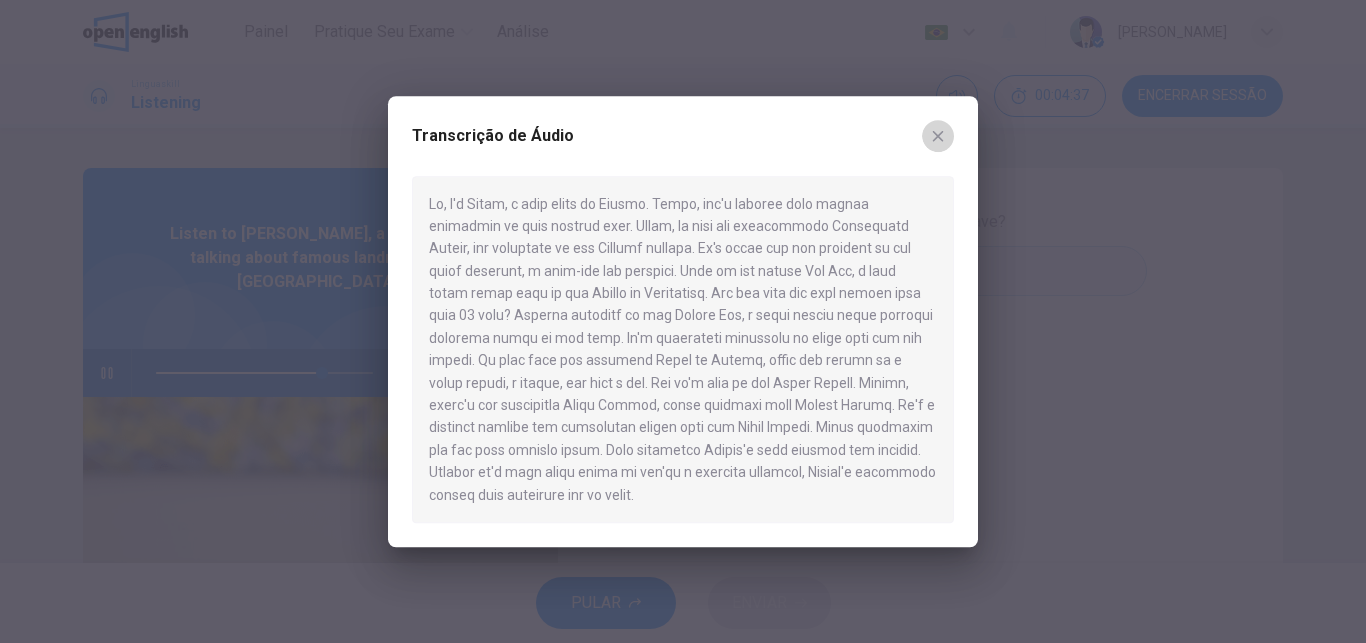 click 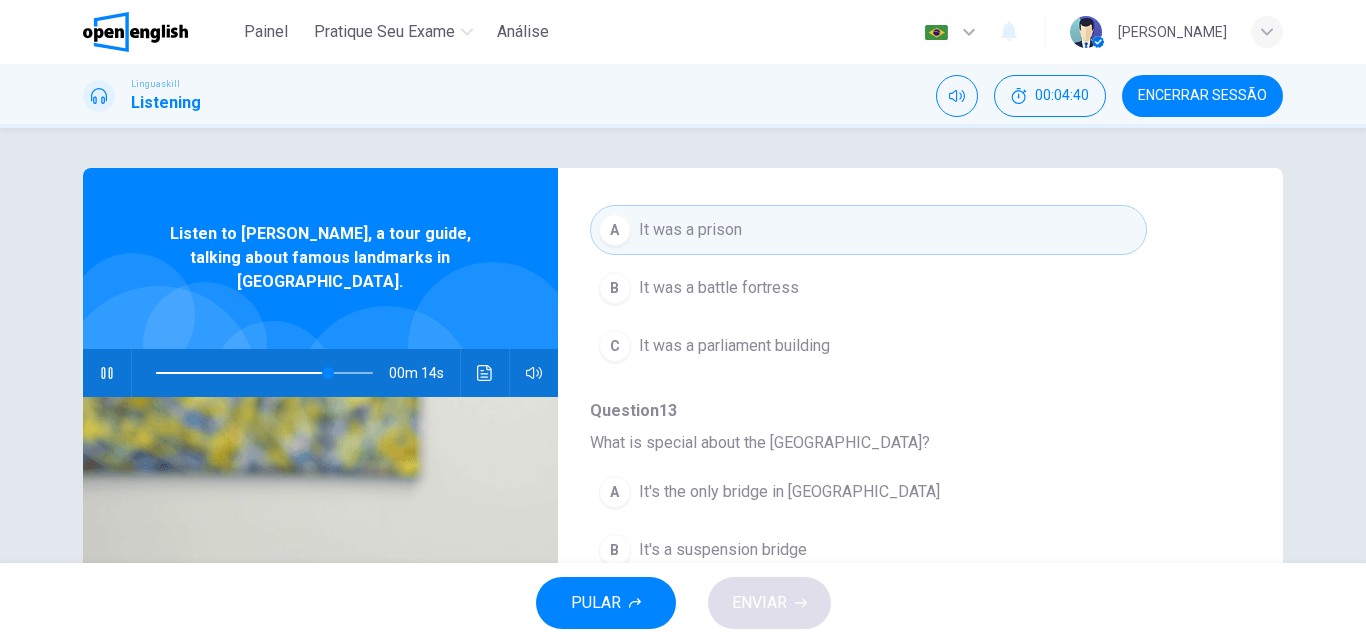 scroll, scrollTop: 863, scrollLeft: 0, axis: vertical 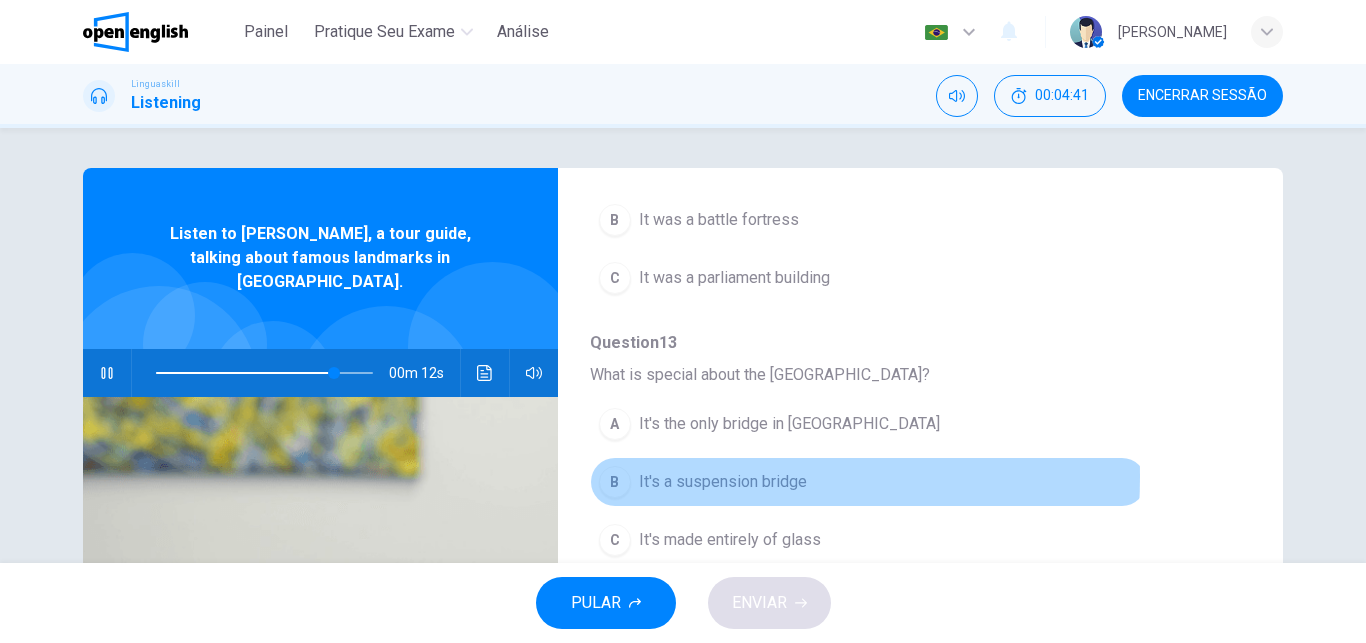 click on "B" at bounding box center [615, 482] 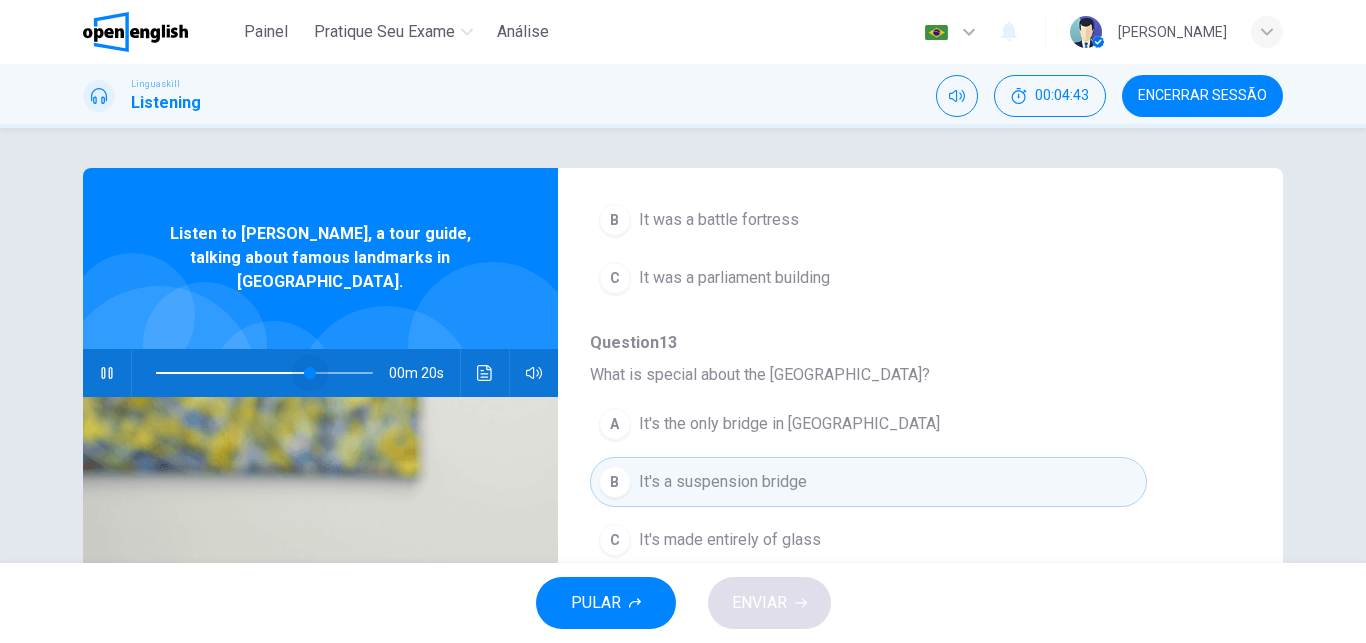 click at bounding box center [264, 373] 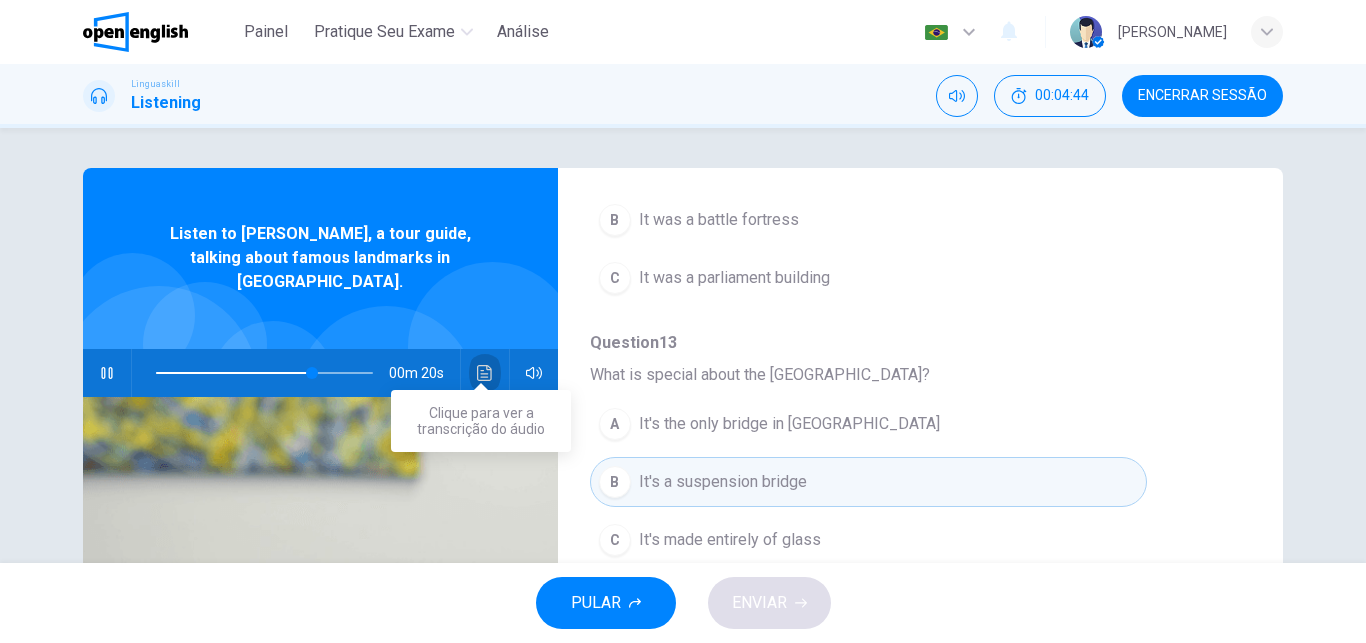 click 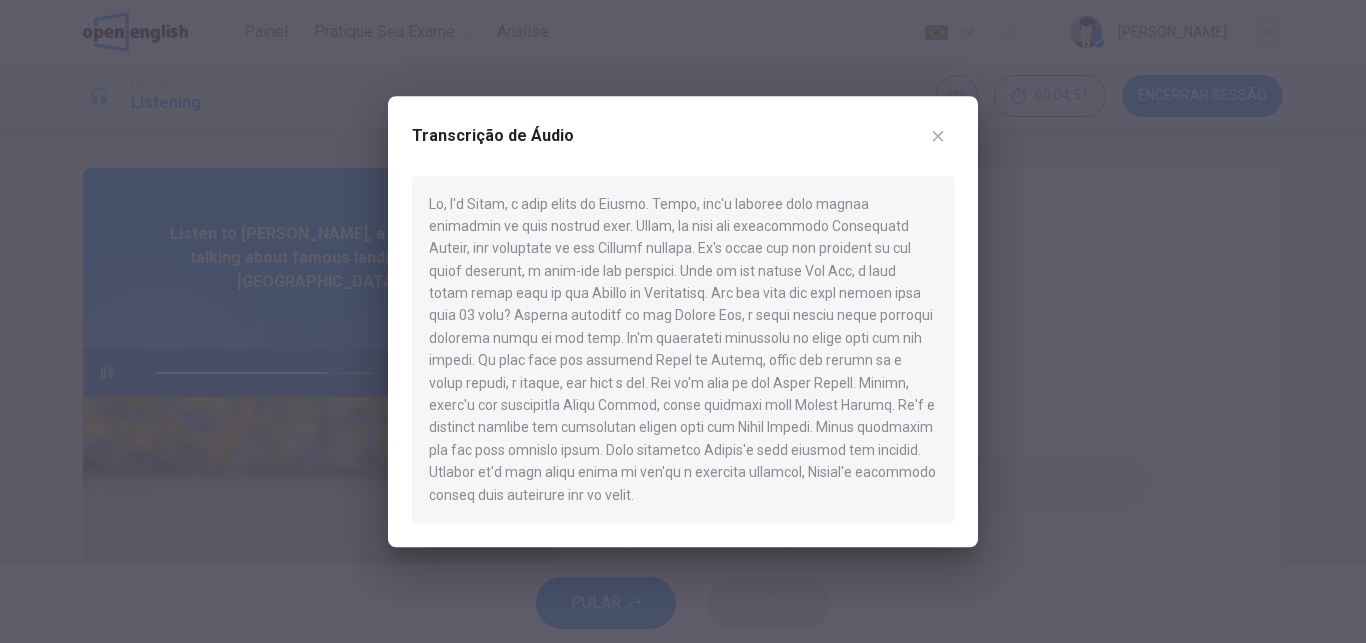 click on "Transcrição de Áudio" at bounding box center (683, 148) 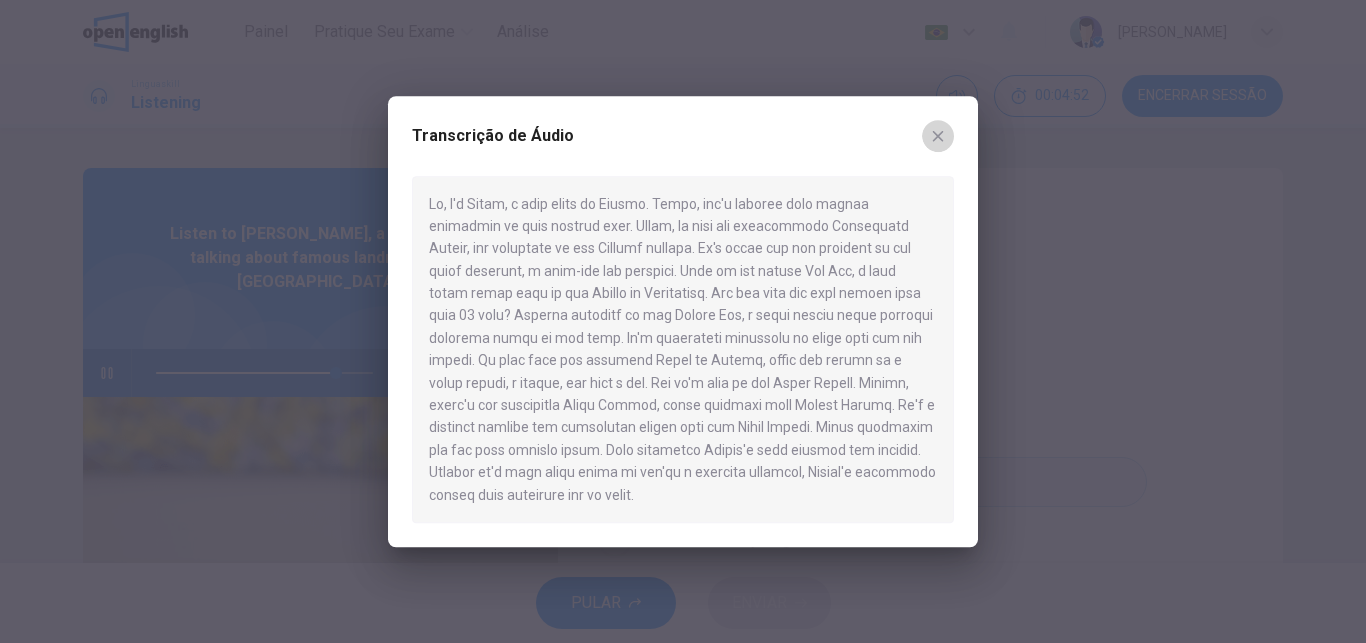 click 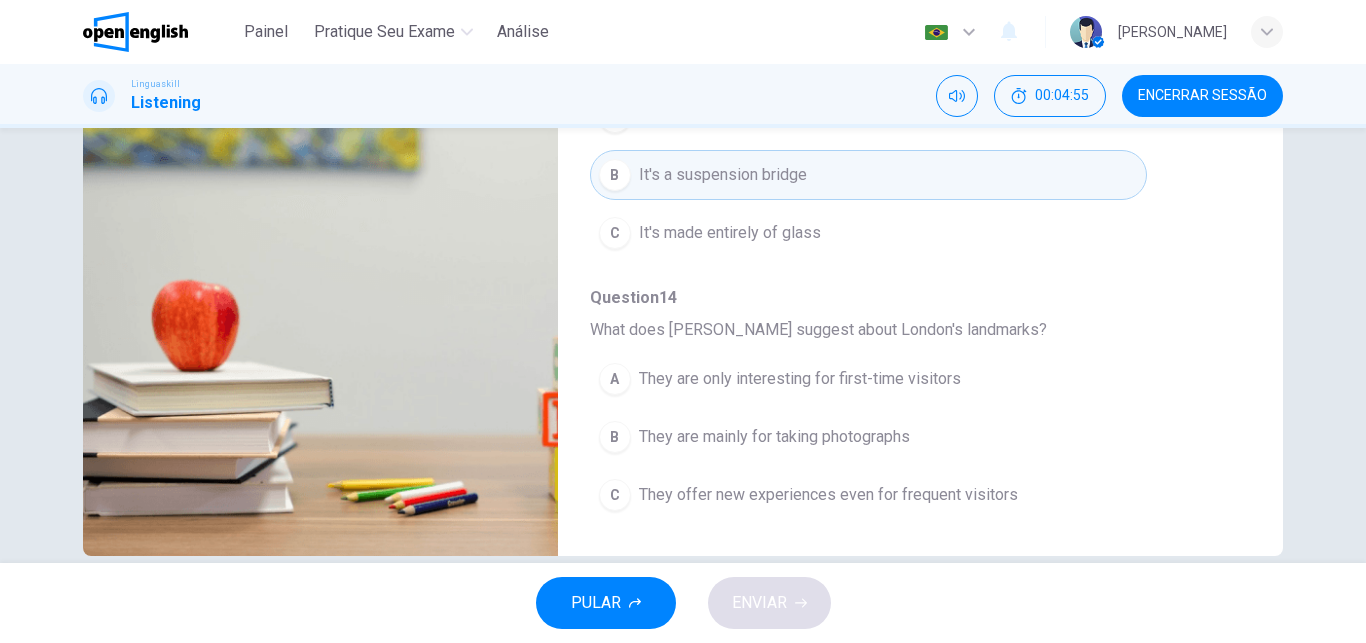 scroll, scrollTop: 340, scrollLeft: 0, axis: vertical 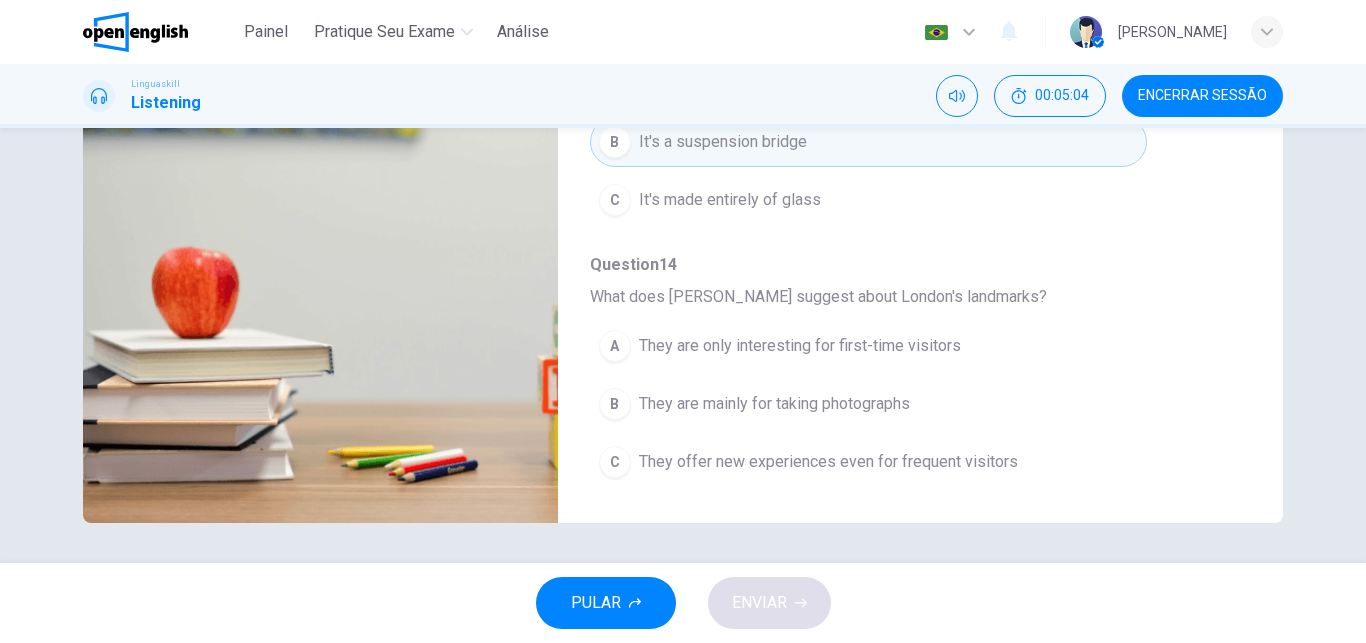 type on "*" 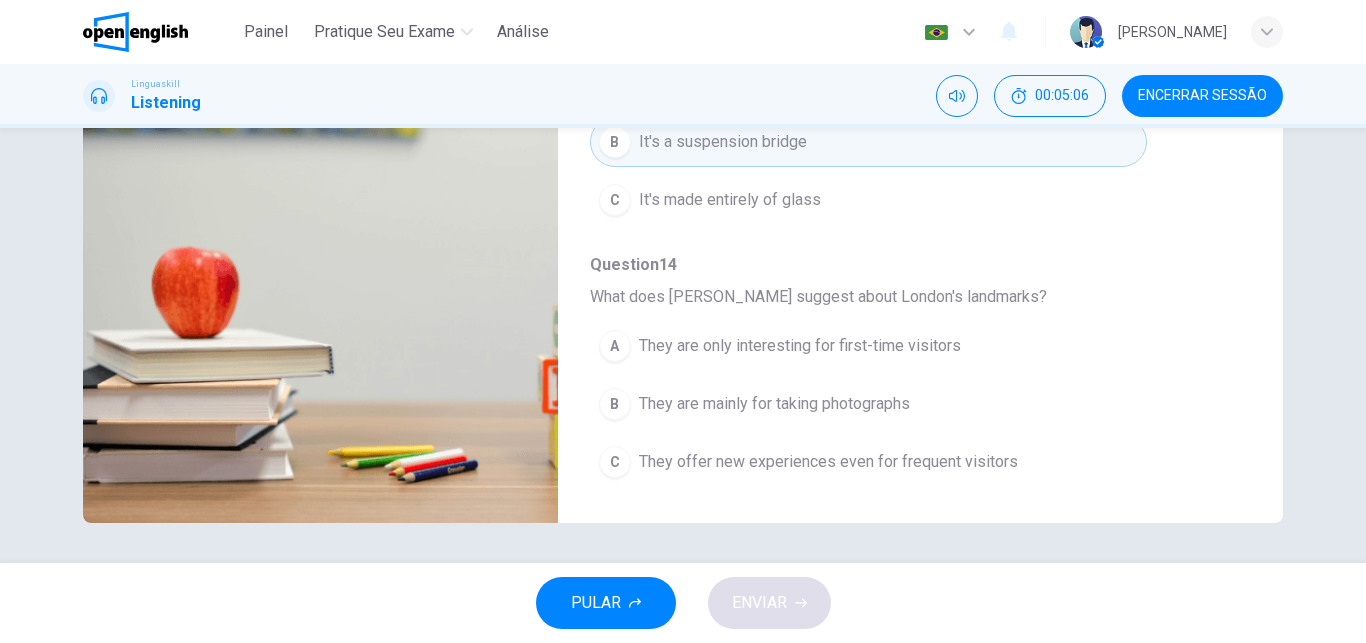 scroll, scrollTop: 333, scrollLeft: 0, axis: vertical 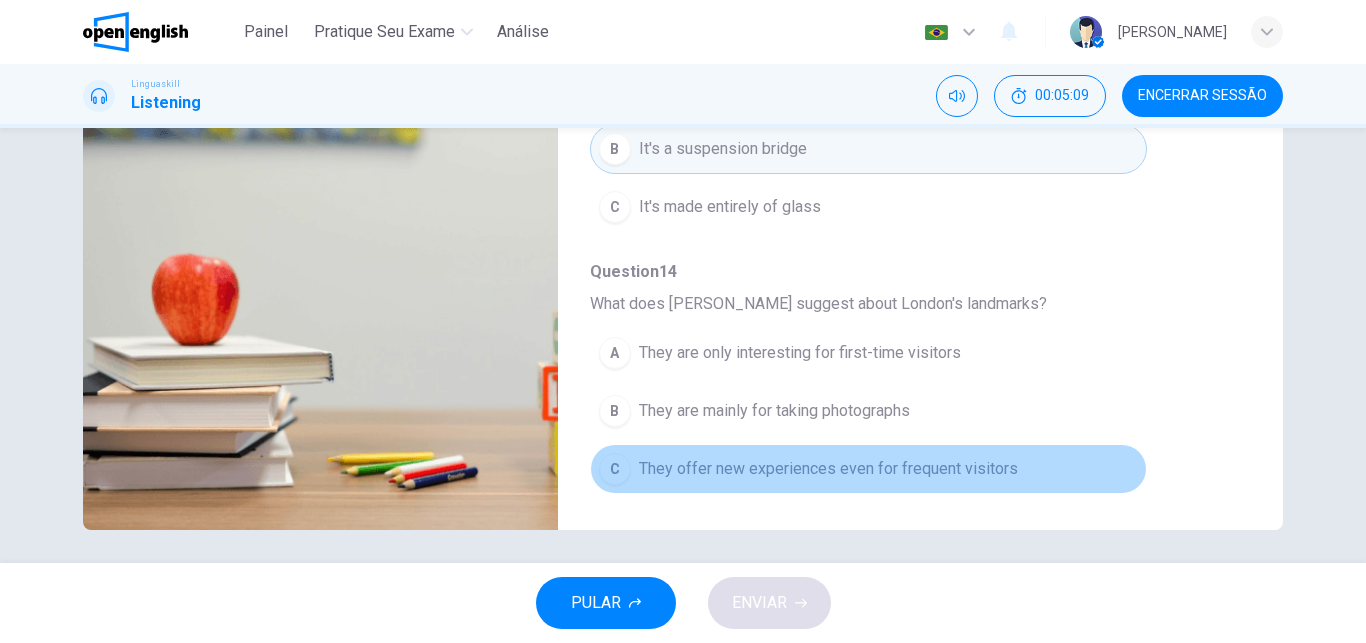 click on "They offer new experiences even for frequent visitors" at bounding box center (828, 469) 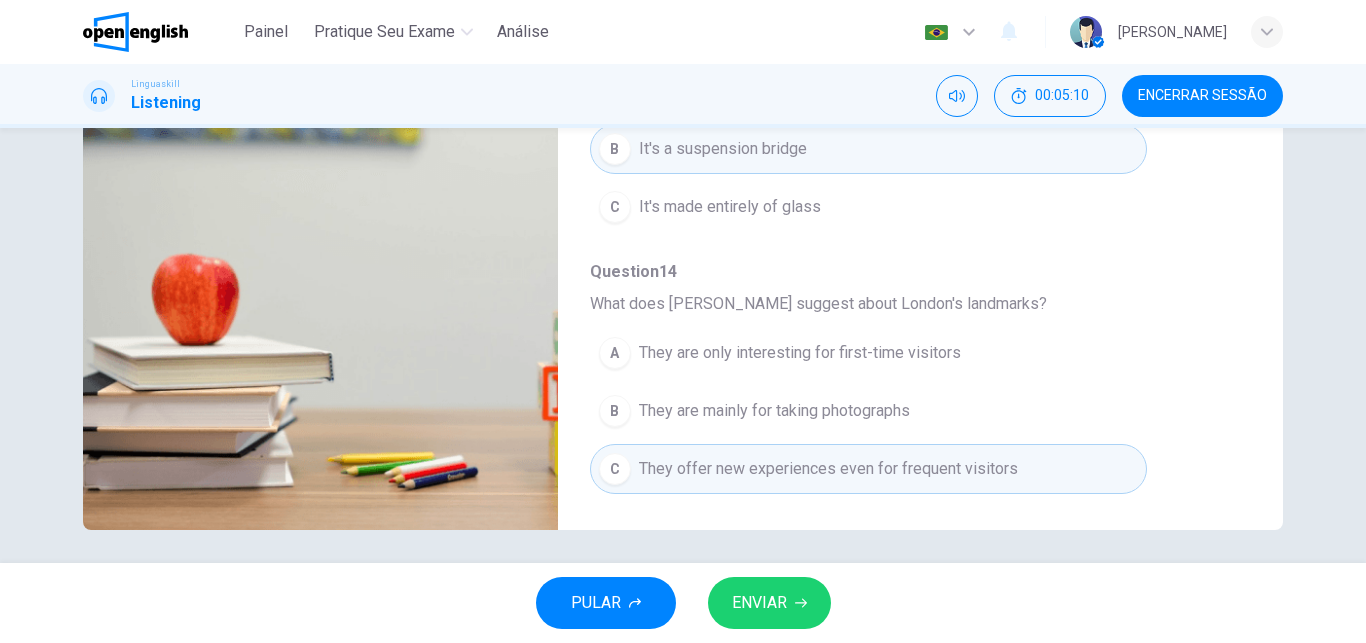 click on "ENVIAR" at bounding box center [769, 603] 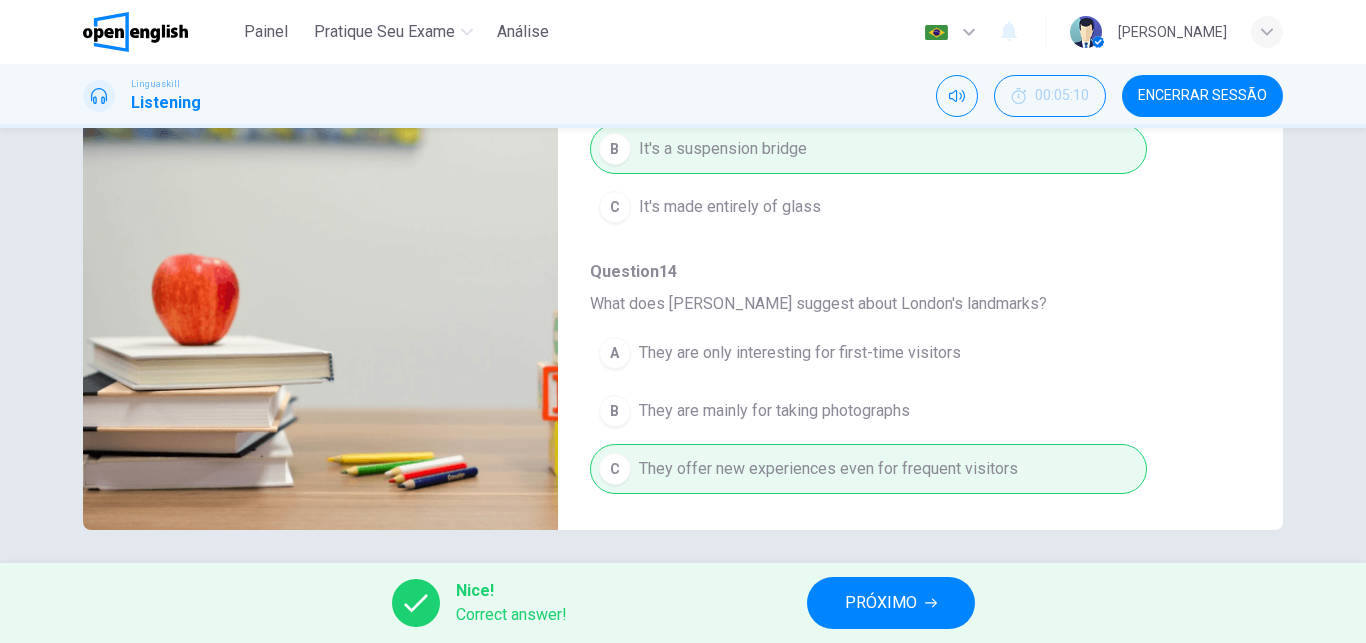 click on "PRÓXIMO" at bounding box center (881, 603) 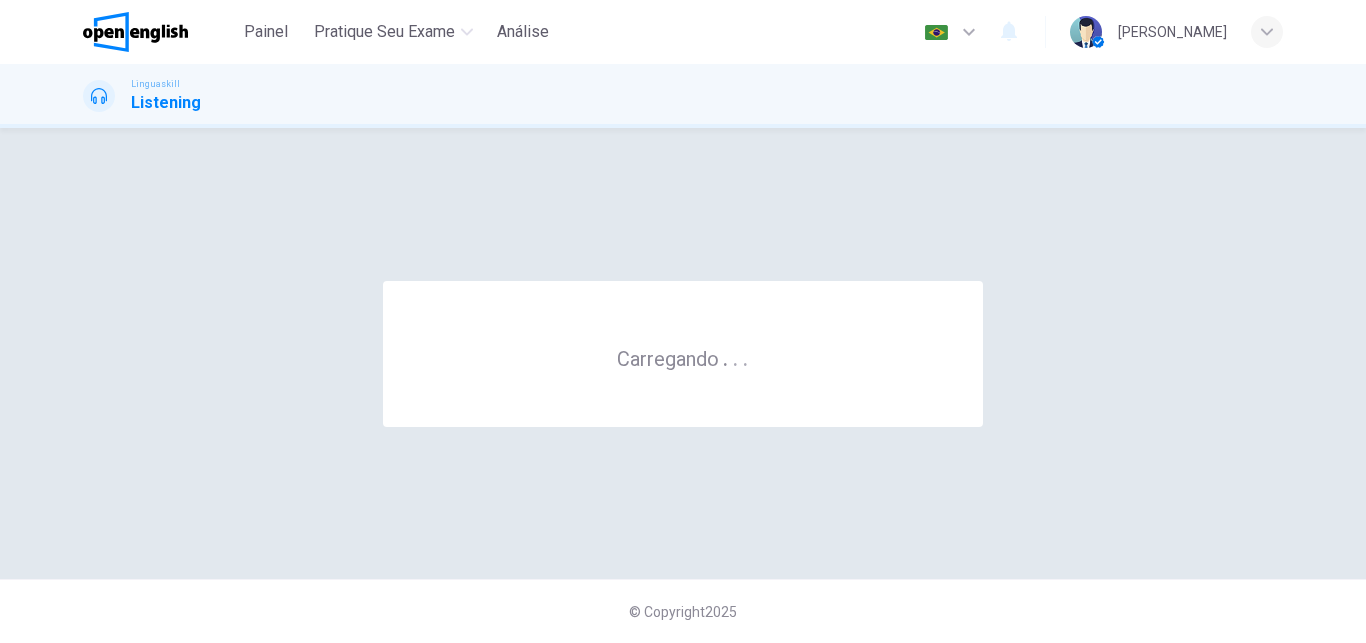 scroll, scrollTop: 0, scrollLeft: 0, axis: both 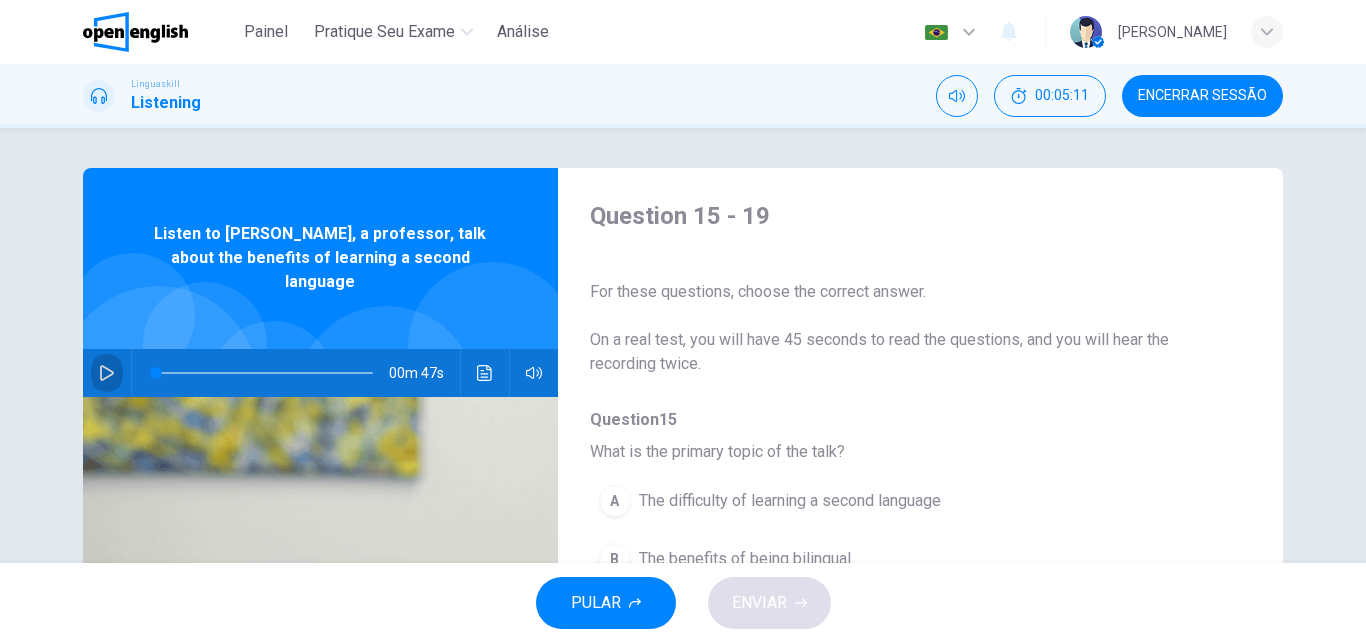 click 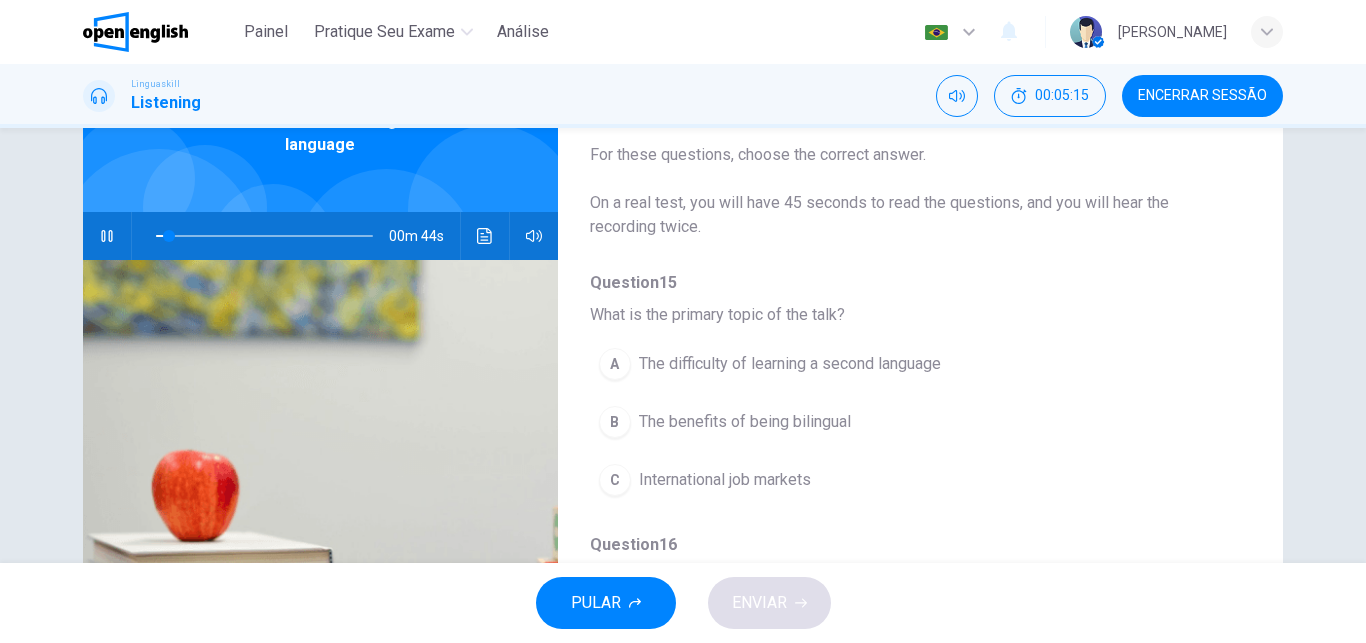 scroll, scrollTop: 139, scrollLeft: 0, axis: vertical 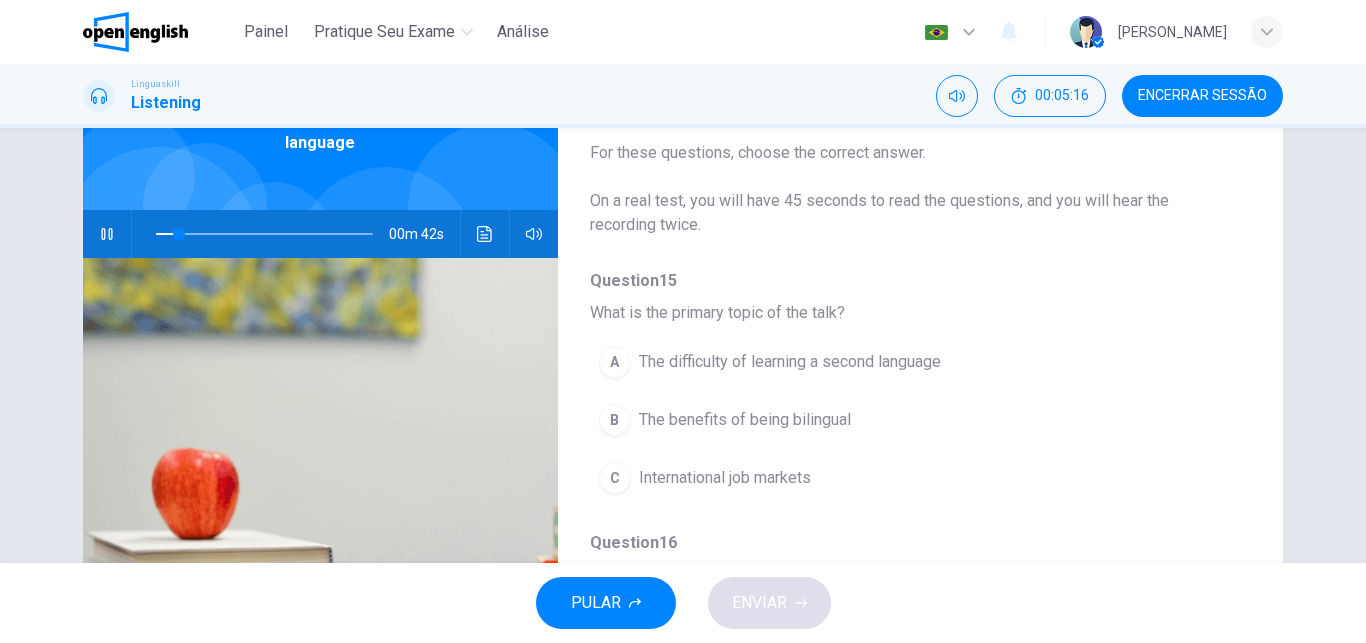 click on "The benefits of being bilingual" at bounding box center [745, 420] 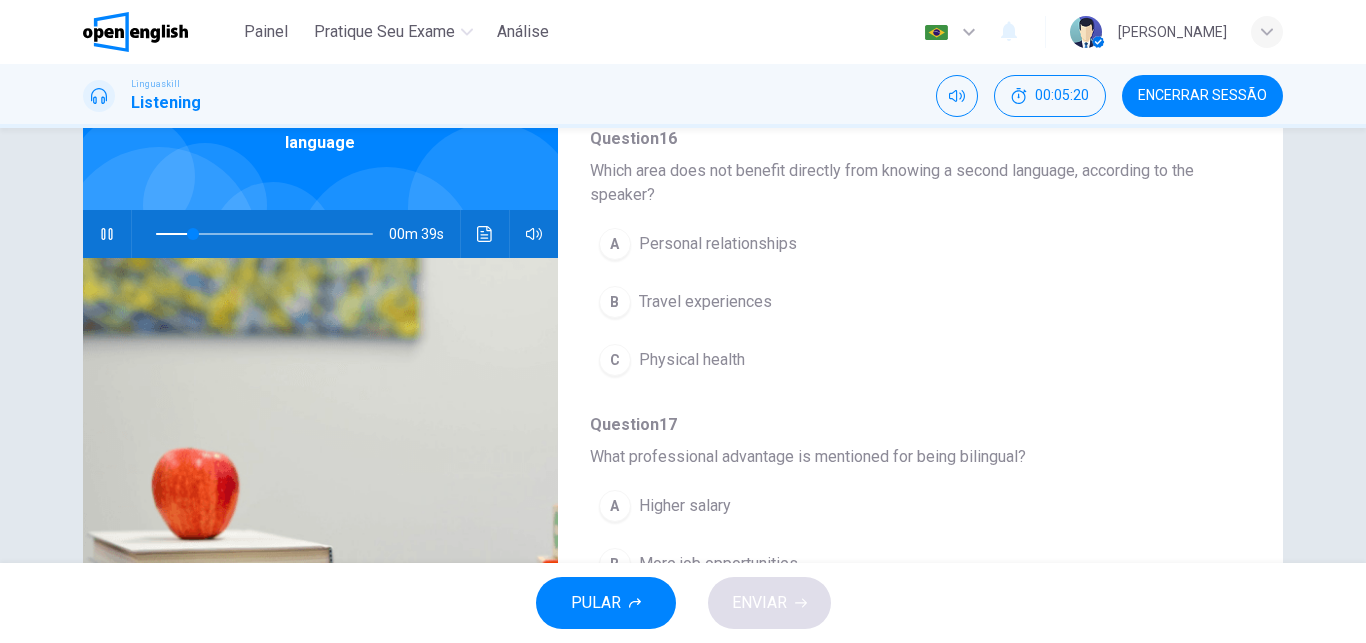 scroll, scrollTop: 411, scrollLeft: 0, axis: vertical 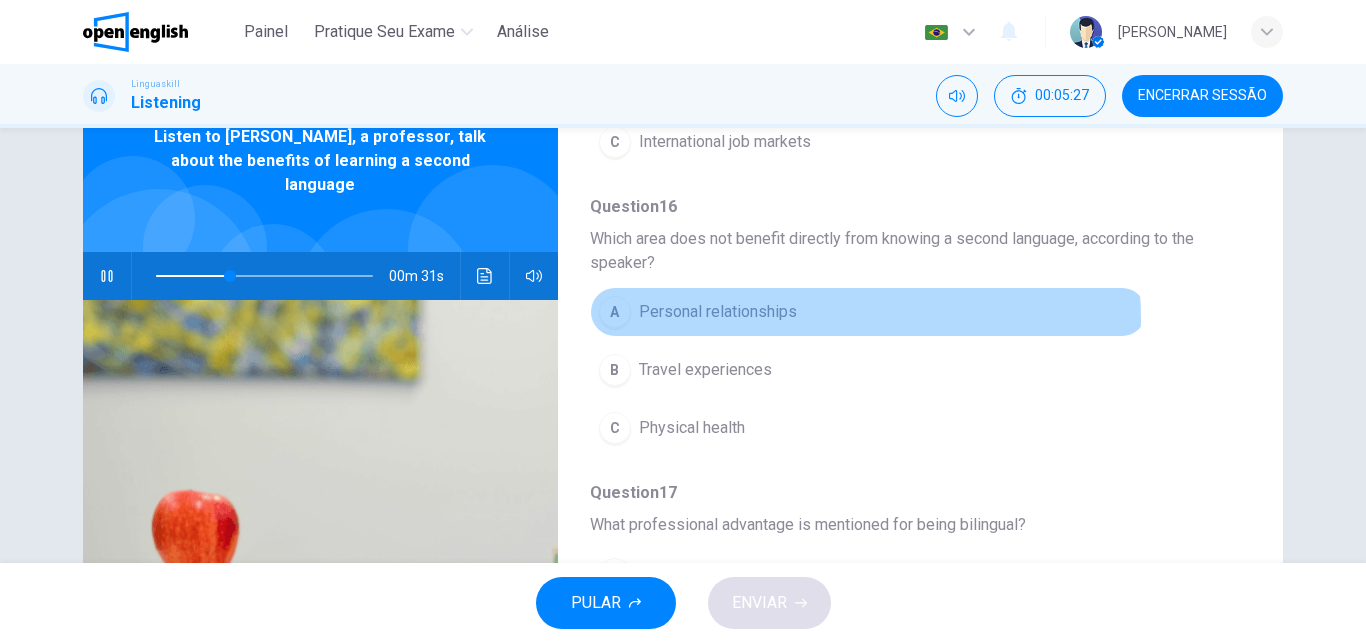 click on "Personal relationships" at bounding box center (718, 312) 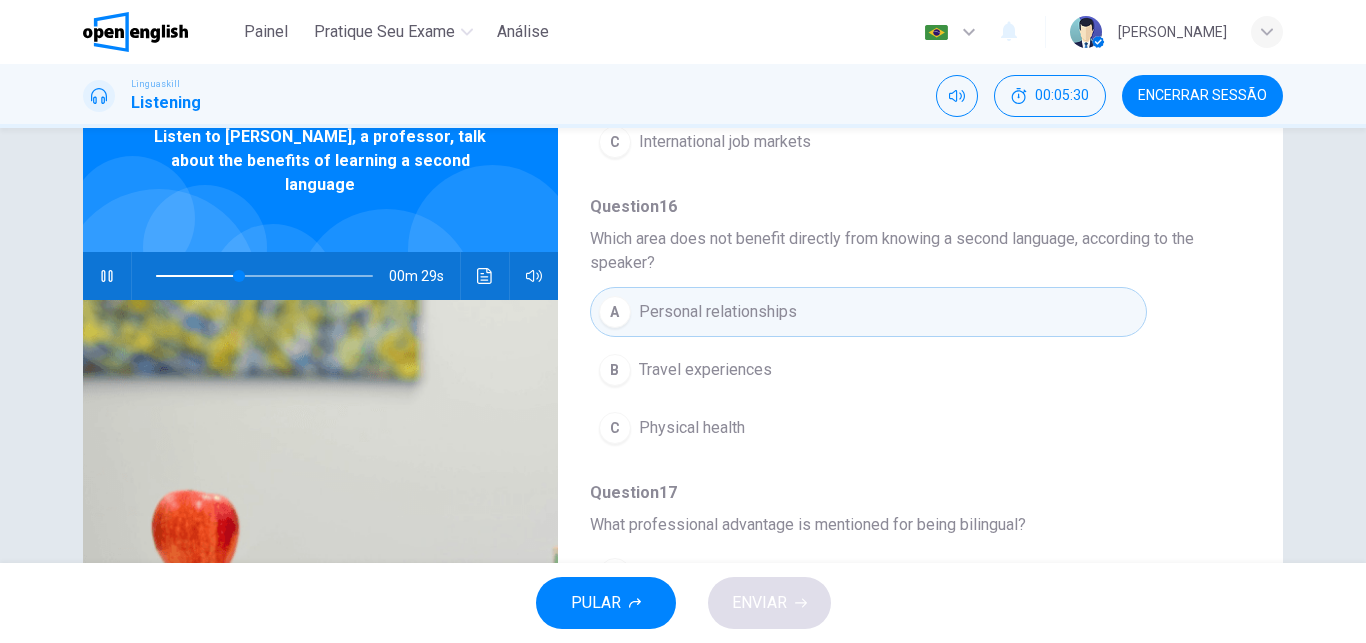 drag, startPoint x: 1238, startPoint y: 349, endPoint x: 1233, endPoint y: 443, distance: 94.13288 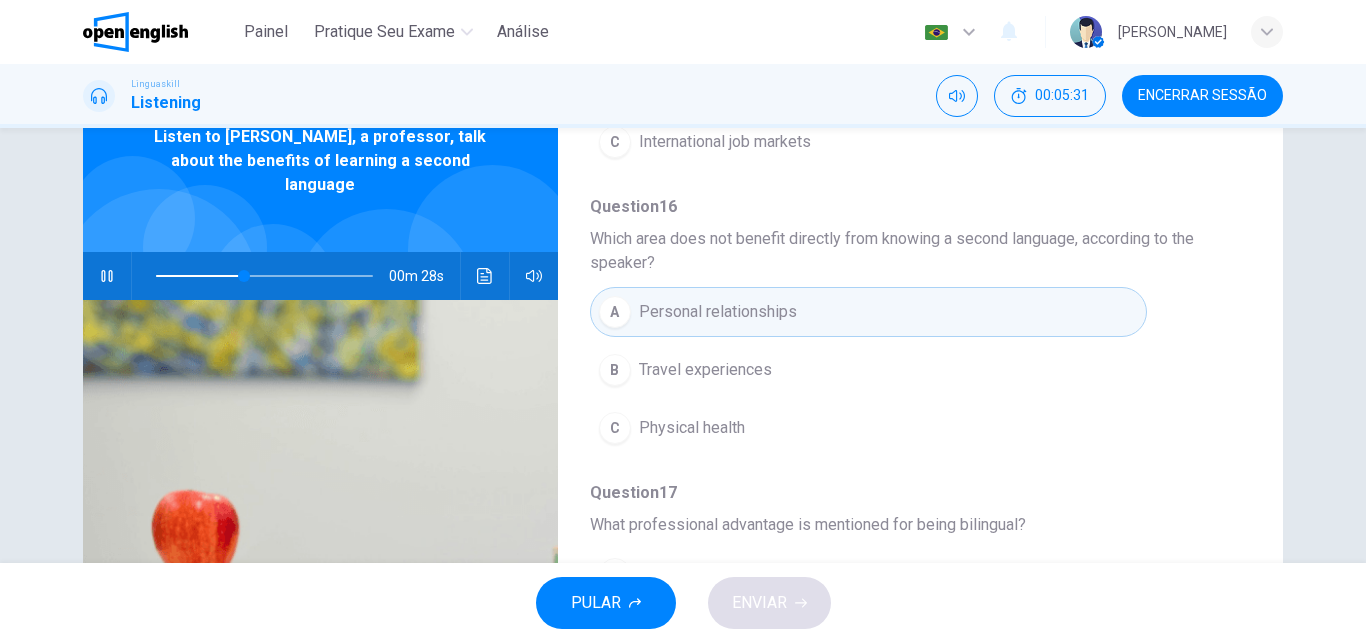 drag, startPoint x: 1233, startPoint y: 443, endPoint x: 1235, endPoint y: 555, distance: 112.01785 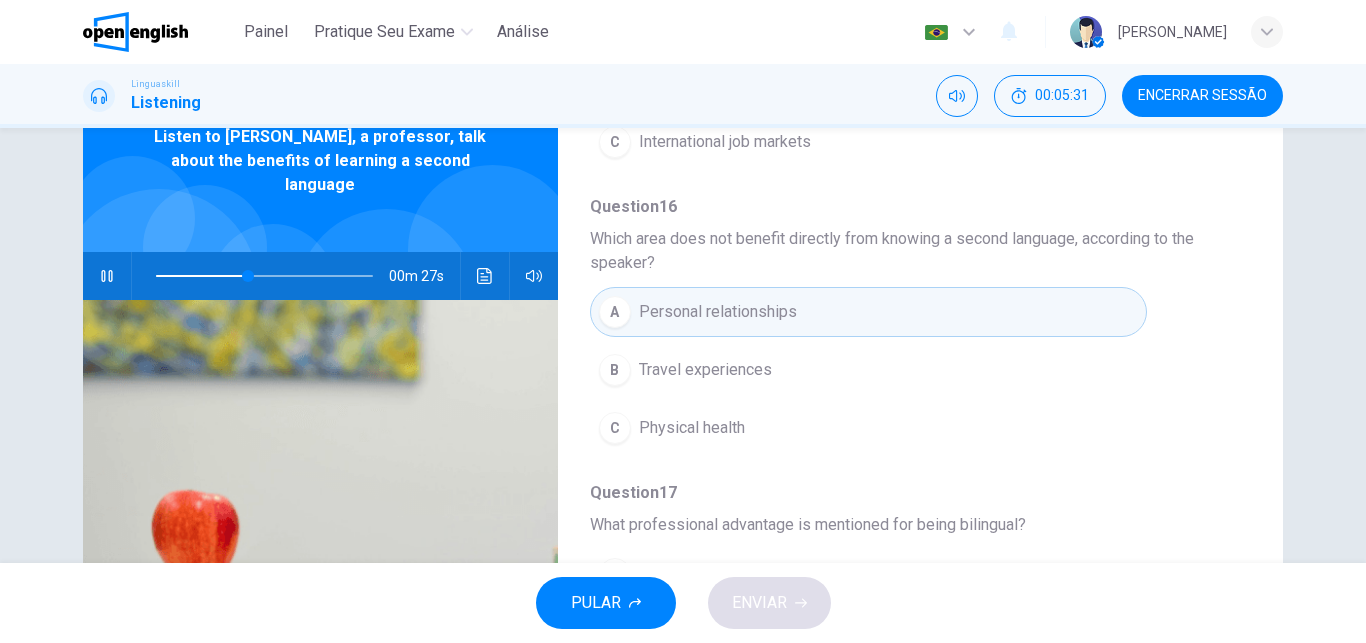 click on "Question 15 - 19 For these questions, choose the correct answer. On a real test, you will have 45 seconds to read the questions, and you will hear the recording twice. Question  15 What is the primary topic of the talk? A The difficulty of learning a second language
B The benefits of being bilingual C International job markets Question  16 Which area does not benefit directly from knowing a second language, according to the speaker? A Personal relationships
B Travel experiences C Physical health Question  17 What professional advantage is mentioned for being bilingual? A Higher salary B More job opportunities C Shorter working hours Question  18 According to the speaker, what cognitive abilities are improved by learning a second language? A Memory and problem-solving B Creativity and flexibility C Reading and writing Question  19 What effect does learning a second language have on older adults? A It increases their travel options B It enhances social interactions C It delays the onset of dementia" at bounding box center (904, 418) 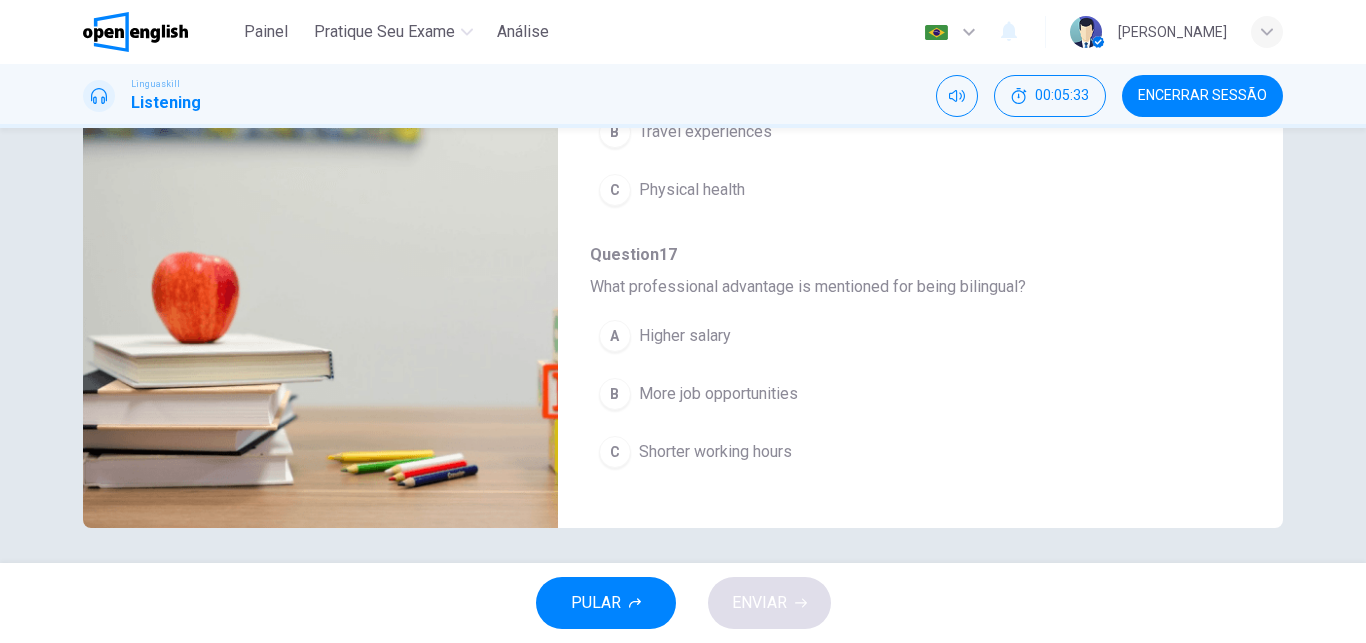 scroll, scrollTop: 340, scrollLeft: 0, axis: vertical 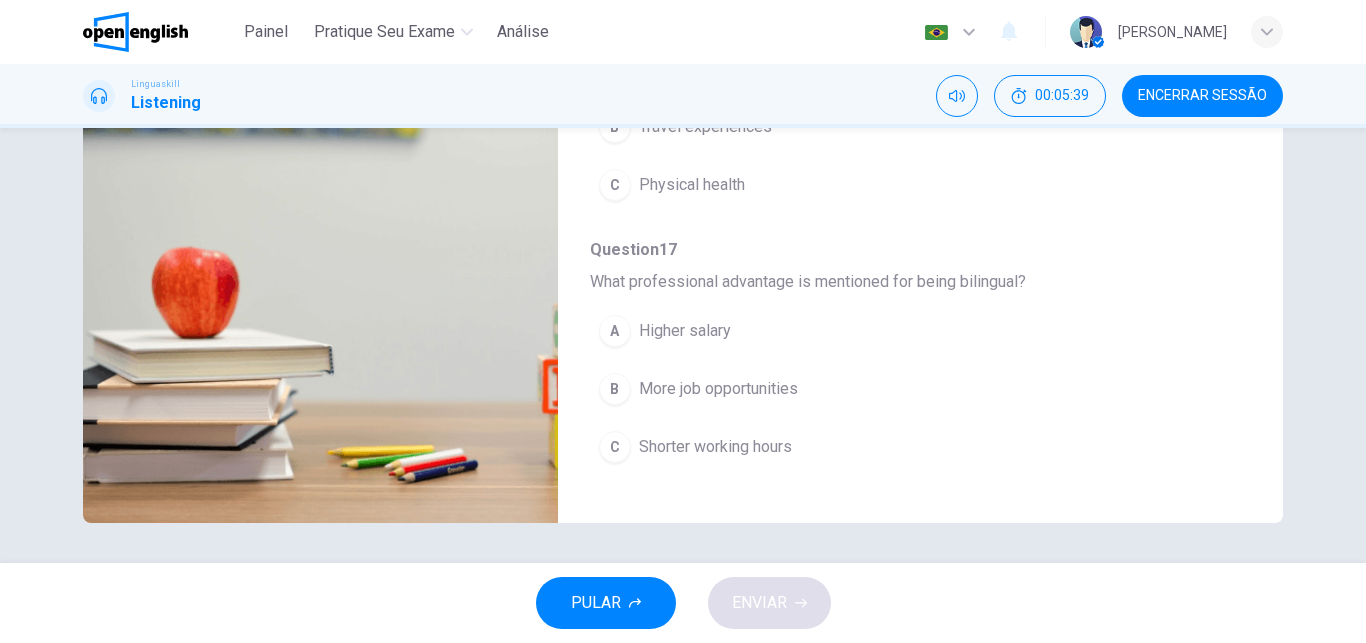 click on "B More job opportunities" at bounding box center (868, 389) 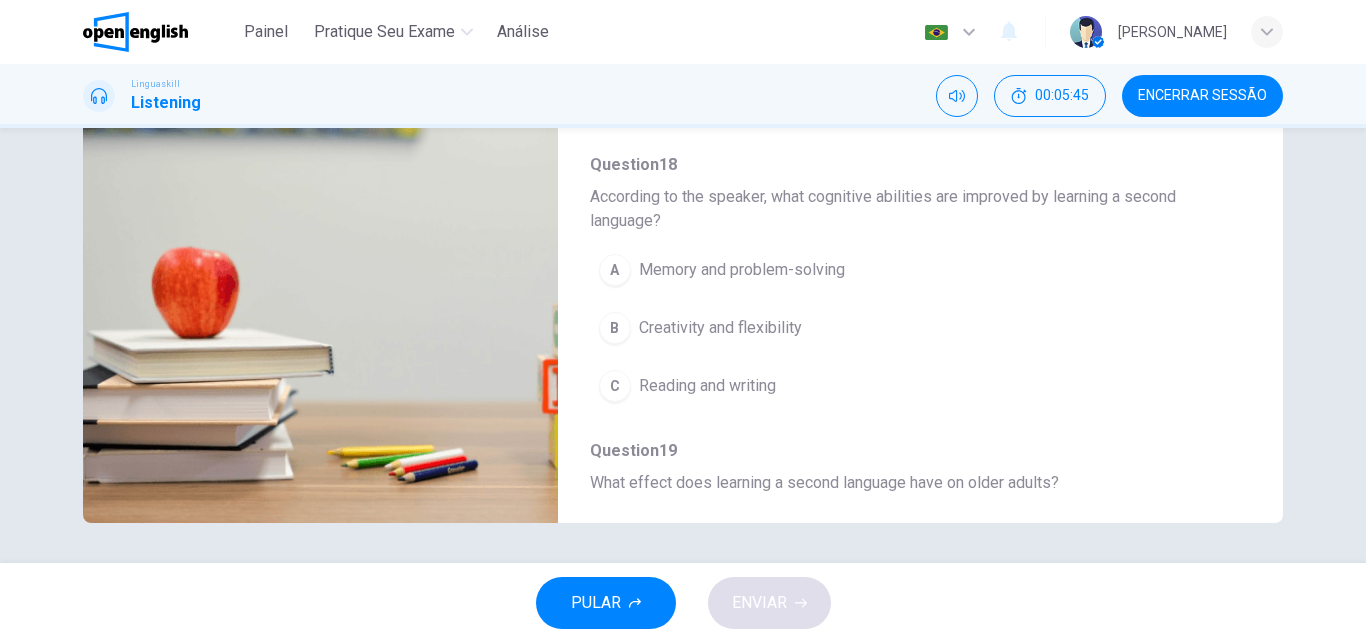 scroll, scrollTop: 727, scrollLeft: 0, axis: vertical 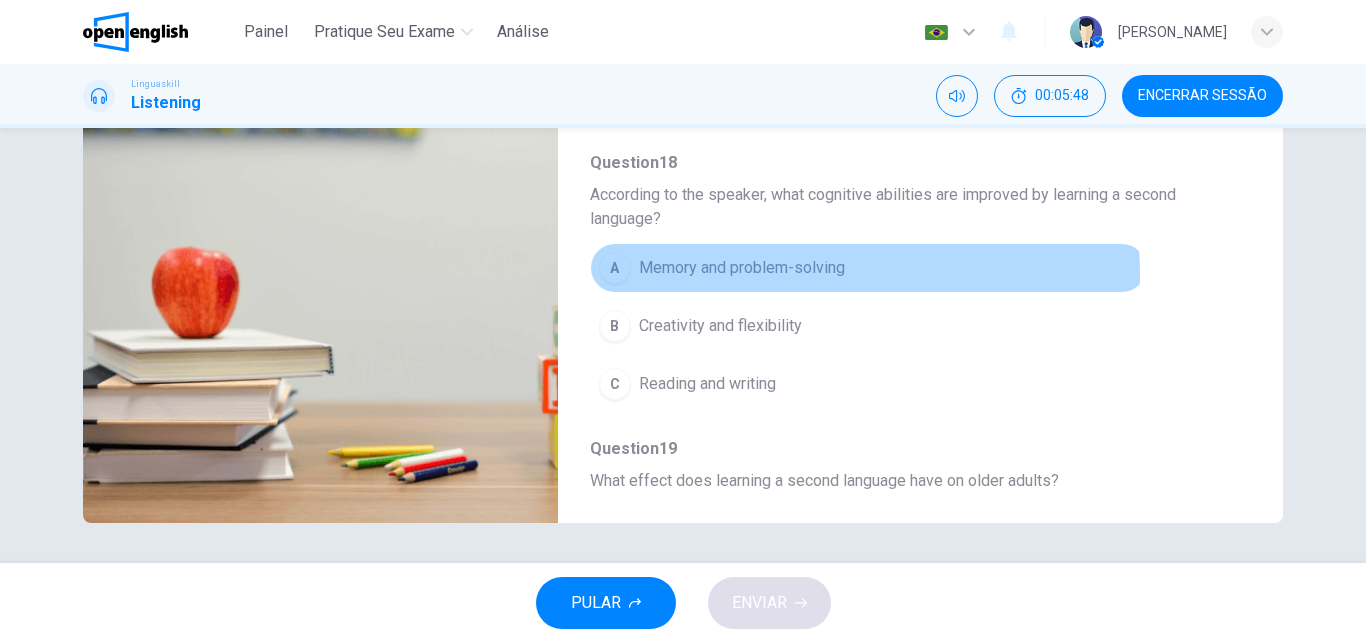 click on "Memory and problem-solving" at bounding box center (742, 268) 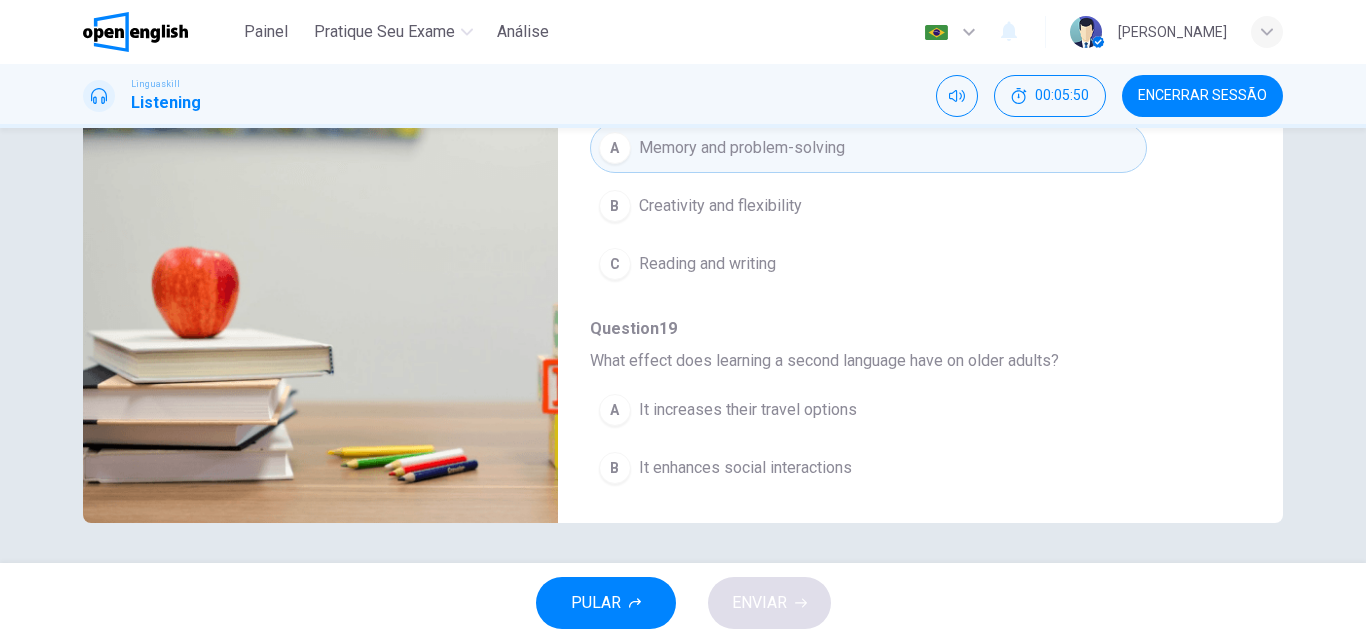 scroll, scrollTop: 911, scrollLeft: 0, axis: vertical 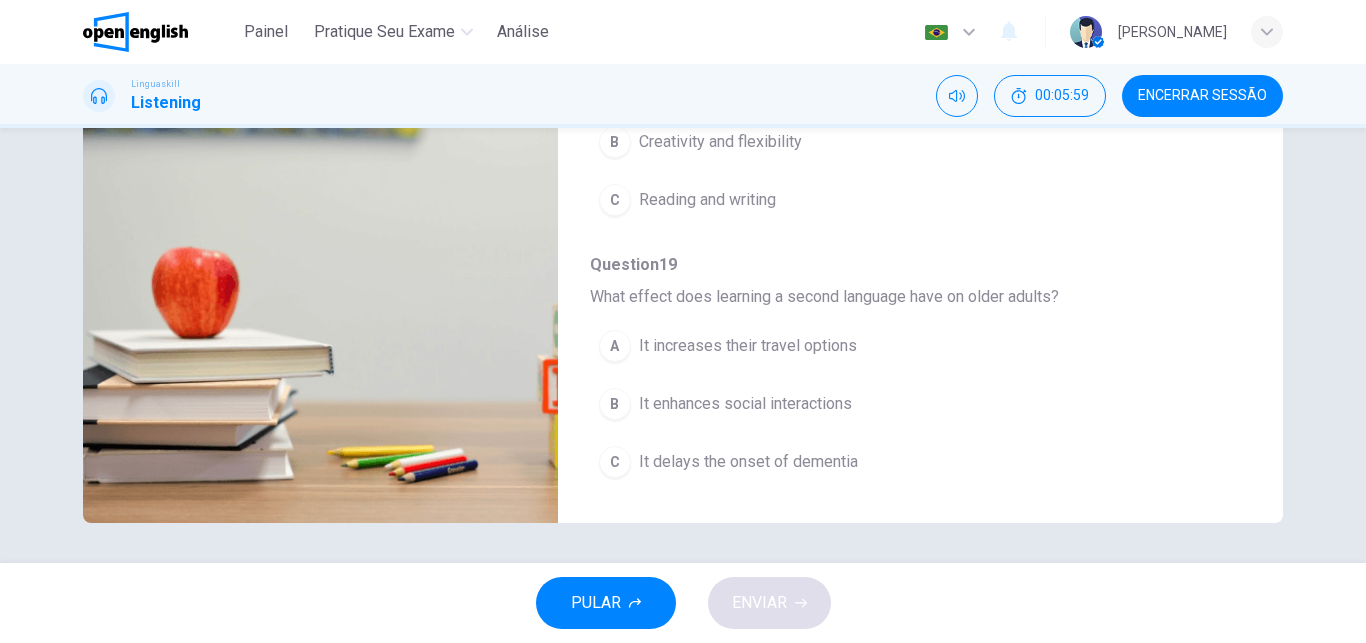type on "*" 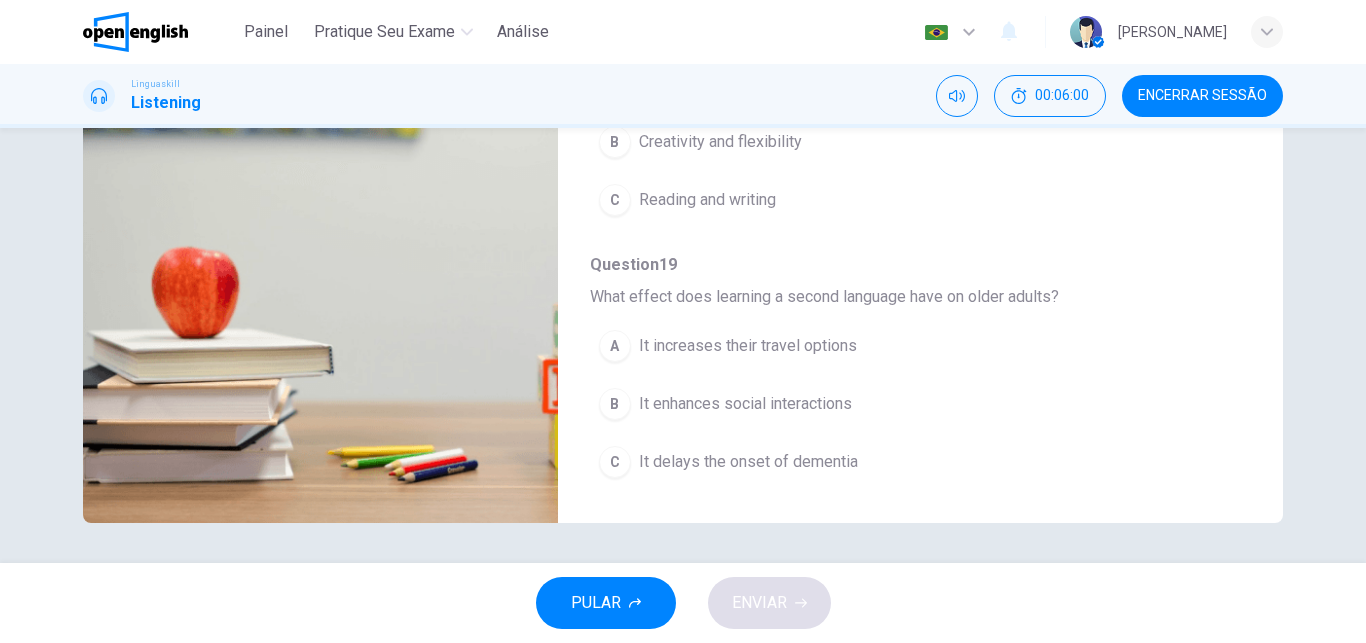 click on "It enhances social interactions" at bounding box center [745, 404] 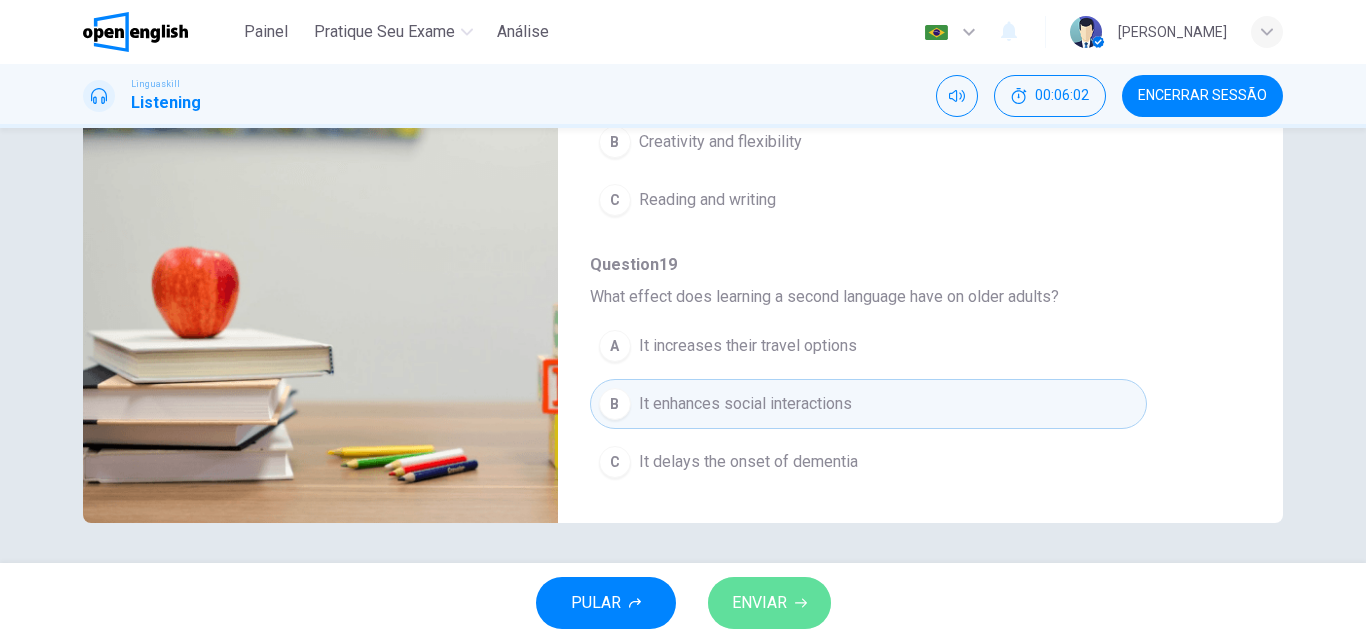 click on "ENVIAR" at bounding box center [759, 603] 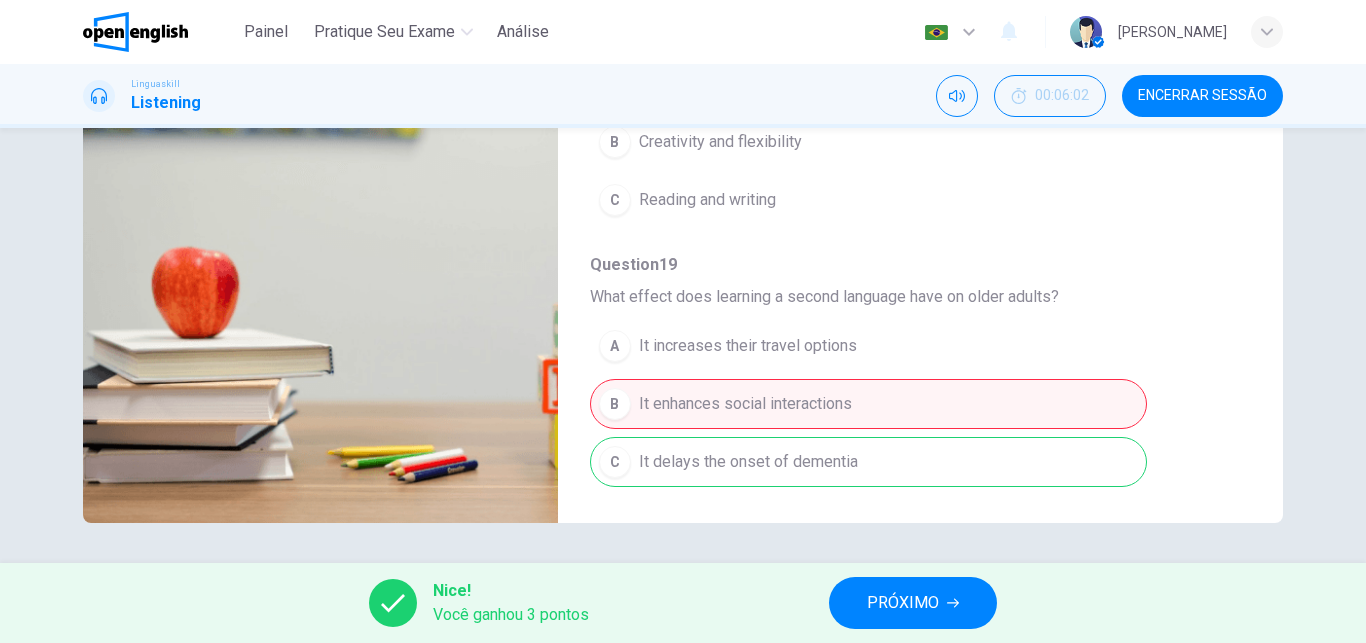 click on "A It increases their travel options B It enhances social interactions C It delays the onset of dementia" at bounding box center (904, 404) 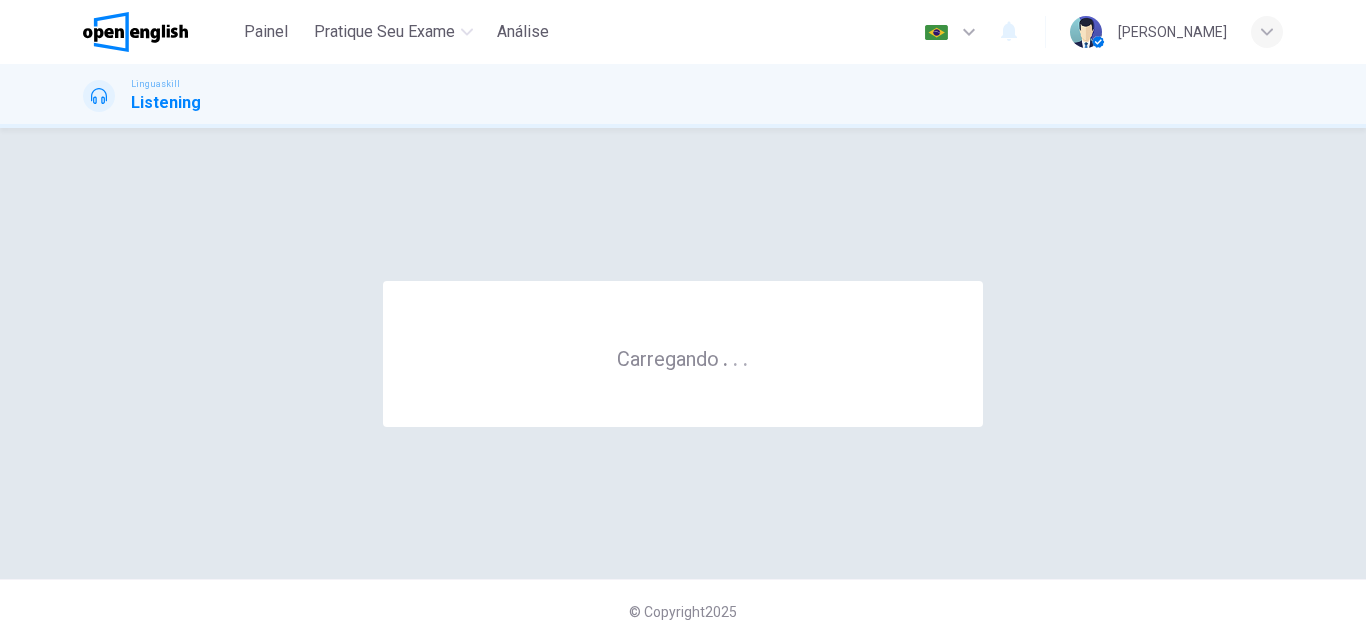 scroll, scrollTop: 0, scrollLeft: 0, axis: both 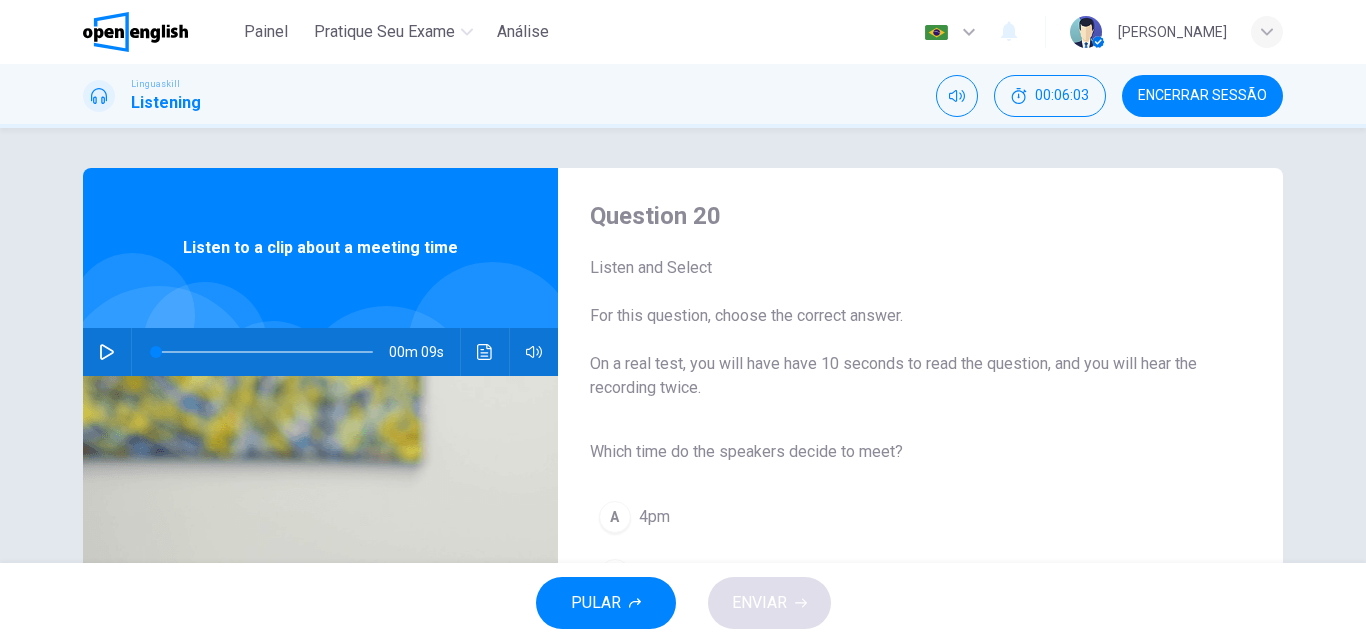 click at bounding box center (107, 352) 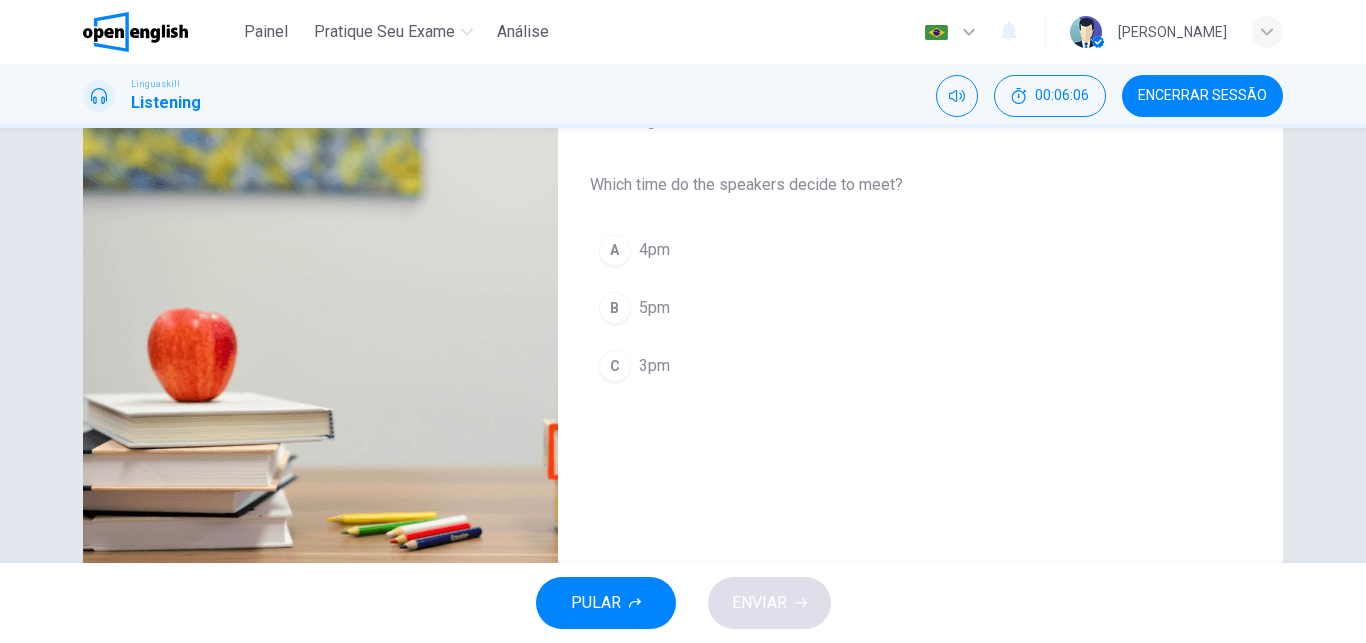 scroll, scrollTop: 289, scrollLeft: 0, axis: vertical 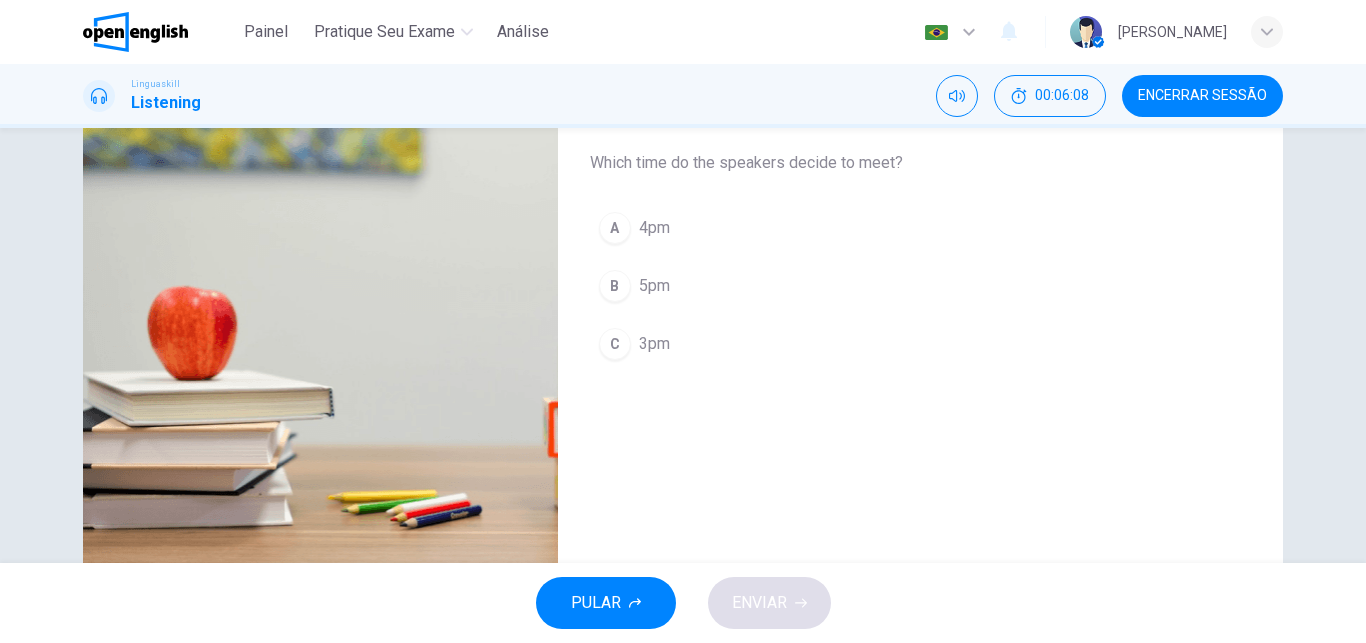 click on "C 3pm" at bounding box center [904, 344] 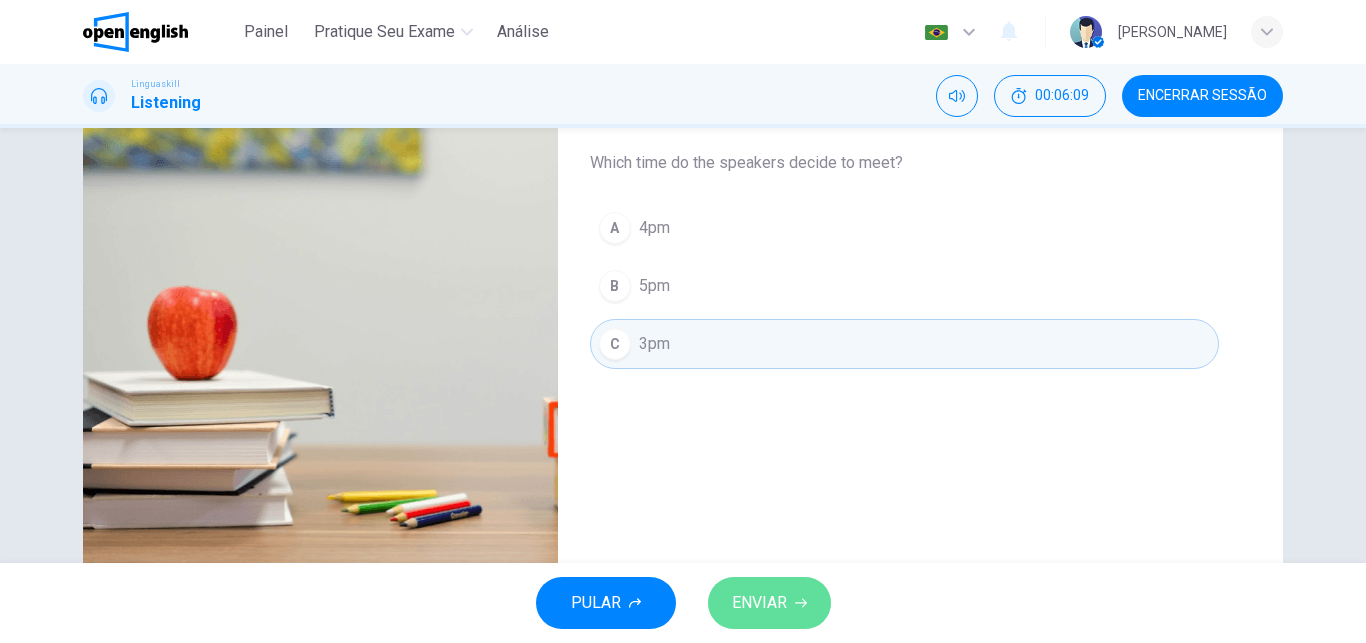 click on "ENVIAR" at bounding box center (759, 603) 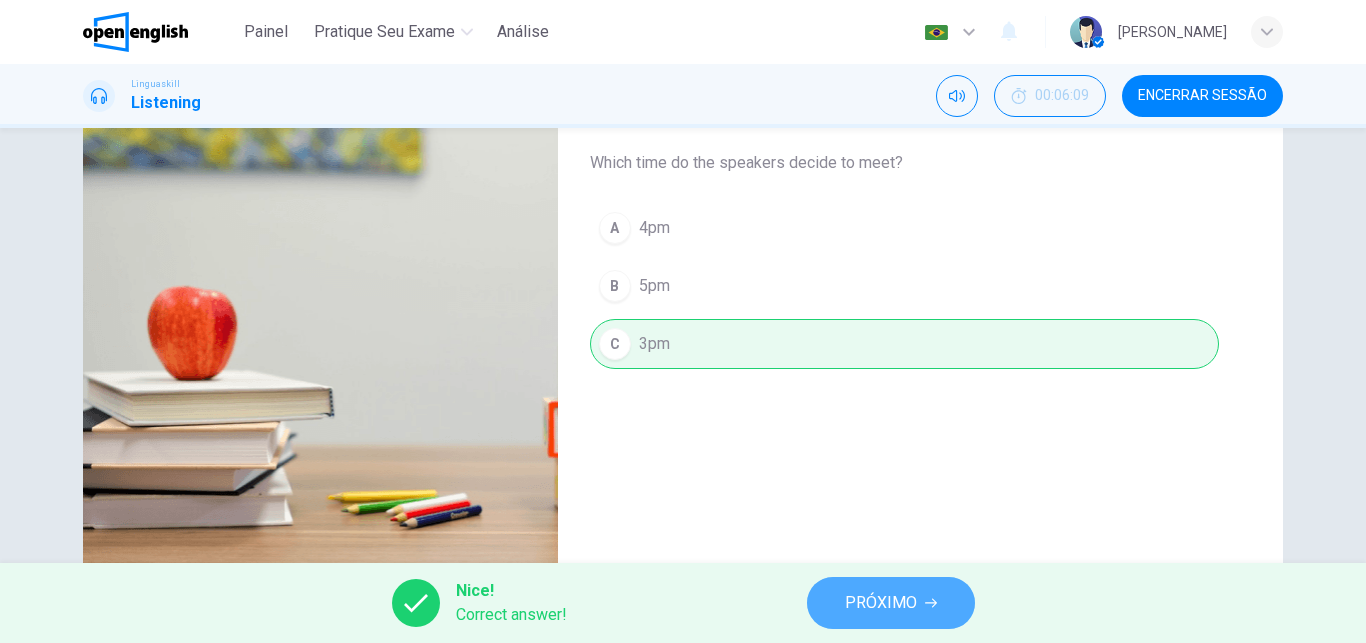 click on "PRÓXIMO" at bounding box center (881, 603) 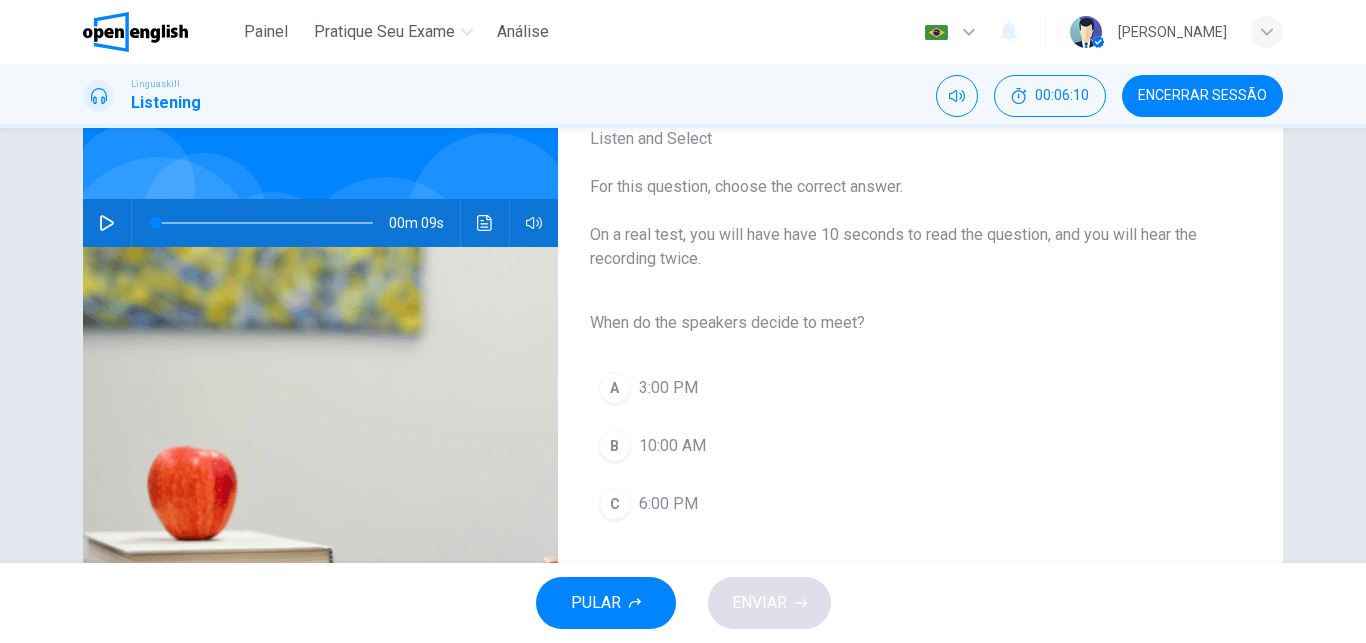 scroll, scrollTop: 112, scrollLeft: 0, axis: vertical 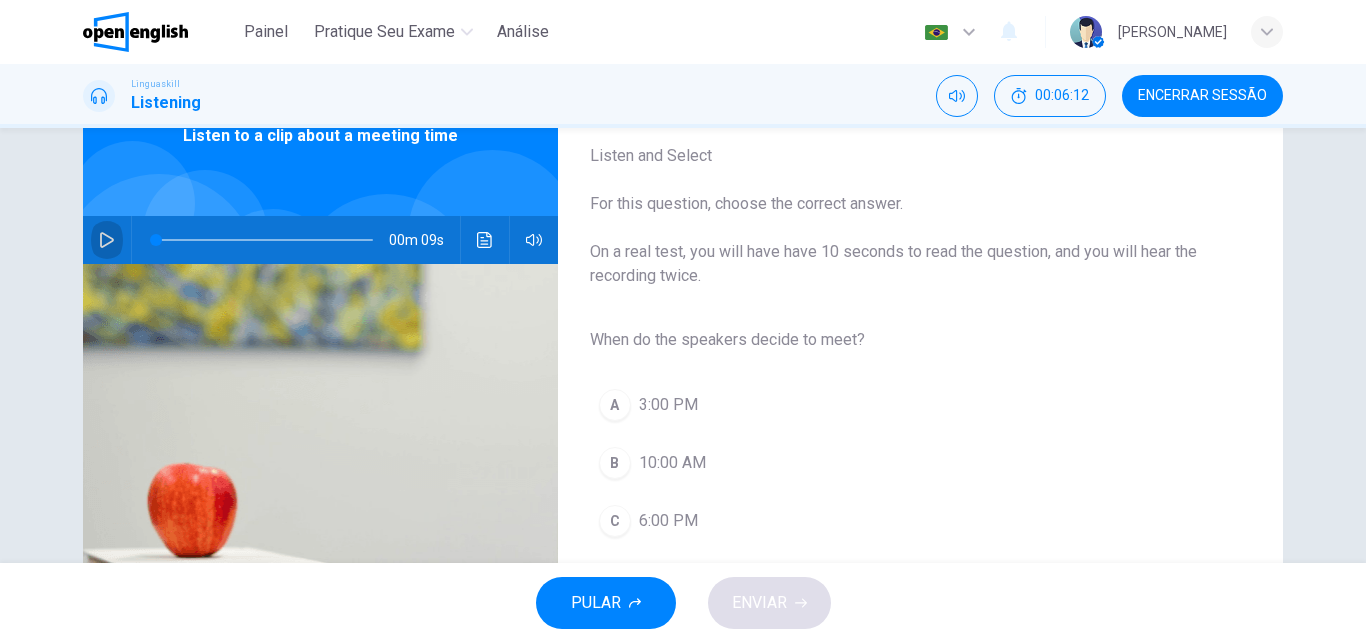 click at bounding box center [107, 240] 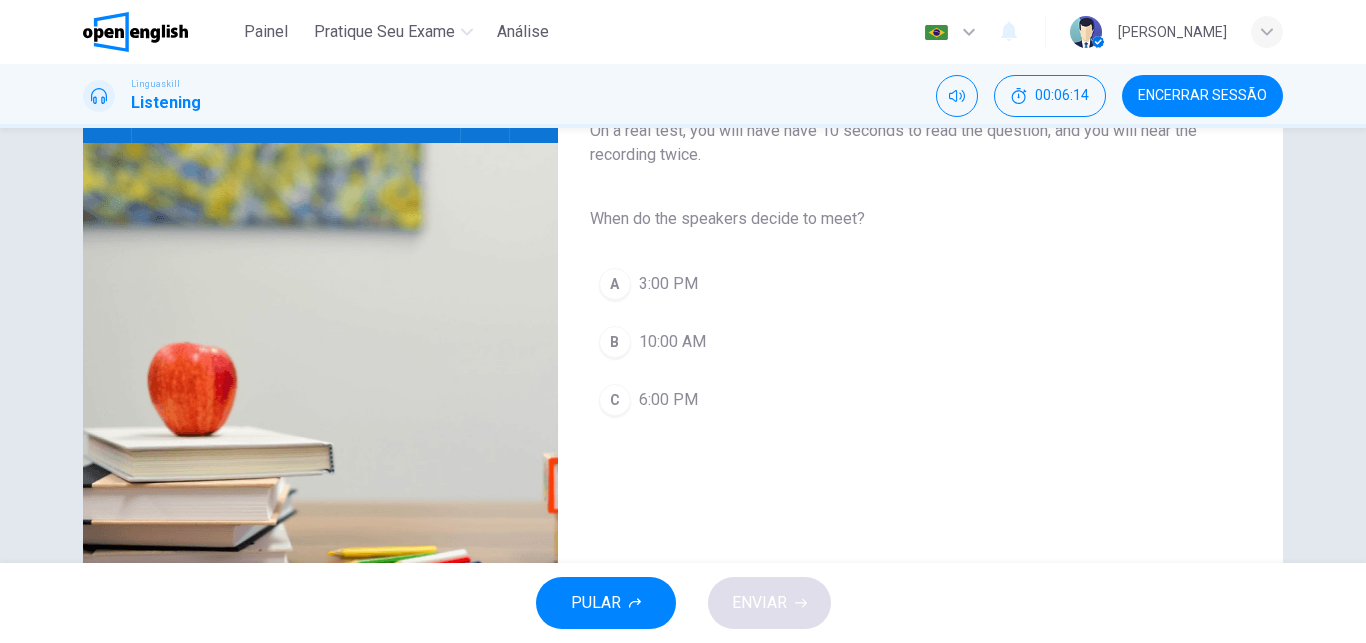 scroll, scrollTop: 269, scrollLeft: 0, axis: vertical 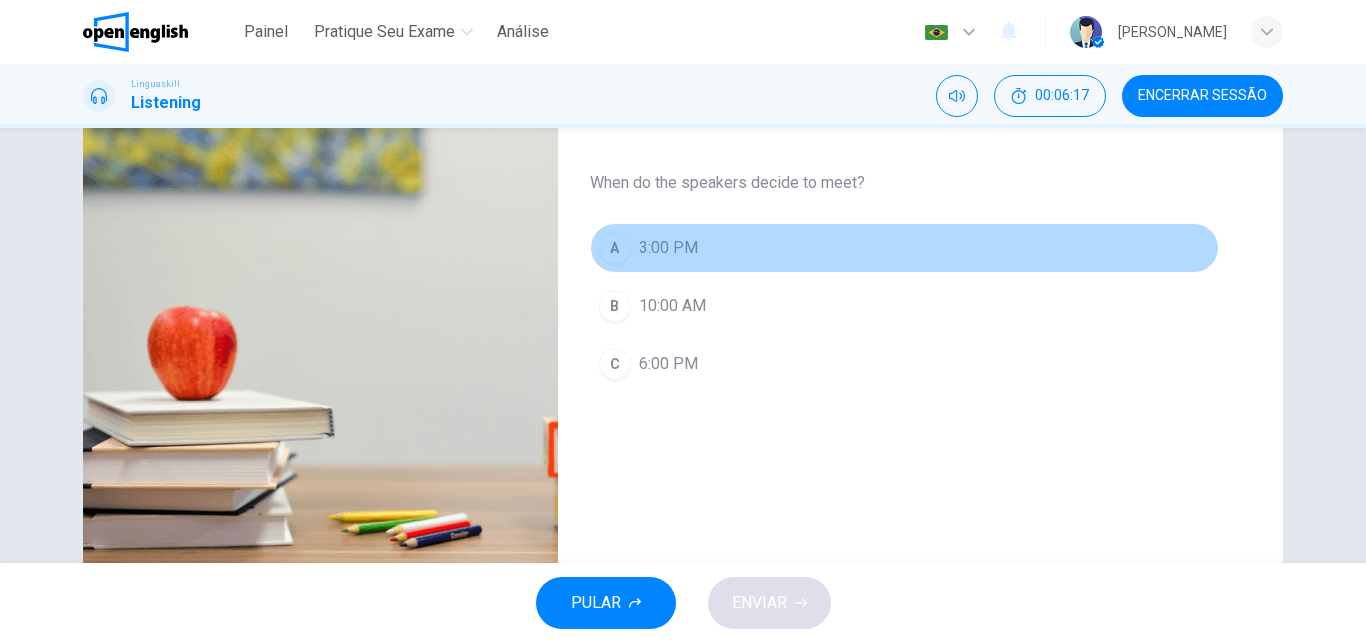 click on "A 3:00 PM" at bounding box center [904, 248] 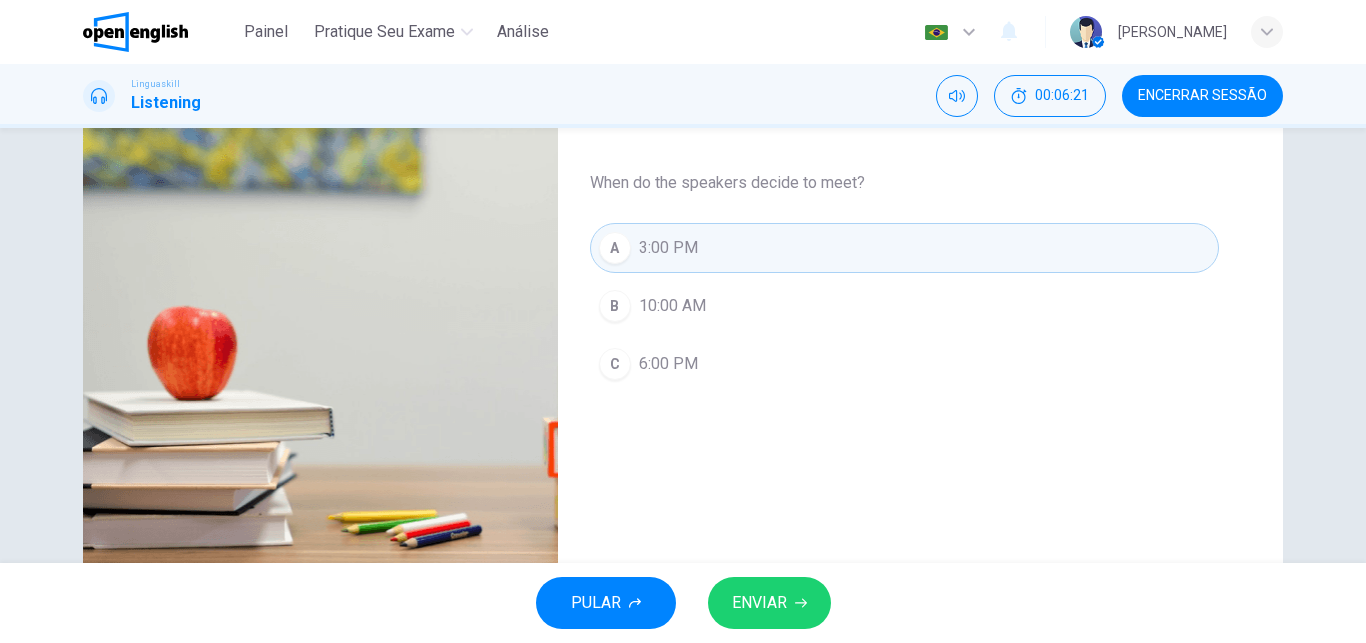 type on "*" 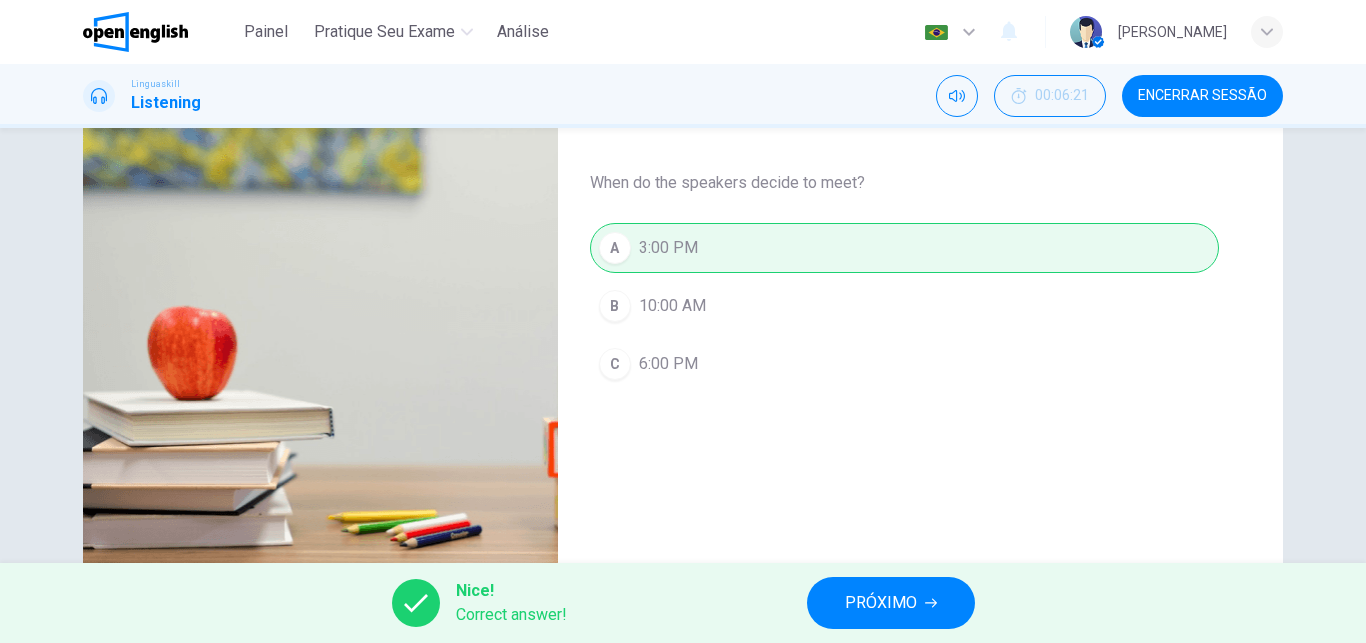 click on "Nice! Correct answer! PRÓXIMO" at bounding box center (683, 603) 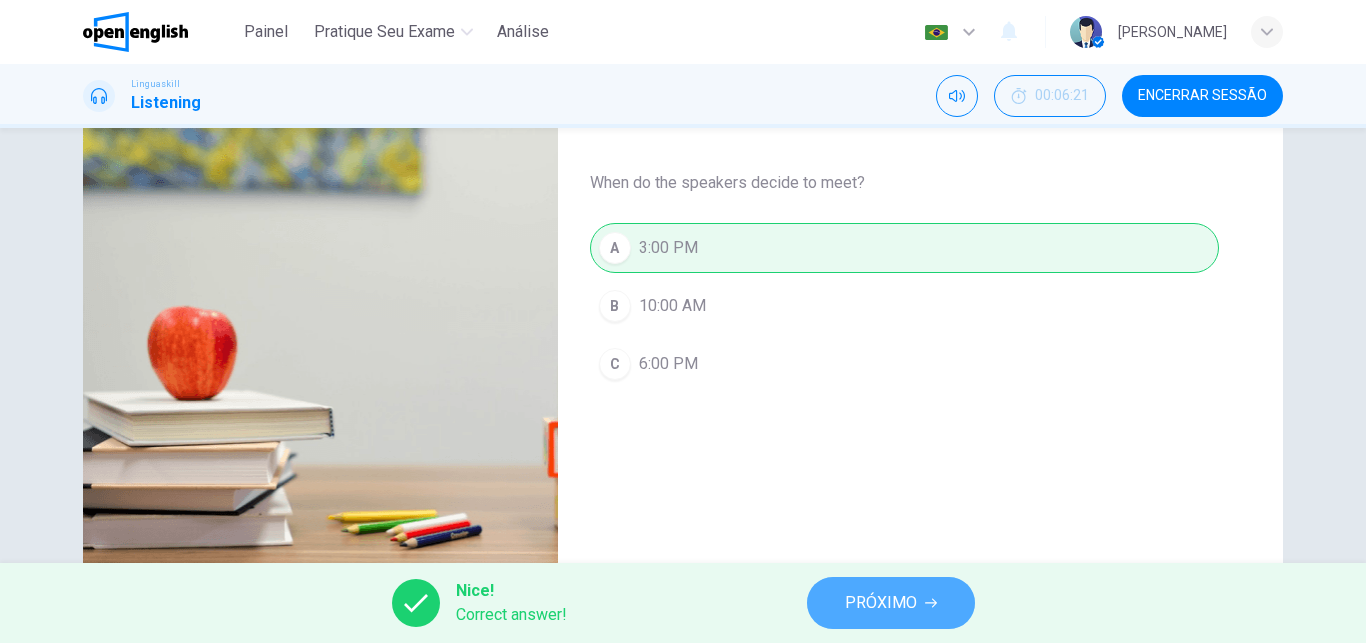 click on "PRÓXIMO" at bounding box center (881, 603) 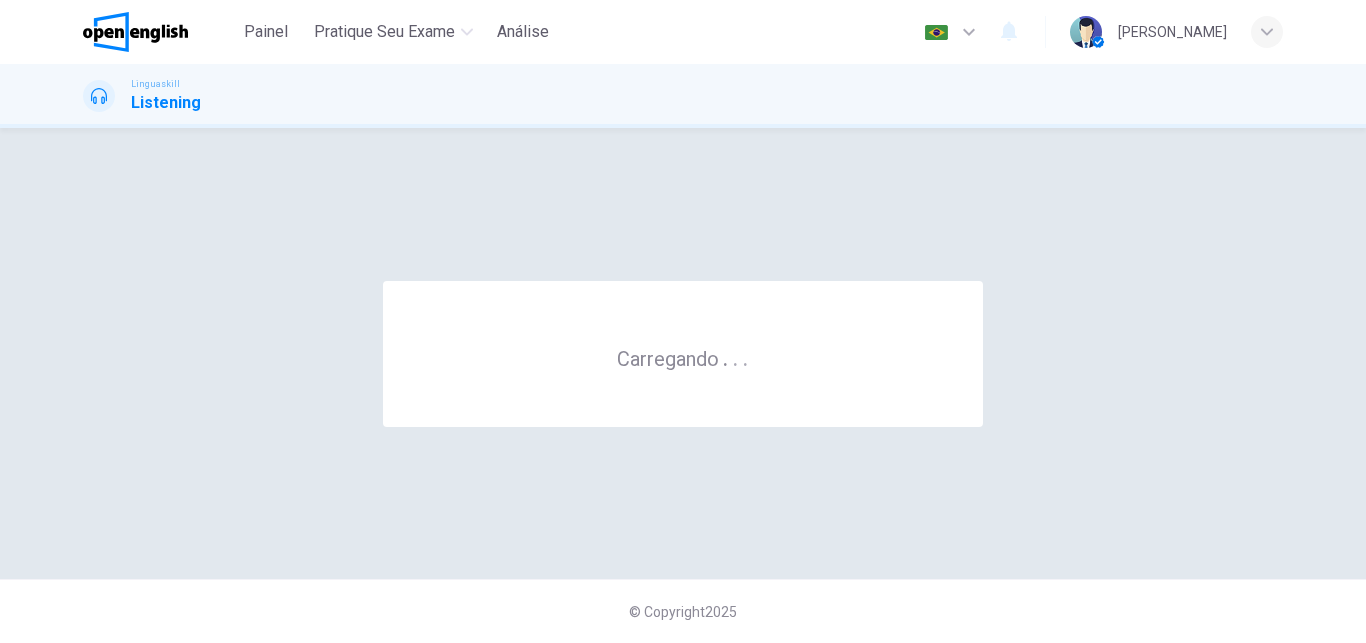 scroll, scrollTop: 0, scrollLeft: 0, axis: both 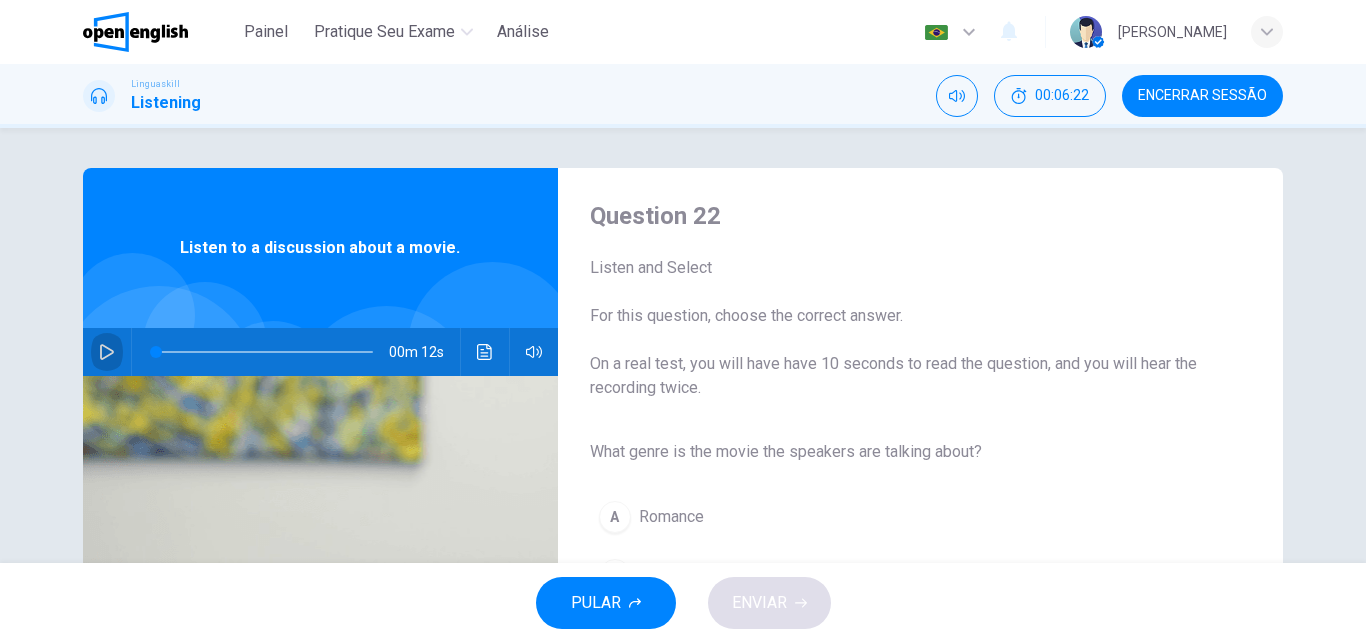 click 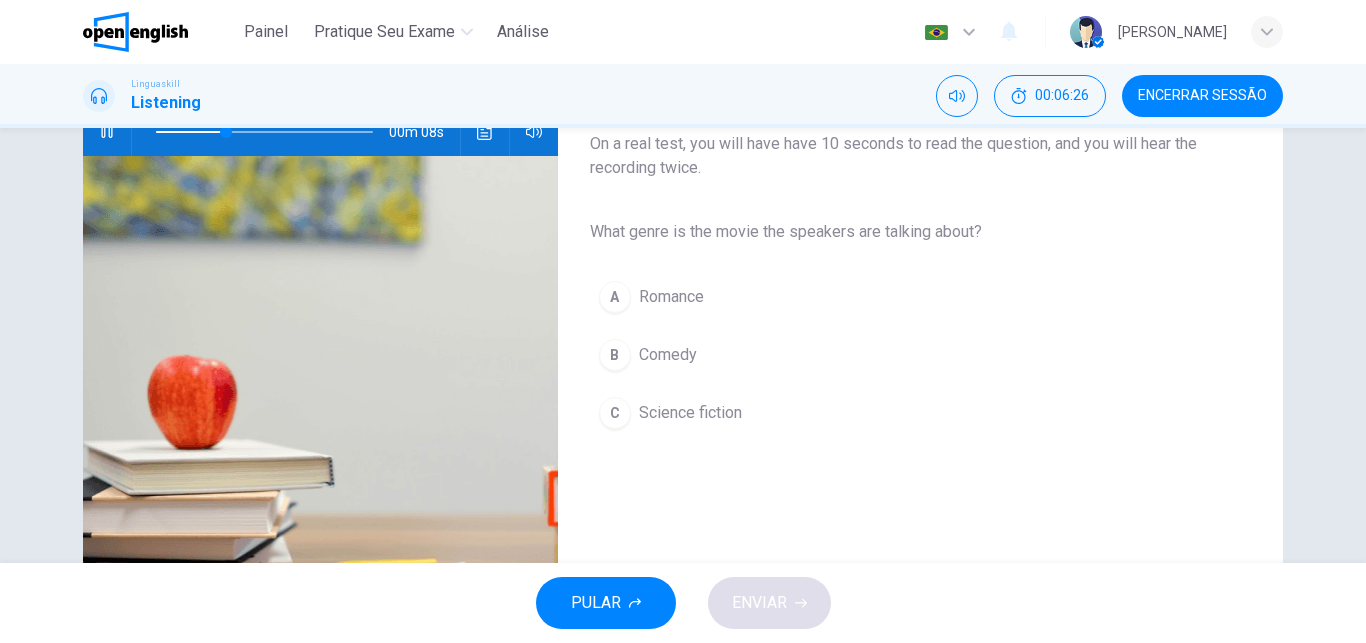 scroll, scrollTop: 218, scrollLeft: 0, axis: vertical 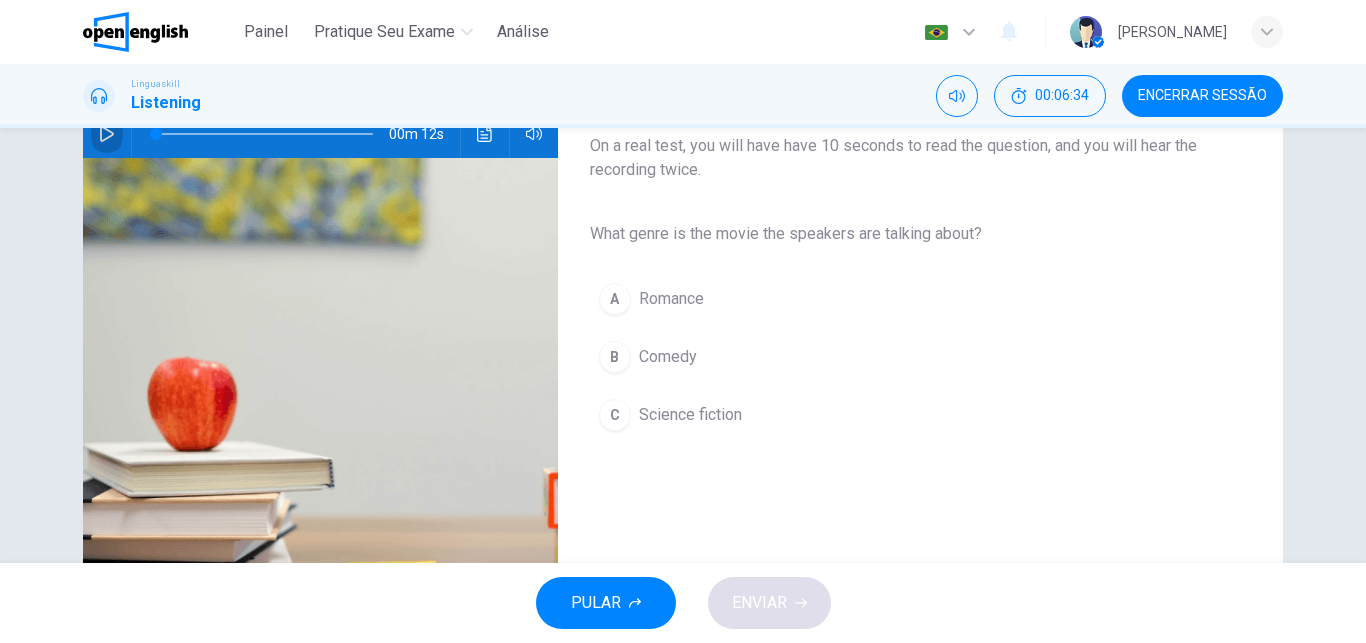 click 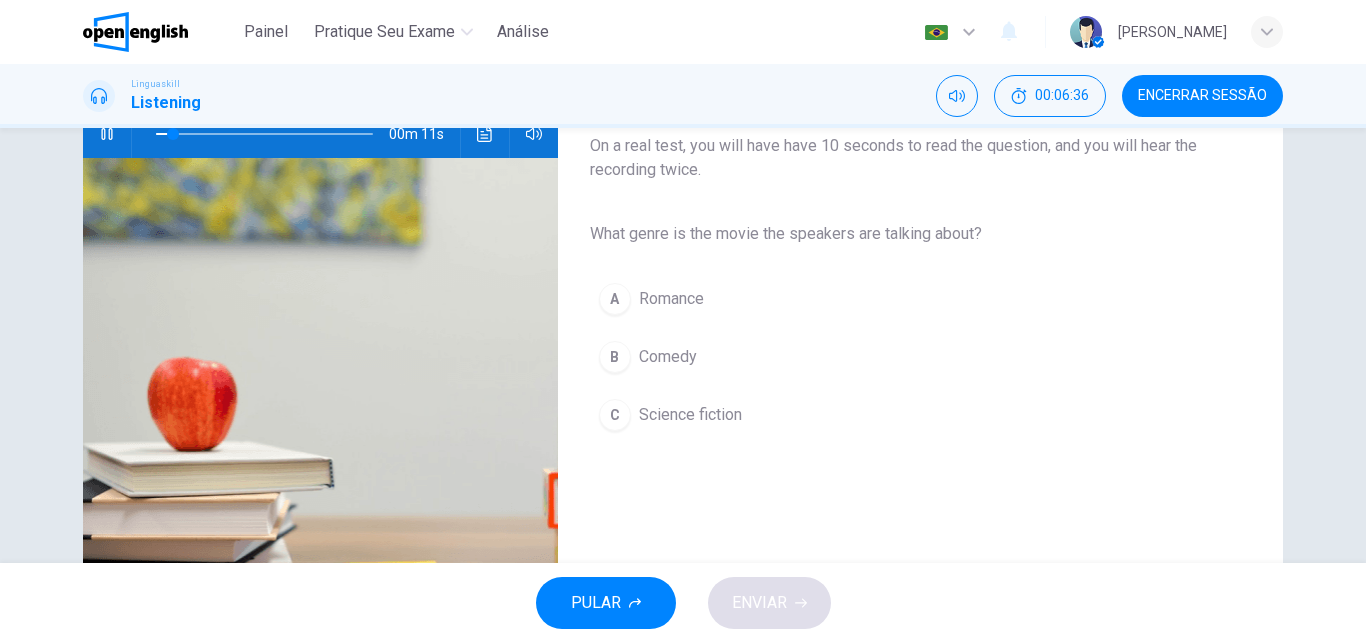 click on "Science fiction" at bounding box center (690, 415) 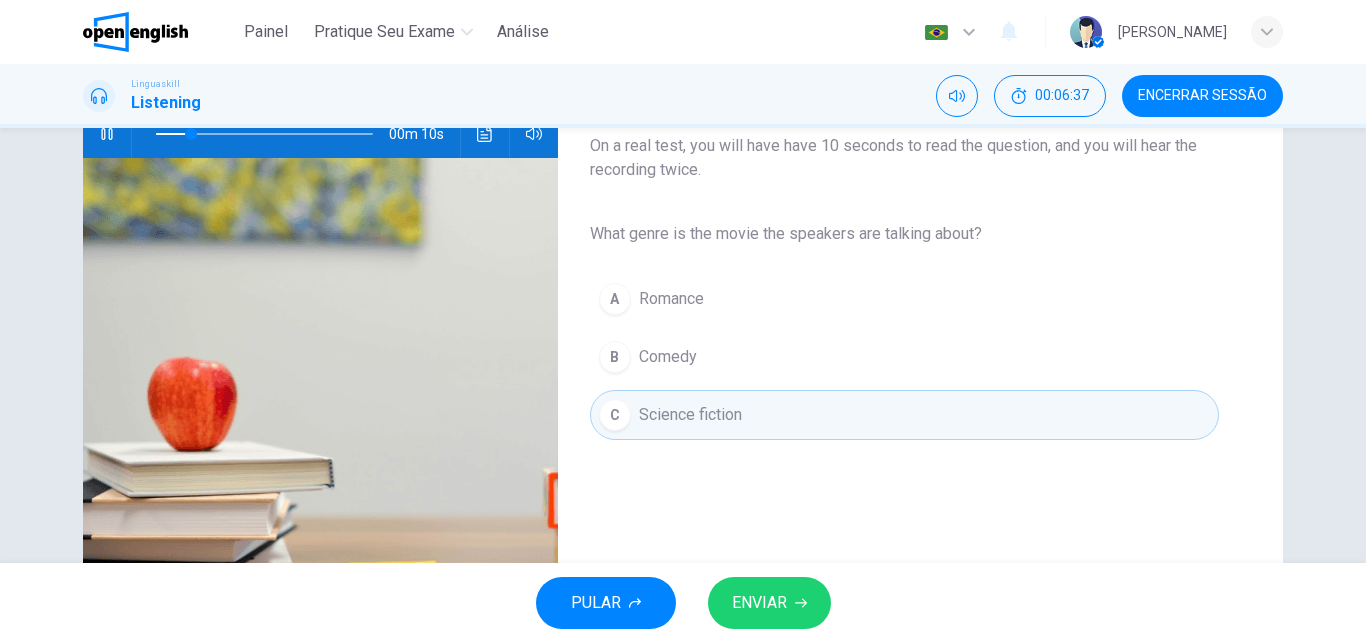 click on "ENVIAR" at bounding box center [769, 603] 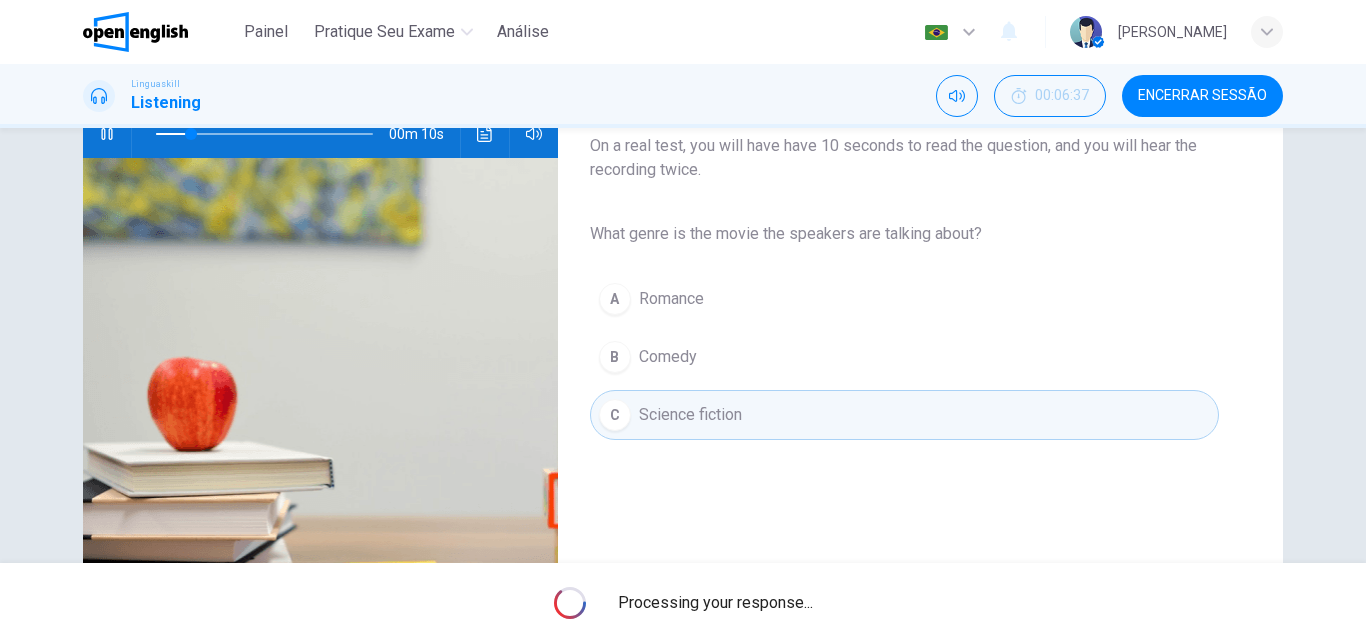 type on "**" 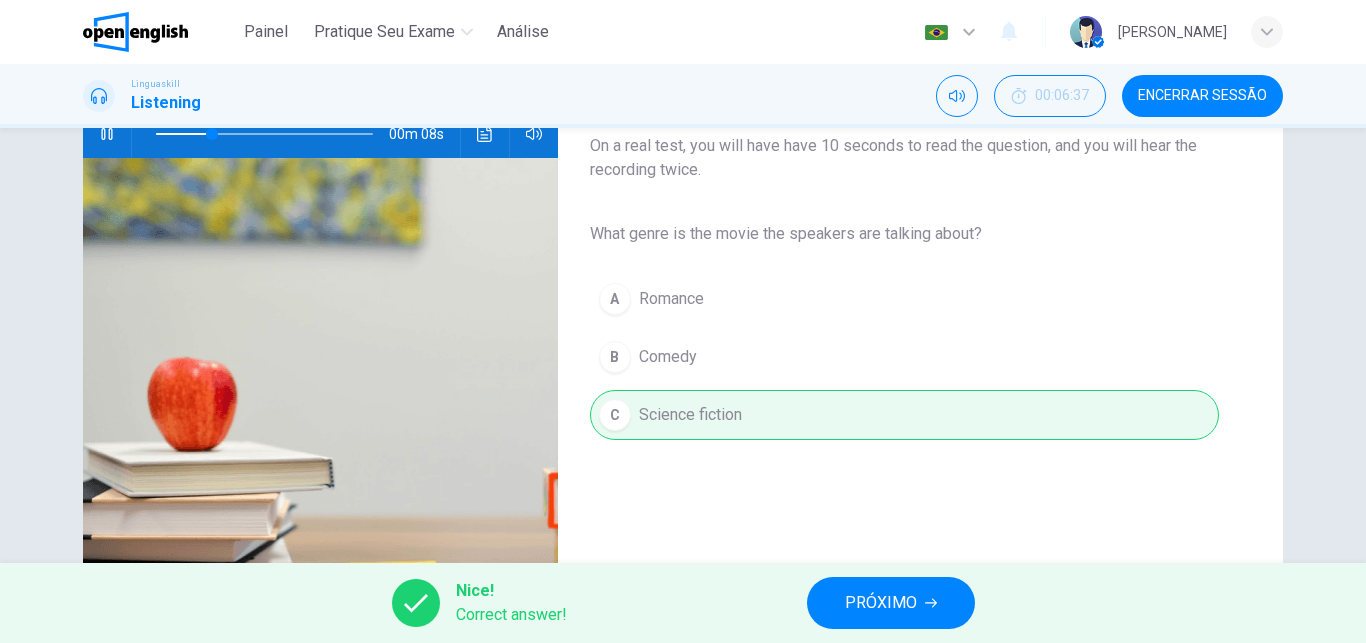 click on "PRÓXIMO" at bounding box center [891, 603] 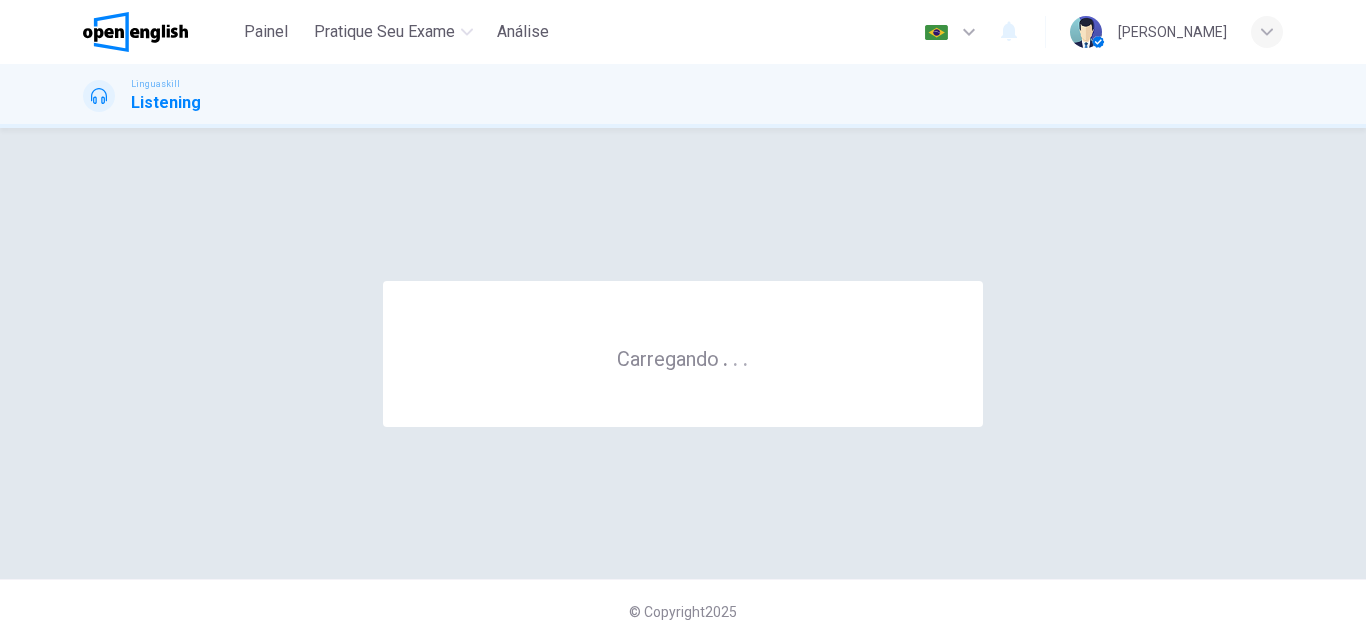 scroll, scrollTop: 0, scrollLeft: 0, axis: both 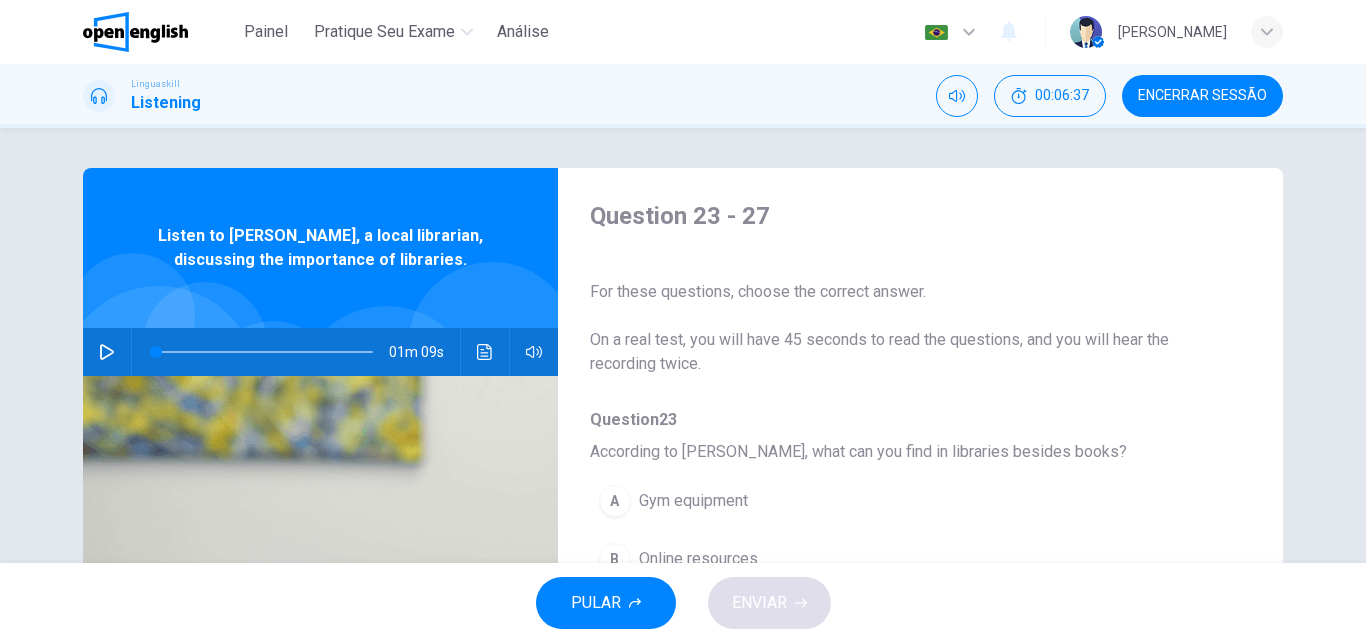 click at bounding box center [107, 352] 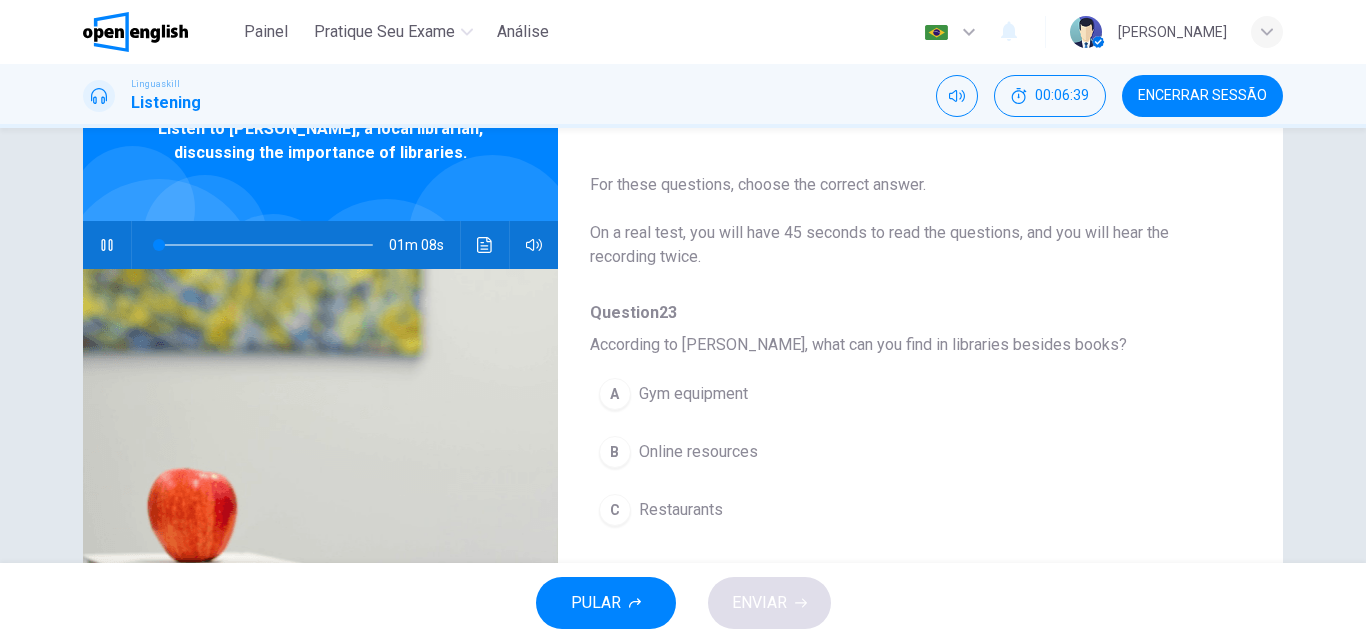 scroll, scrollTop: 129, scrollLeft: 0, axis: vertical 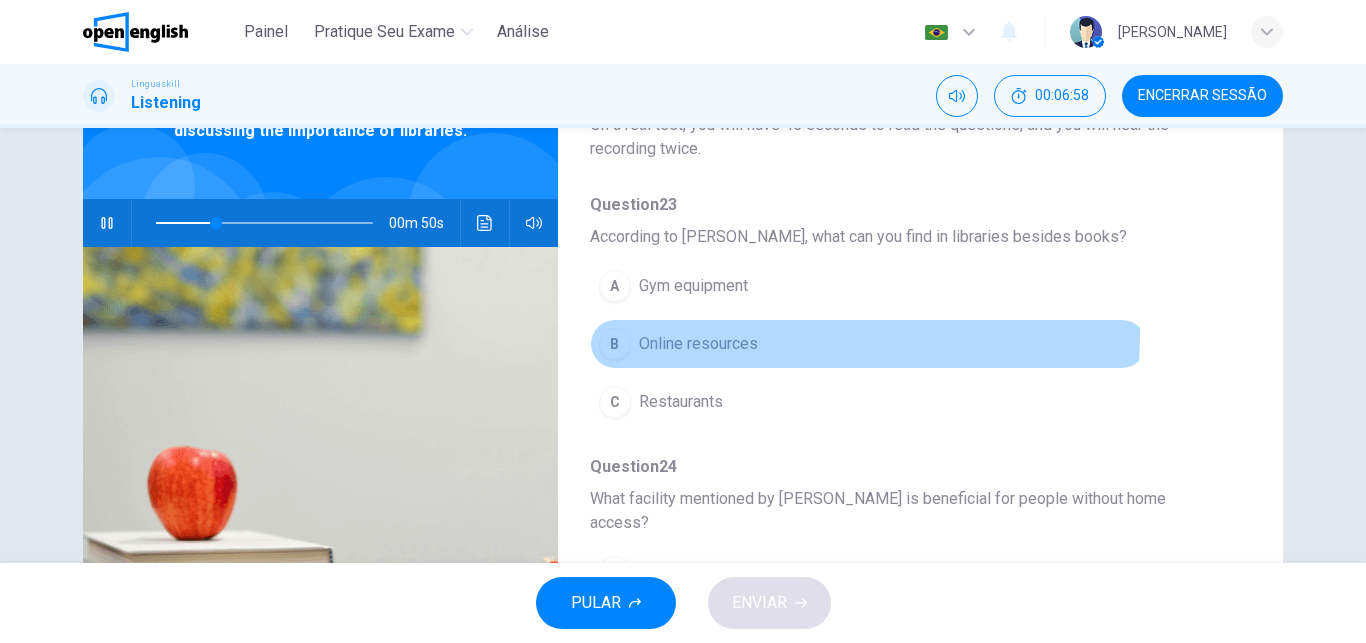 click on "B Online resources" at bounding box center (868, 344) 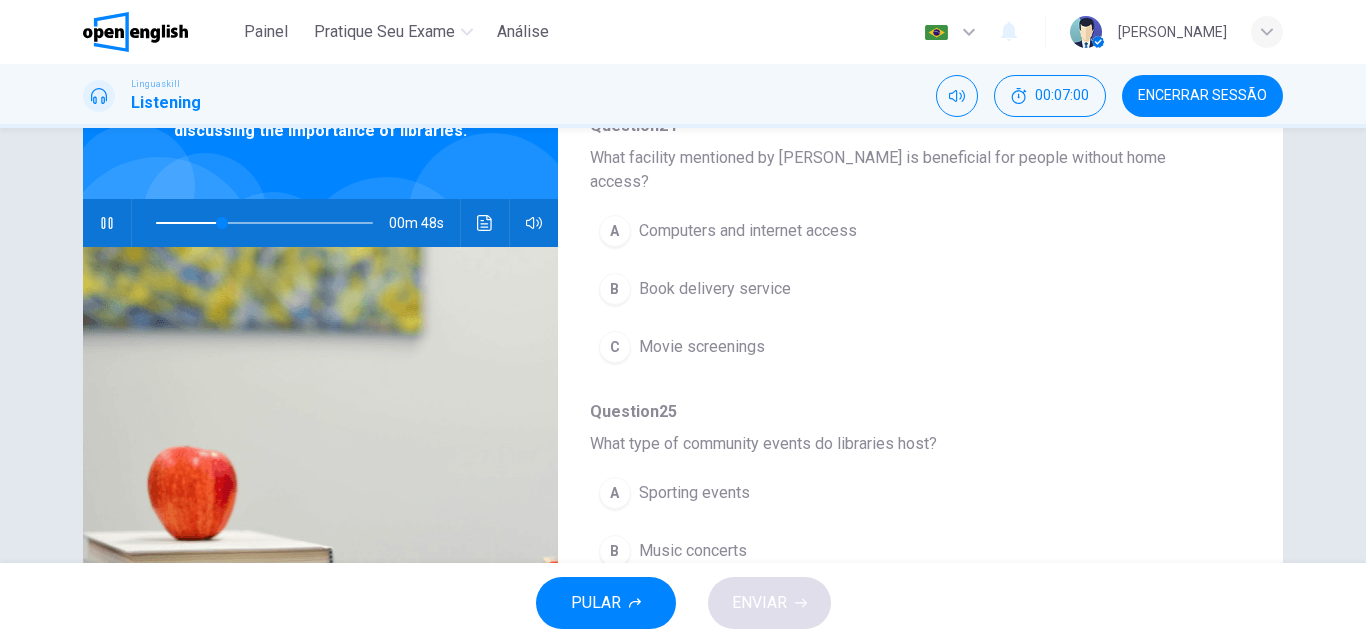 scroll, scrollTop: 432, scrollLeft: 0, axis: vertical 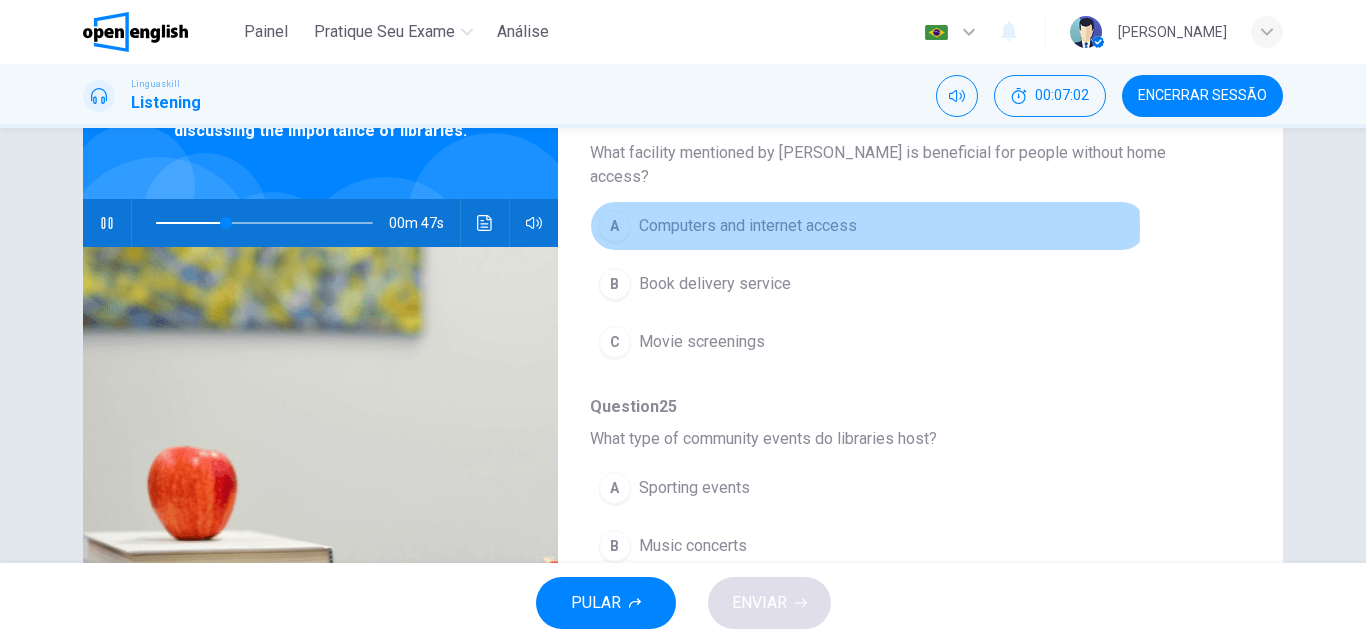 click on "Computers and internet access" at bounding box center (748, 226) 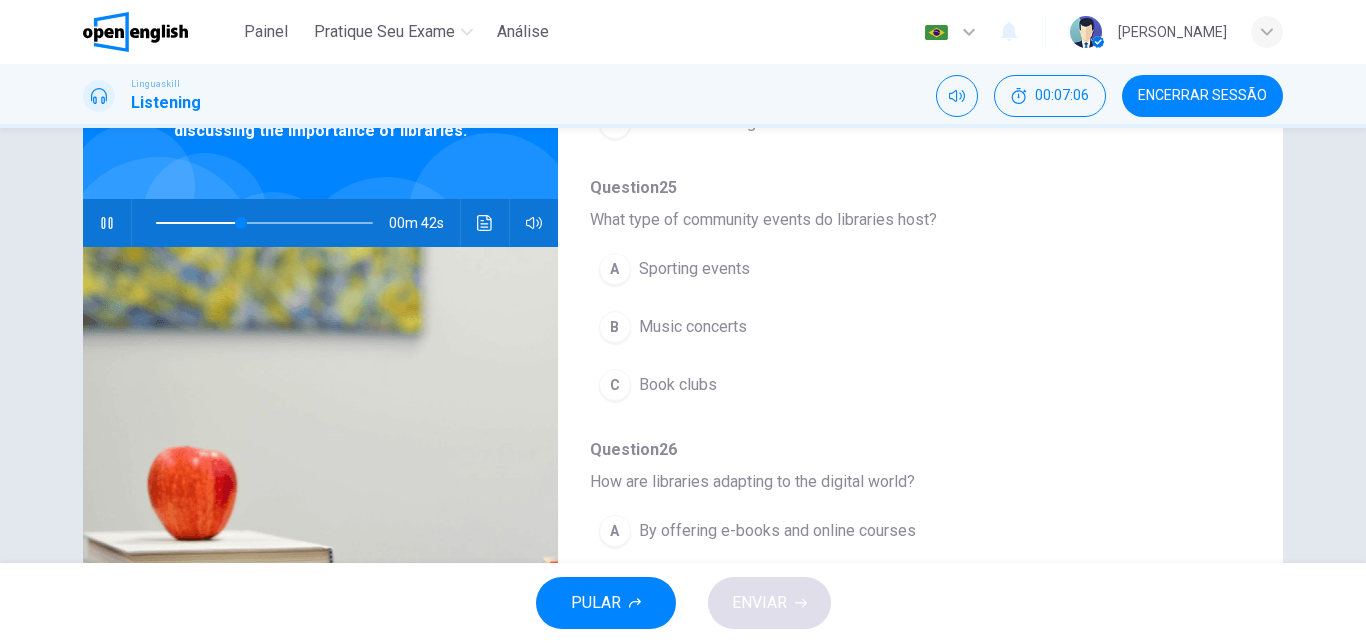 scroll, scrollTop: 653, scrollLeft: 0, axis: vertical 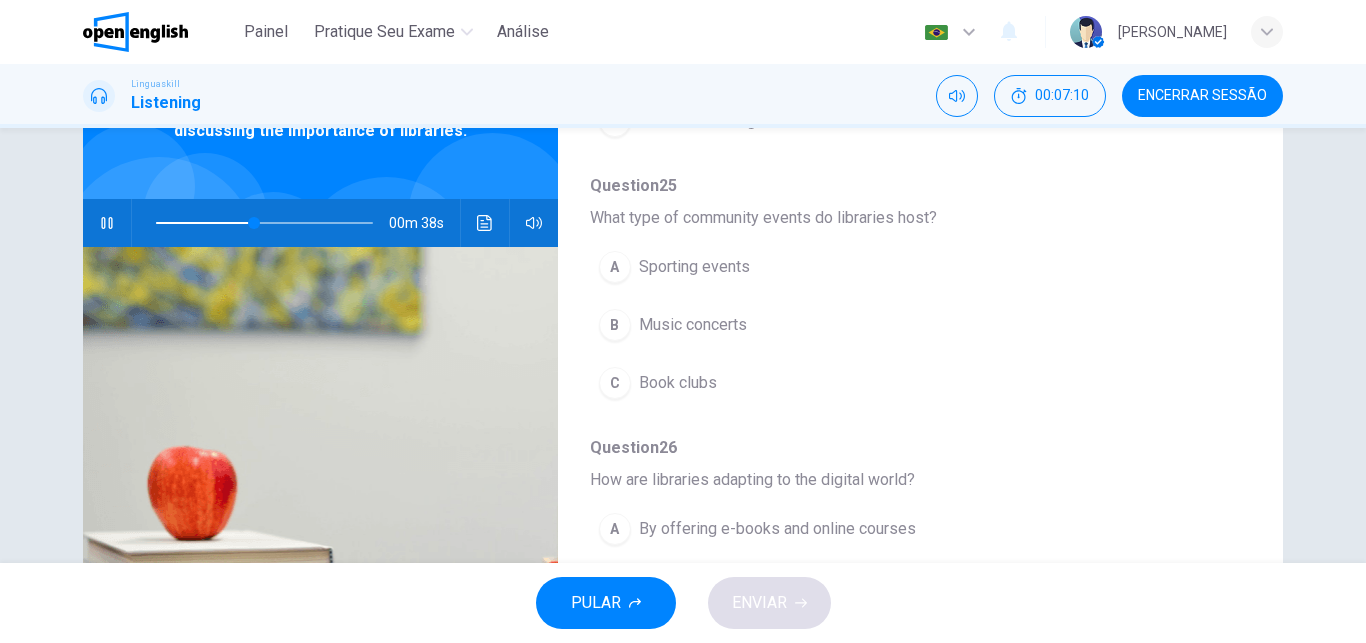 click on "Book clubs" at bounding box center (678, 383) 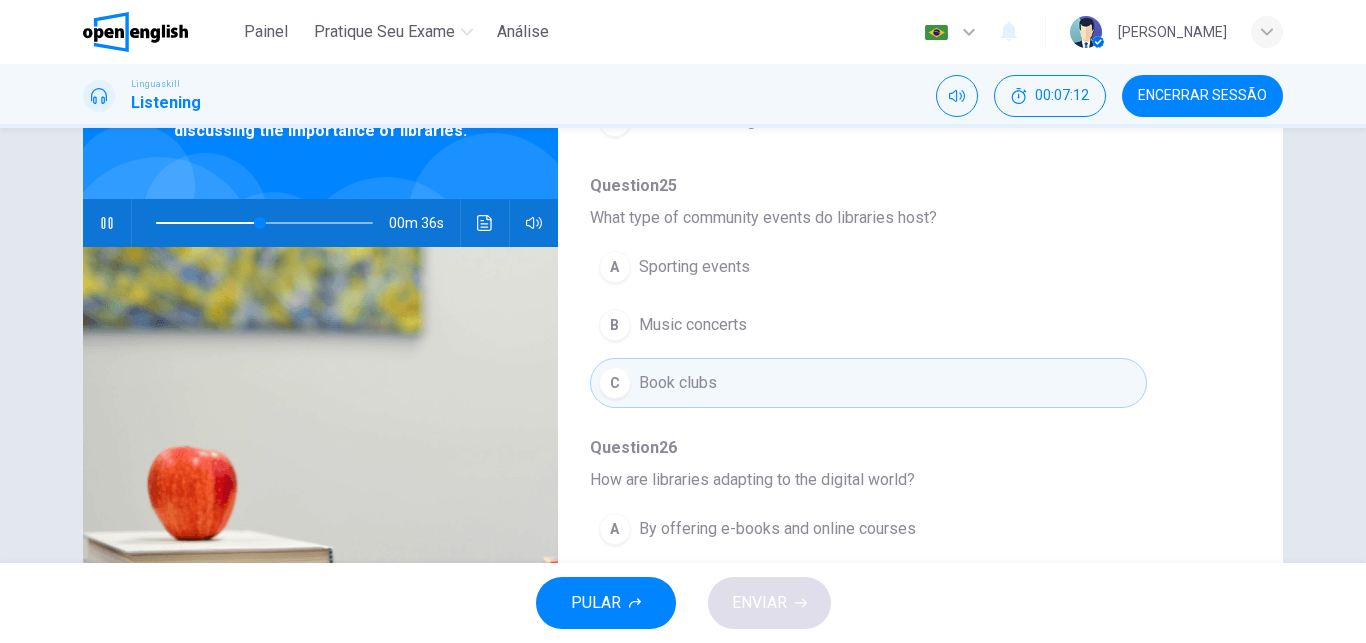 drag, startPoint x: 1238, startPoint y: 405, endPoint x: 1244, endPoint y: 463, distance: 58.30952 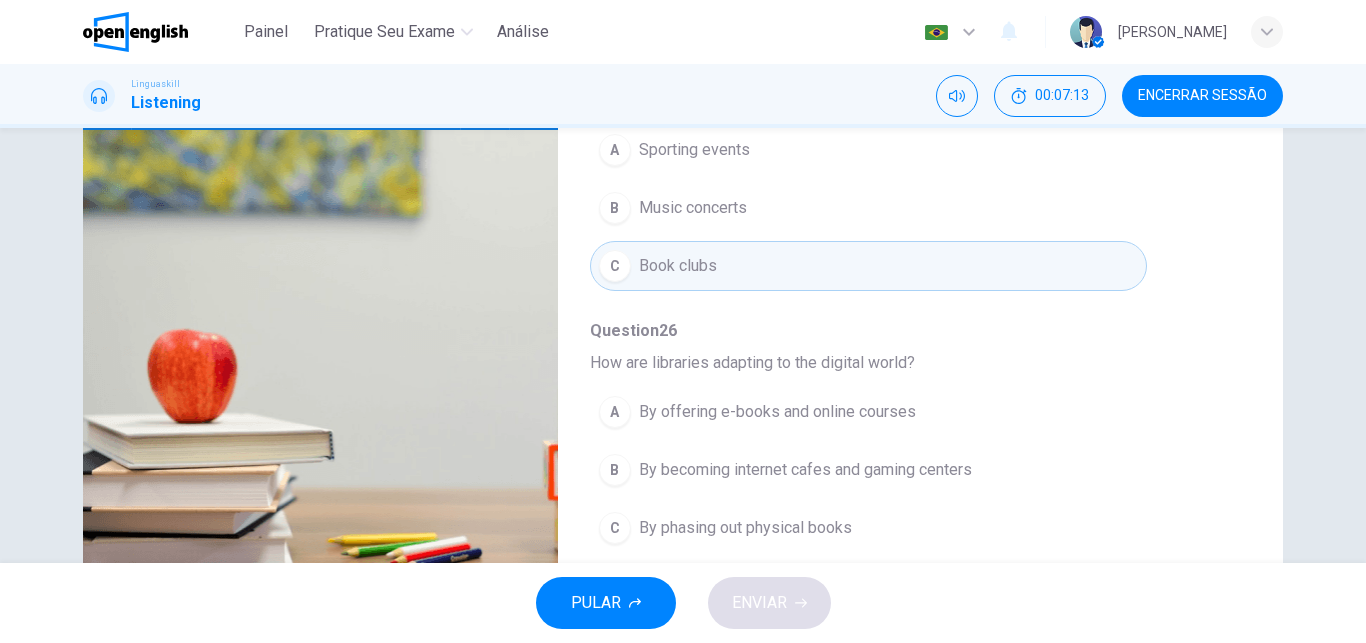 scroll, scrollTop: 248, scrollLeft: 0, axis: vertical 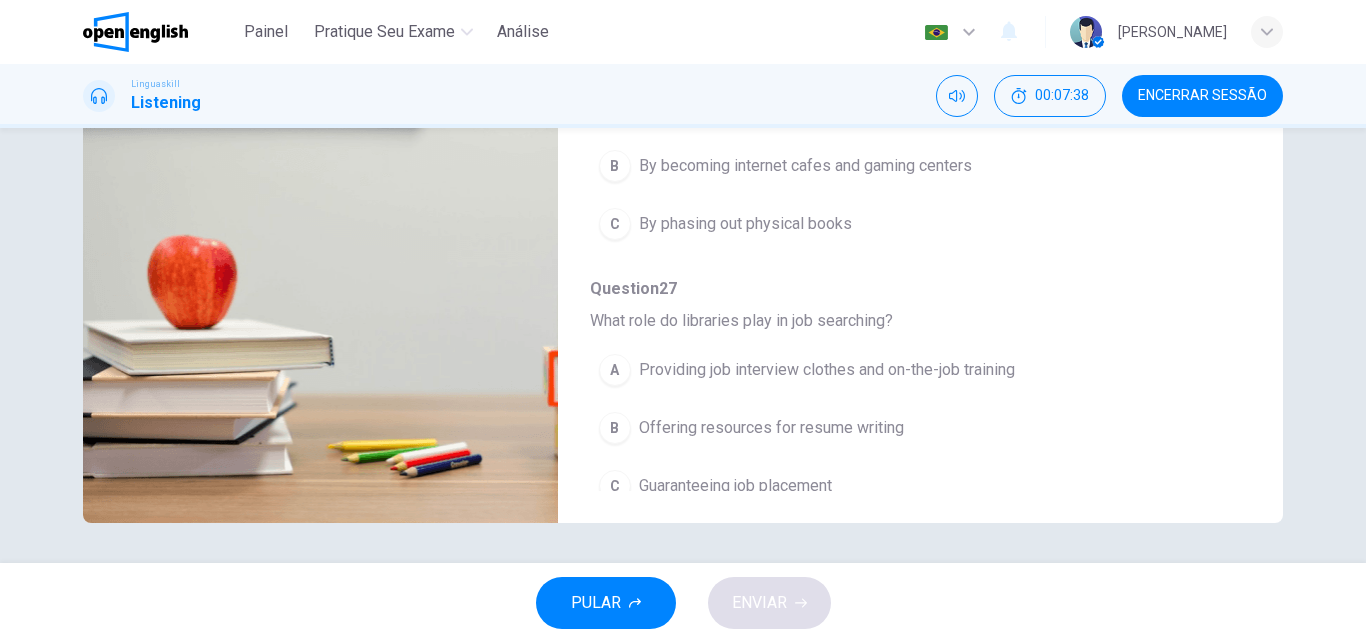 drag, startPoint x: 1238, startPoint y: 404, endPoint x: 1243, endPoint y: 370, distance: 34.36568 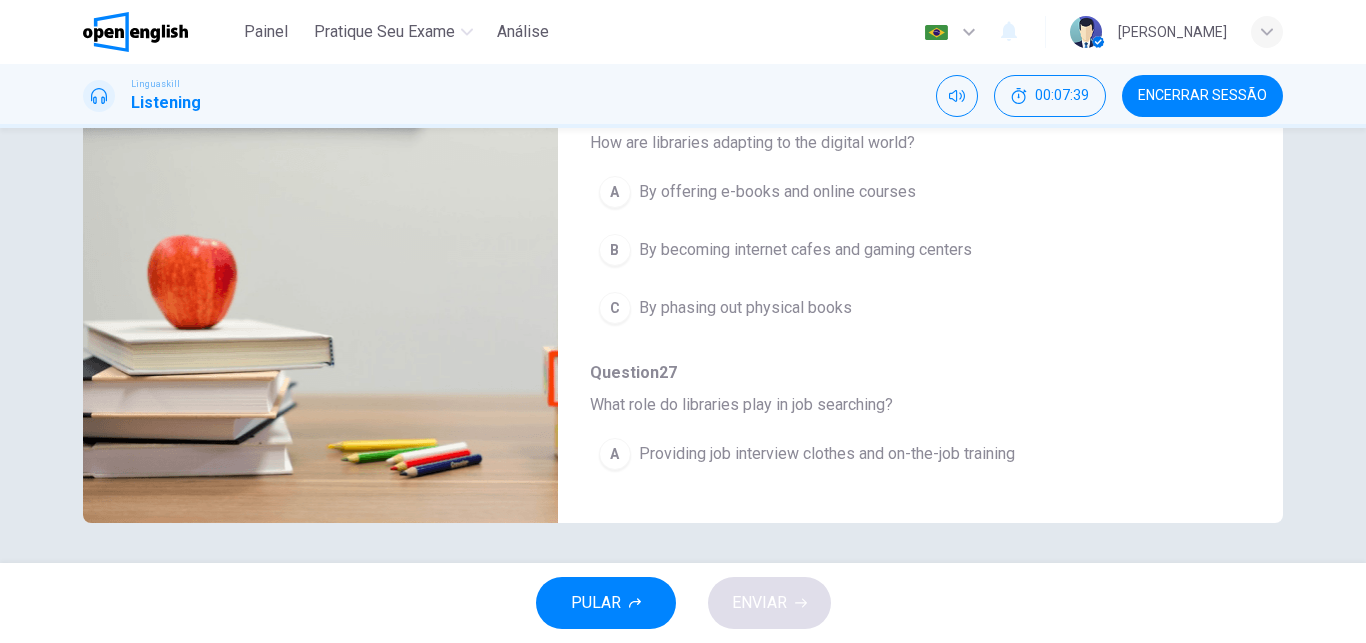 scroll, scrollTop: 761, scrollLeft: 0, axis: vertical 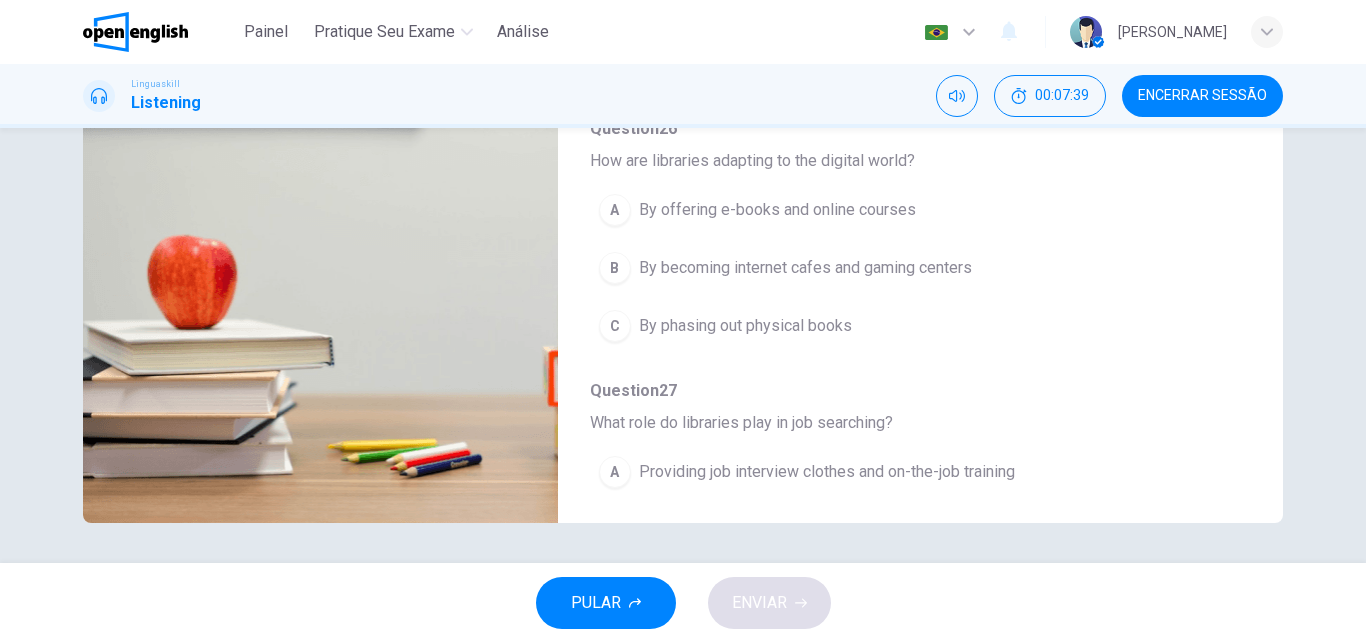 click on "By offering e-books and online courses" at bounding box center (777, 210) 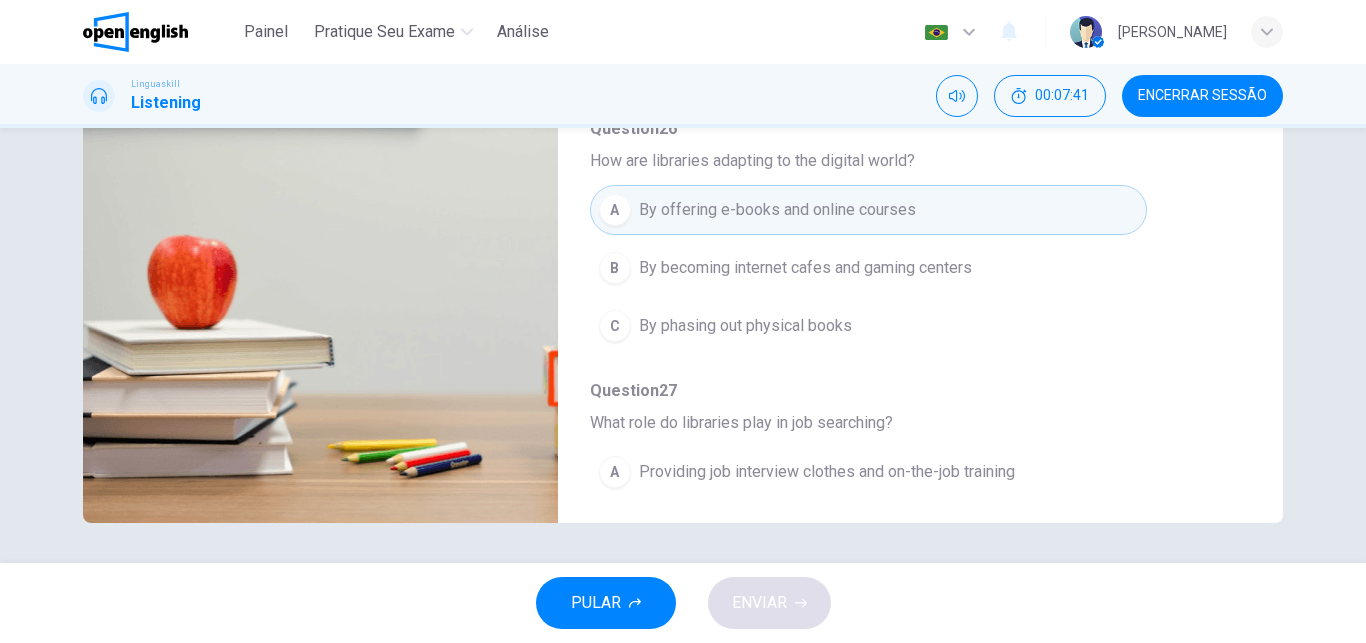 scroll, scrollTop: 863, scrollLeft: 0, axis: vertical 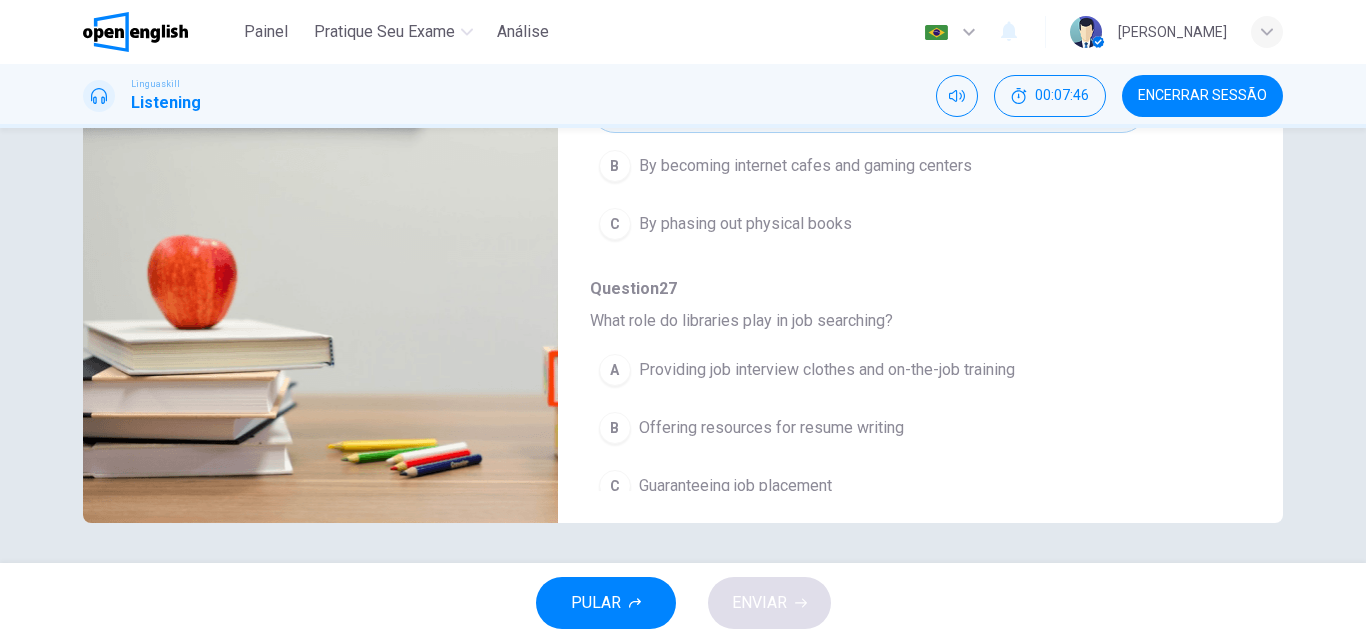 drag, startPoint x: 1346, startPoint y: 484, endPoint x: 1365, endPoint y: 339, distance: 146.23953 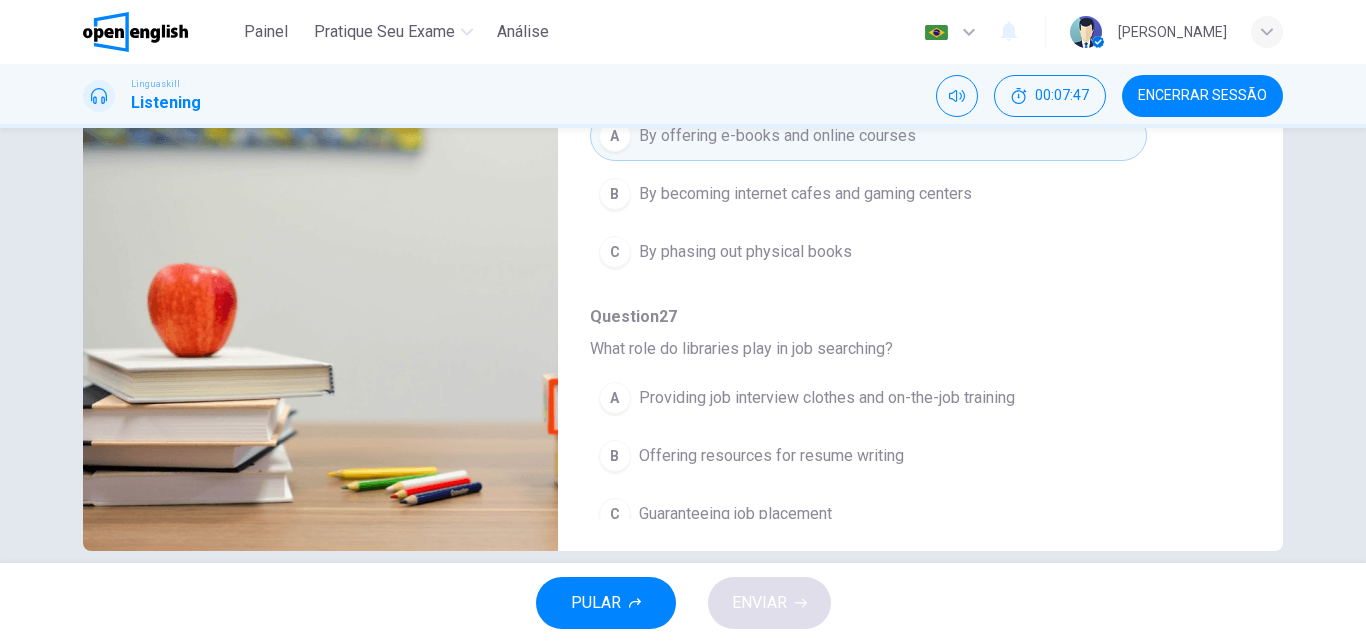type on "*" 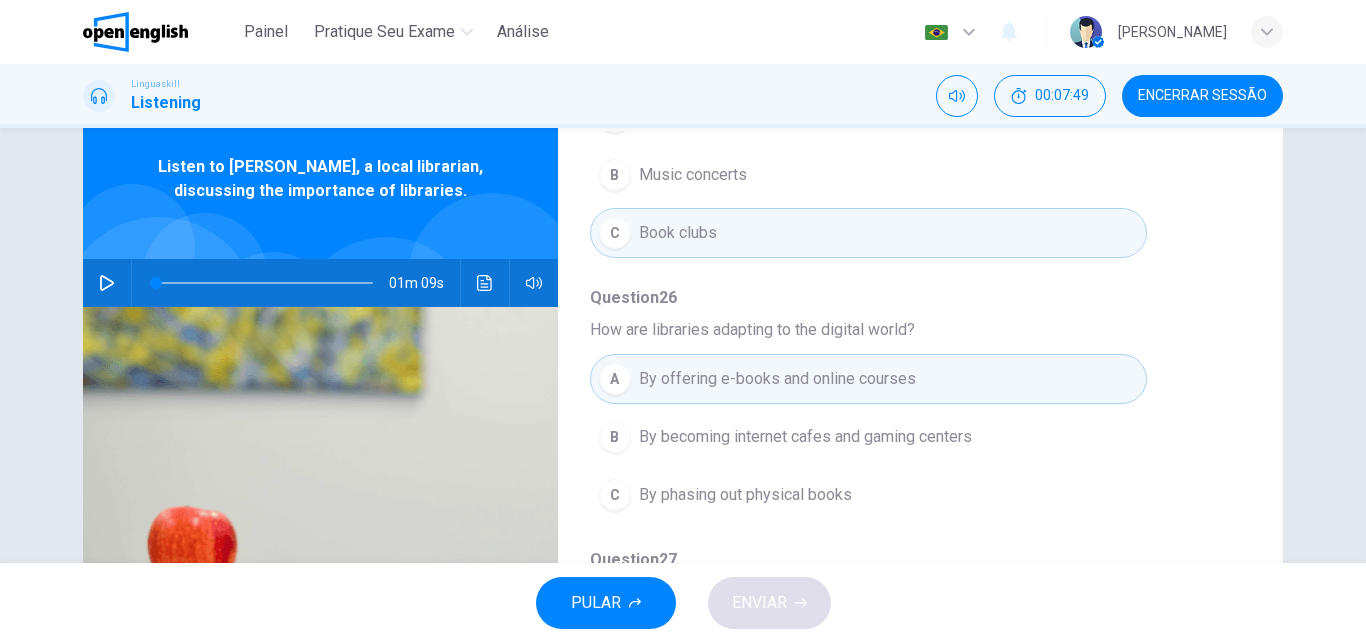 scroll, scrollTop: 68, scrollLeft: 0, axis: vertical 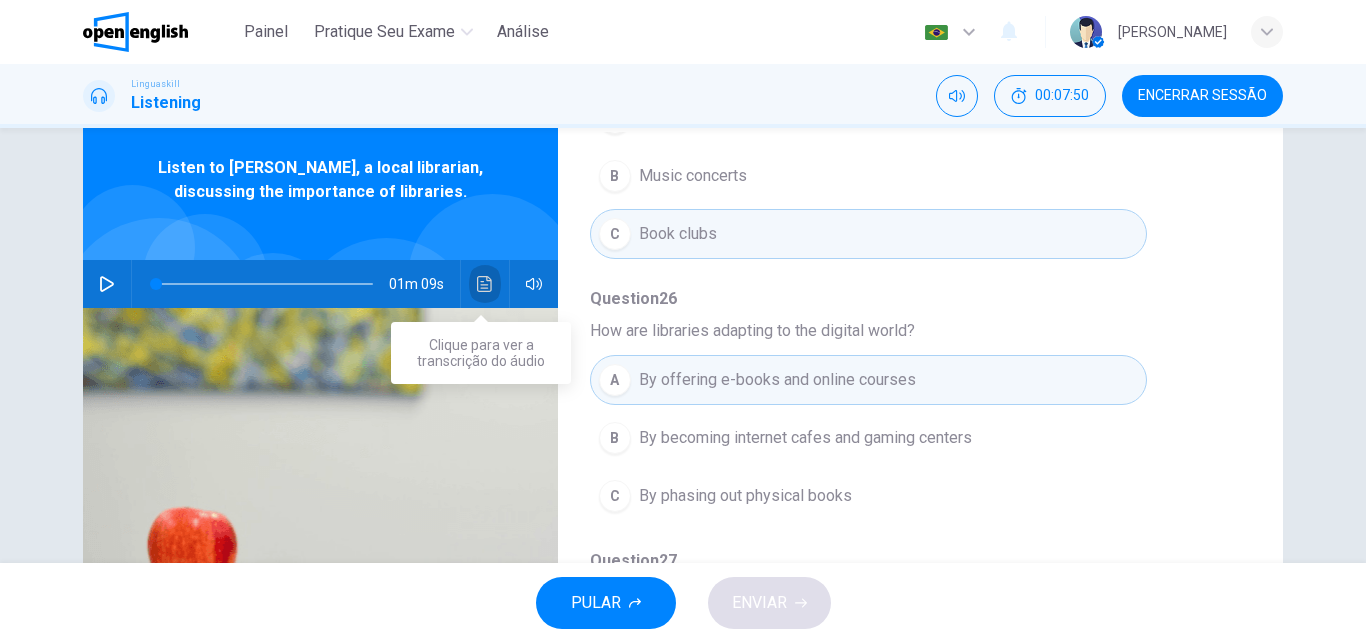 click at bounding box center [485, 284] 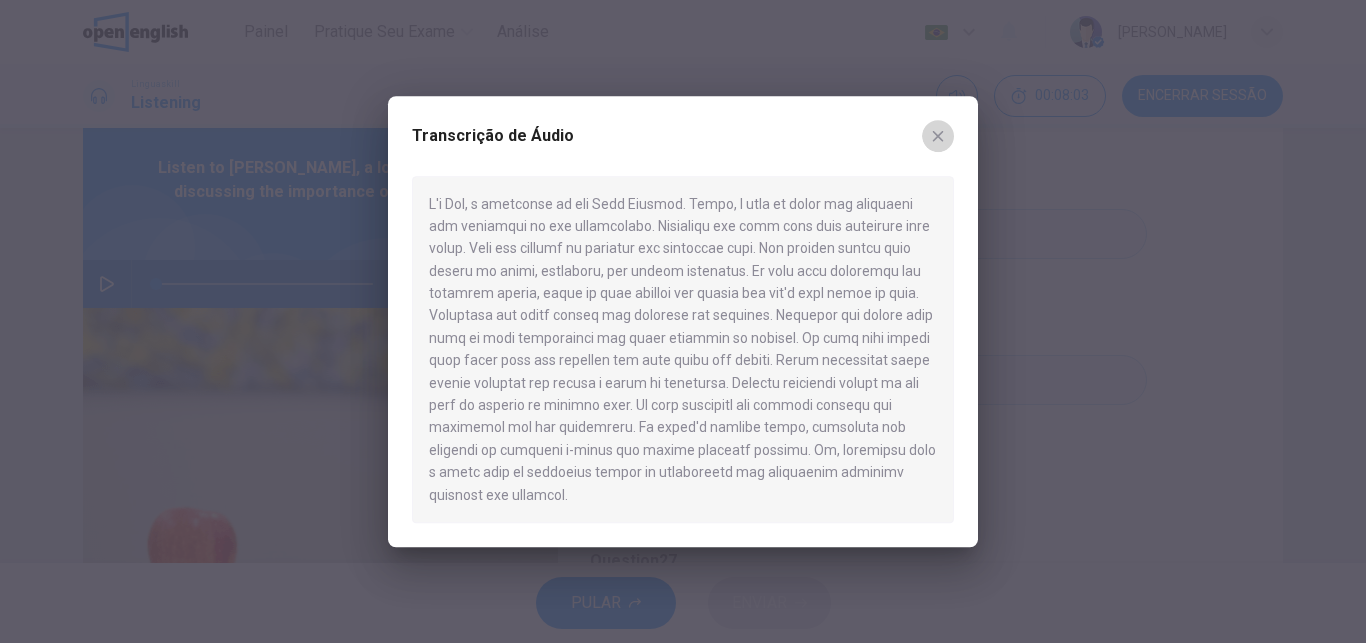 click 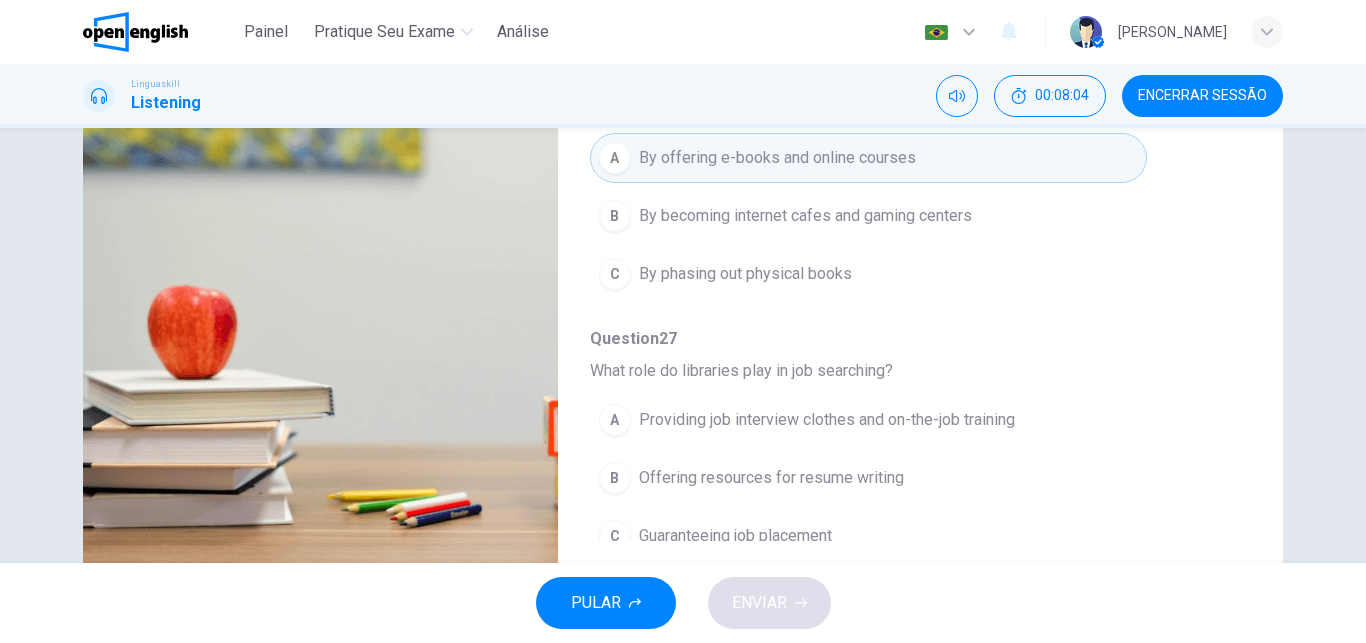 scroll, scrollTop: 340, scrollLeft: 0, axis: vertical 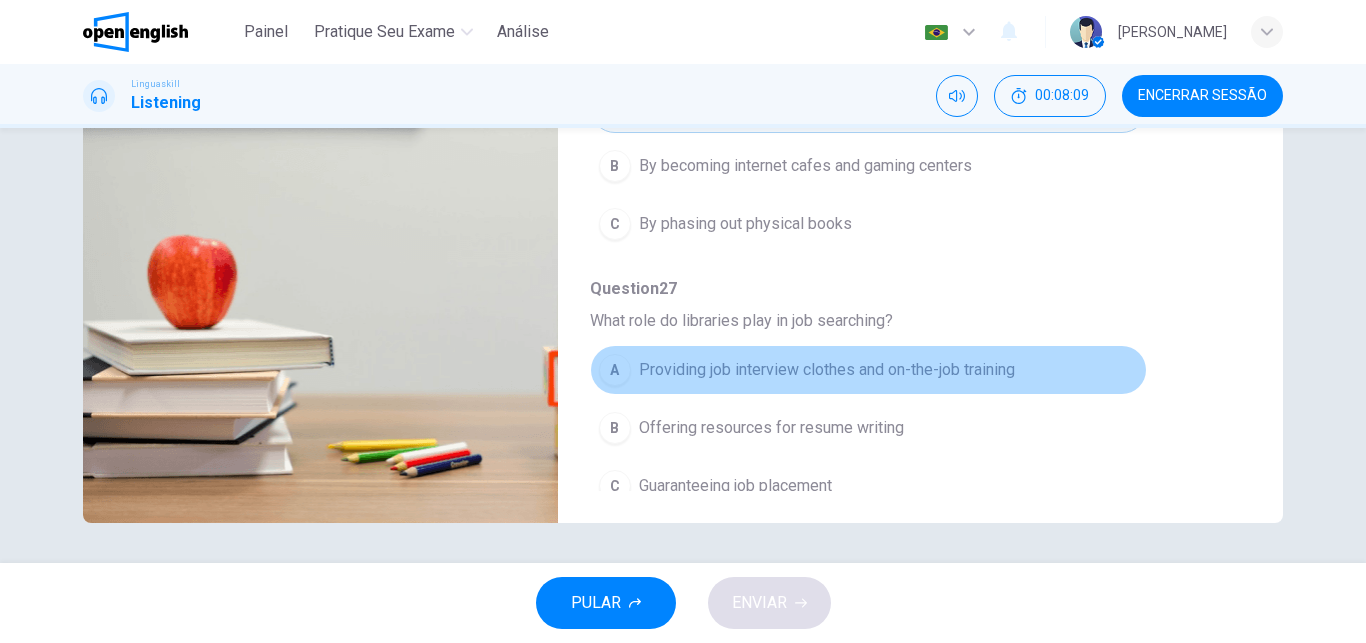 click on "Providing job interview clothes and on-the-job training" at bounding box center [827, 370] 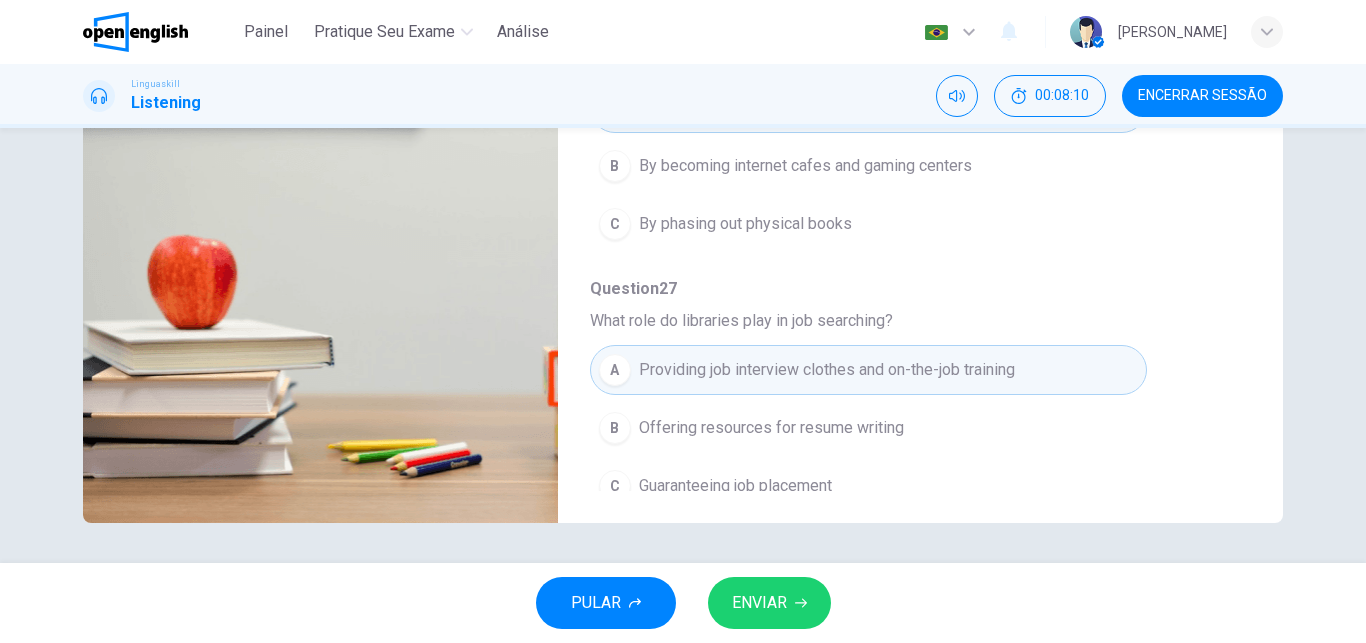 click on "ENVIAR" at bounding box center [759, 603] 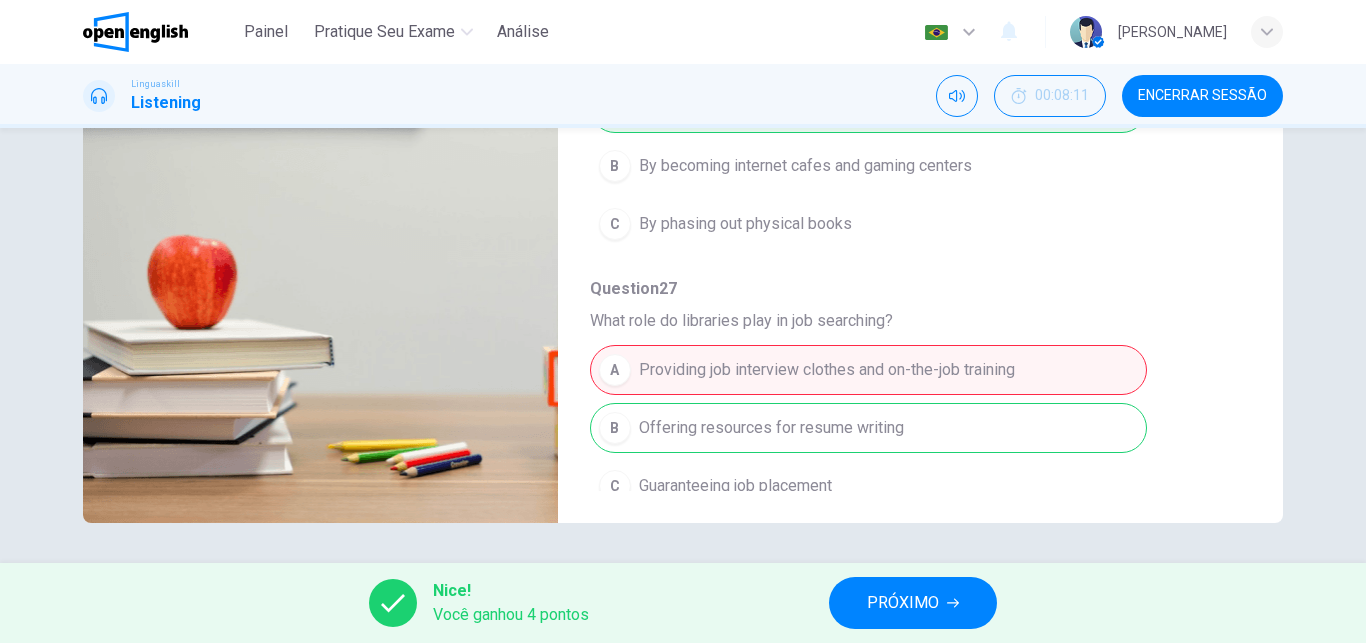 click on "PRÓXIMO" at bounding box center [903, 603] 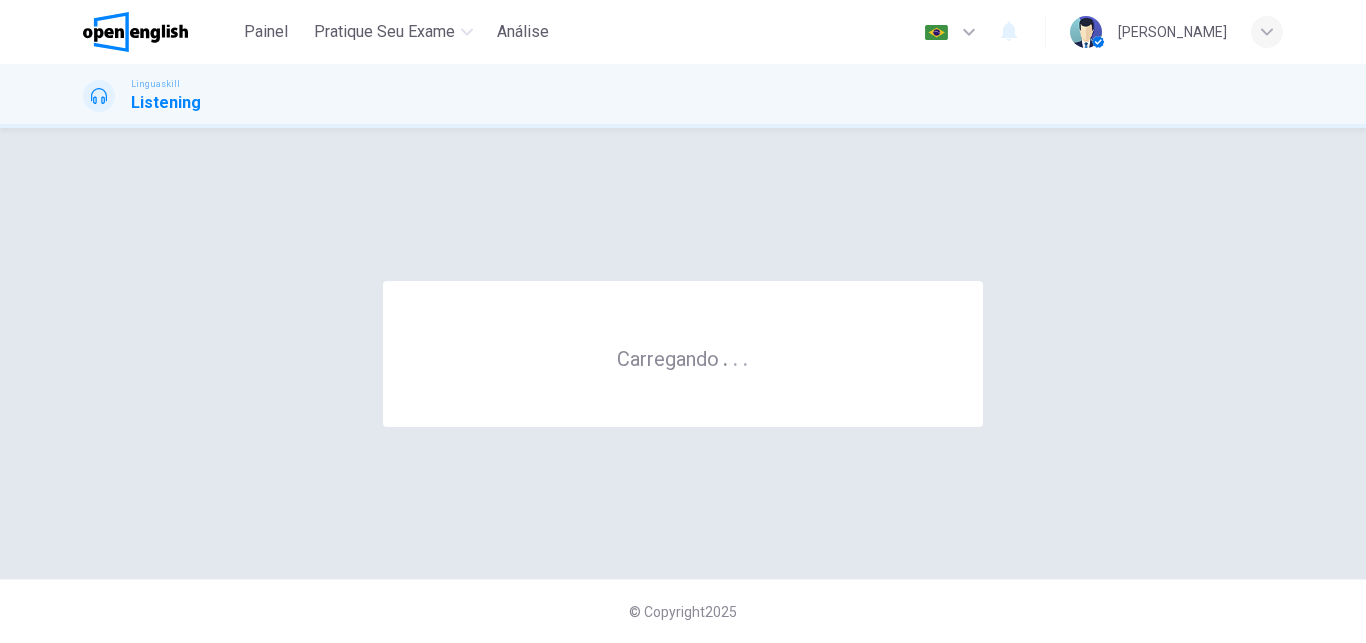 scroll, scrollTop: 0, scrollLeft: 0, axis: both 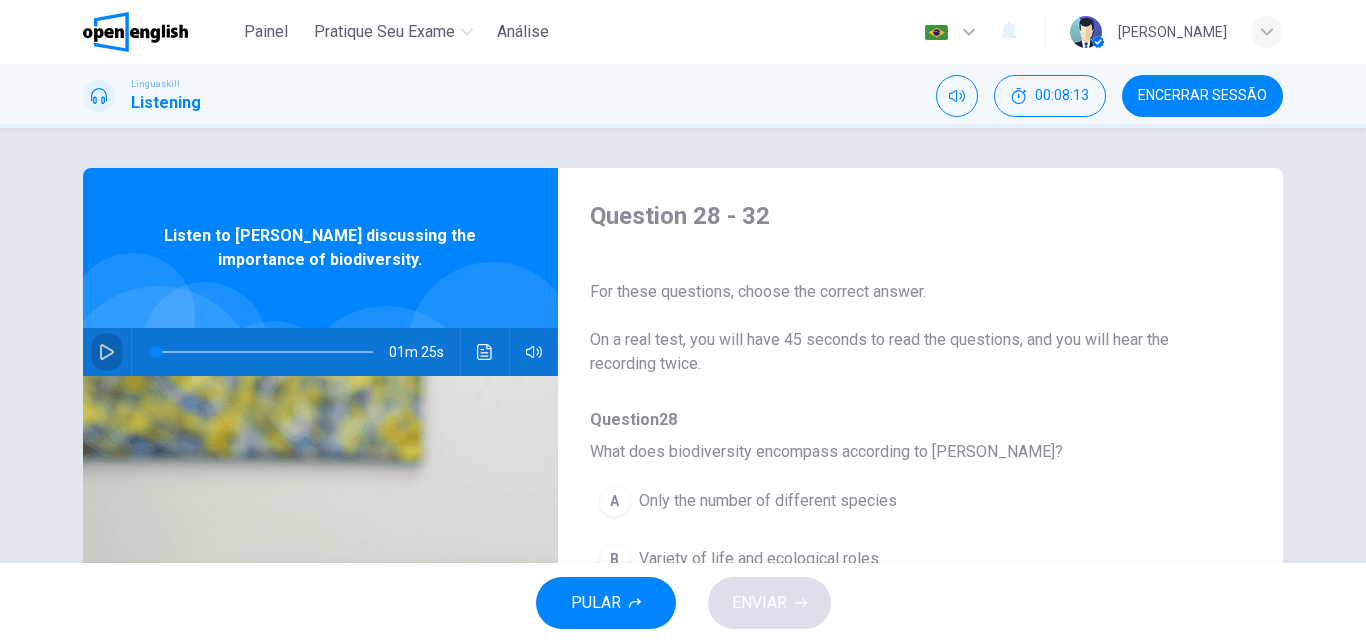 click at bounding box center [107, 352] 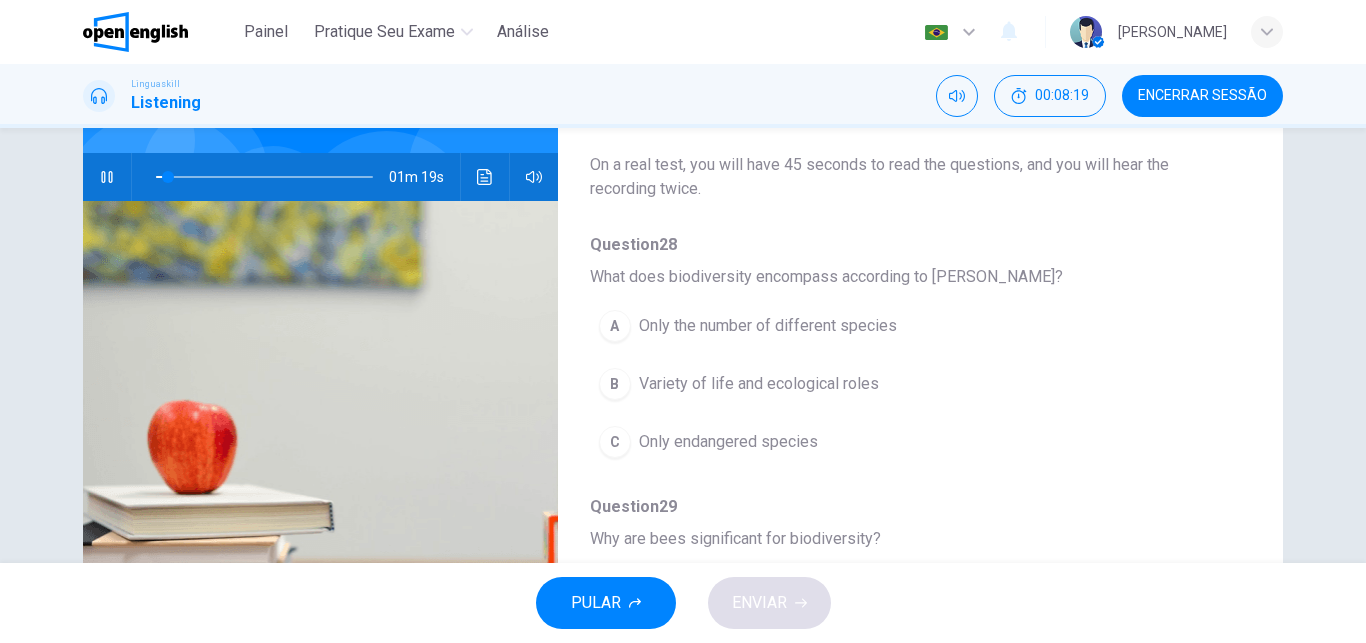 scroll, scrollTop: 193, scrollLeft: 0, axis: vertical 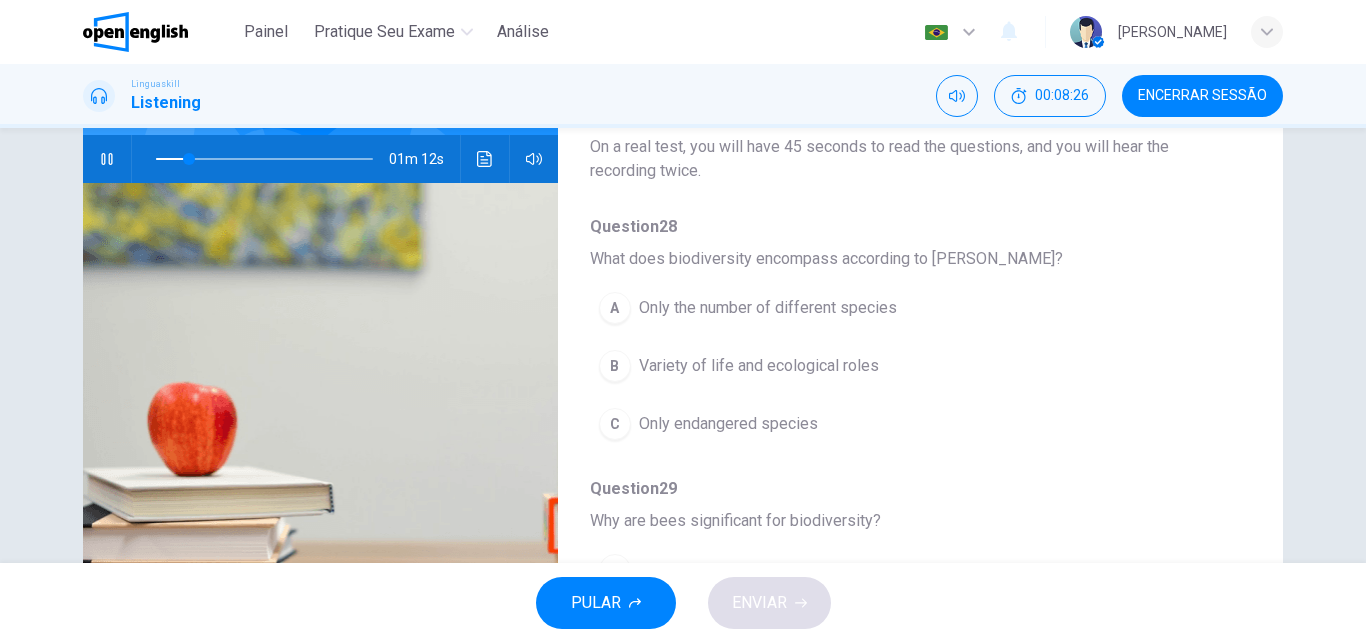 click on "Variety of life and ecological roles" at bounding box center (759, 366) 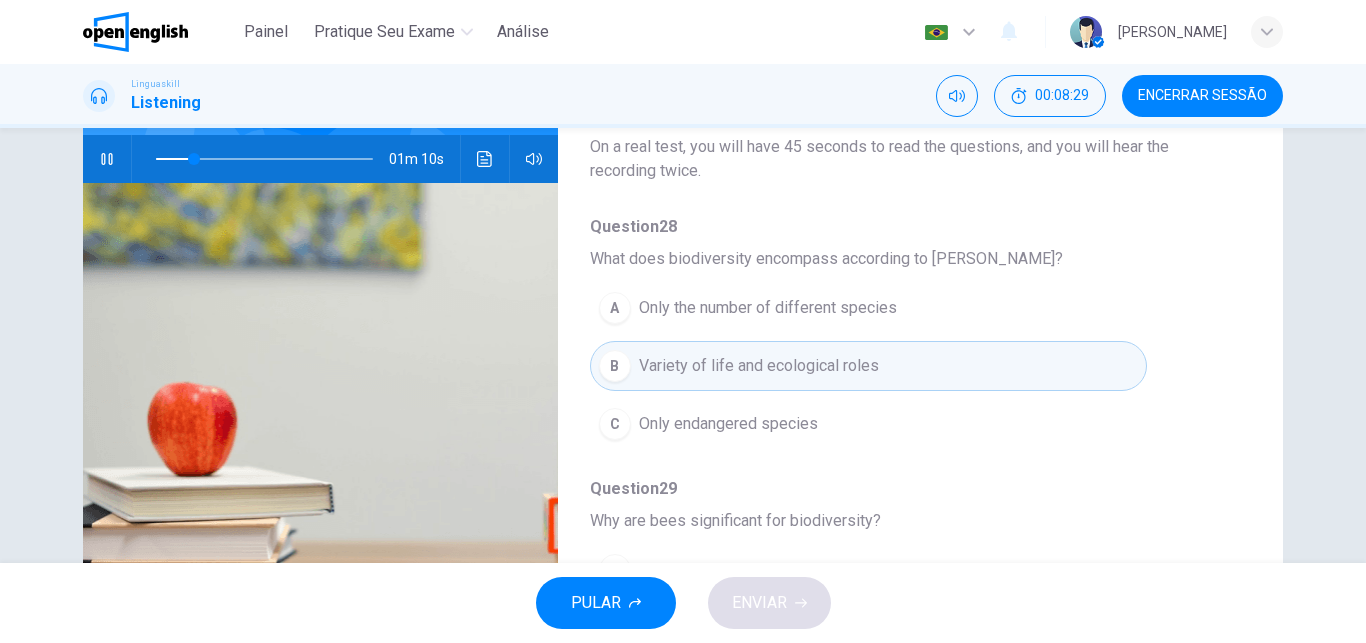 drag, startPoint x: 1238, startPoint y: 210, endPoint x: 1242, endPoint y: 250, distance: 40.1995 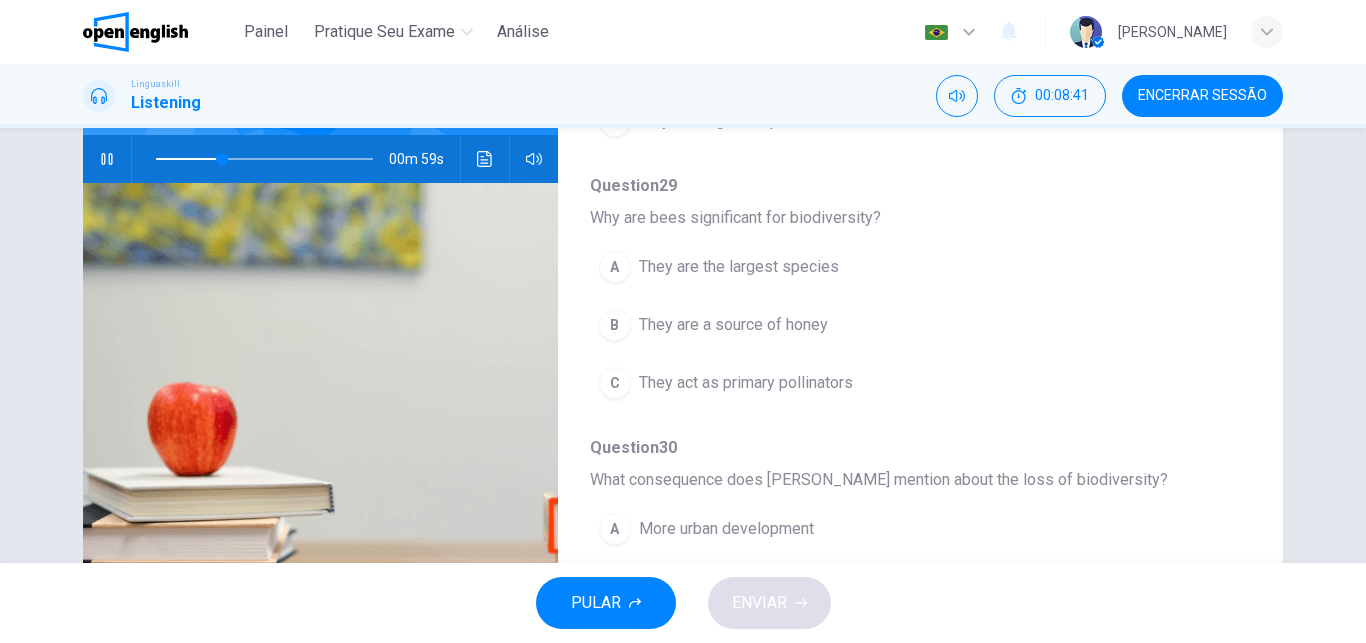 scroll, scrollTop: 308, scrollLeft: 0, axis: vertical 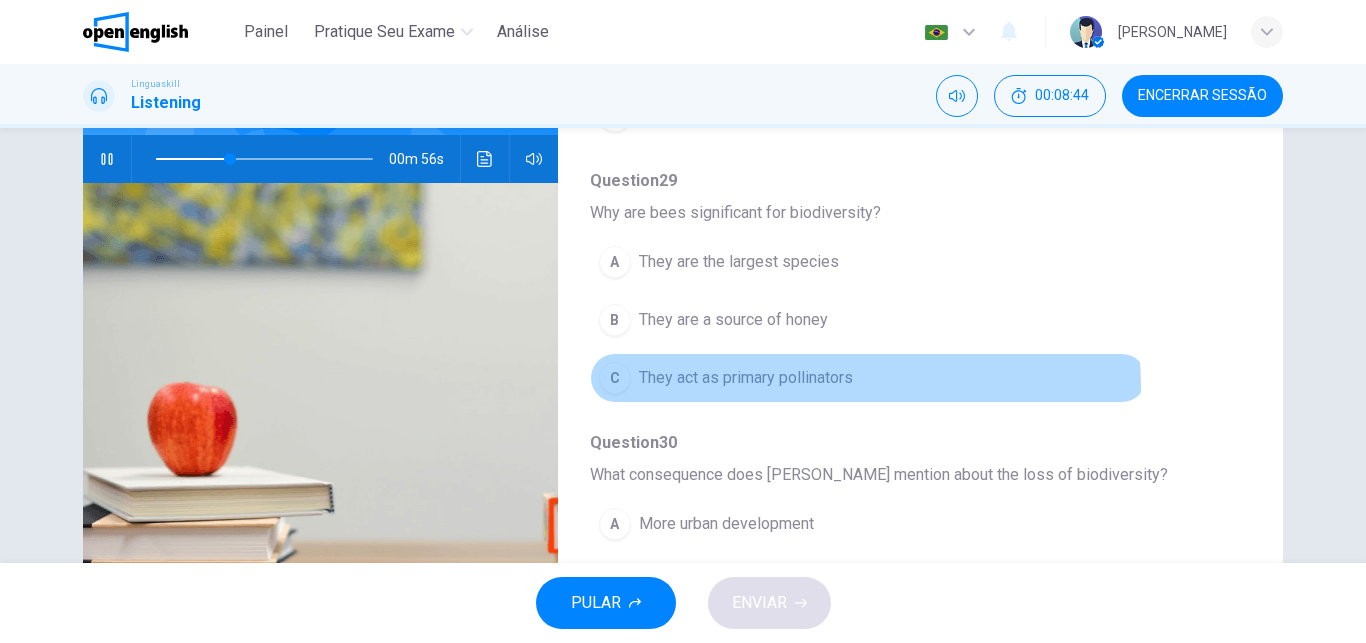 click on "They act as primary pollinators" at bounding box center (746, 378) 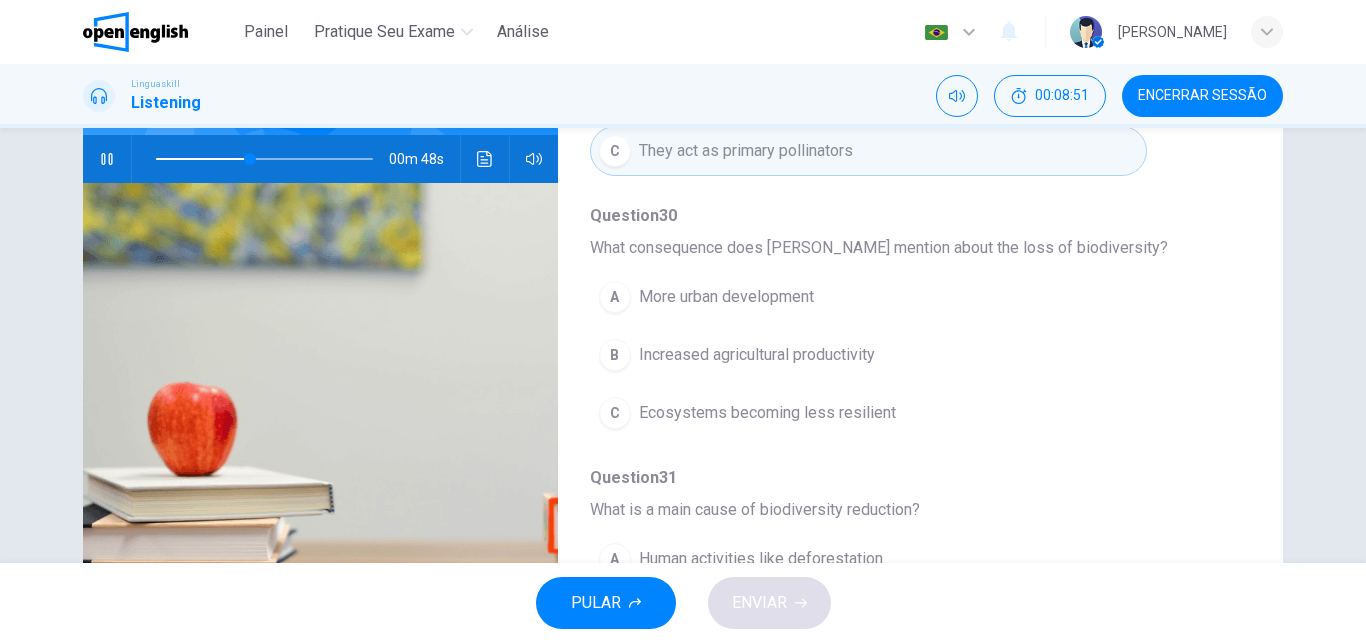 scroll, scrollTop: 542, scrollLeft: 0, axis: vertical 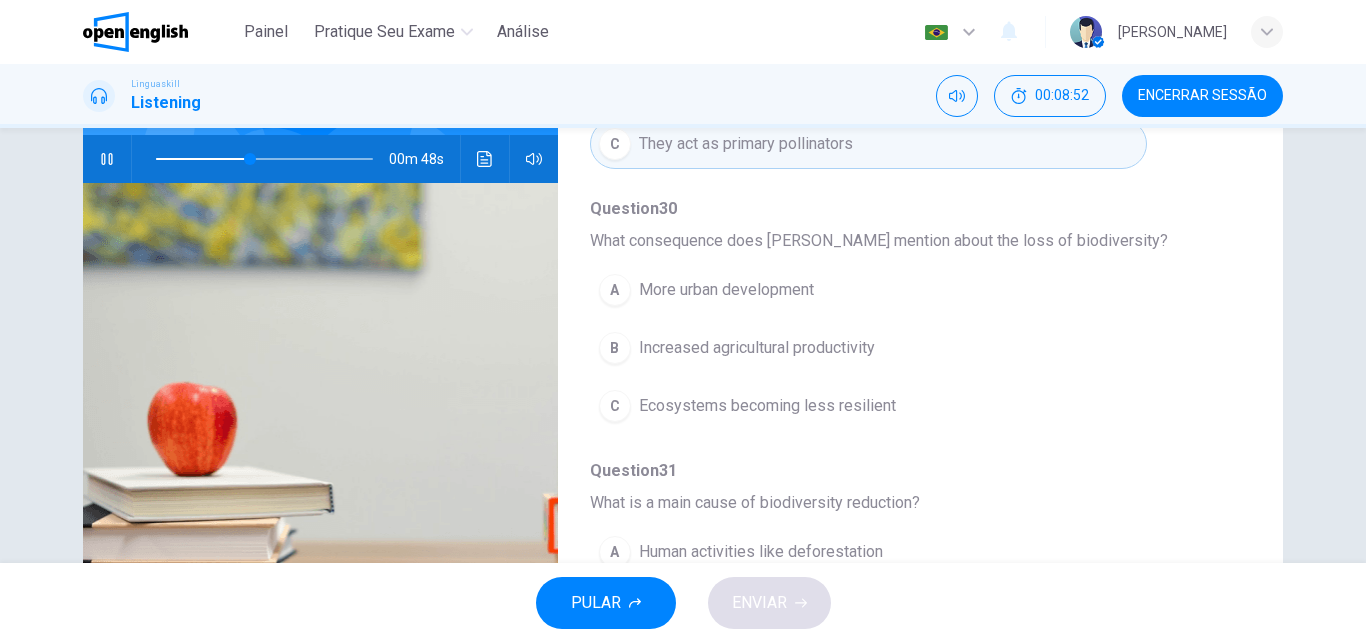 click on "Ecosystems becoming less resilient" at bounding box center (767, 406) 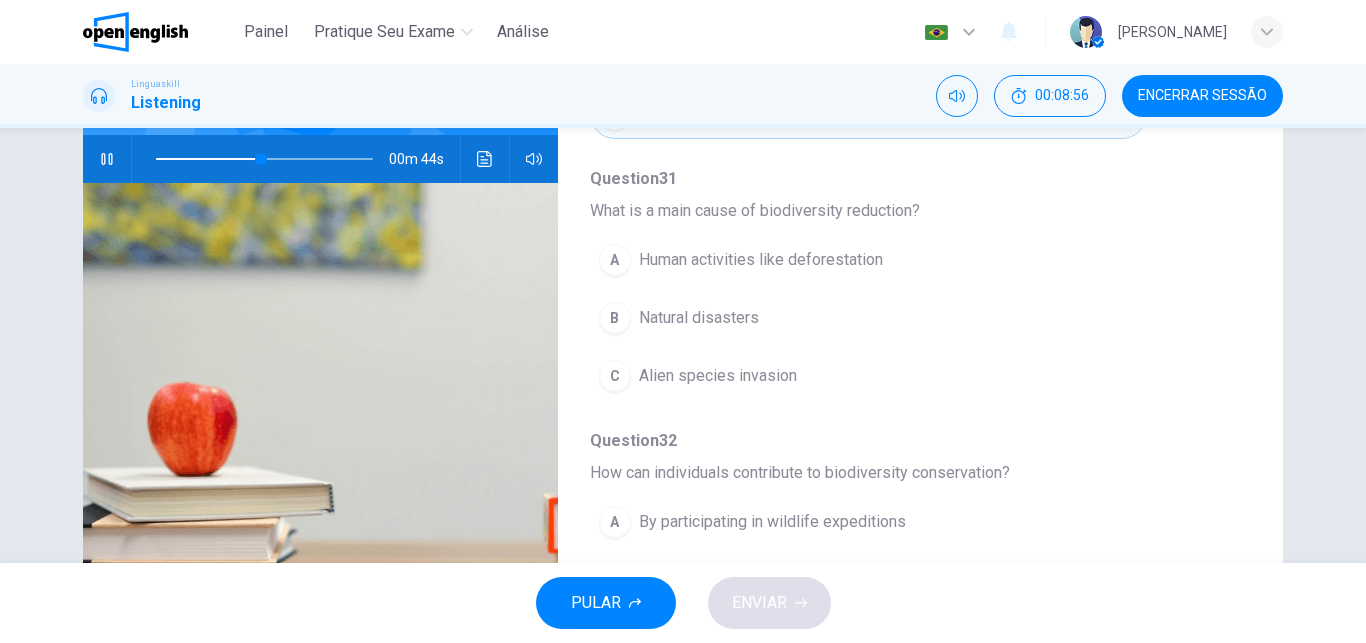 scroll, scrollTop: 863, scrollLeft: 0, axis: vertical 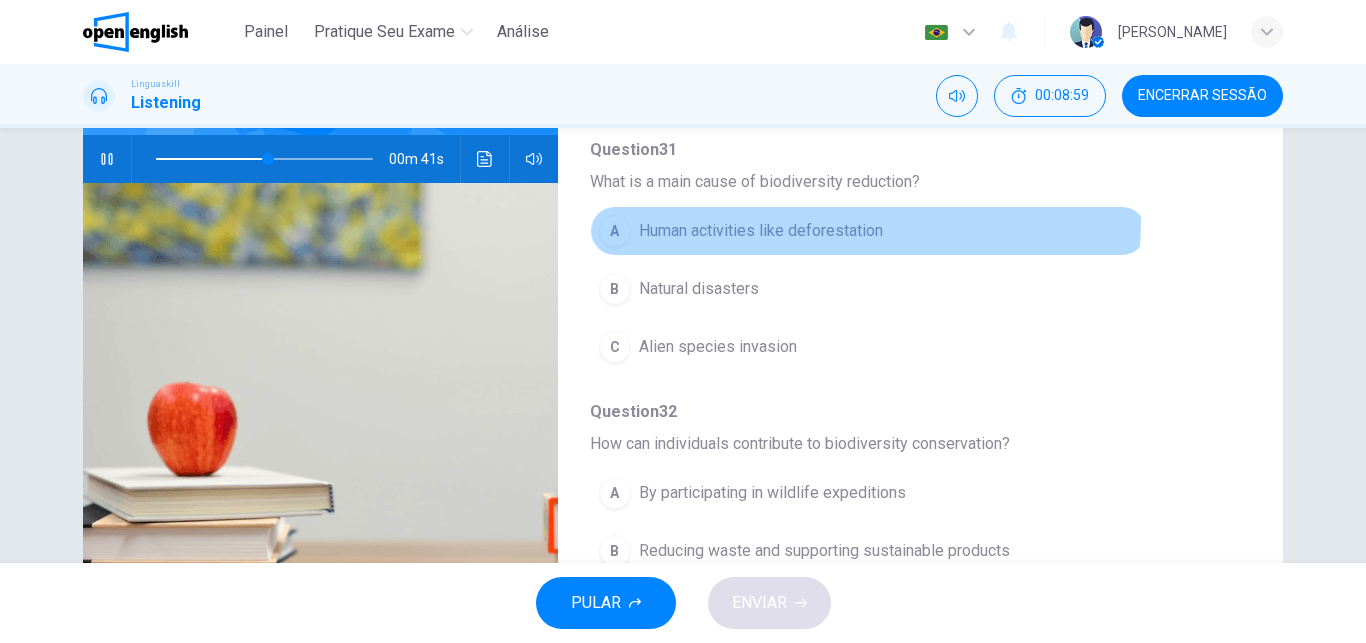 click on "Human activities like deforestation" at bounding box center [761, 231] 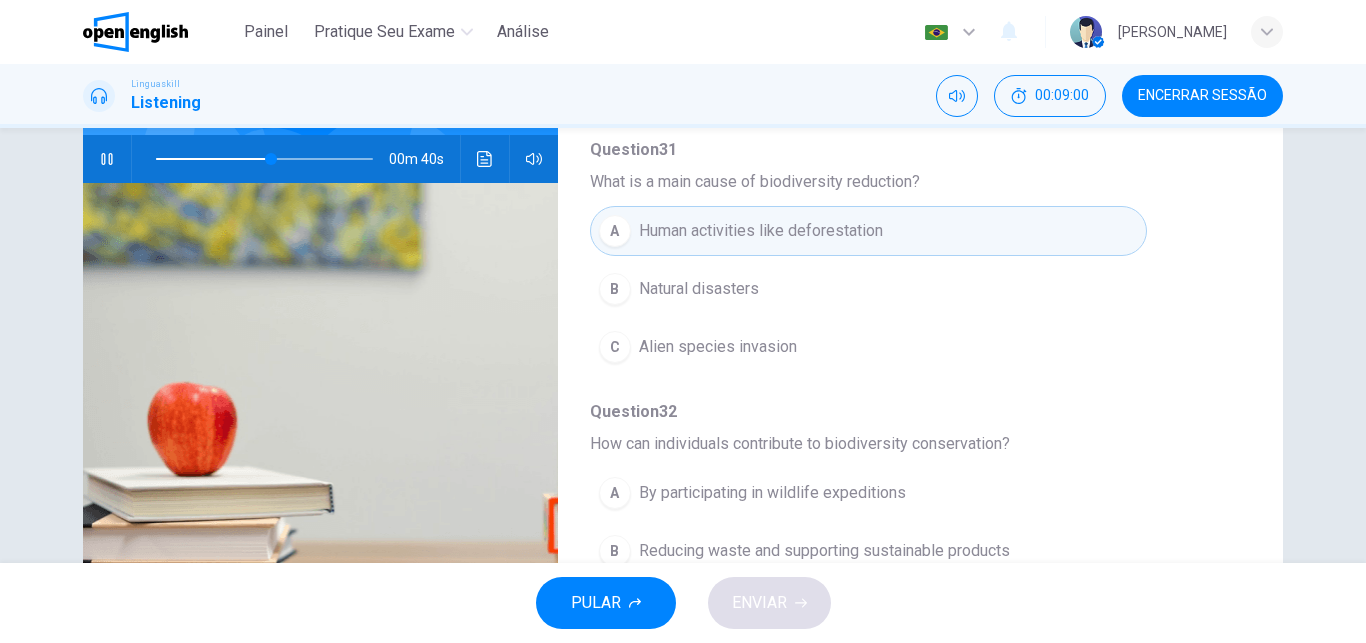 drag, startPoint x: 1357, startPoint y: 372, endPoint x: 1365, endPoint y: 444, distance: 72.443085 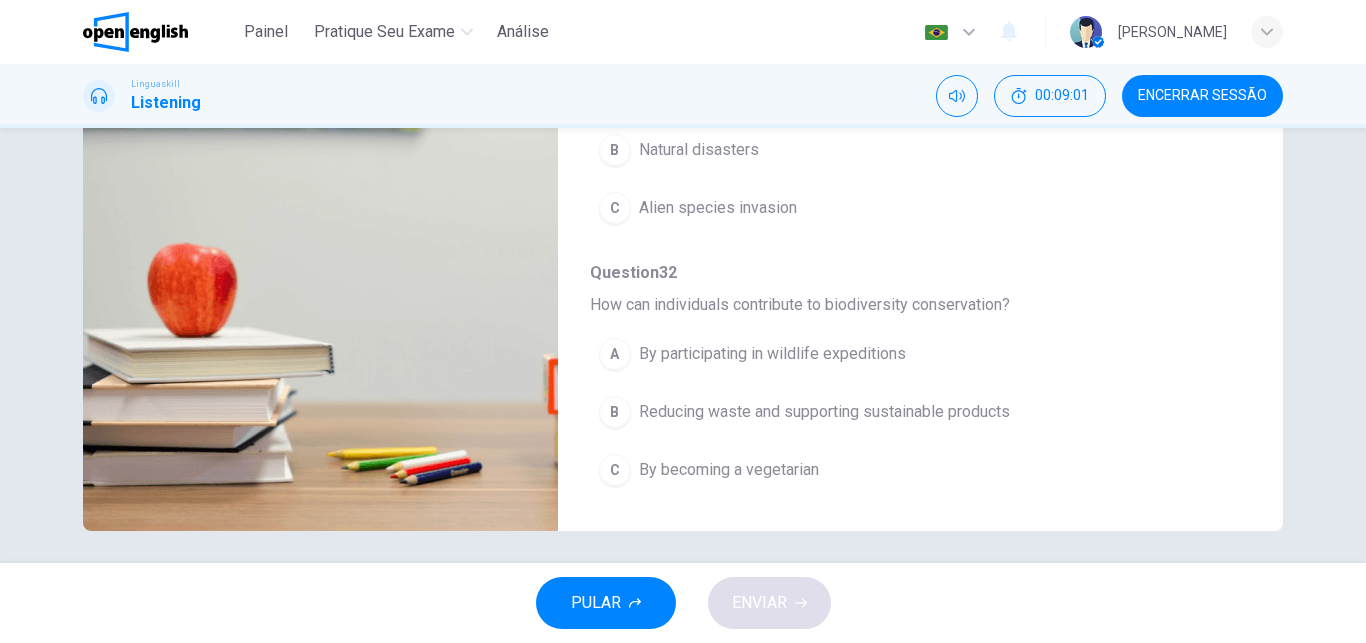 scroll, scrollTop: 340, scrollLeft: 0, axis: vertical 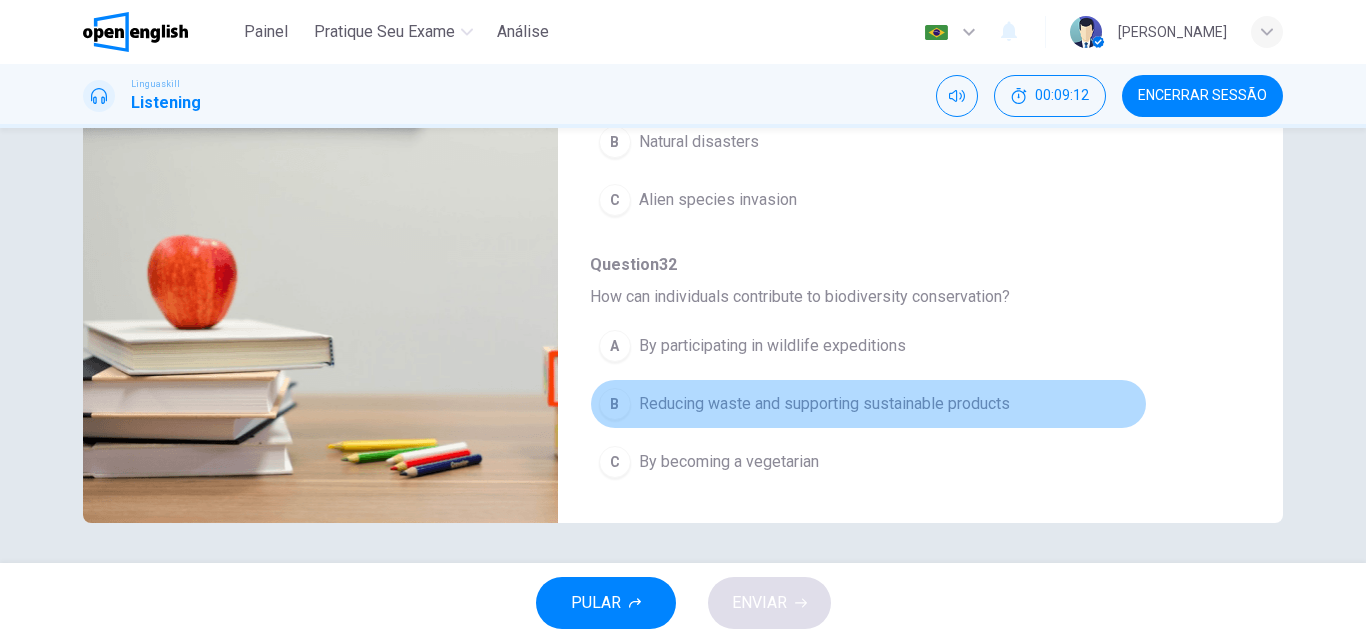 click on "Reducing waste and supporting sustainable products" at bounding box center (824, 404) 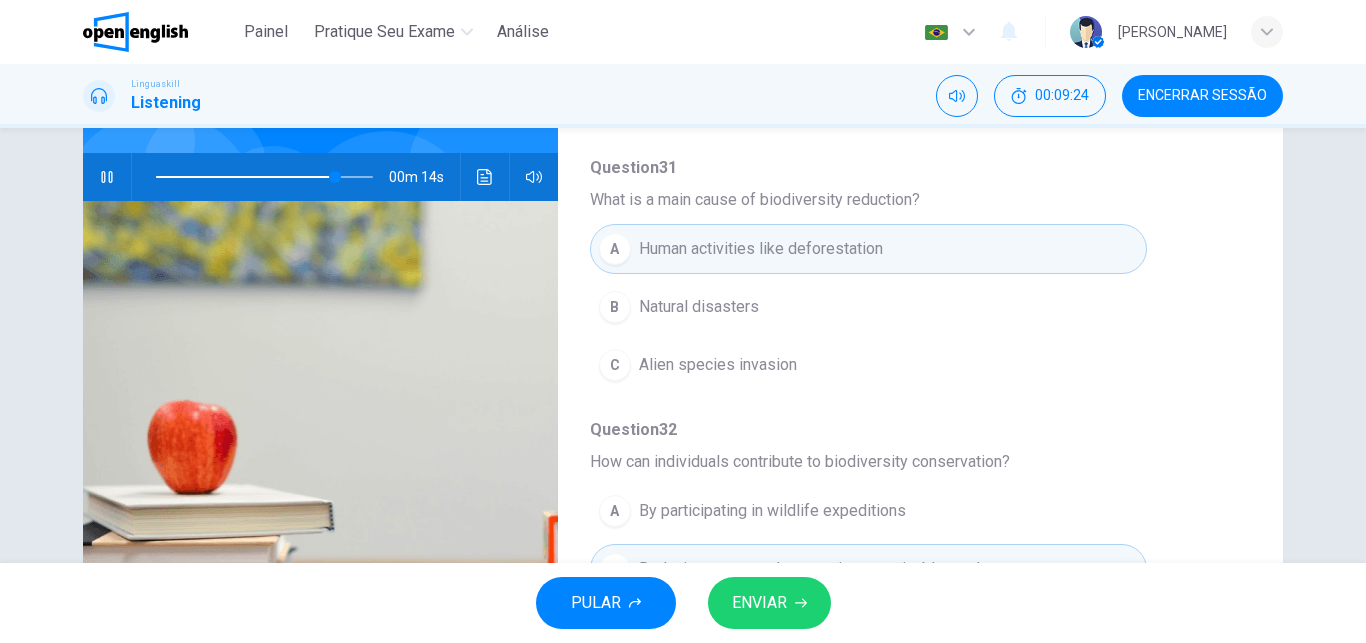scroll, scrollTop: 340, scrollLeft: 0, axis: vertical 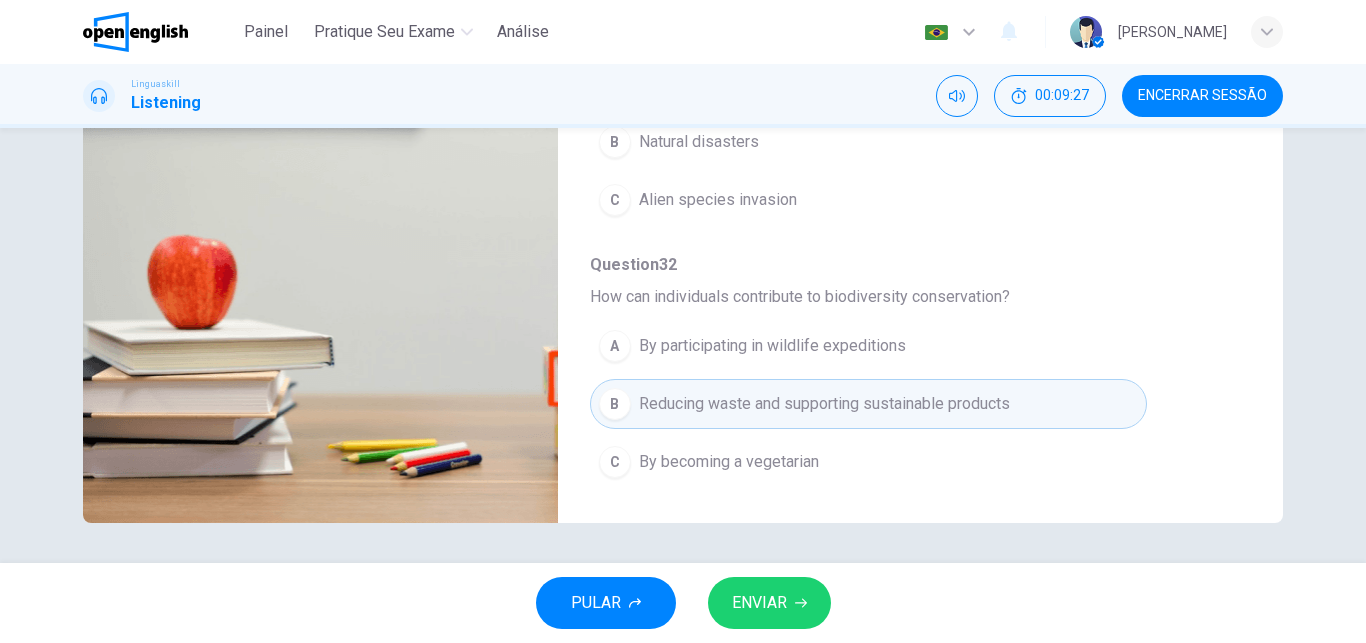 click on "ENVIAR" at bounding box center (759, 603) 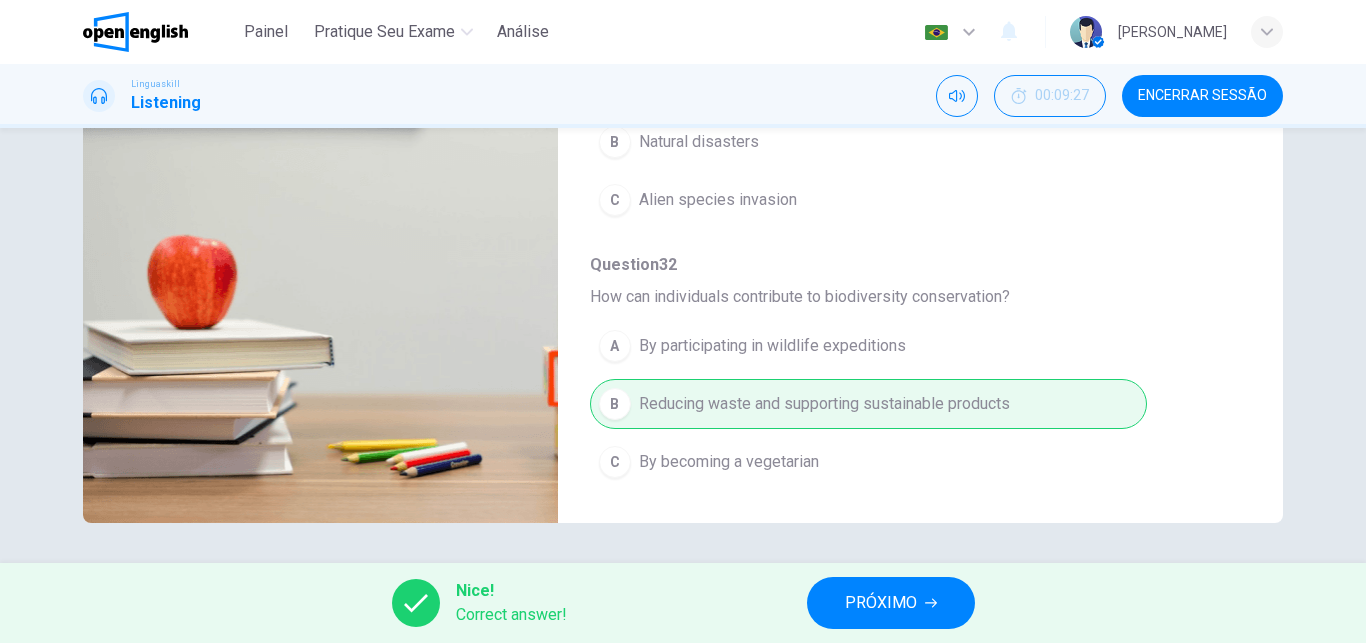 type on "**" 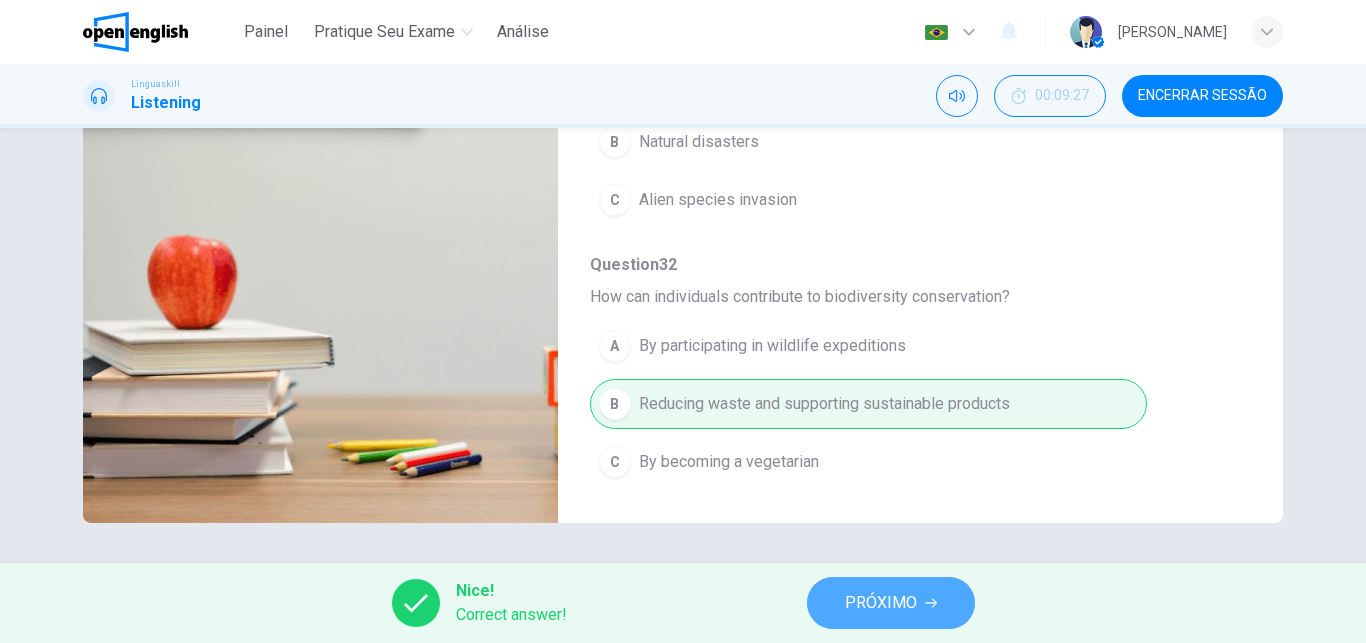 click on "PRÓXIMO" at bounding box center (881, 603) 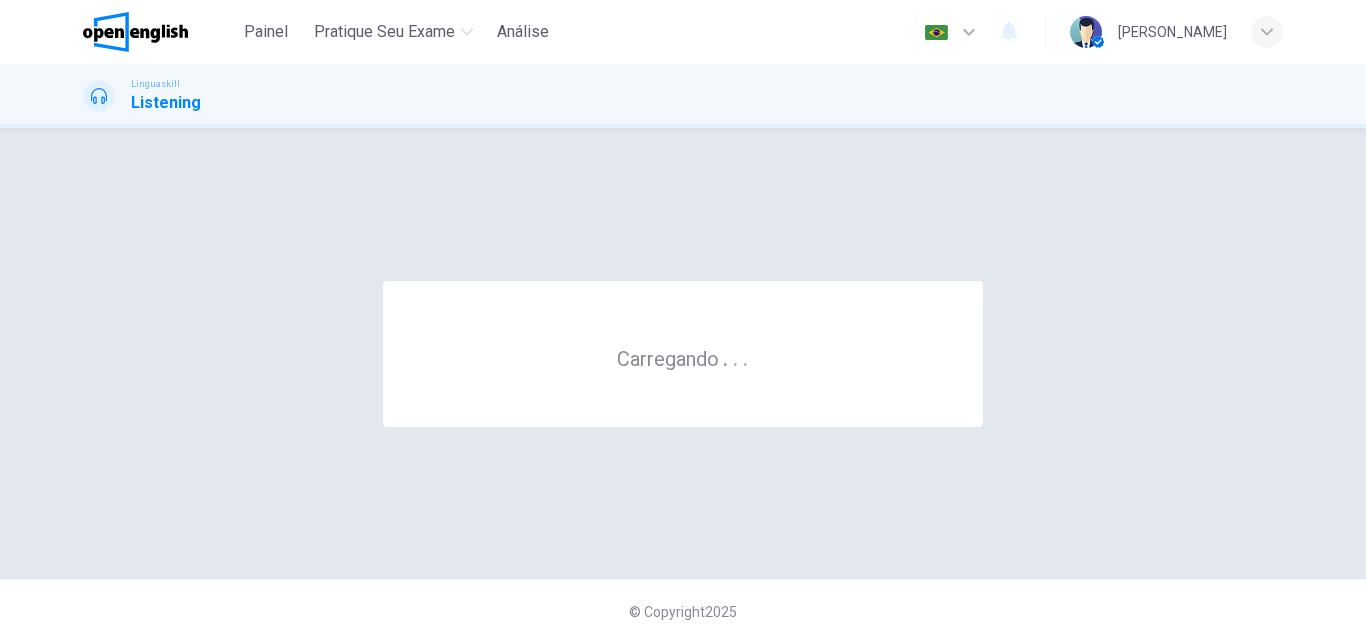 scroll, scrollTop: 0, scrollLeft: 0, axis: both 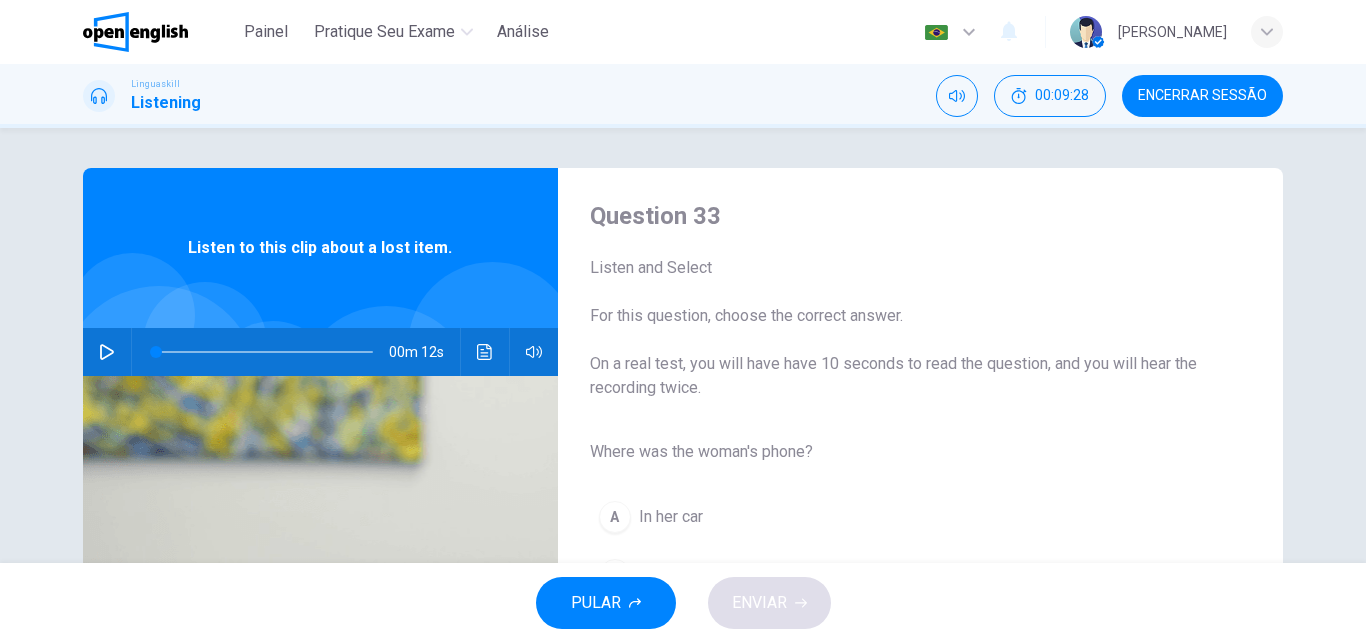 click 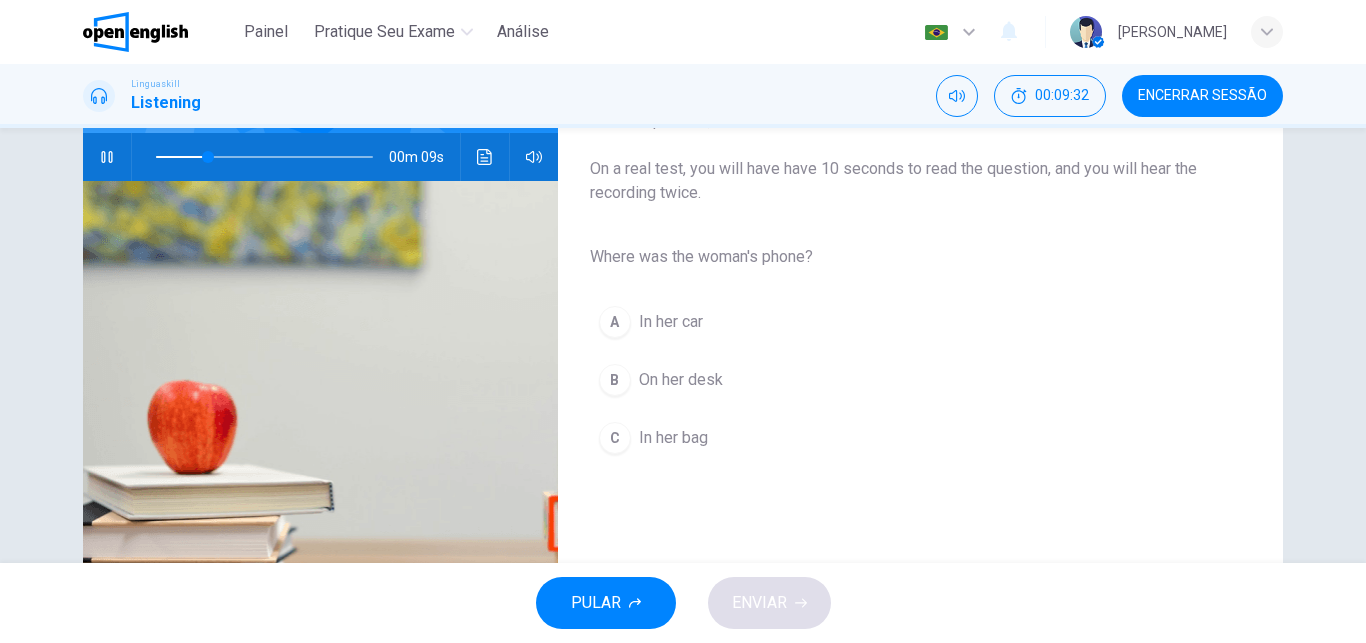 scroll, scrollTop: 198, scrollLeft: 0, axis: vertical 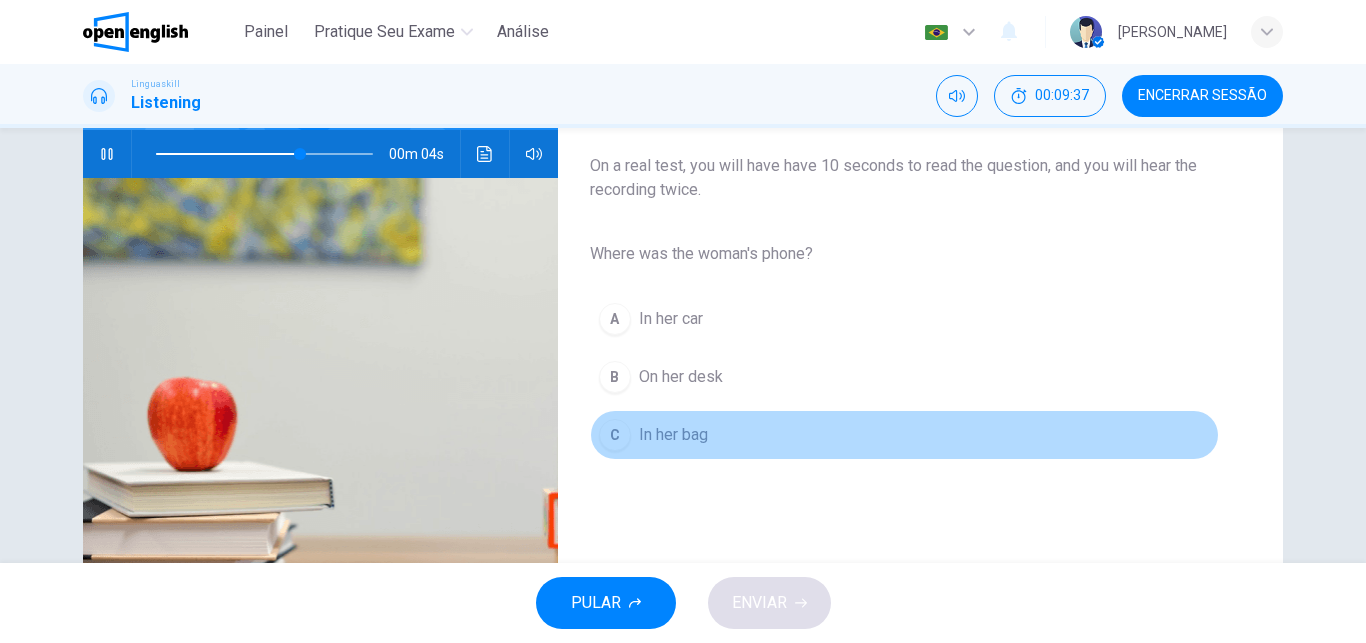 click on "In her bag" at bounding box center [673, 435] 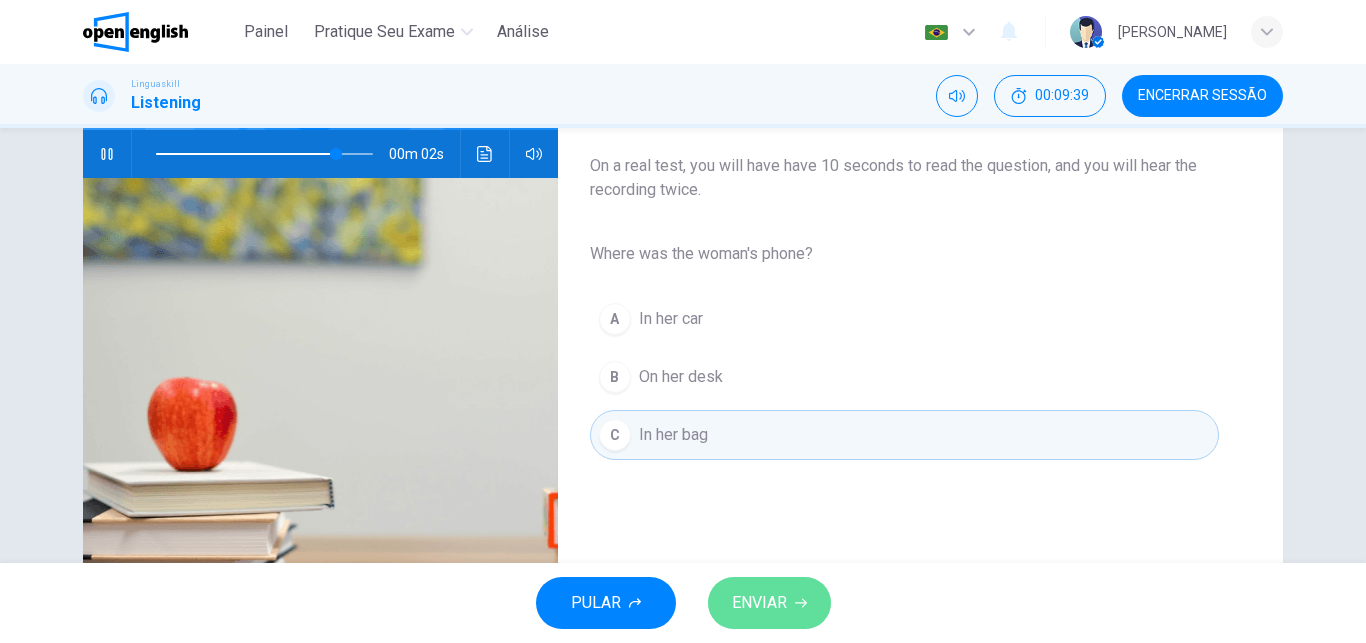 click 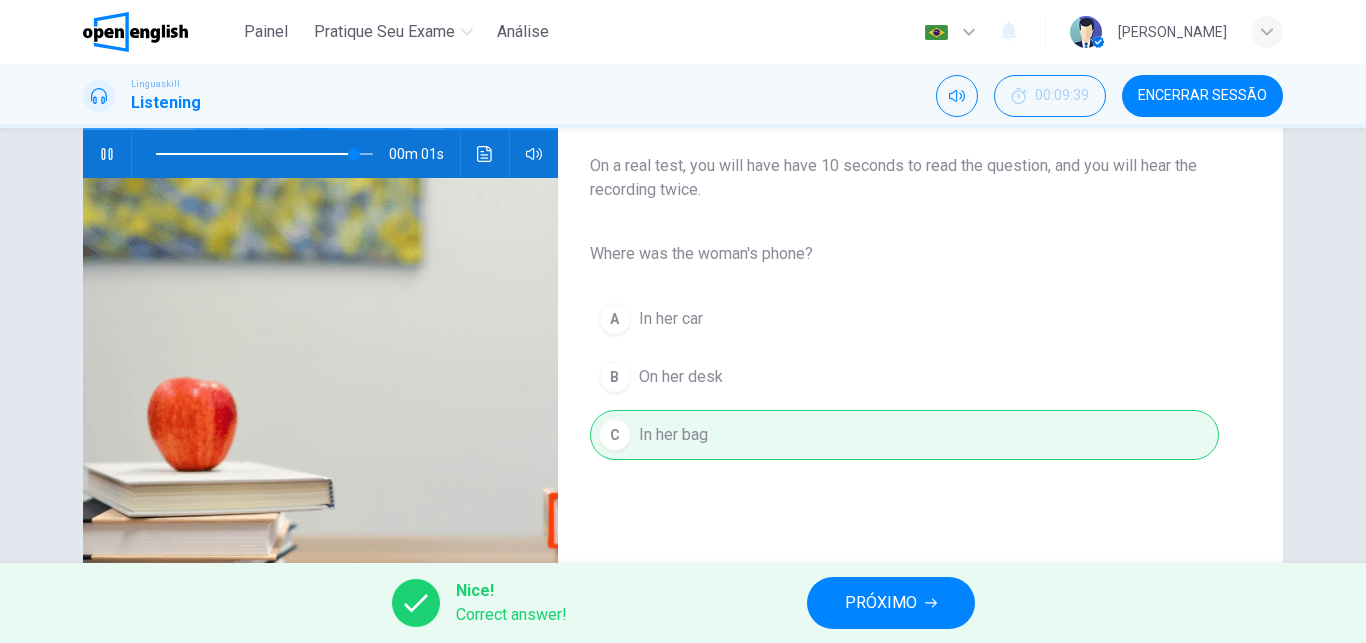 type on "**" 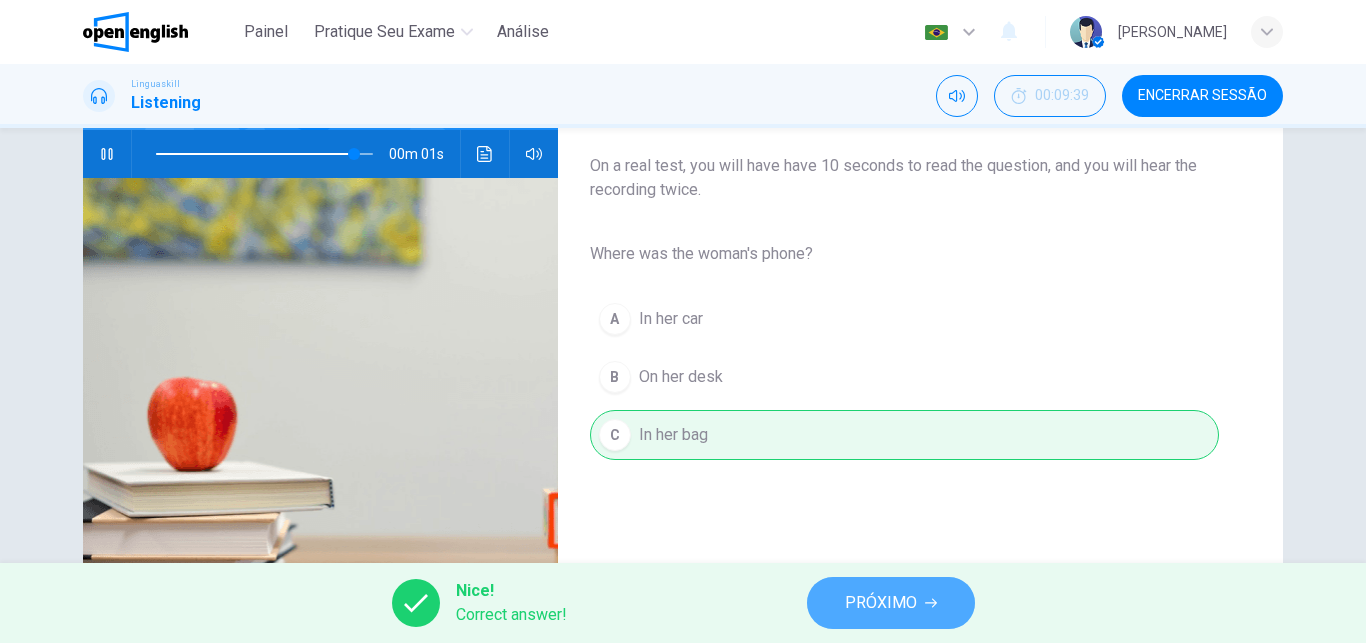 click on "PRÓXIMO" at bounding box center [881, 603] 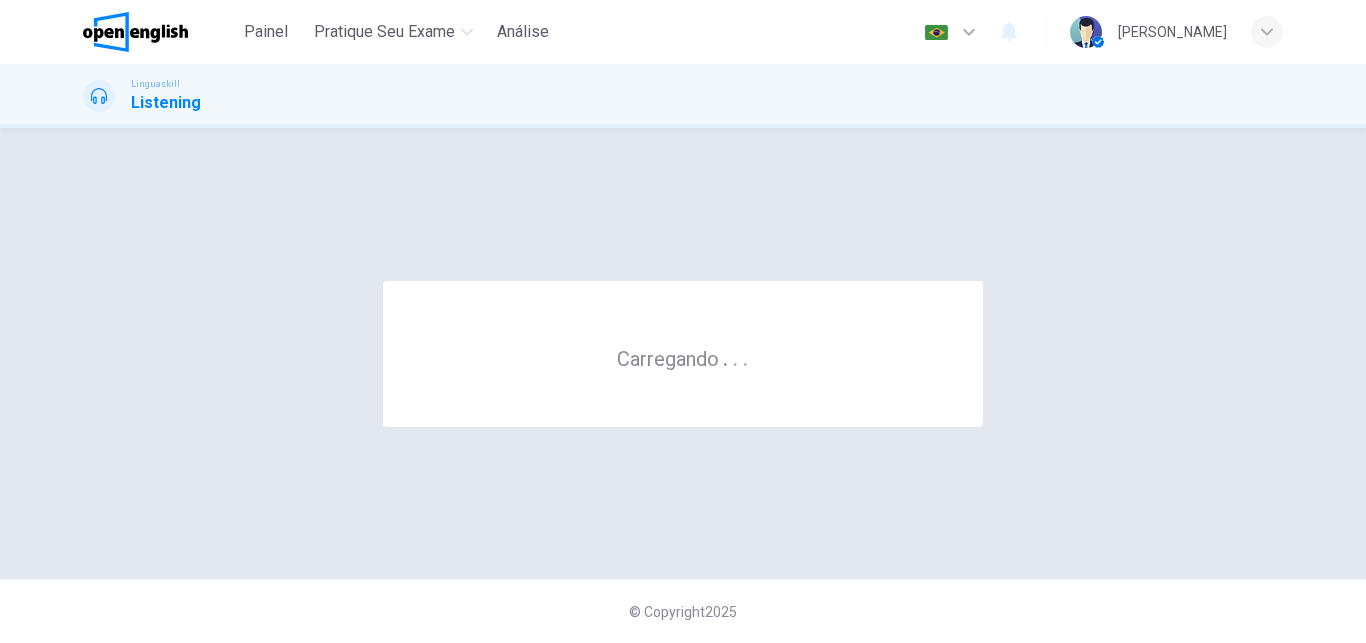 scroll, scrollTop: 0, scrollLeft: 0, axis: both 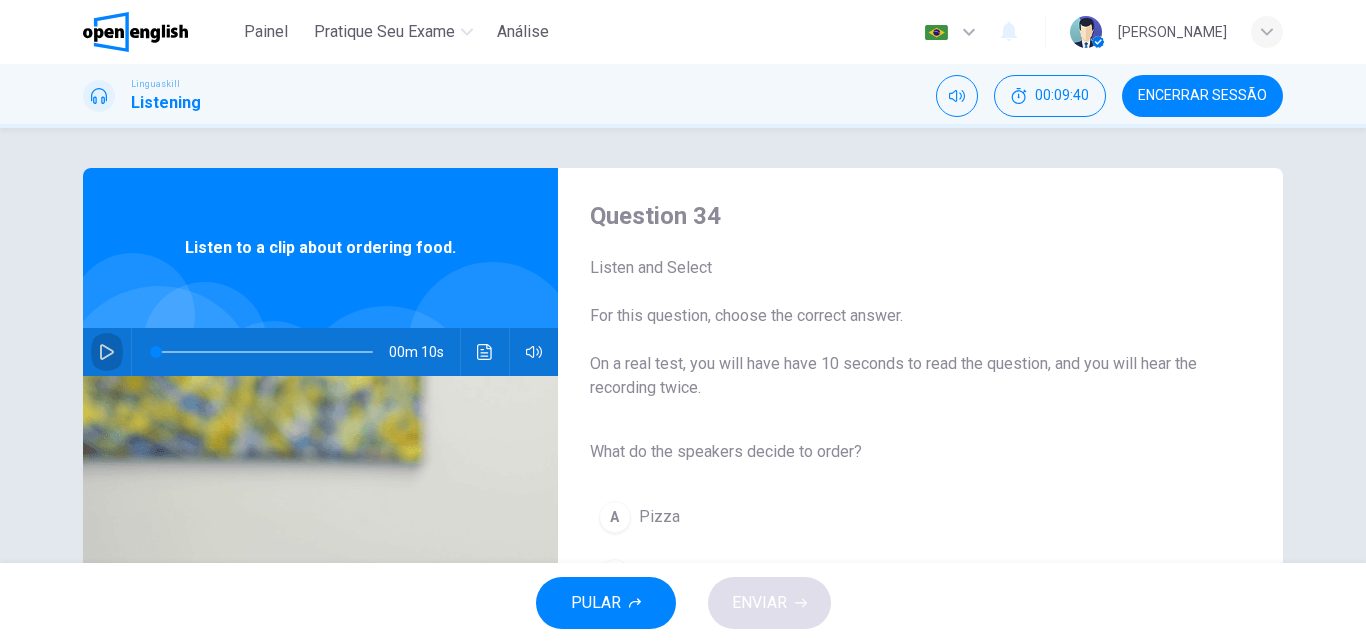 click 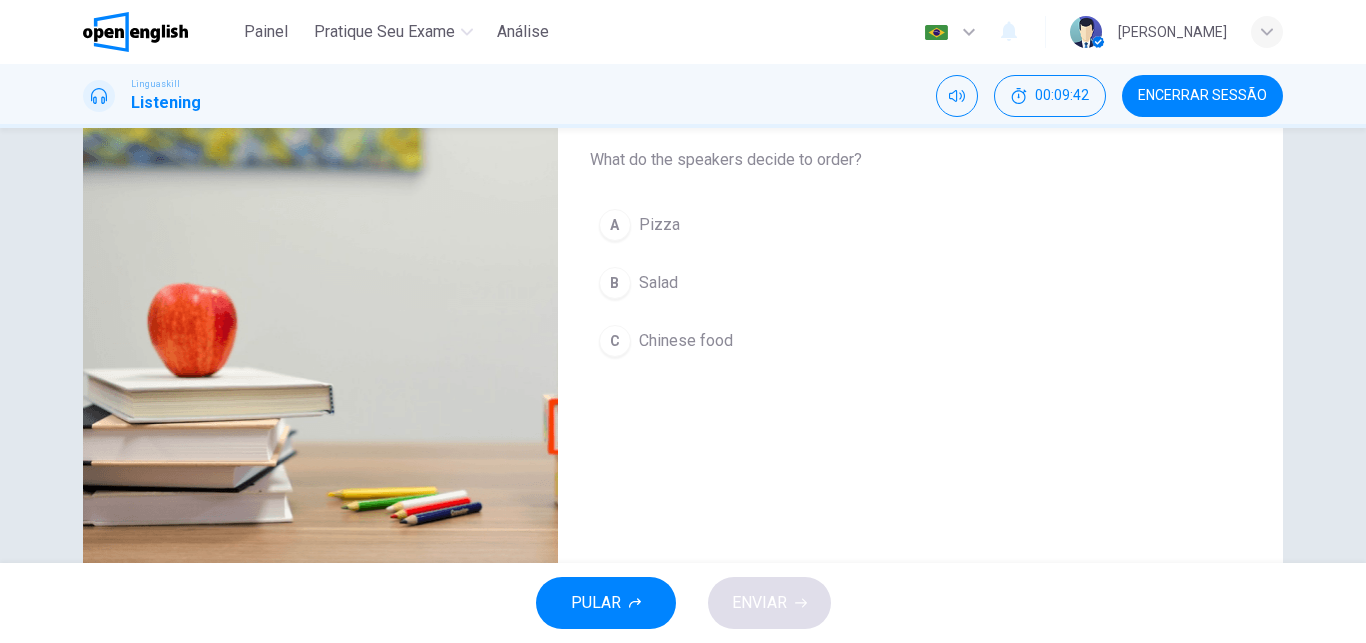 scroll, scrollTop: 294, scrollLeft: 0, axis: vertical 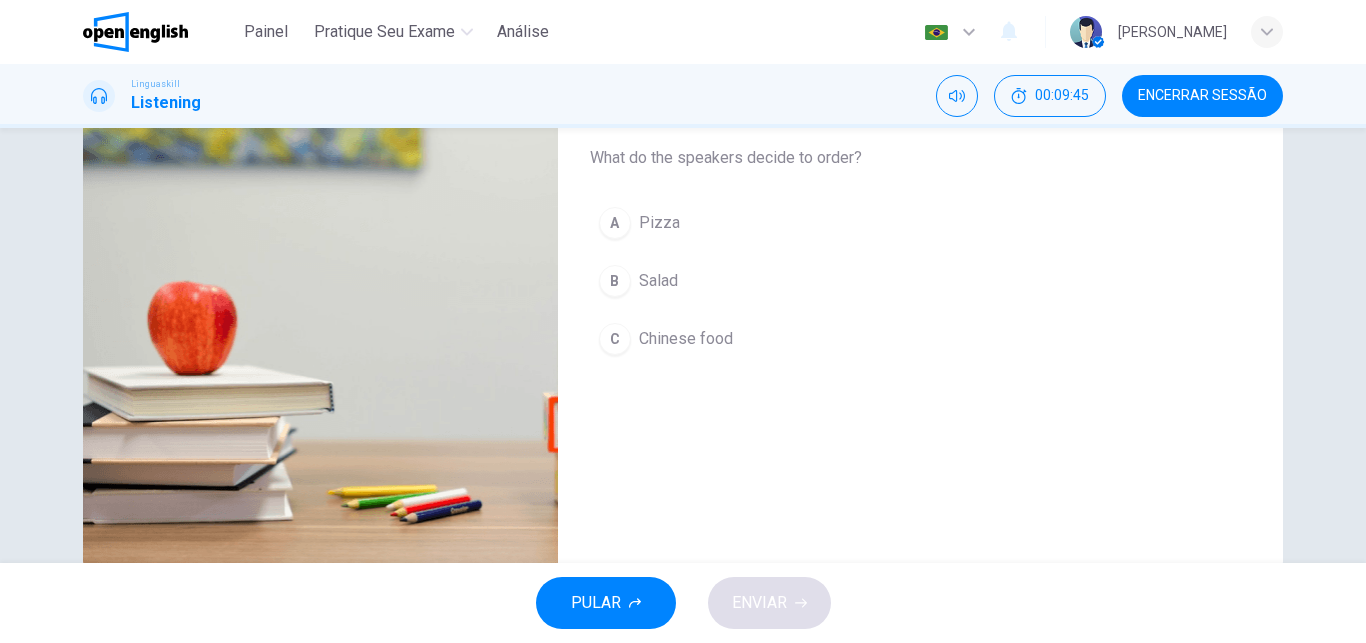 click on "Salad" at bounding box center (658, 281) 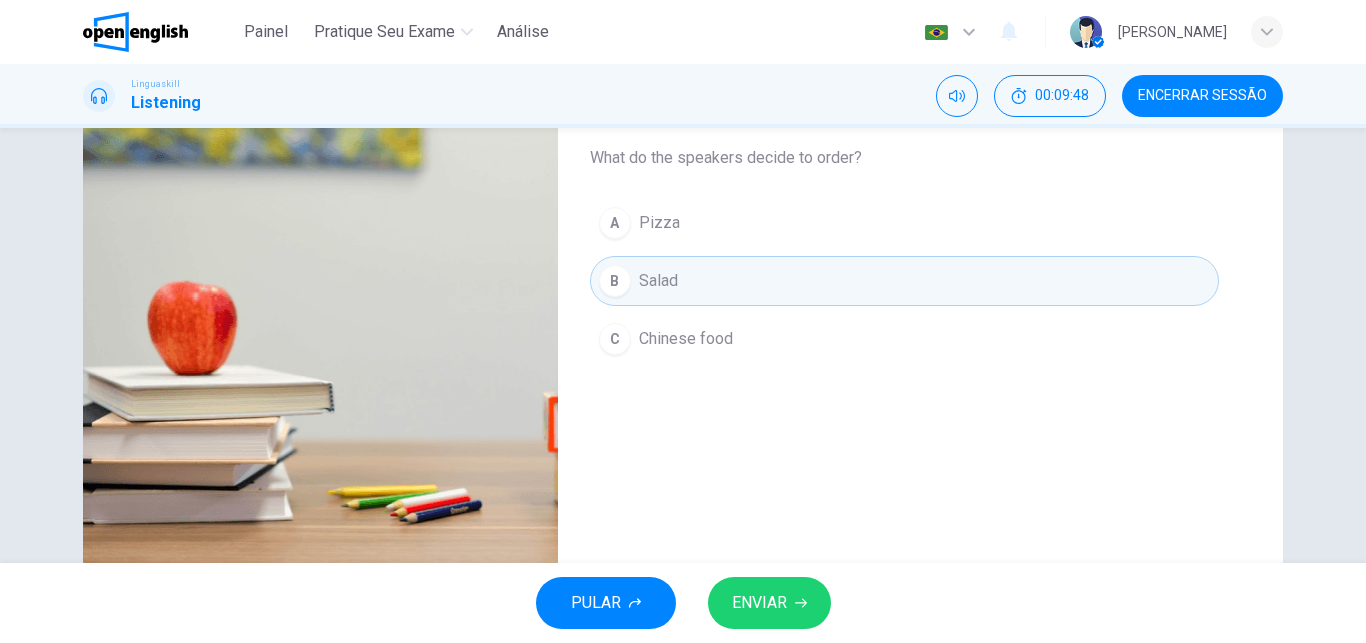 scroll, scrollTop: 158, scrollLeft: 0, axis: vertical 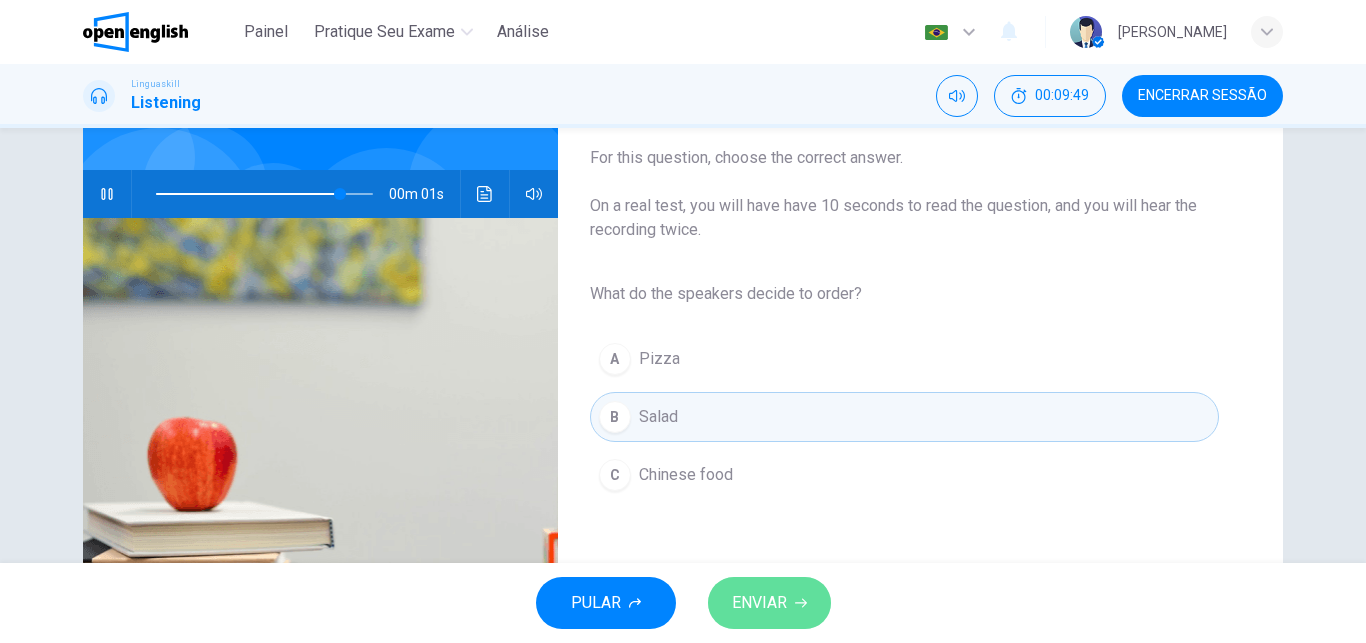 click on "ENVIAR" at bounding box center (759, 603) 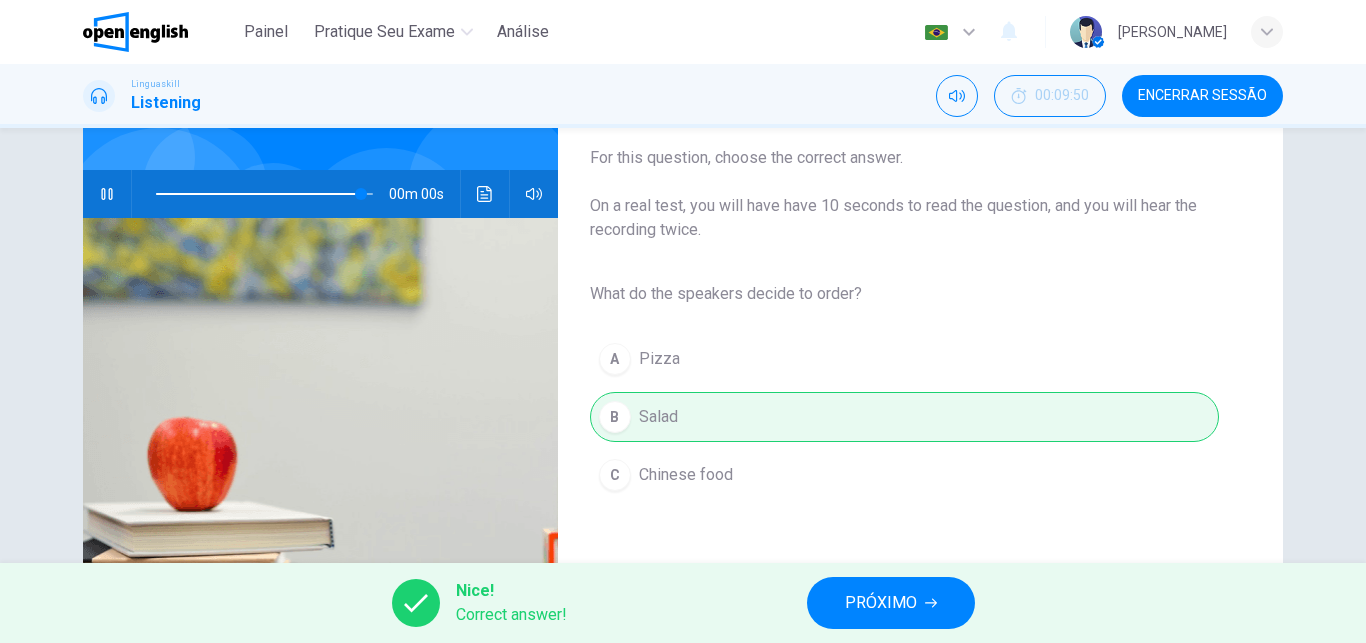 type on "*" 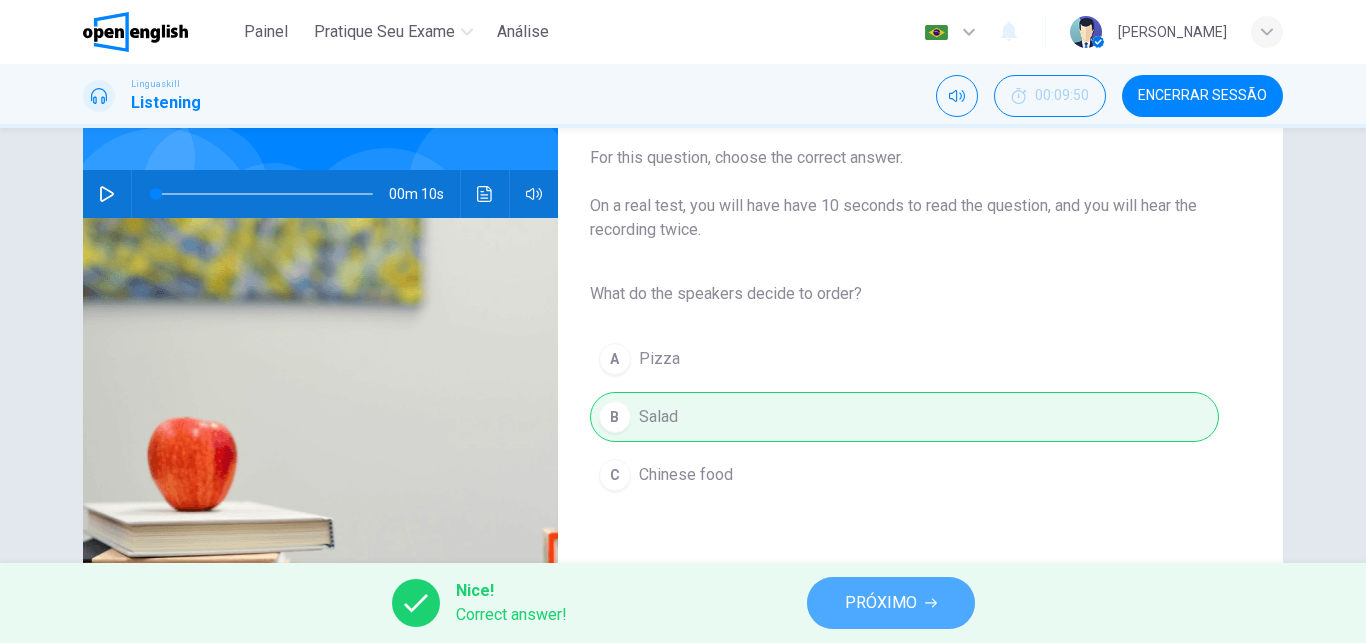 click on "PRÓXIMO" at bounding box center [891, 603] 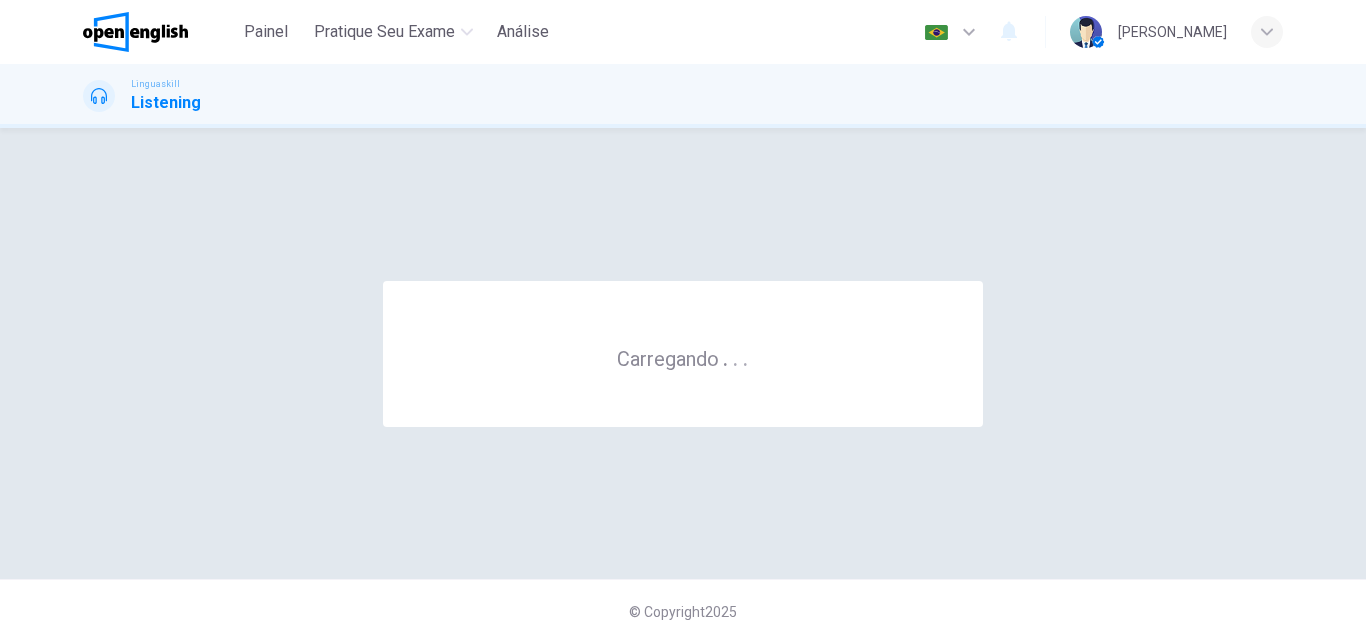 scroll, scrollTop: 0, scrollLeft: 0, axis: both 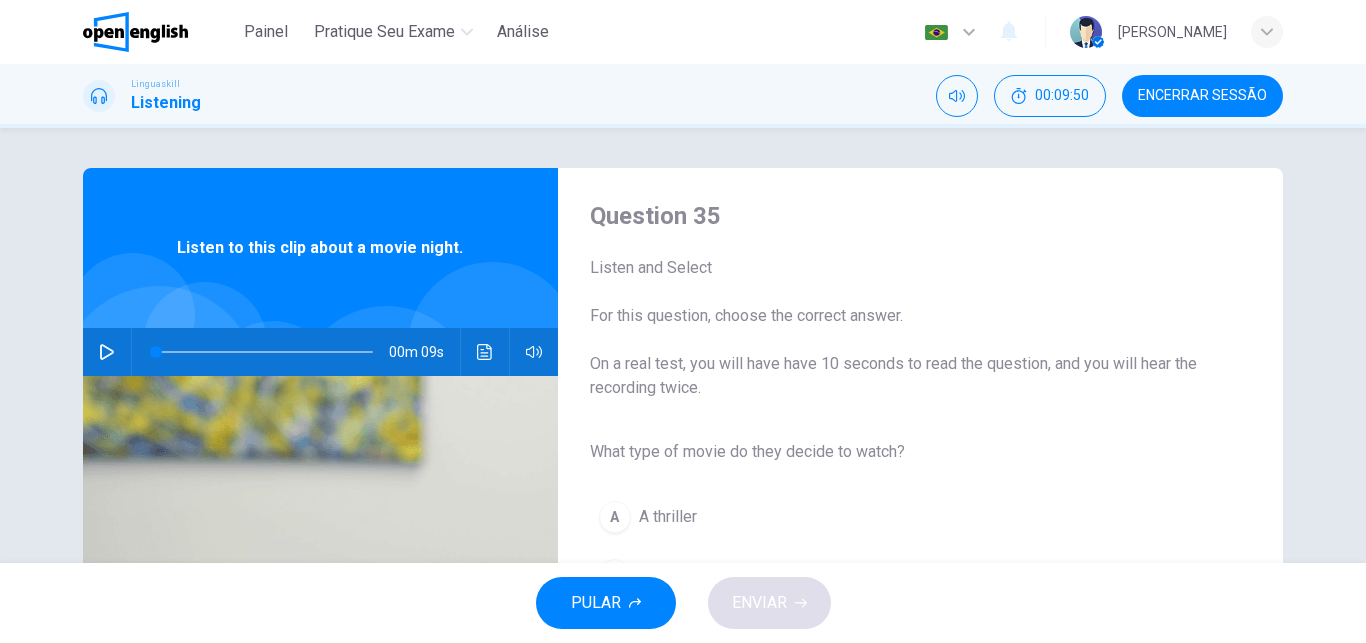 click at bounding box center [107, 352] 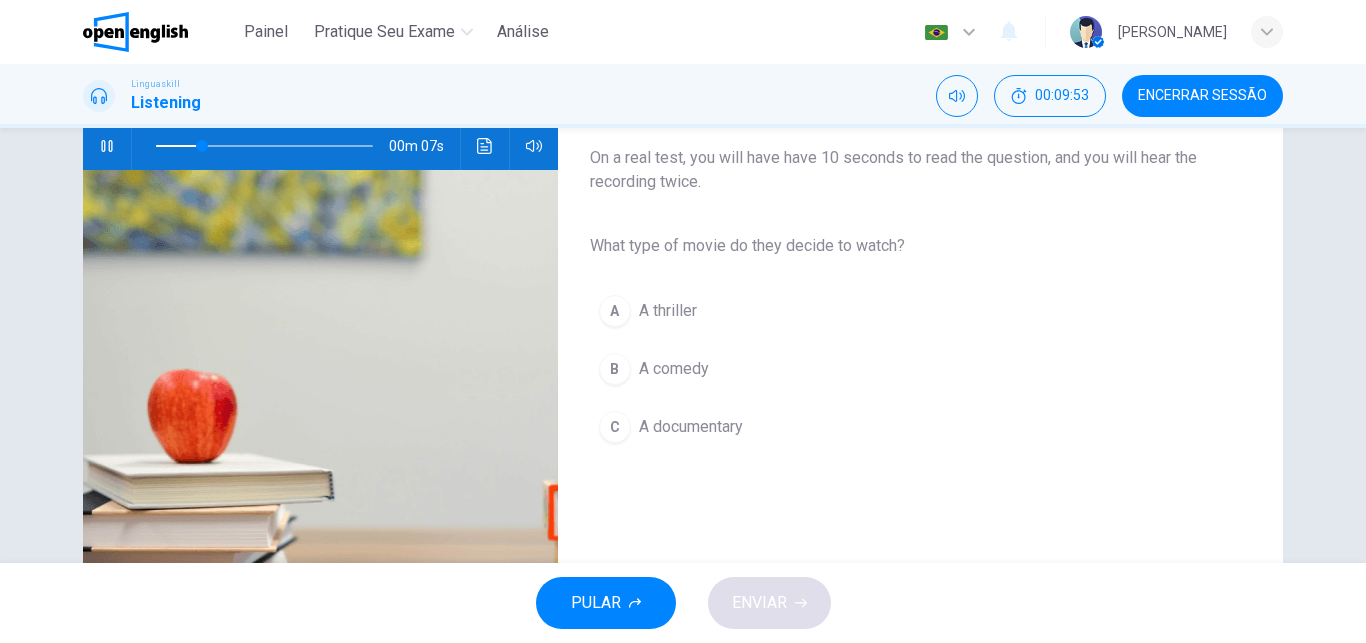 scroll, scrollTop: 205, scrollLeft: 0, axis: vertical 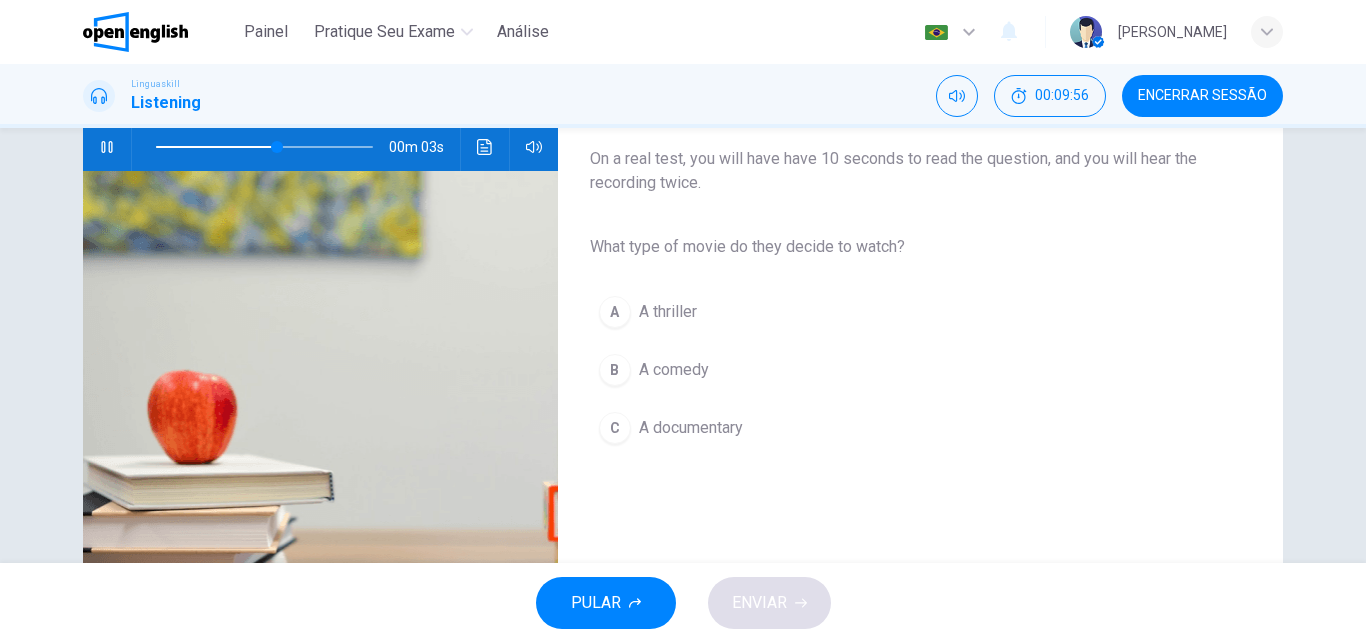 click on "B A comedy" at bounding box center [904, 370] 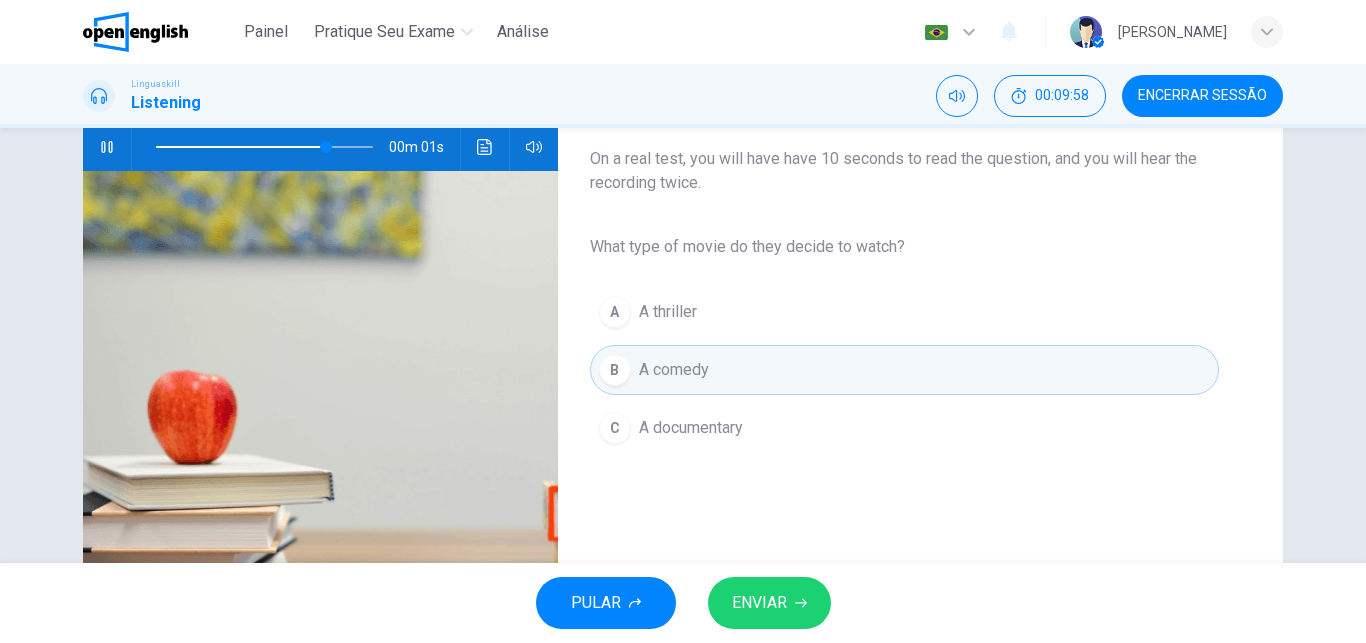 click on "ENVIAR" at bounding box center (769, 603) 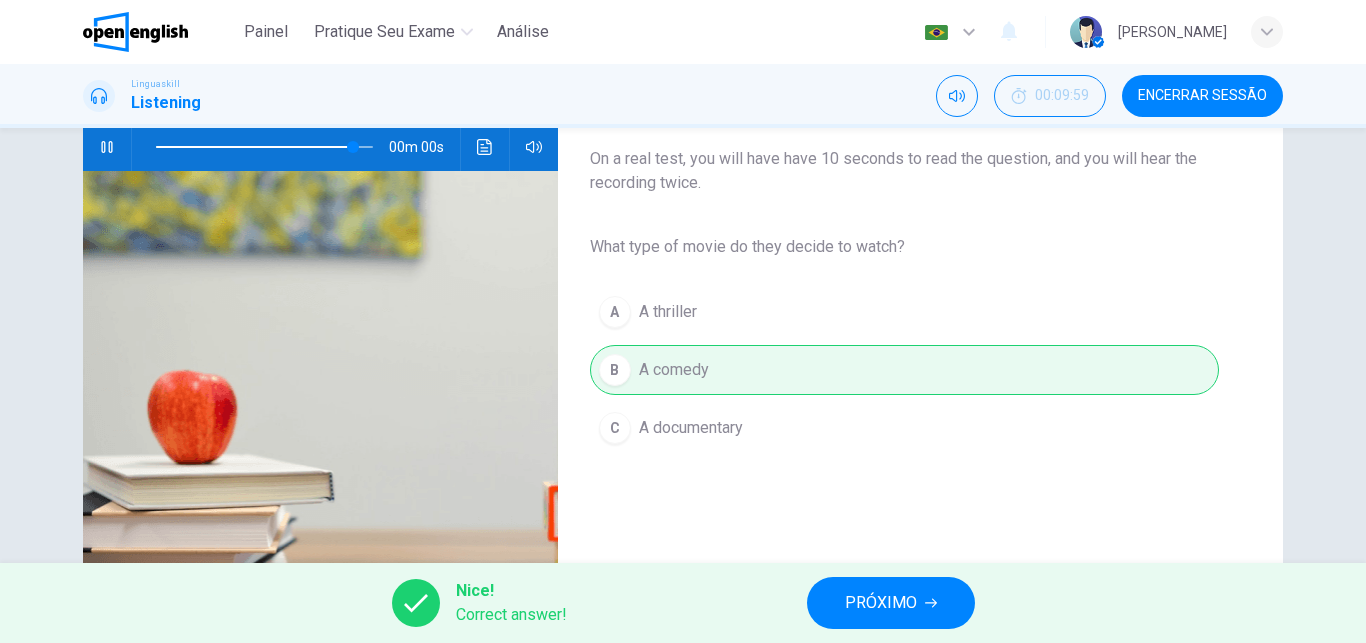 type on "*" 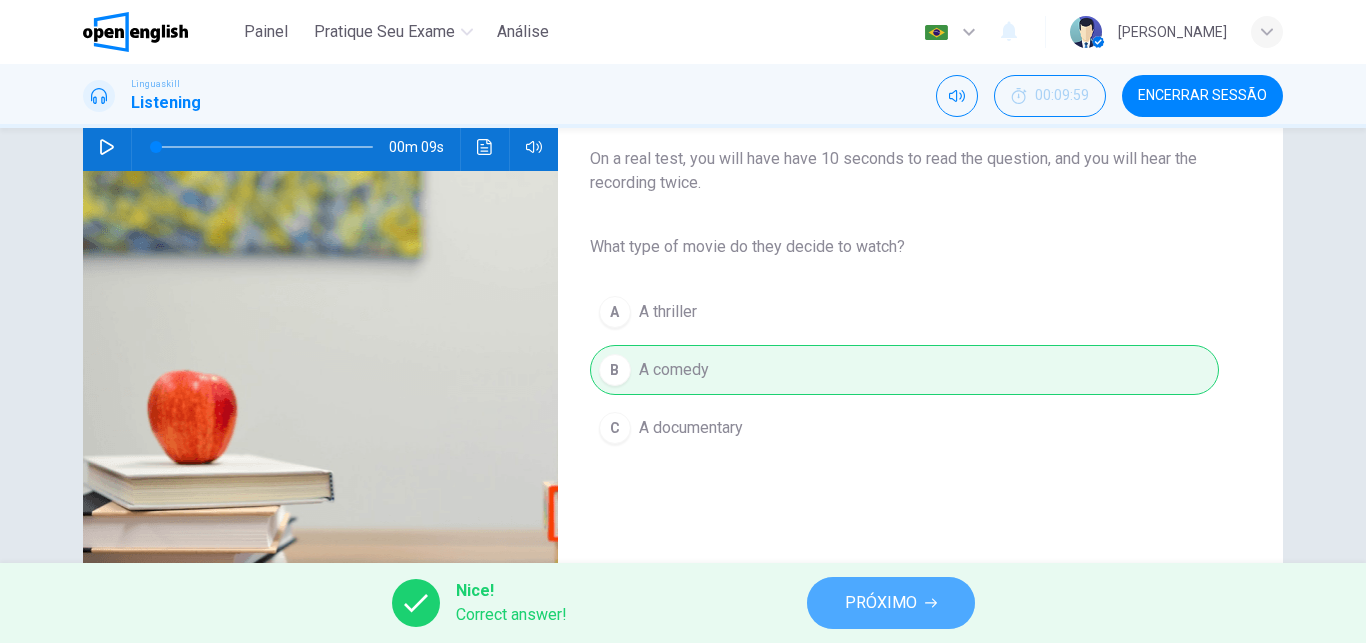 click on "PRÓXIMO" at bounding box center (881, 603) 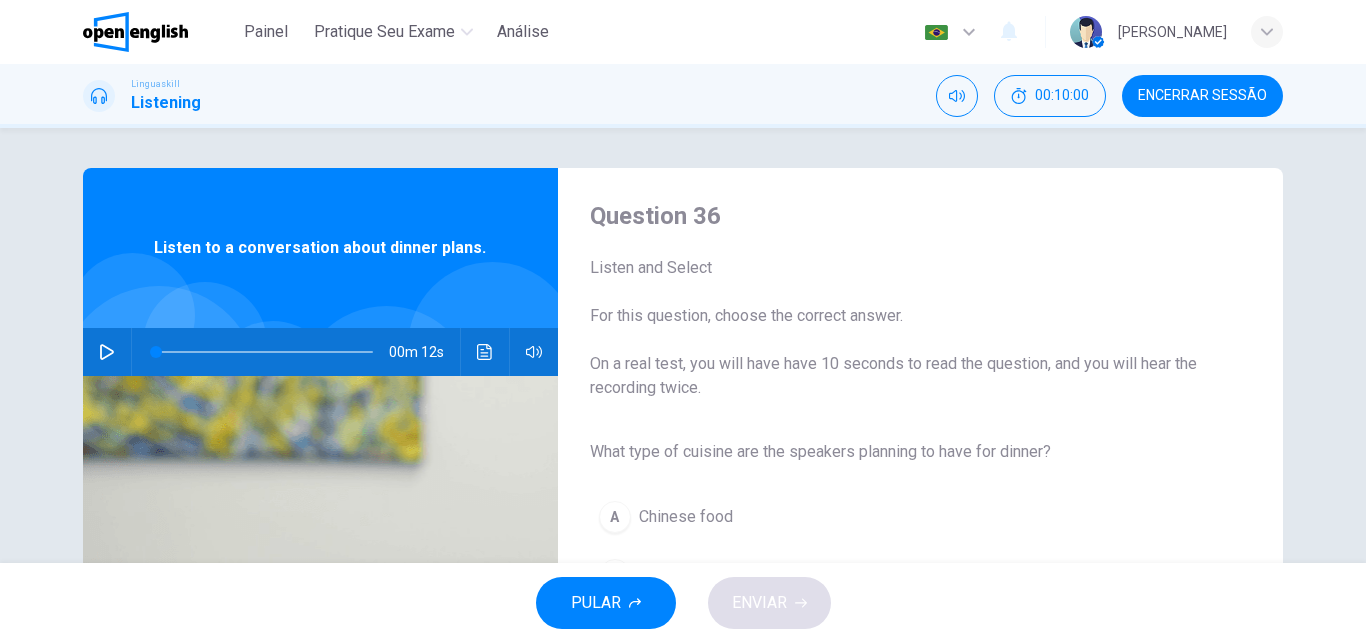 click 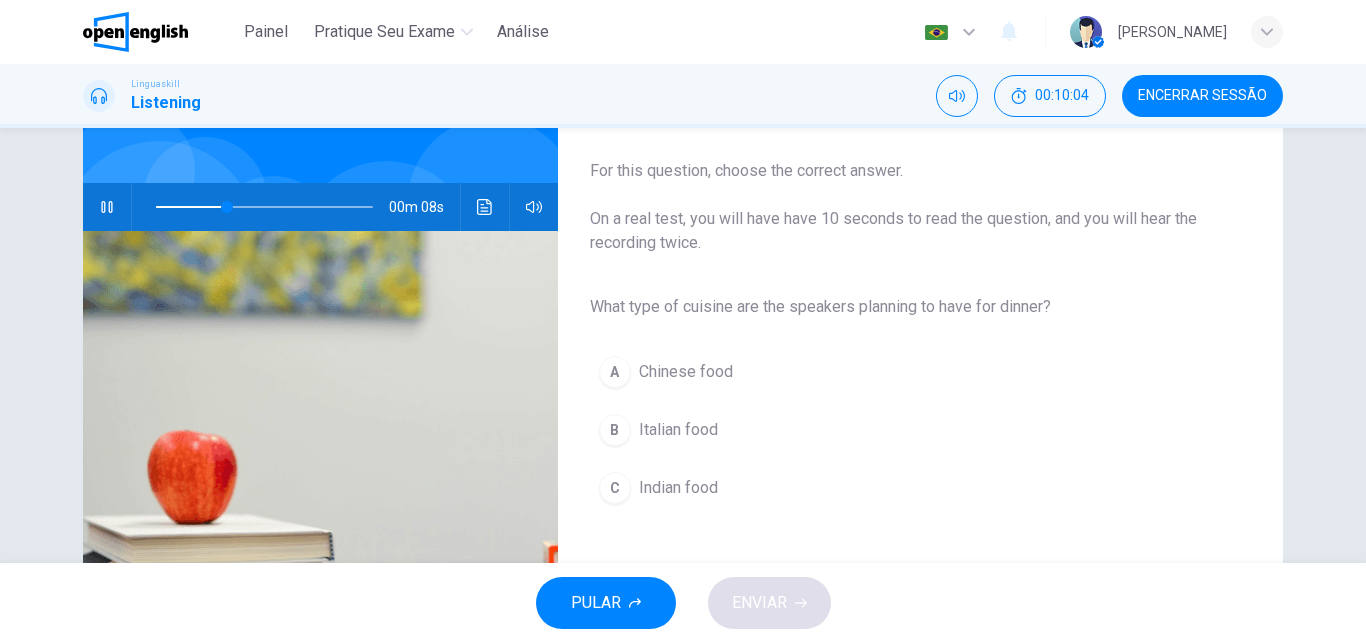 scroll, scrollTop: 195, scrollLeft: 0, axis: vertical 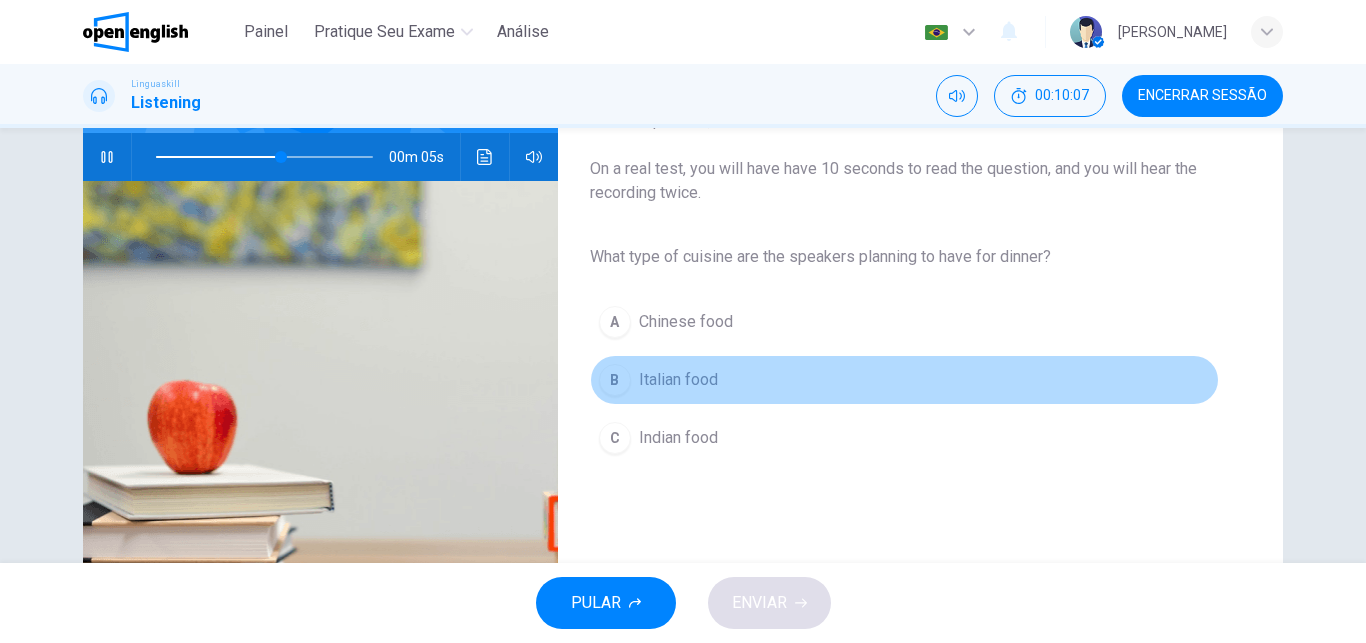 click on "Italian food" at bounding box center (678, 380) 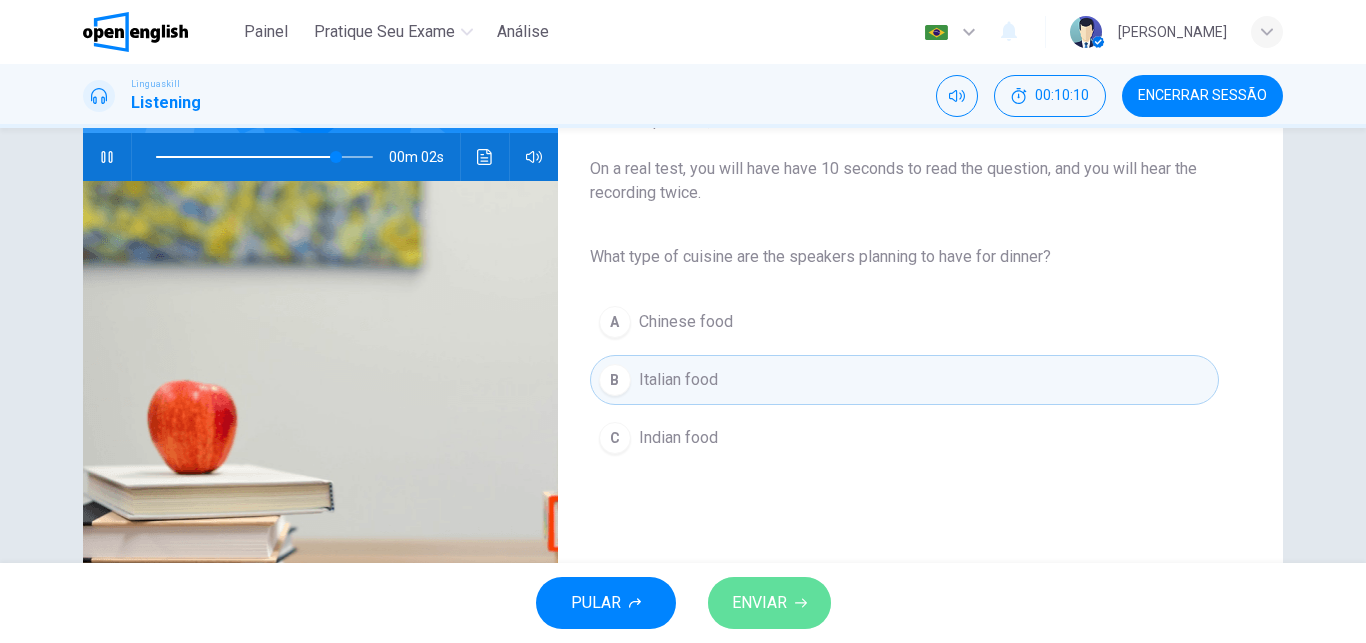 click on "ENVIAR" at bounding box center (759, 603) 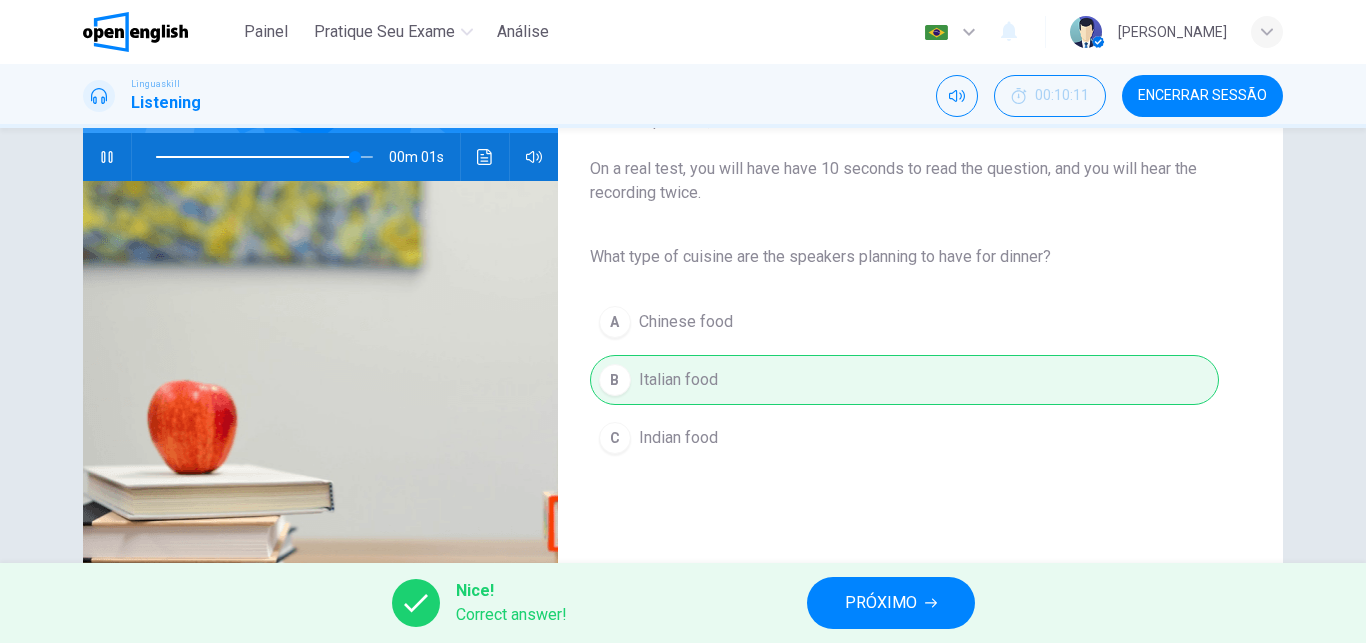type on "*" 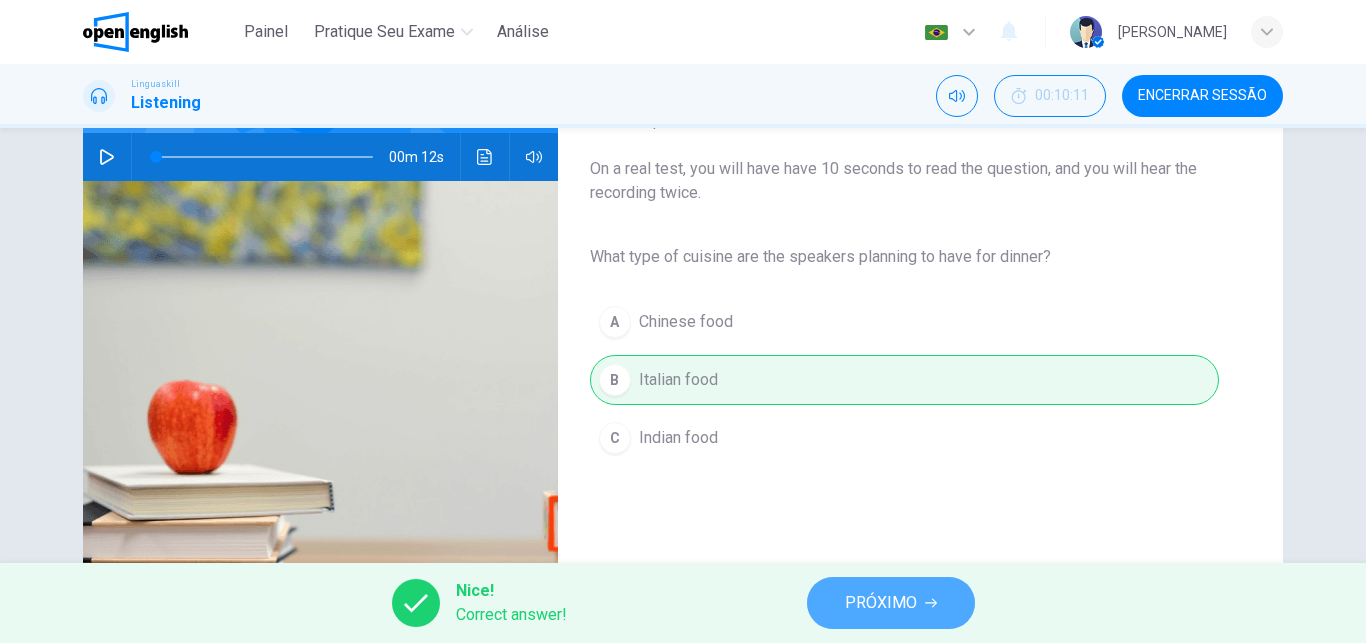 click on "PRÓXIMO" at bounding box center (881, 603) 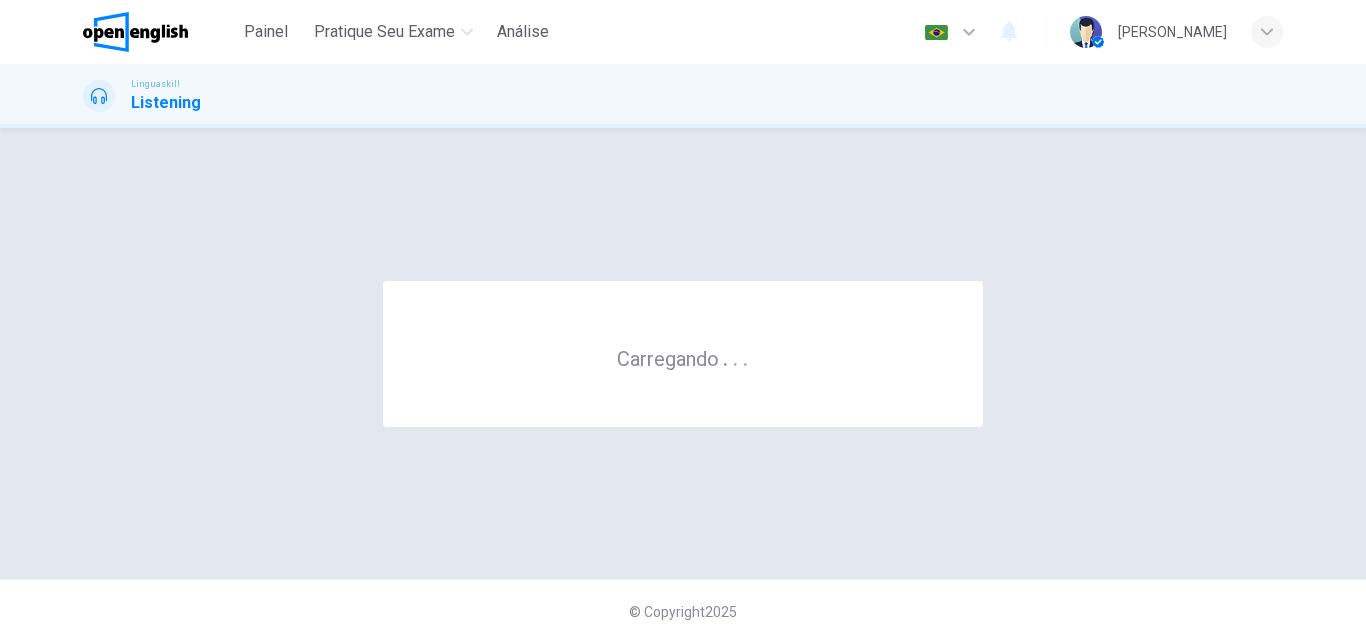 scroll, scrollTop: 0, scrollLeft: 0, axis: both 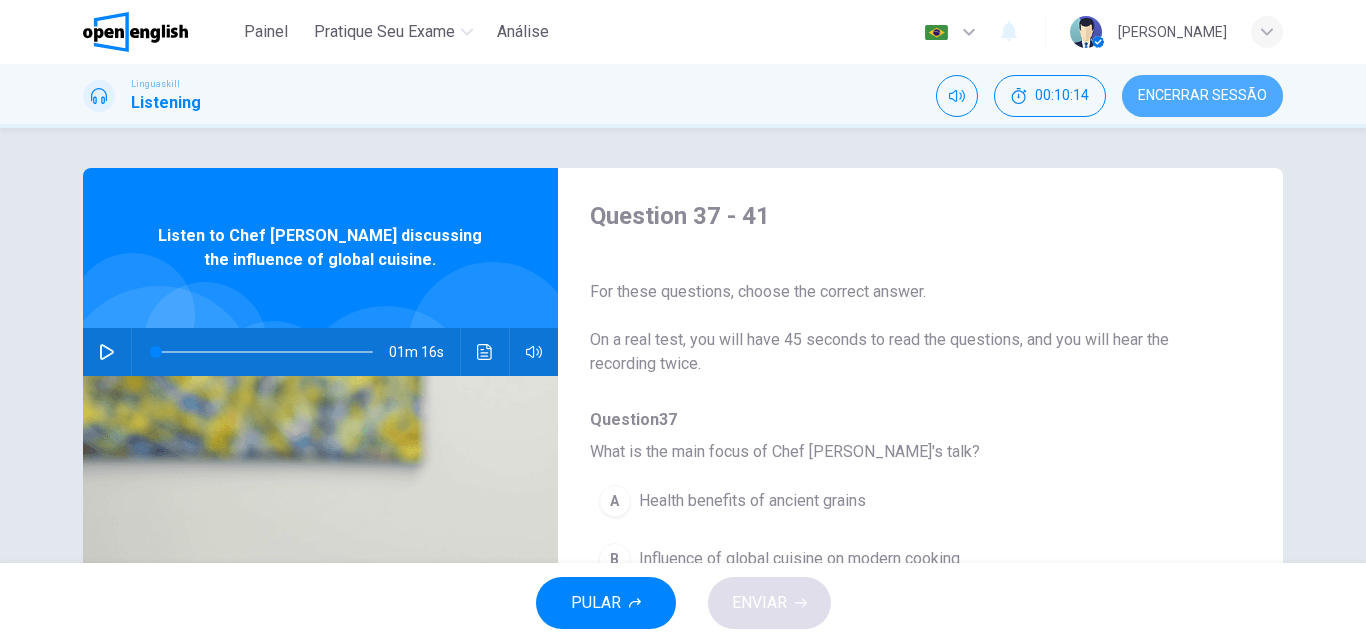 click on "Encerrar Sessão" at bounding box center [1202, 96] 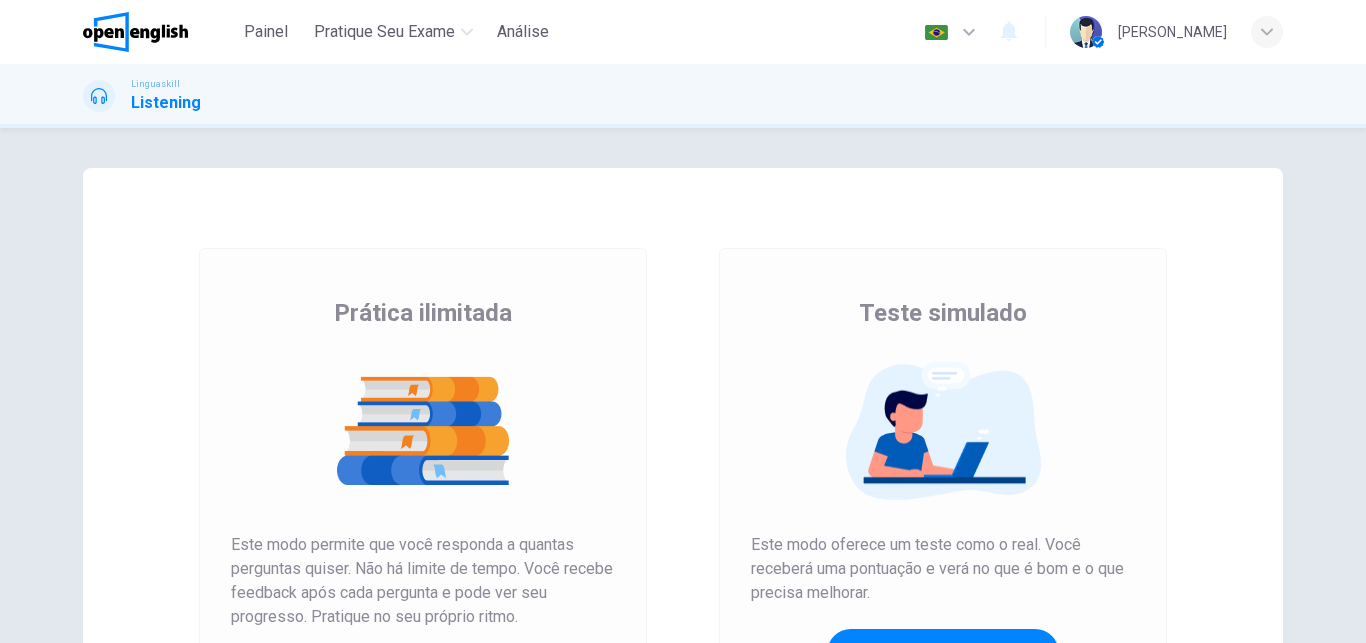 scroll, scrollTop: 0, scrollLeft: 0, axis: both 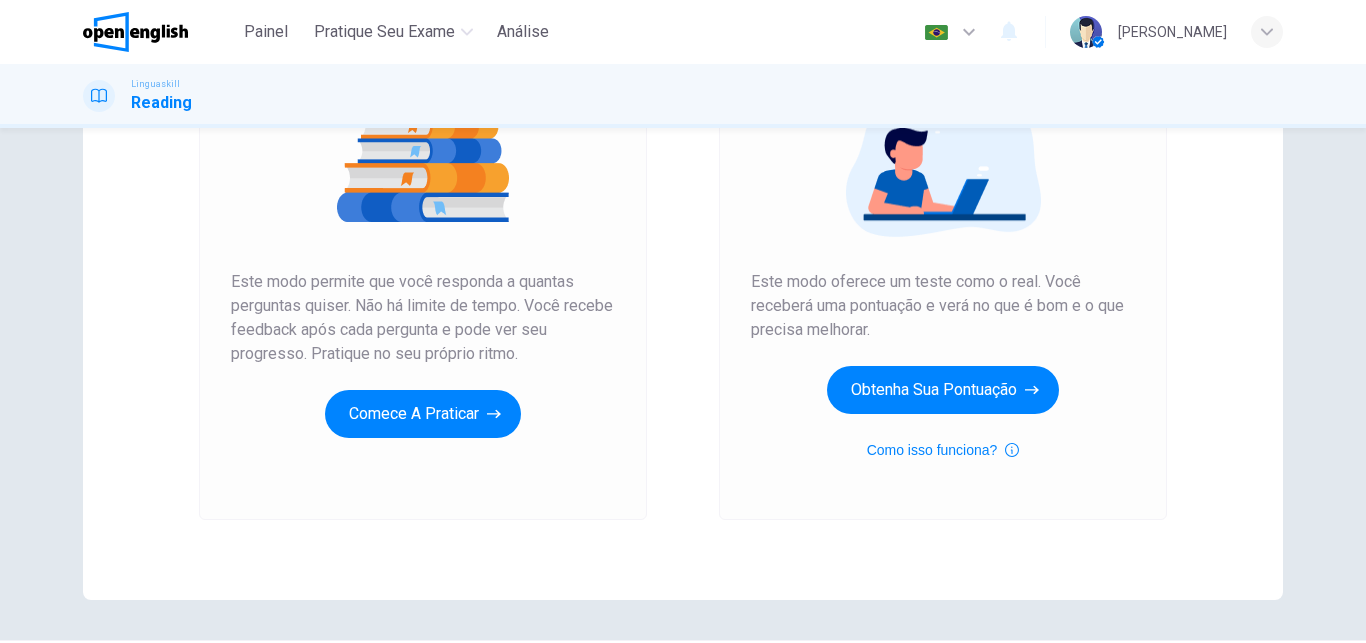 click on "Prática ilimitada Este modo permite que você responda a quantas perguntas quiser. Não há limite de tempo. Você recebe feedback após cada pergunta e pode ver seu progresso. Pratique no seu próprio ritmo. Comece a praticar" at bounding box center [423, 236] 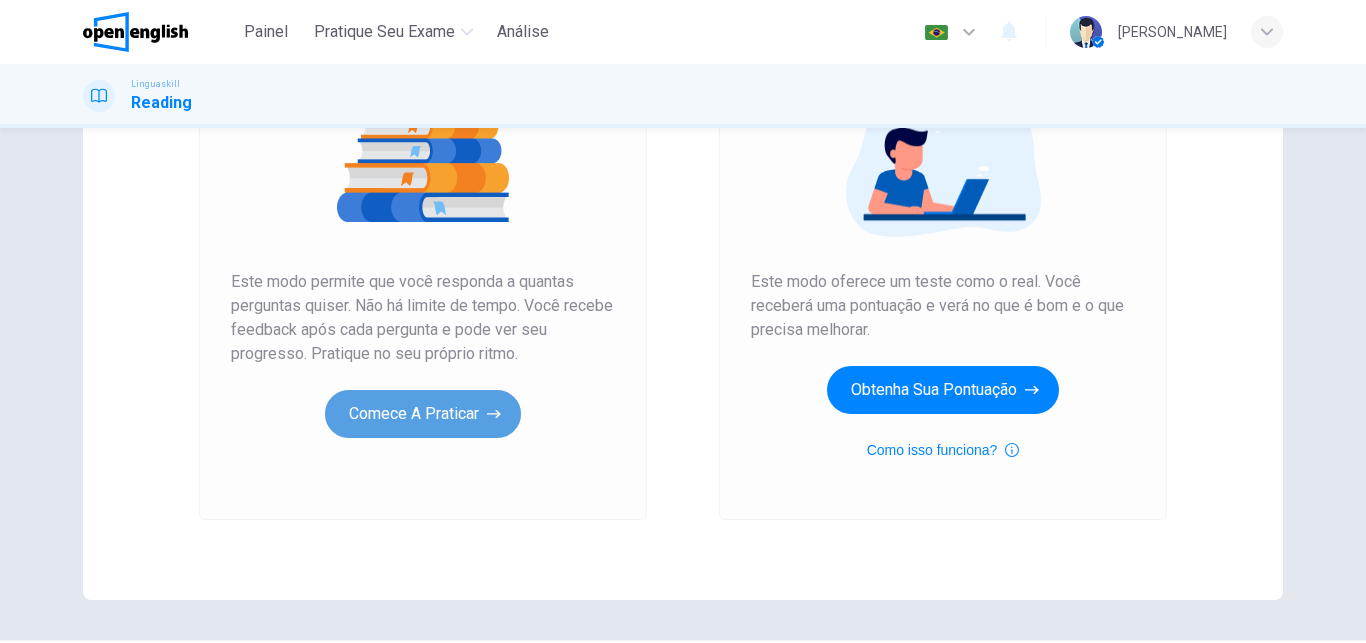 click on "Comece a praticar" at bounding box center (423, 414) 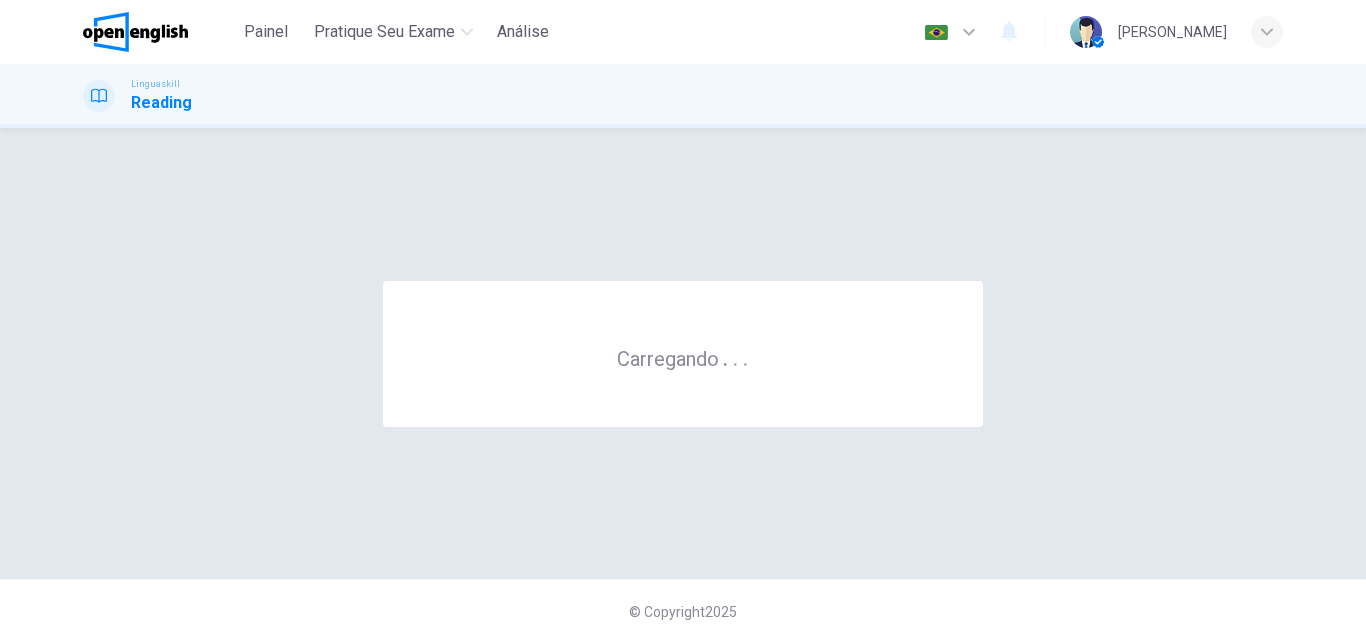 scroll, scrollTop: 0, scrollLeft: 0, axis: both 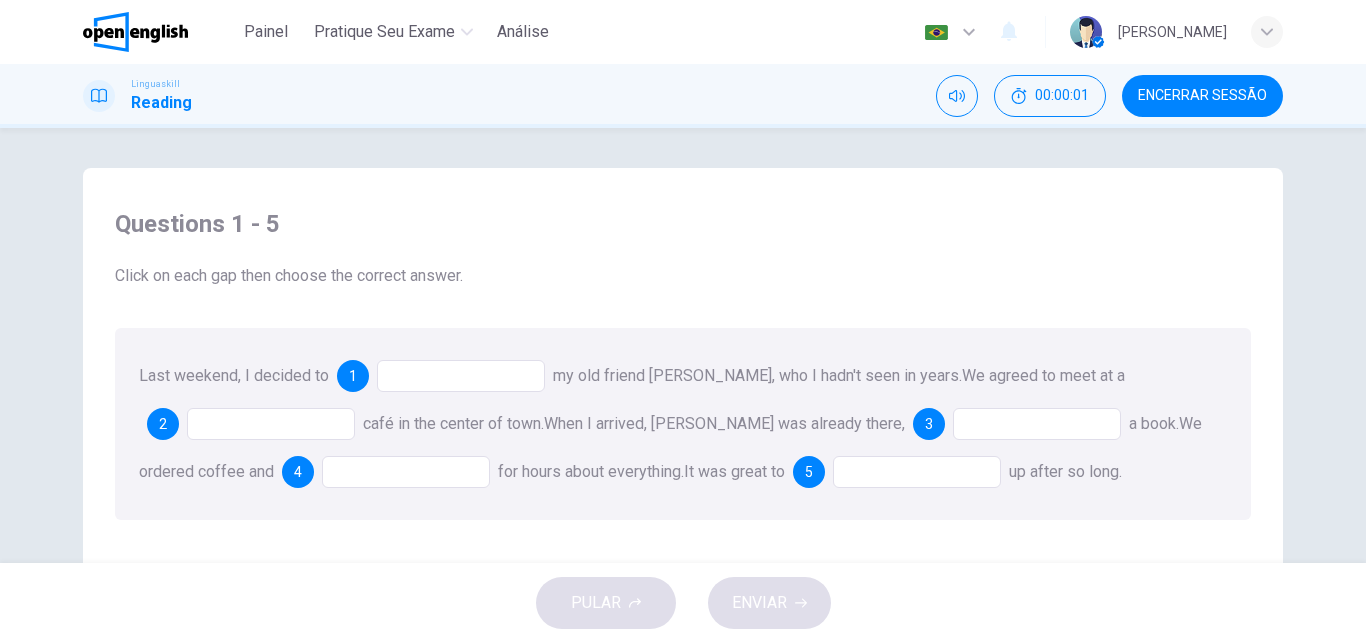 click at bounding box center [461, 376] 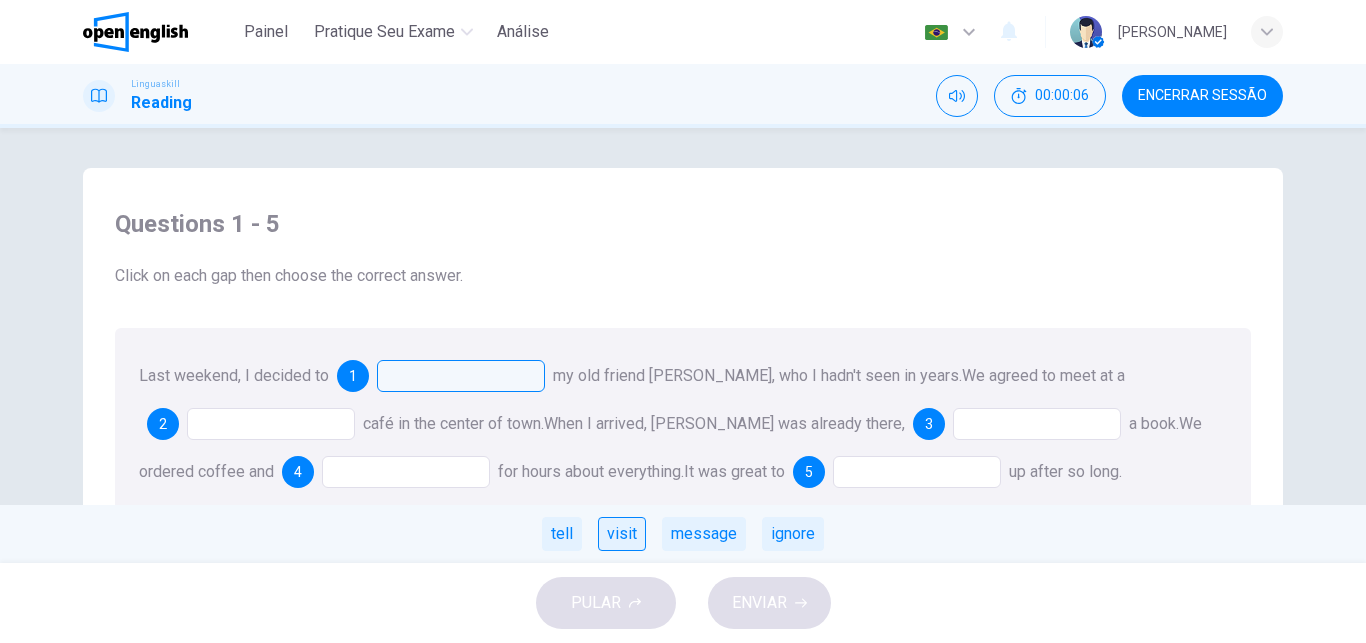 drag, startPoint x: 636, startPoint y: 526, endPoint x: 632, endPoint y: 540, distance: 14.56022 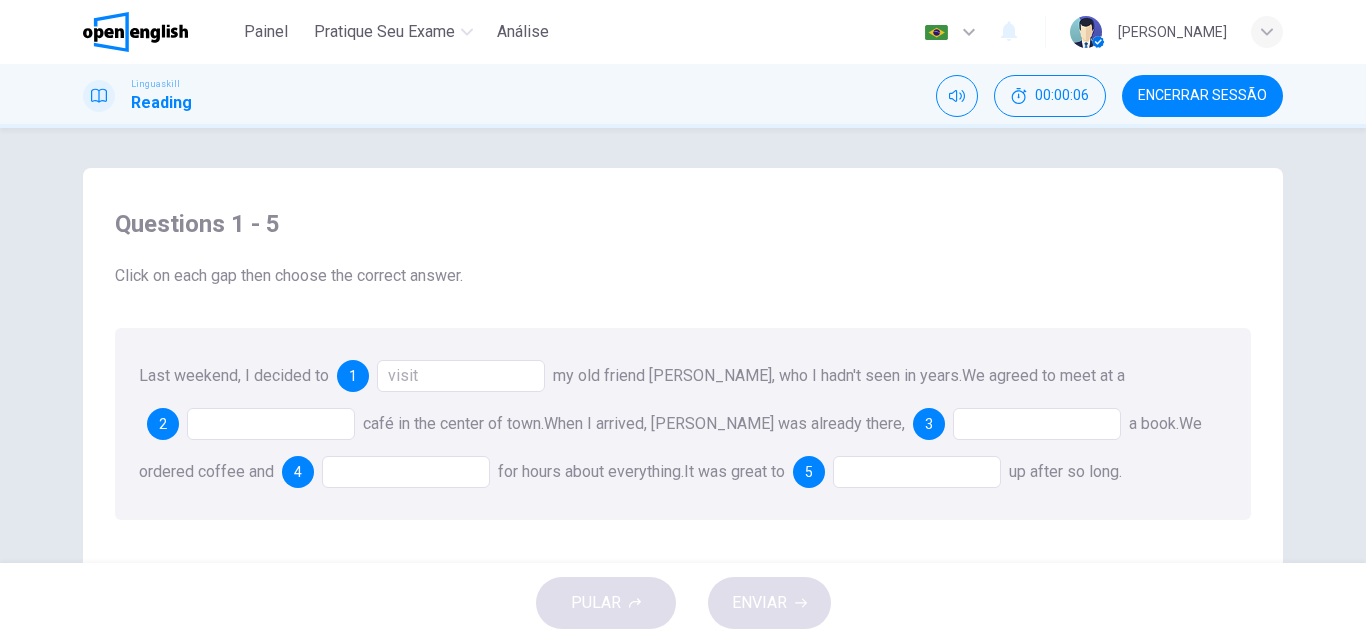 click on "Questions 1 - 5 Click on each gap then choose the correct answer. Last weekend, I decided to  1 visit  my old friend [PERSON_NAME], who I hadn't seen in years. We agreed to meet at a  2  café in the center of town. When I arrived, [PERSON_NAME] was already there,  3  a book. We ordered coffee and  4  for hours about everything. It was great to  5  up after so long." at bounding box center (683, 525) 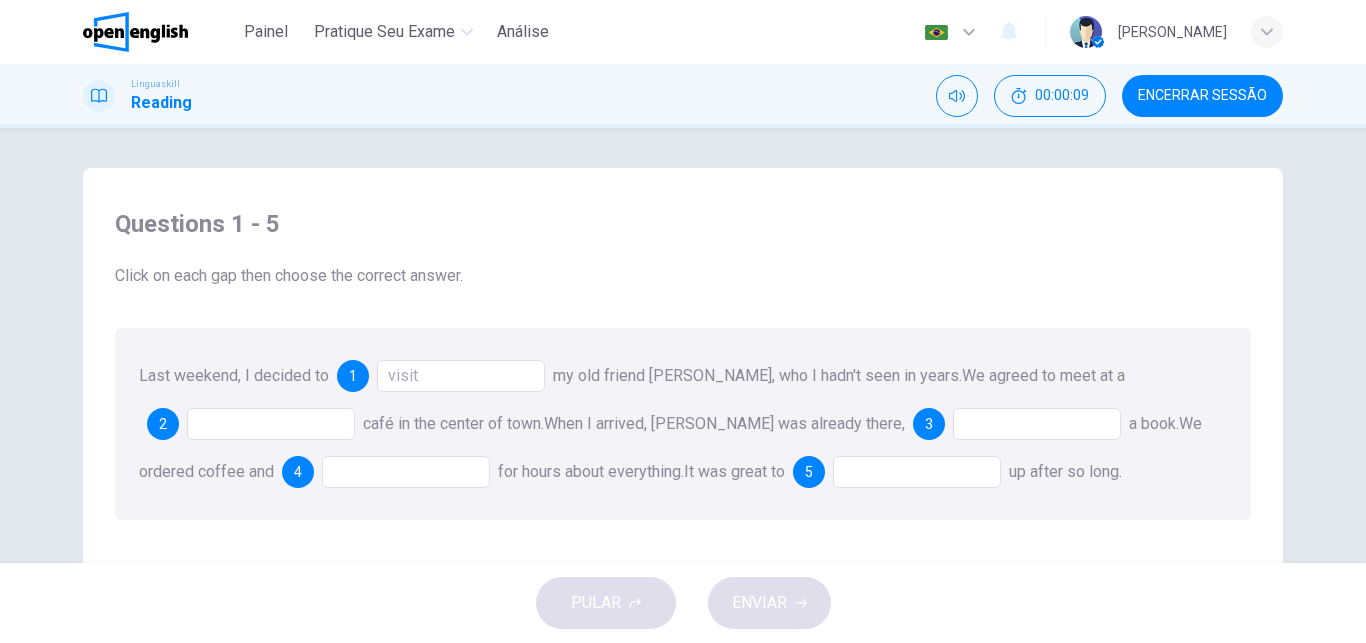 click at bounding box center (271, 424) 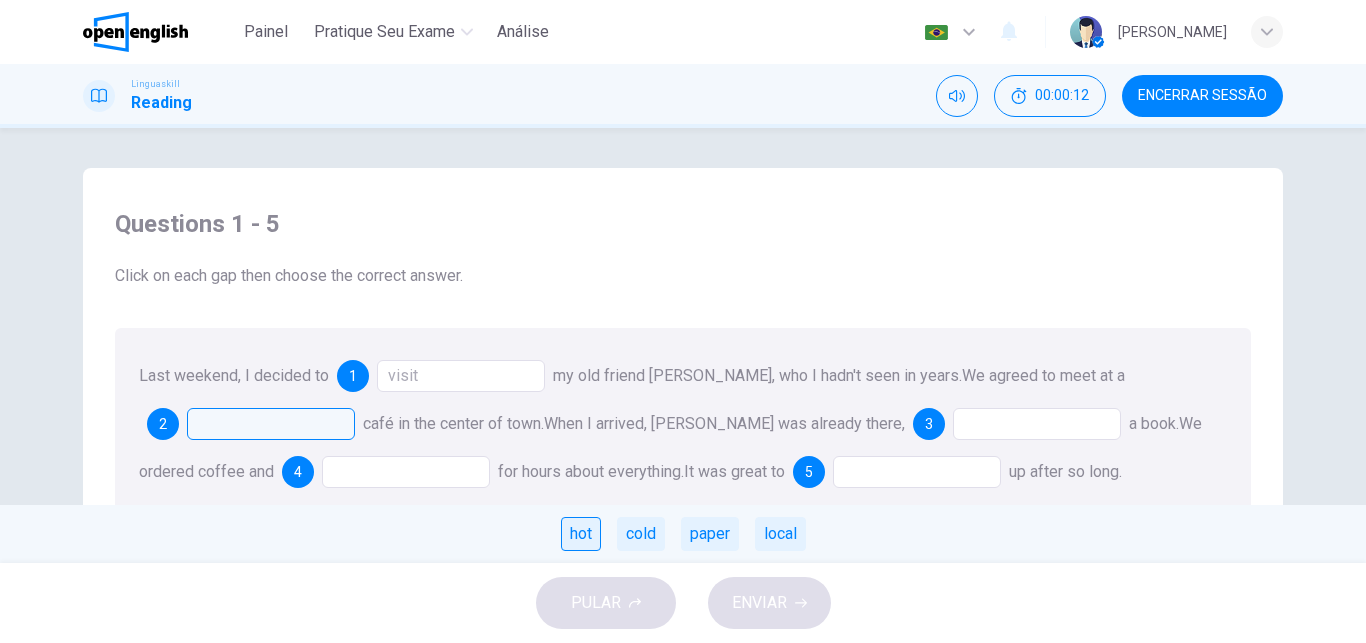click on "hot" at bounding box center (581, 534) 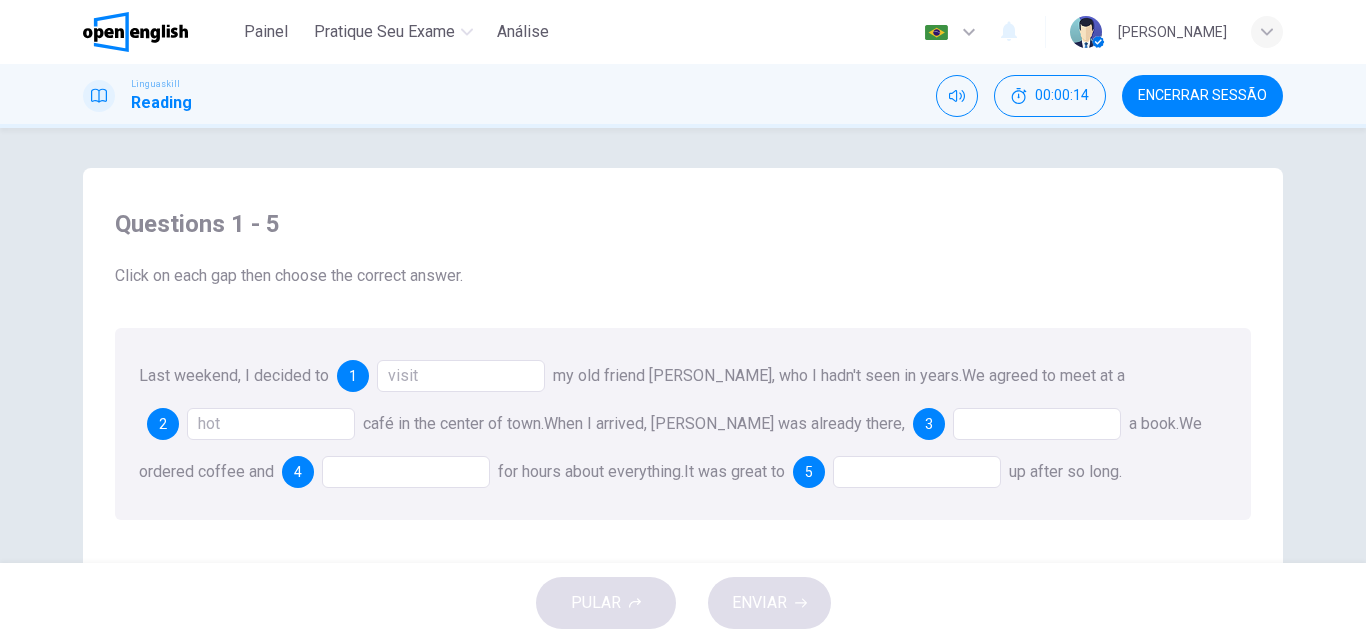 click at bounding box center (1037, 424) 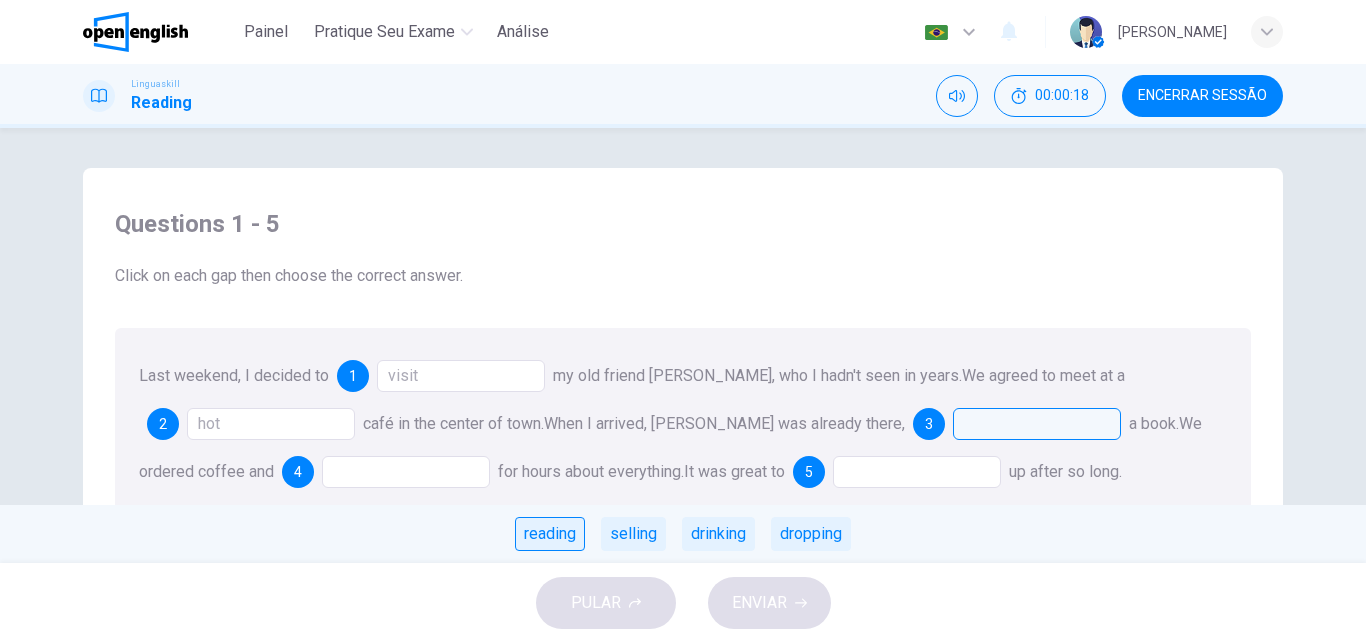 click on "reading" at bounding box center (550, 534) 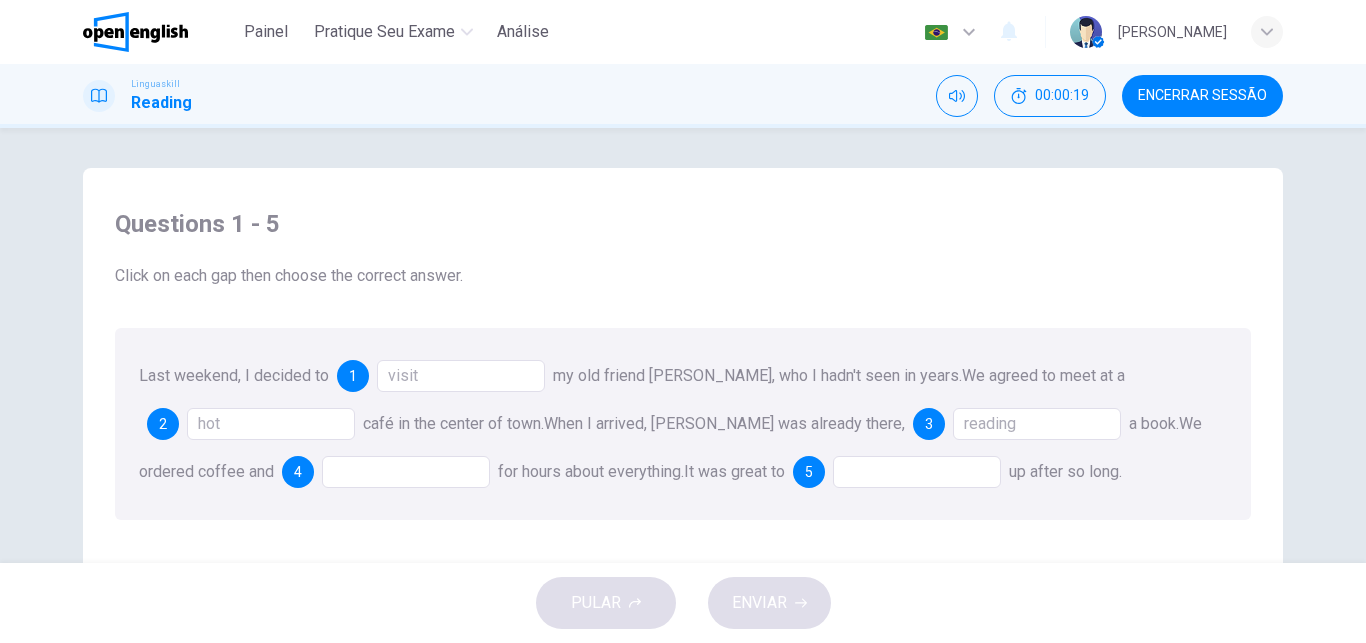 click at bounding box center [406, 472] 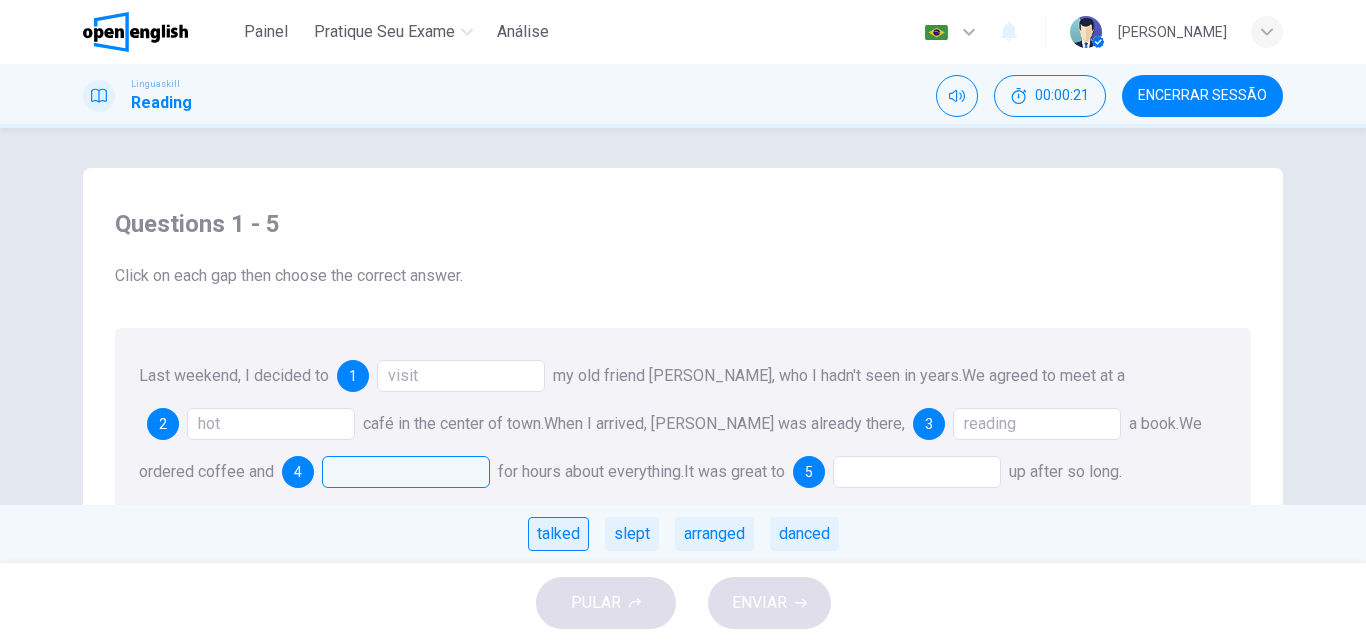 click on "talked" at bounding box center (558, 534) 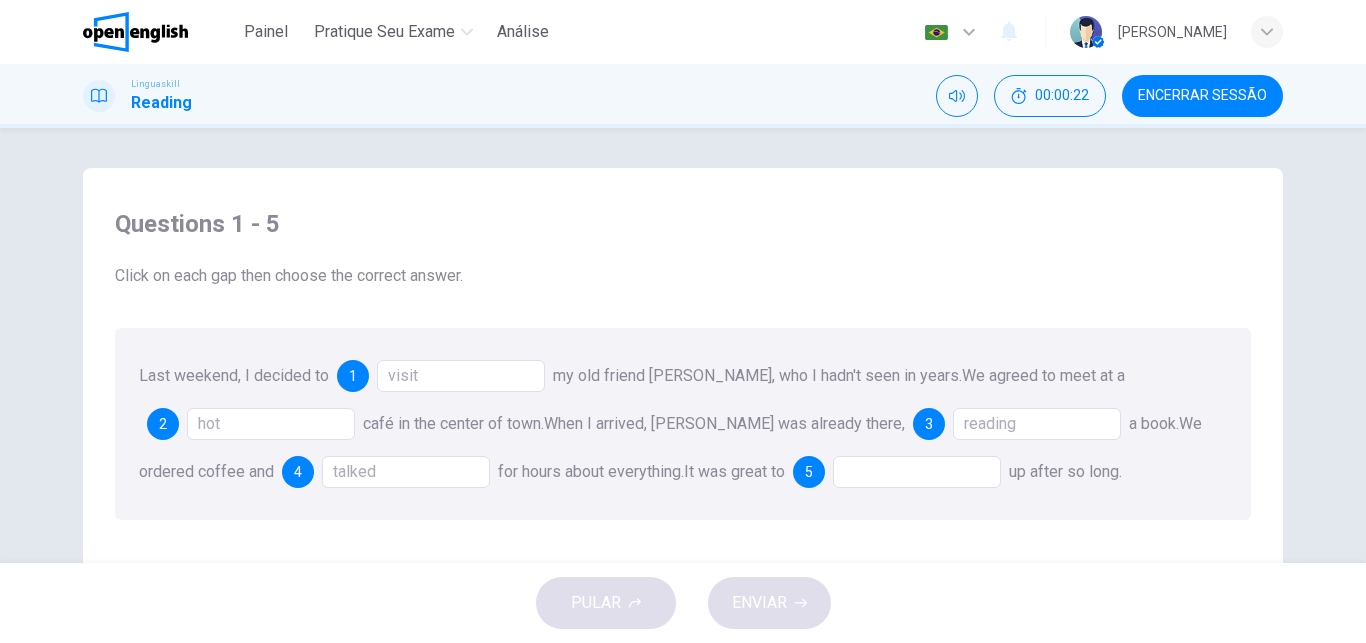 click at bounding box center (917, 472) 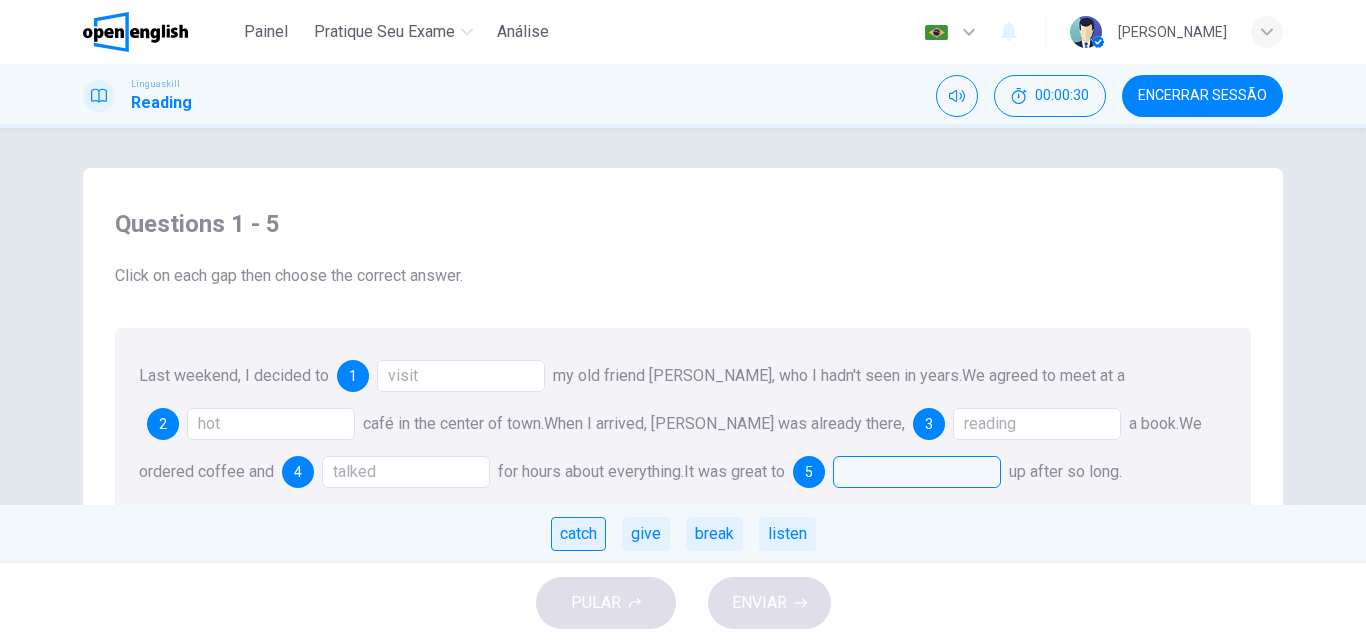 click on "catch" at bounding box center [578, 534] 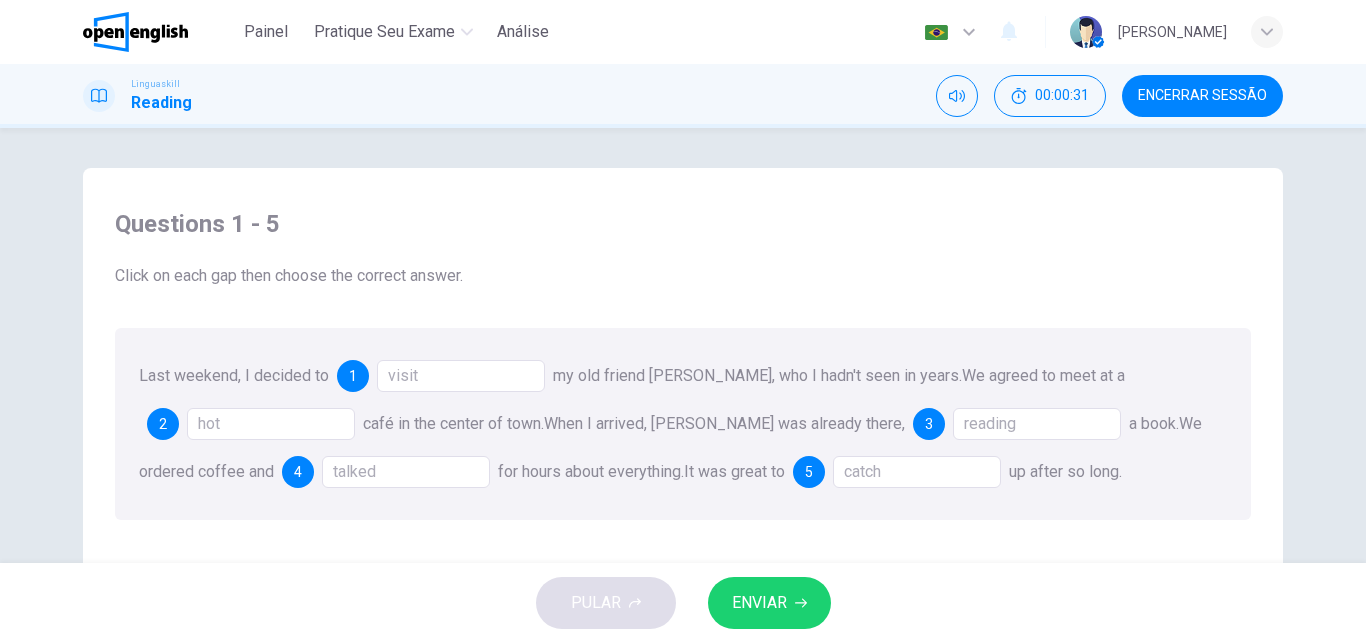 click on "ENVIAR" at bounding box center [759, 603] 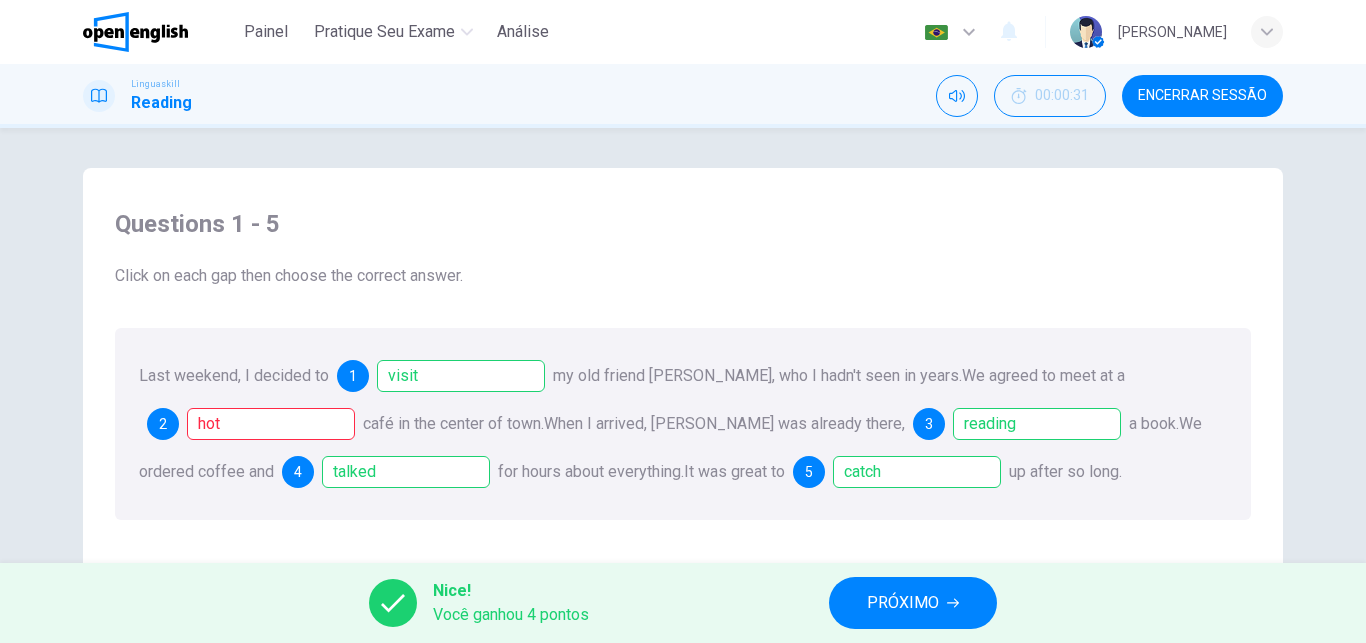 scroll, scrollTop: 76, scrollLeft: 0, axis: vertical 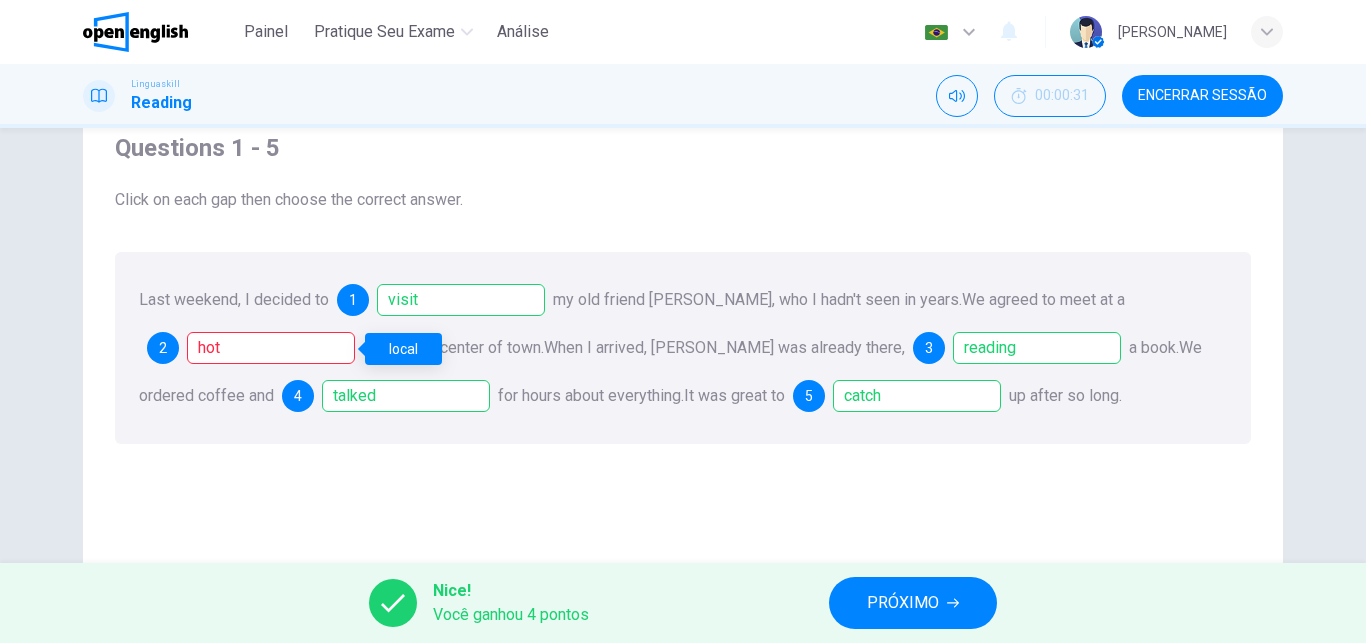 click on "hot" at bounding box center [271, 348] 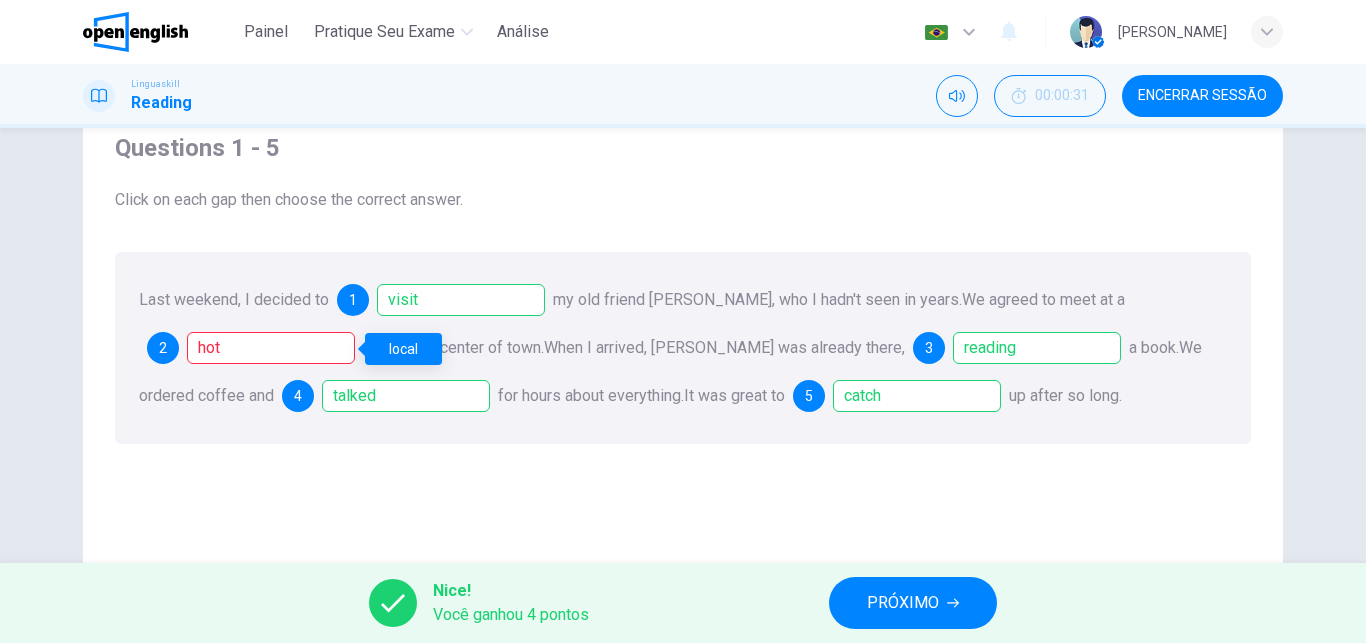 click on "local" at bounding box center [403, 349] 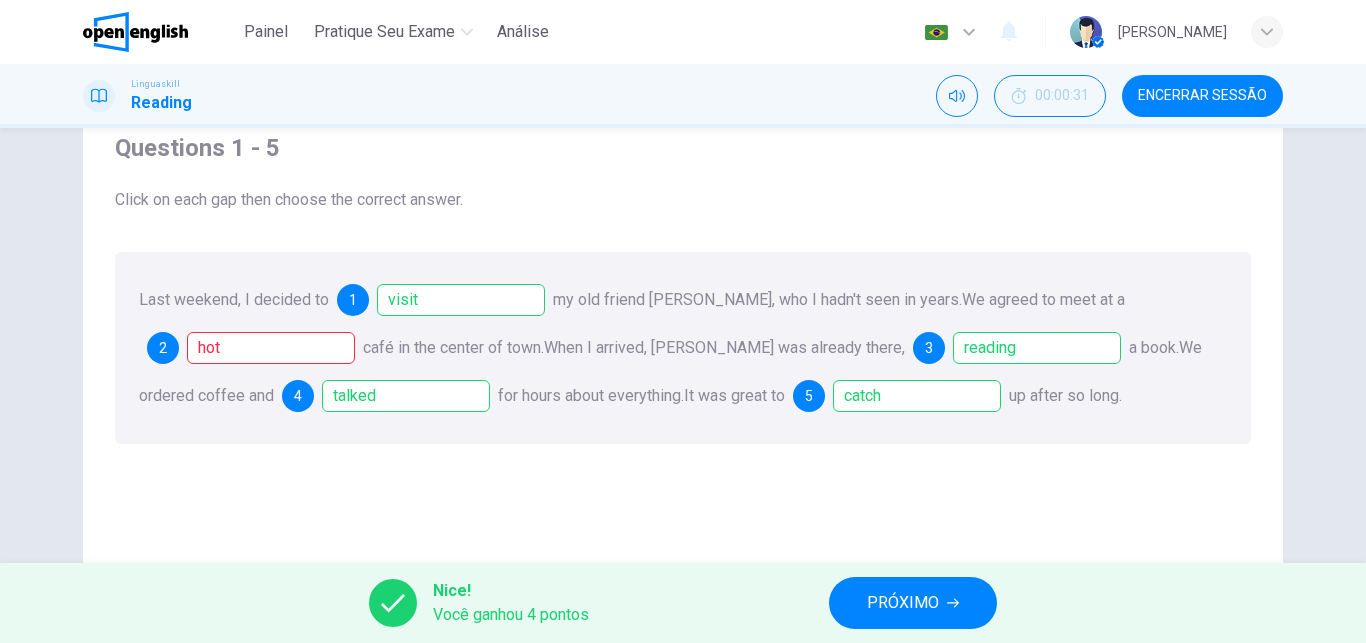 click on "PRÓXIMO" at bounding box center [903, 603] 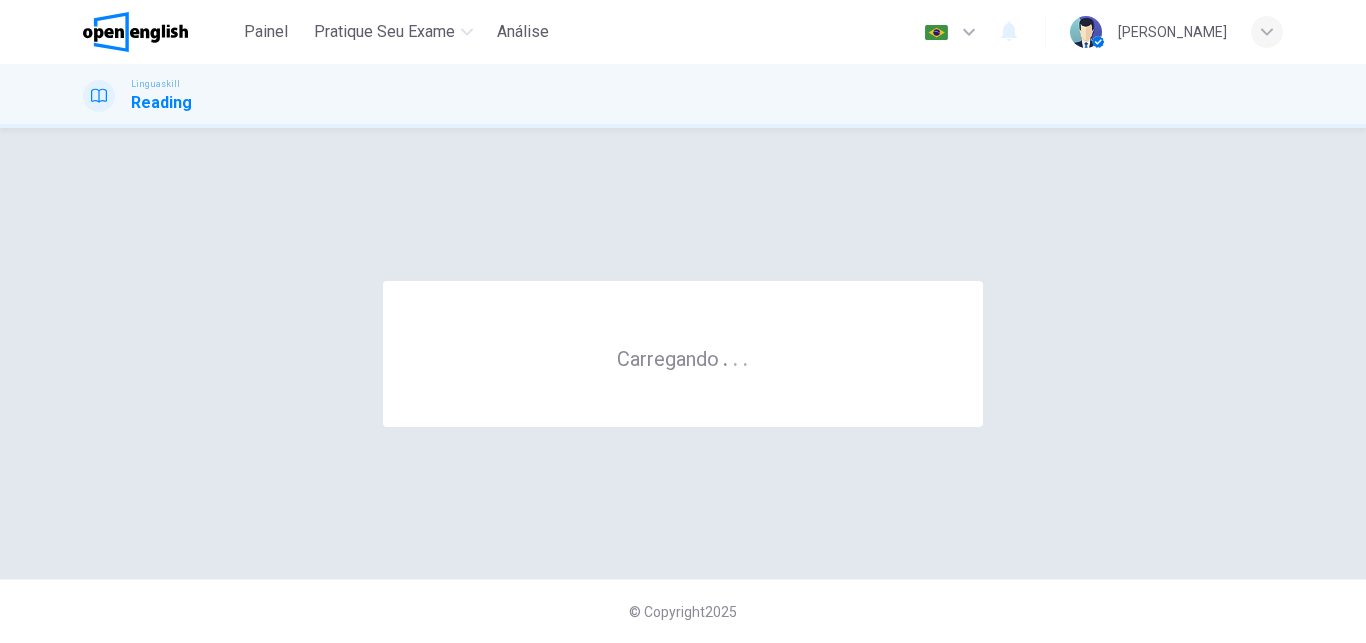 scroll, scrollTop: 0, scrollLeft: 0, axis: both 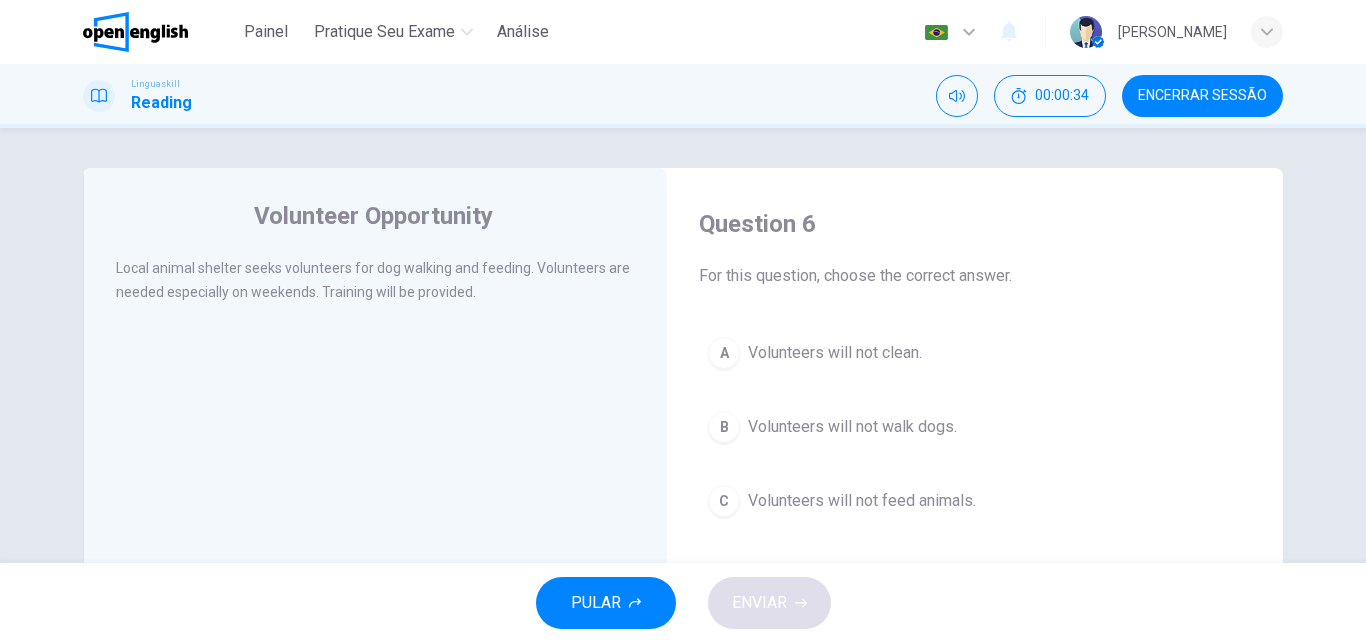 click on "Volunteer Opportunity Local animal shelter seeks volunteers for dog walking and feeding. Volunteers are needed especially on weekends. Training will be provided." at bounding box center (375, 515) 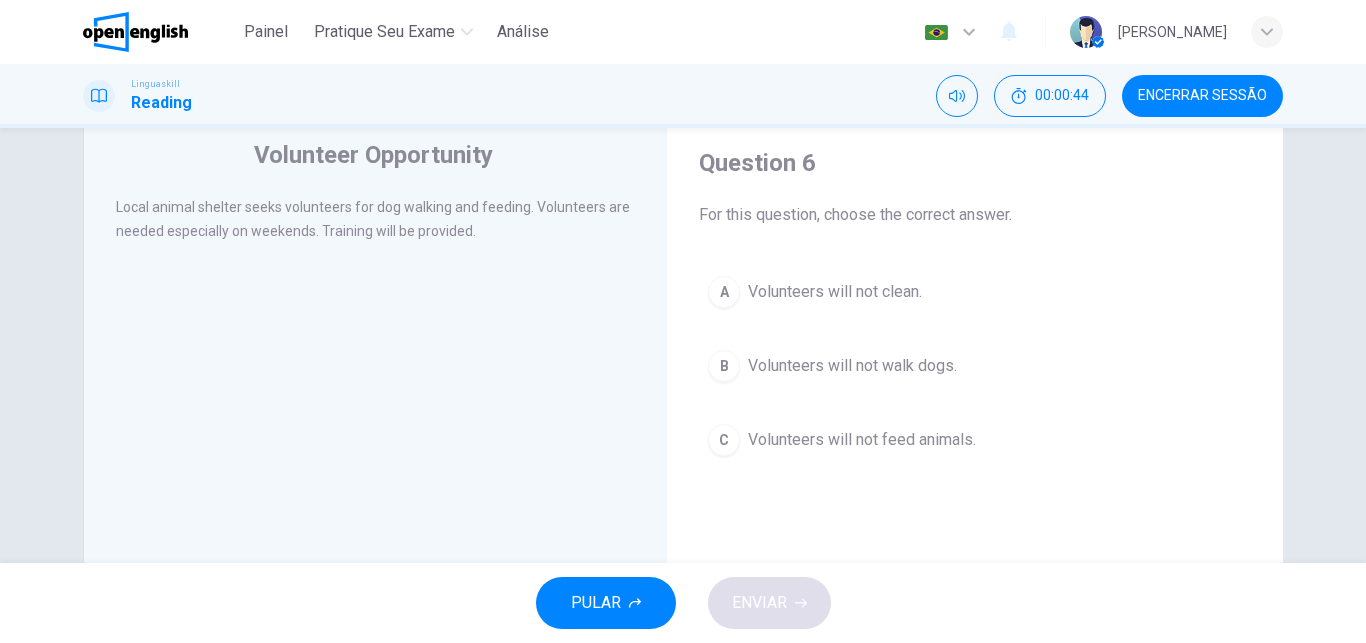 scroll, scrollTop: 59, scrollLeft: 0, axis: vertical 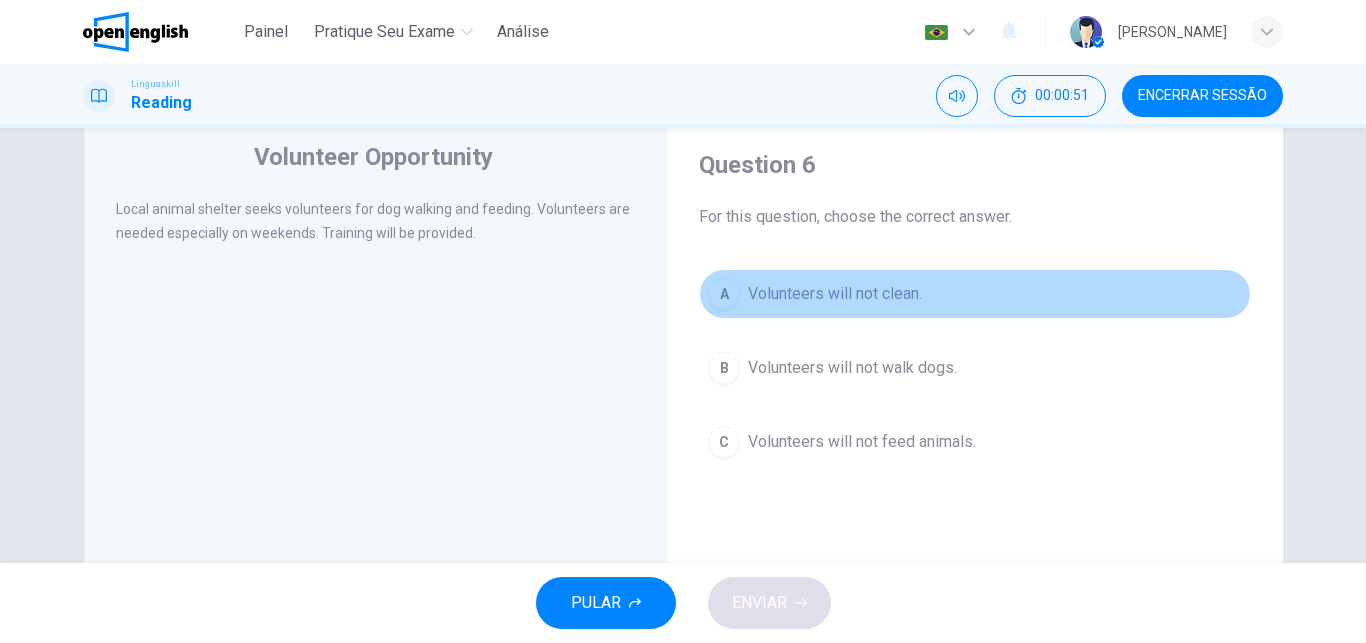 click on "Volunteers will not clean." at bounding box center [835, 294] 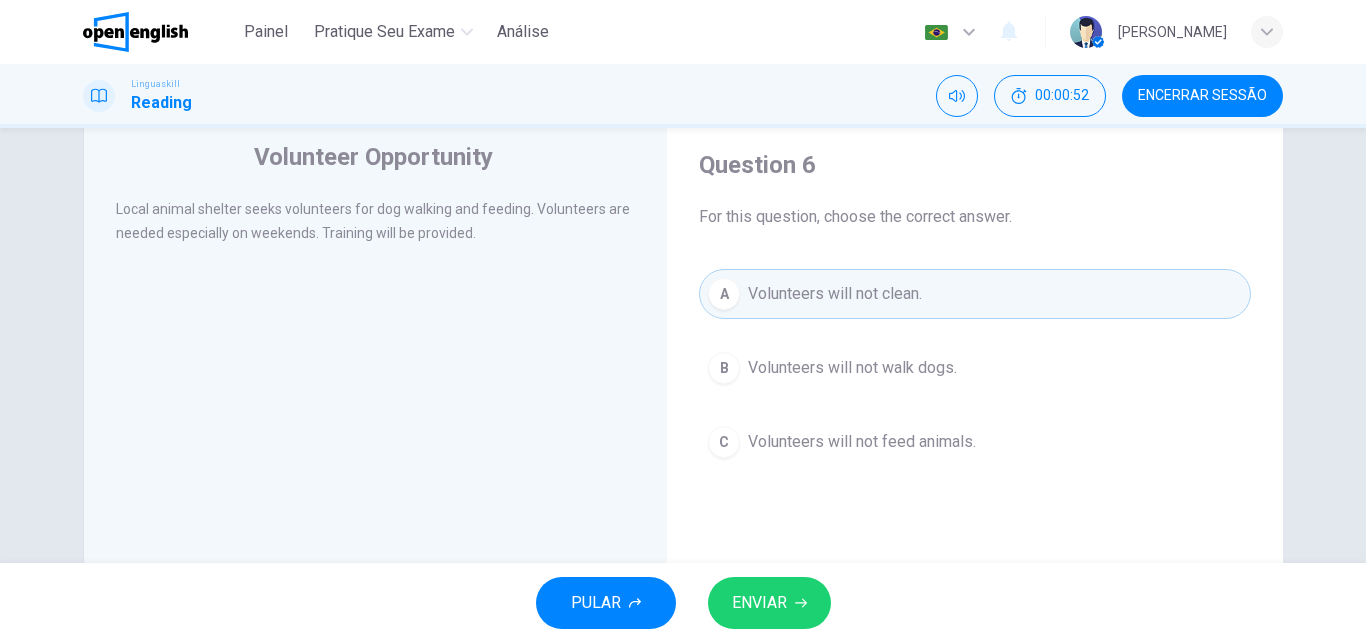 click on "ENVIAR" at bounding box center [759, 603] 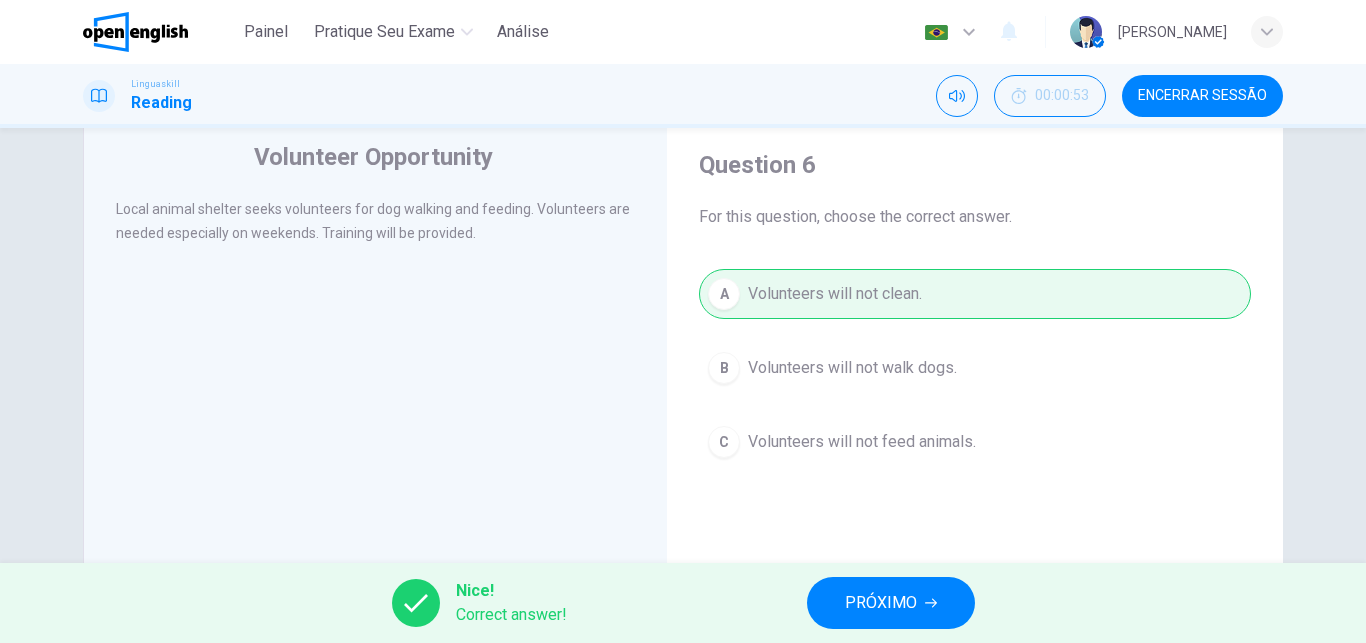 click on "PRÓXIMO" at bounding box center (881, 603) 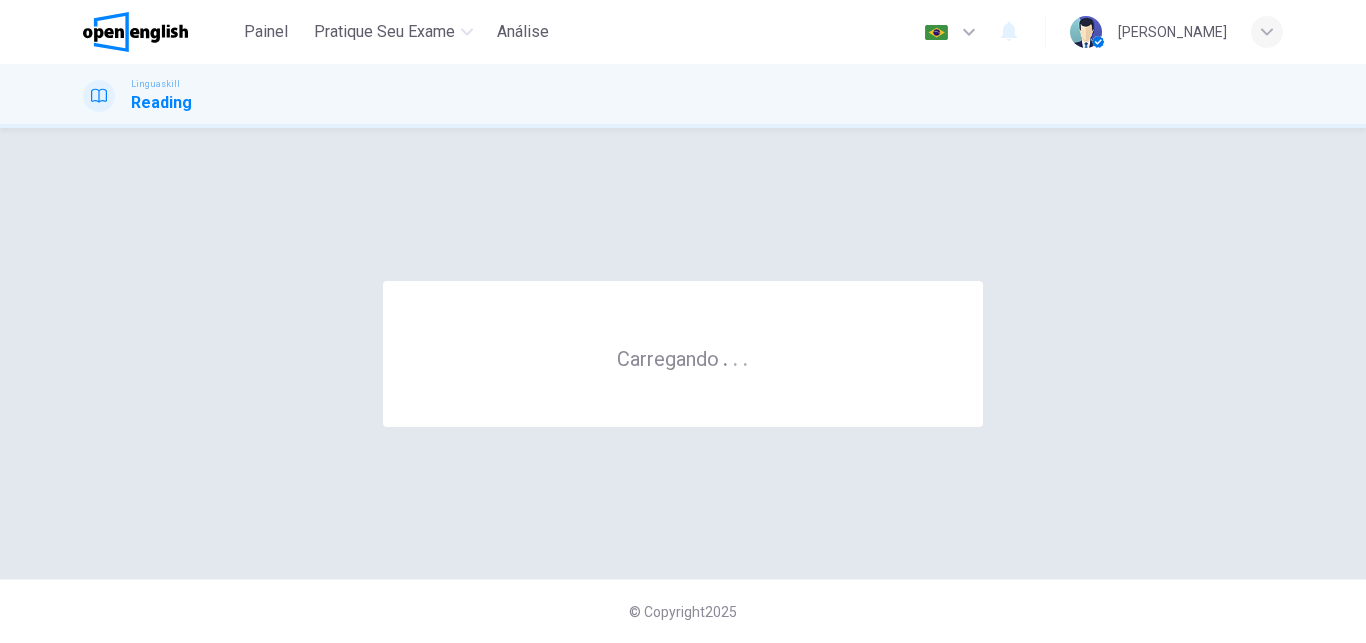 scroll, scrollTop: 0, scrollLeft: 0, axis: both 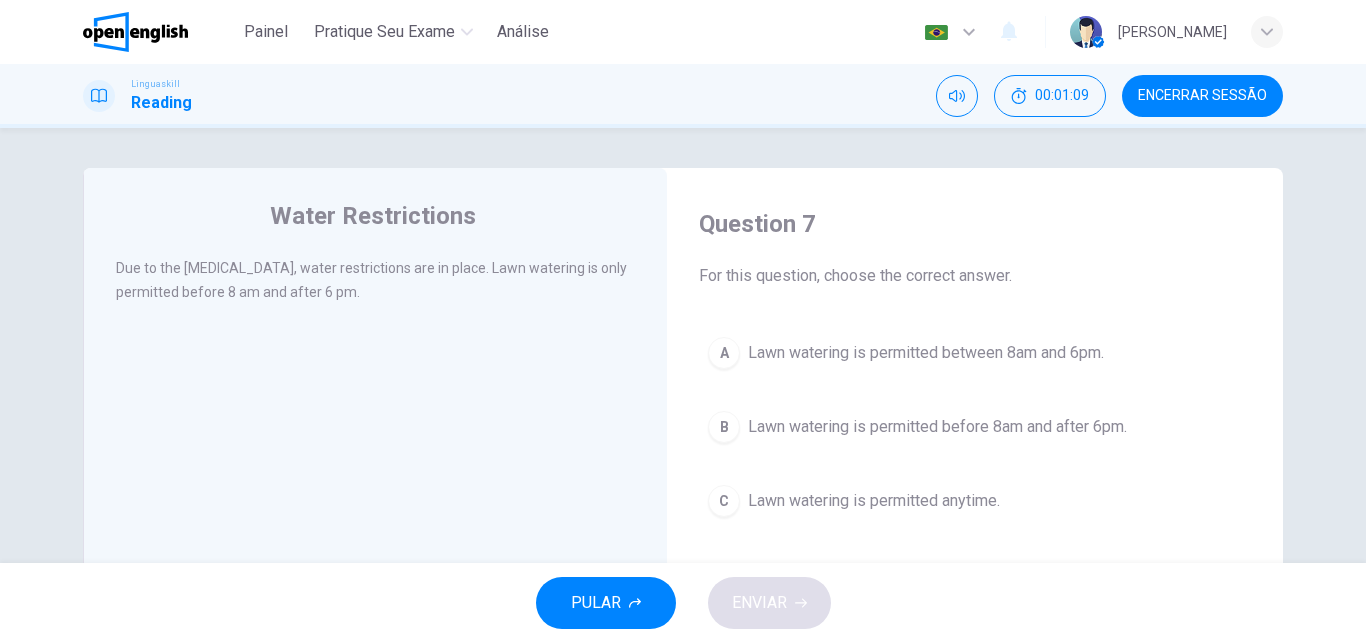 click on "Lawn watering is permitted anytime." at bounding box center [874, 501] 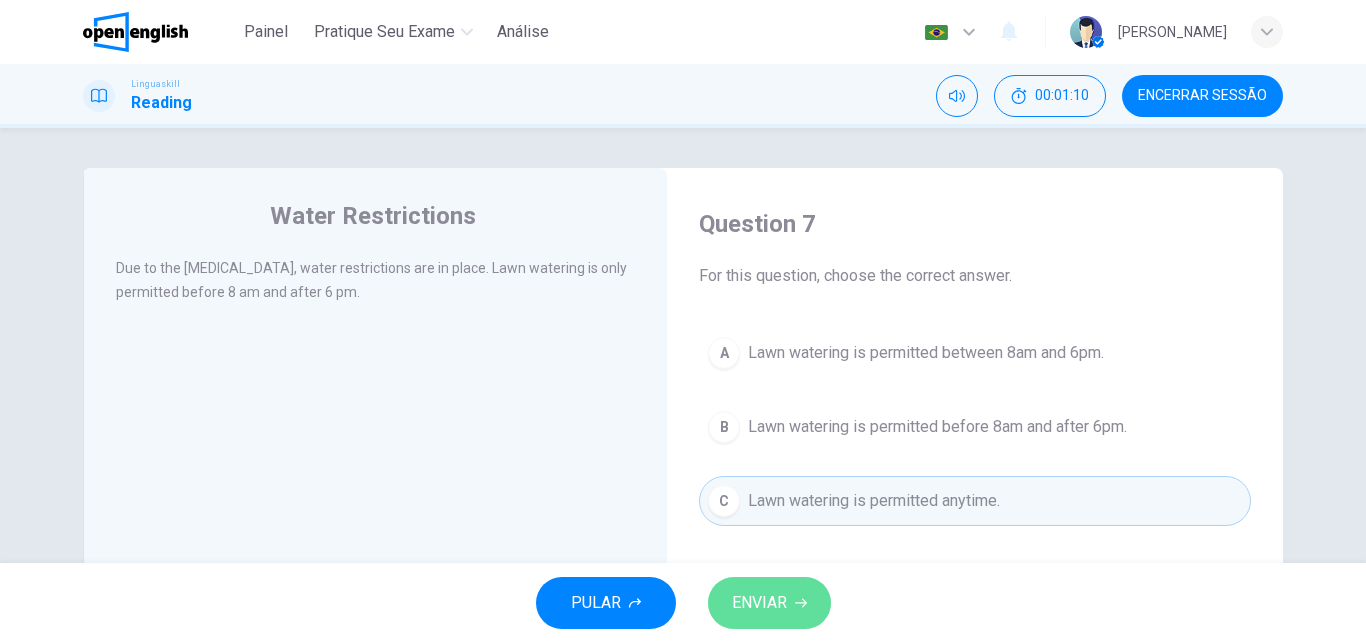click on "ENVIAR" at bounding box center [769, 603] 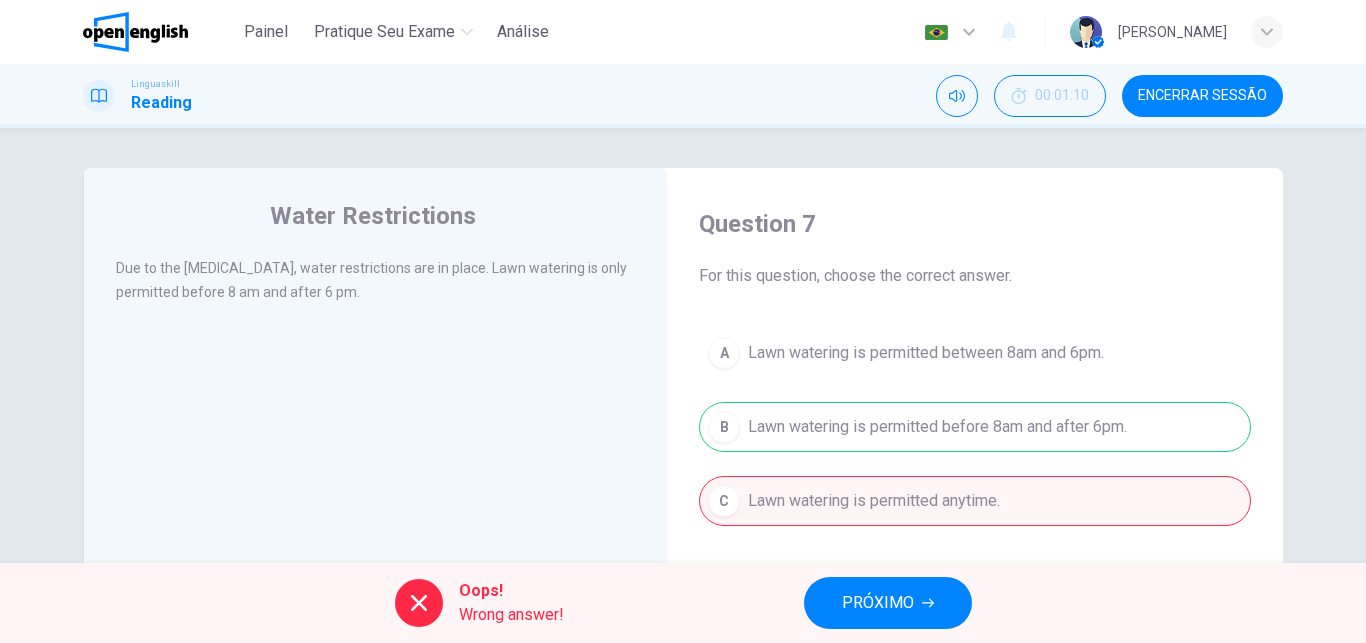 click on "A Lawn watering is permitted between 8am and 6pm. B Lawn watering is permitted before 8am and after 6pm. C Lawn watering is permitted anytime." at bounding box center (975, 427) 